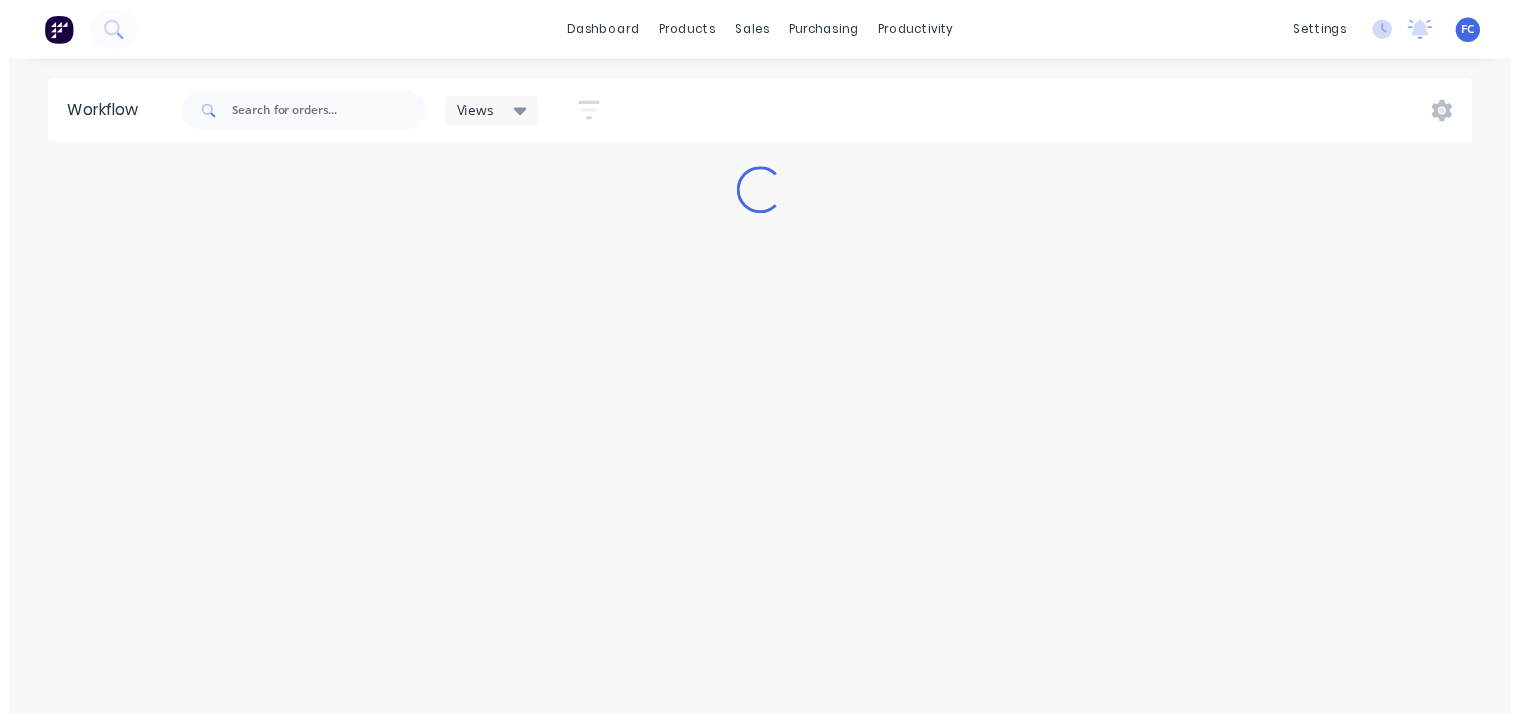scroll, scrollTop: 0, scrollLeft: 0, axis: both 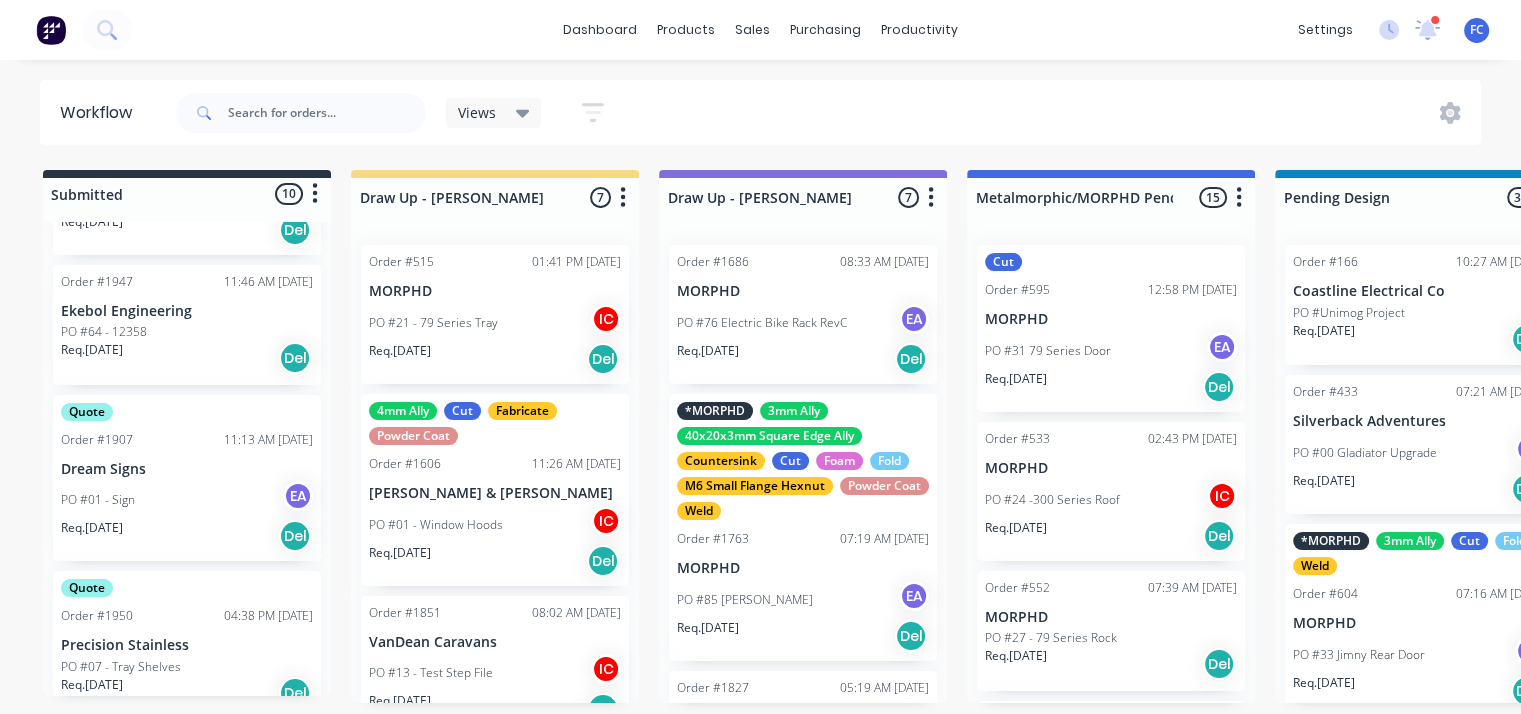 click on "PO #64 - 12358" at bounding box center [187, 332] 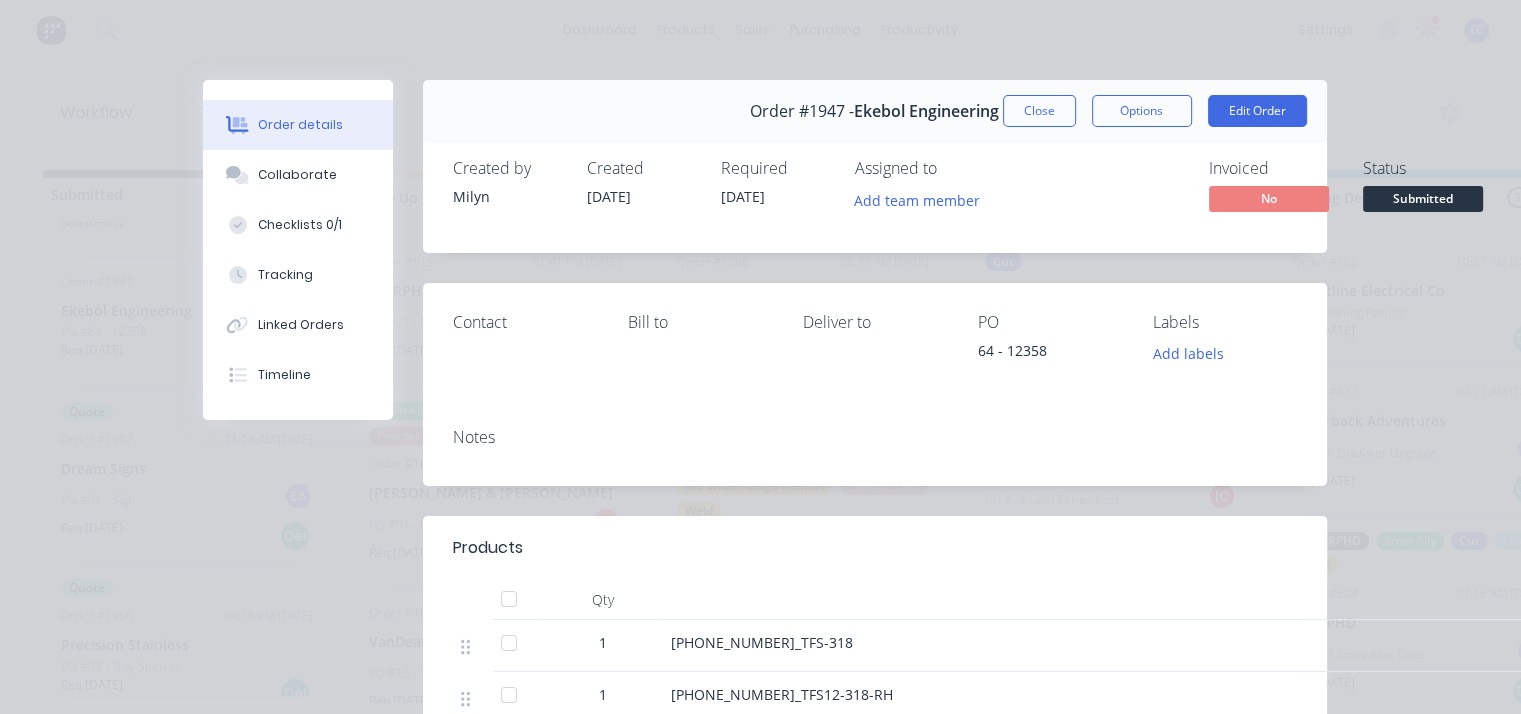scroll, scrollTop: 158, scrollLeft: 0, axis: vertical 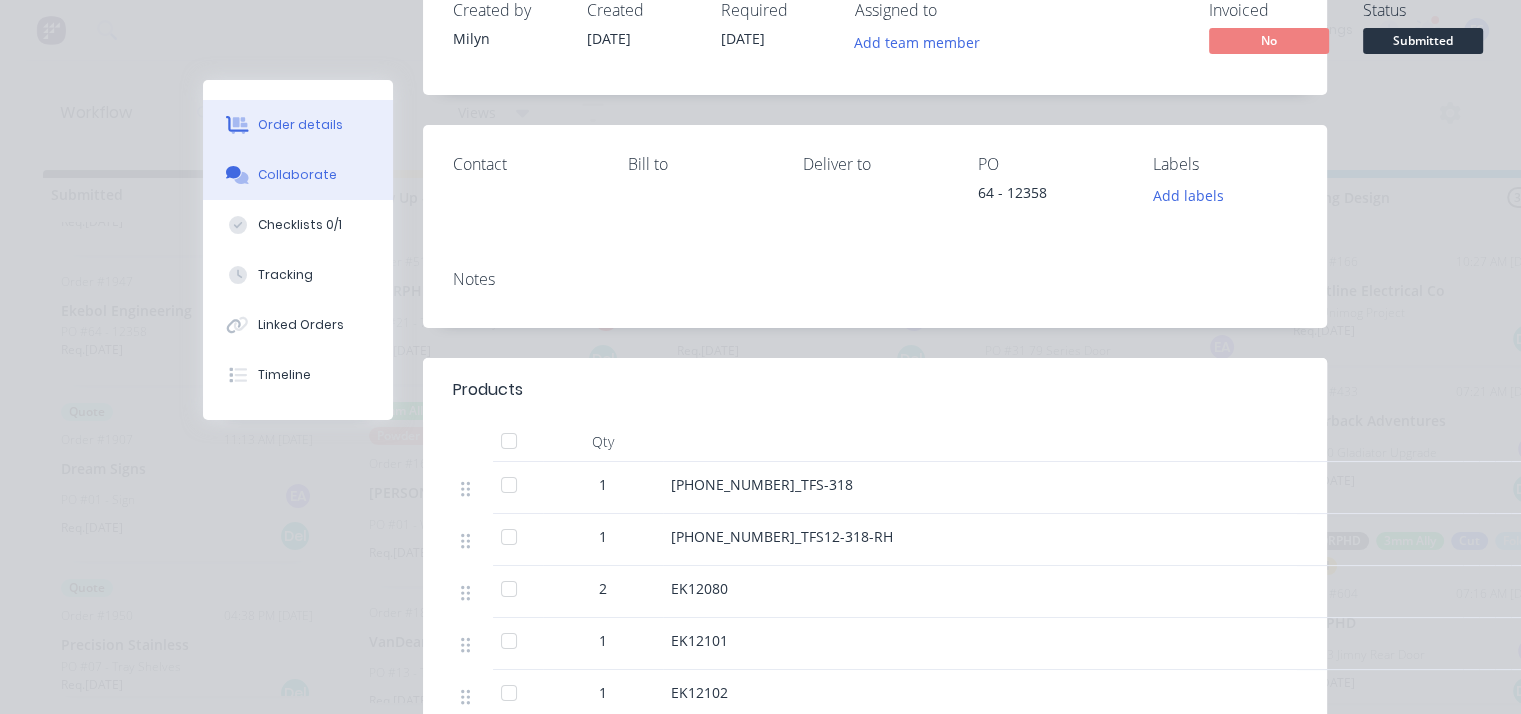click on "Collaborate" at bounding box center [297, 175] 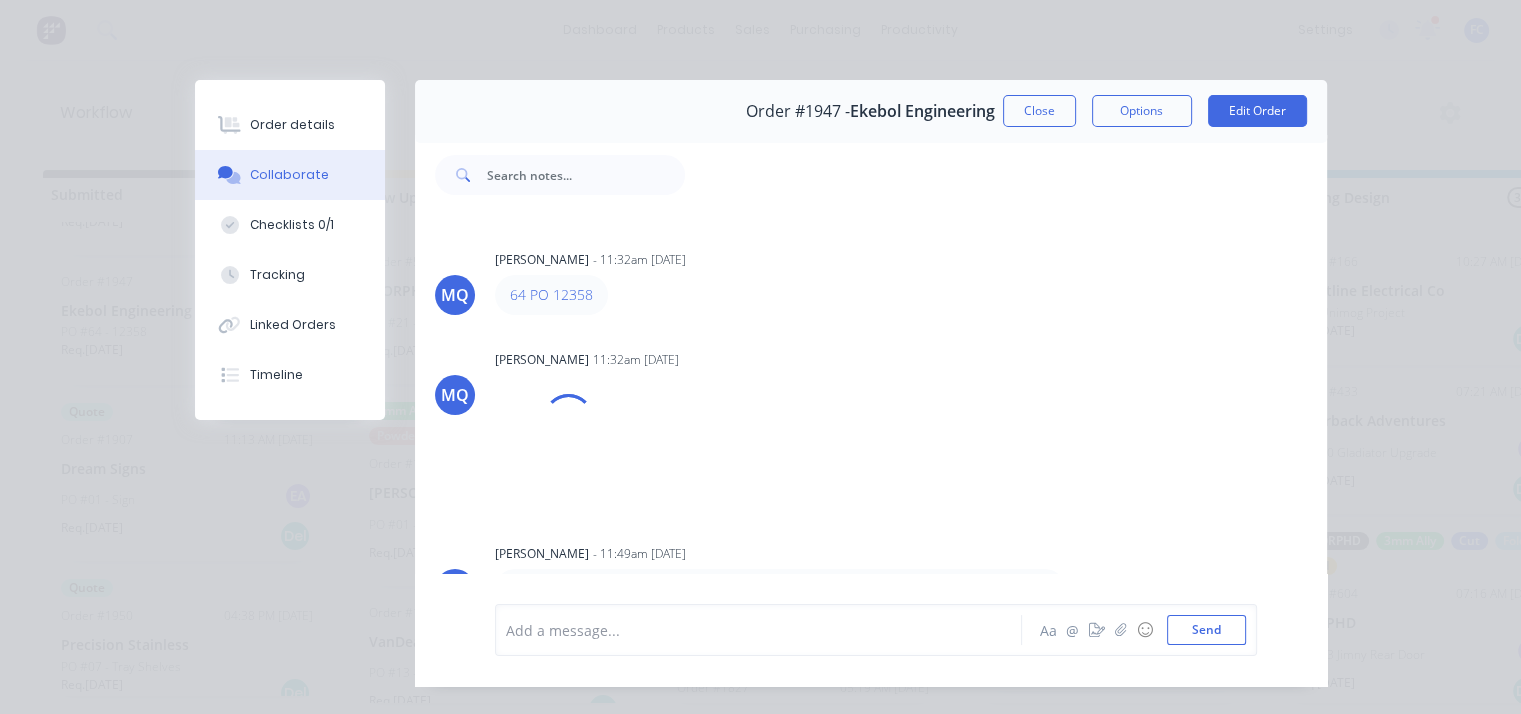 scroll, scrollTop: 20, scrollLeft: 0, axis: vertical 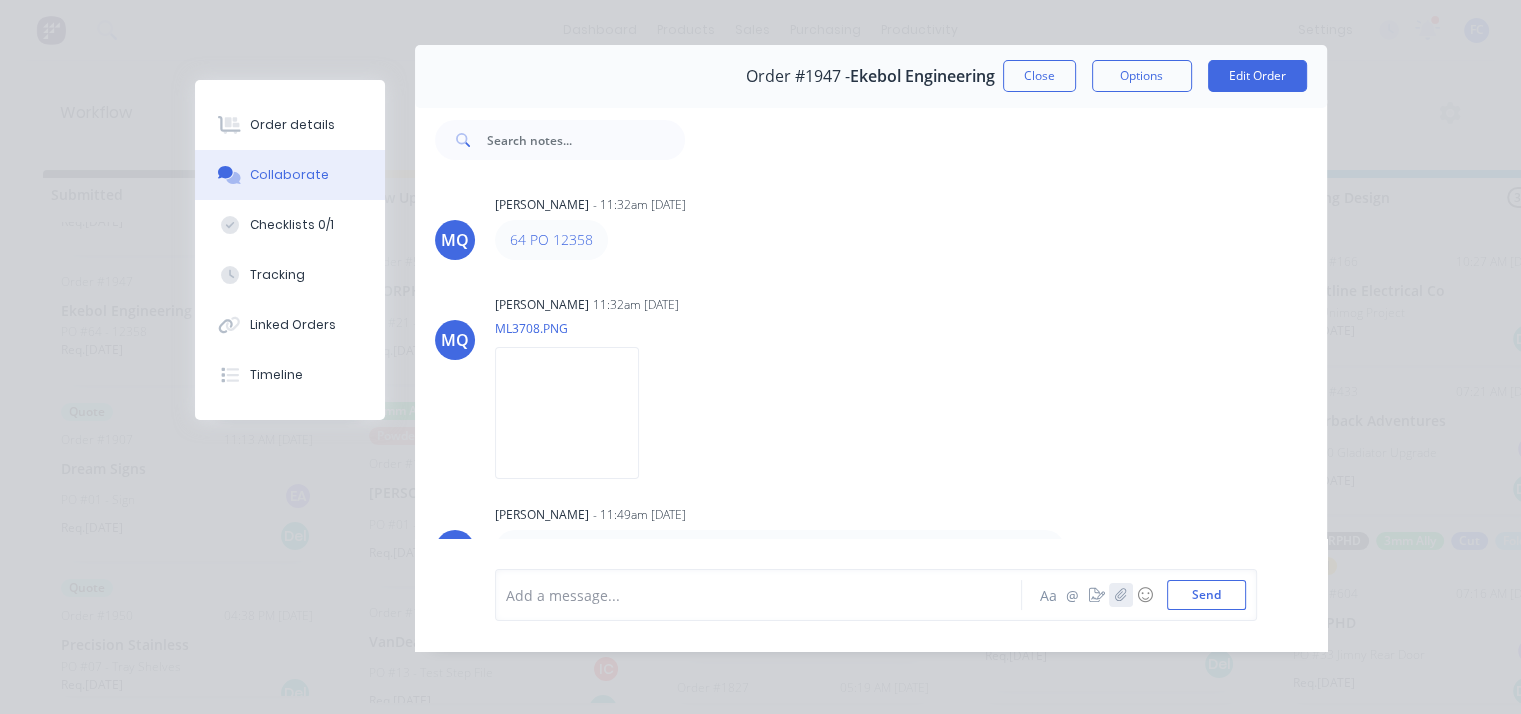 click at bounding box center (1121, 595) 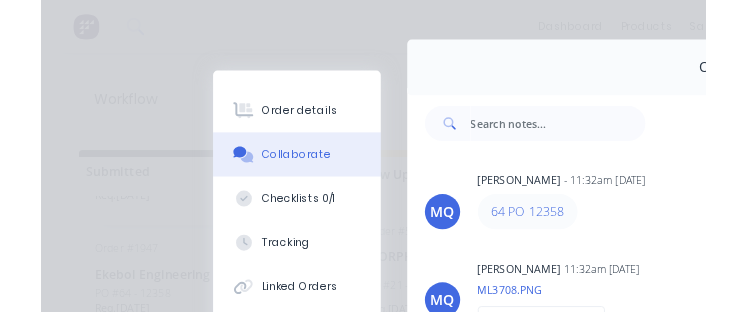 scroll, scrollTop: 400, scrollLeft: 0, axis: vertical 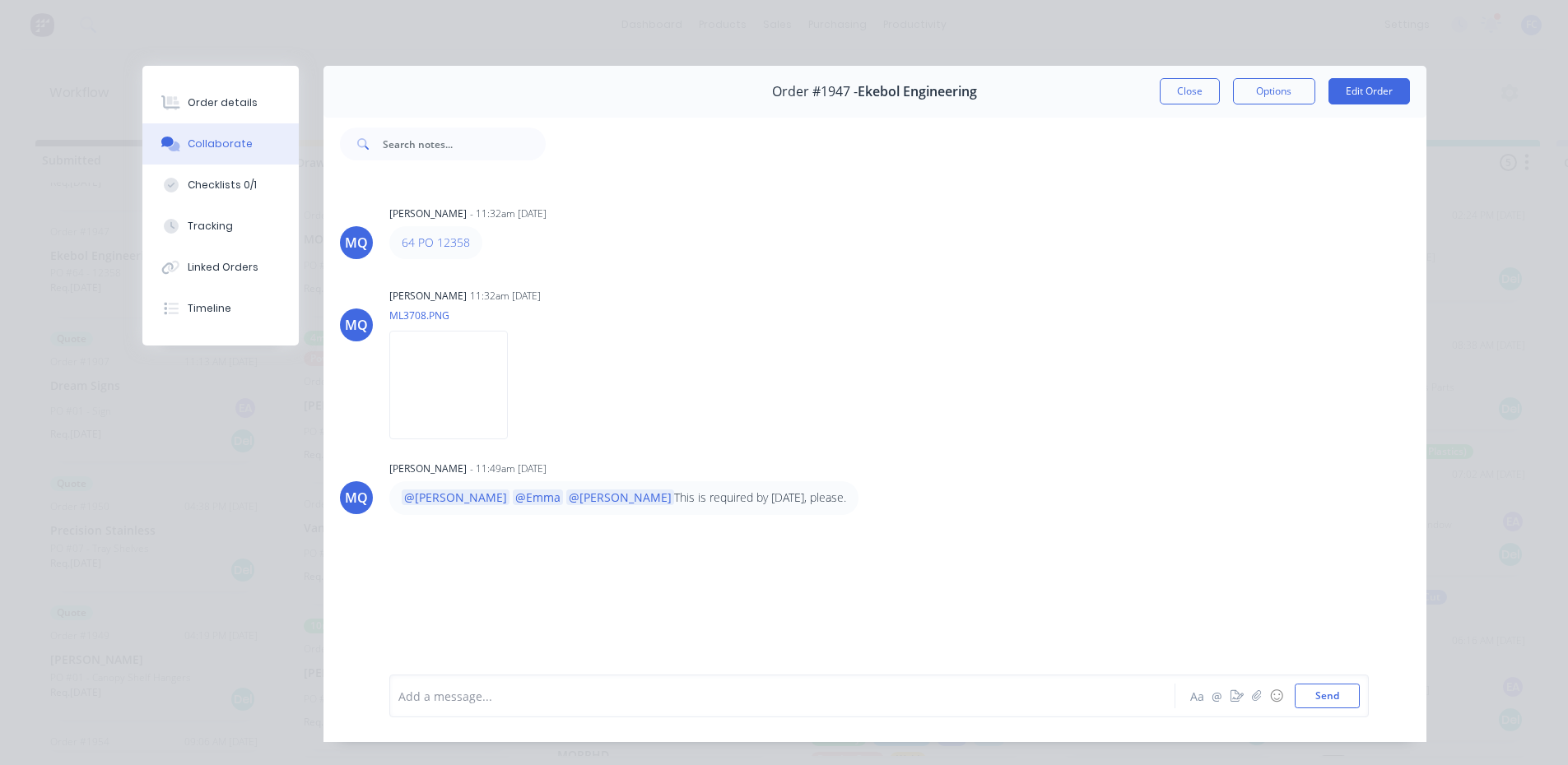 click on "Close" at bounding box center [1189, 91] 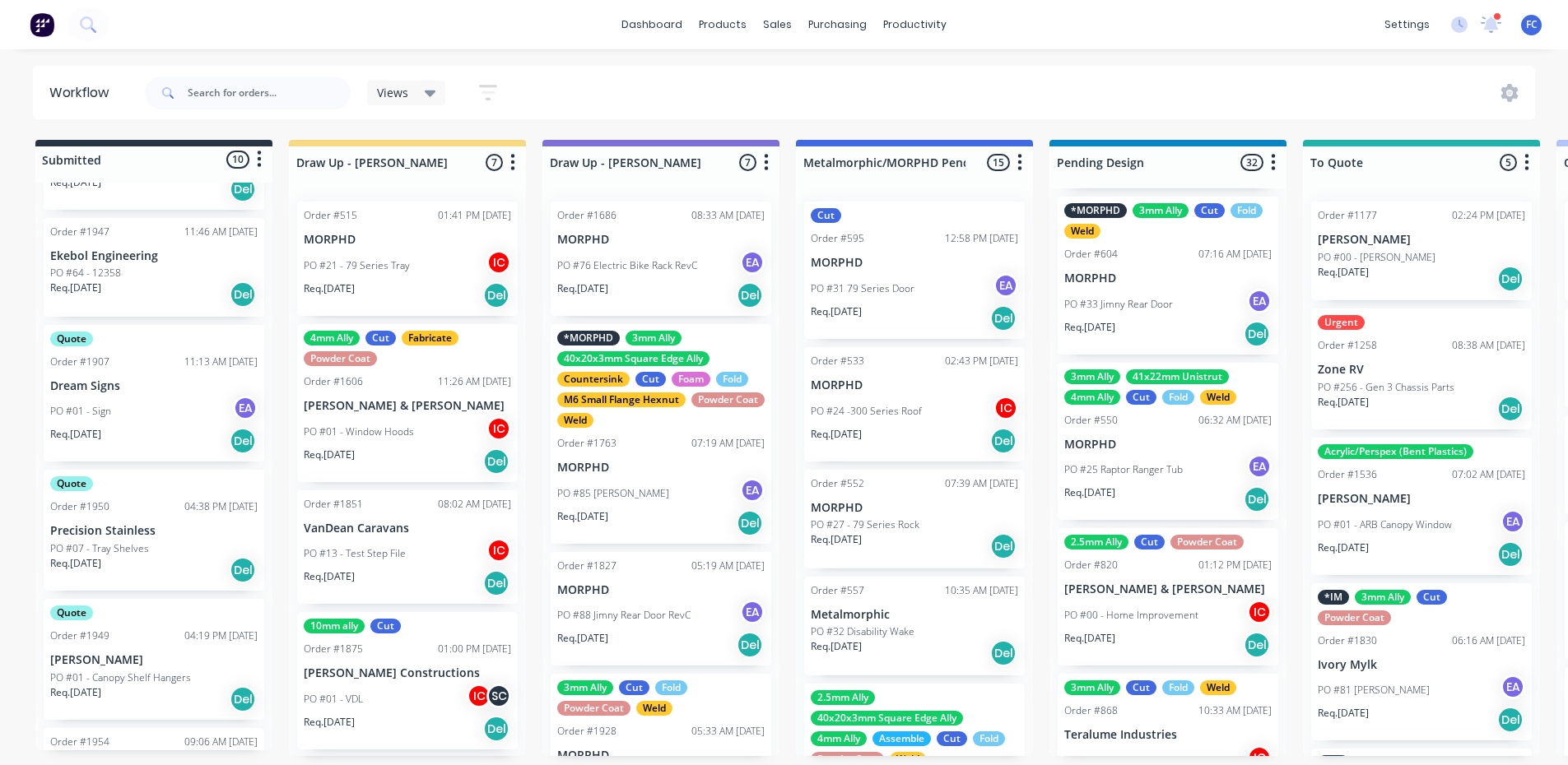 scroll, scrollTop: 247, scrollLeft: 0, axis: vertical 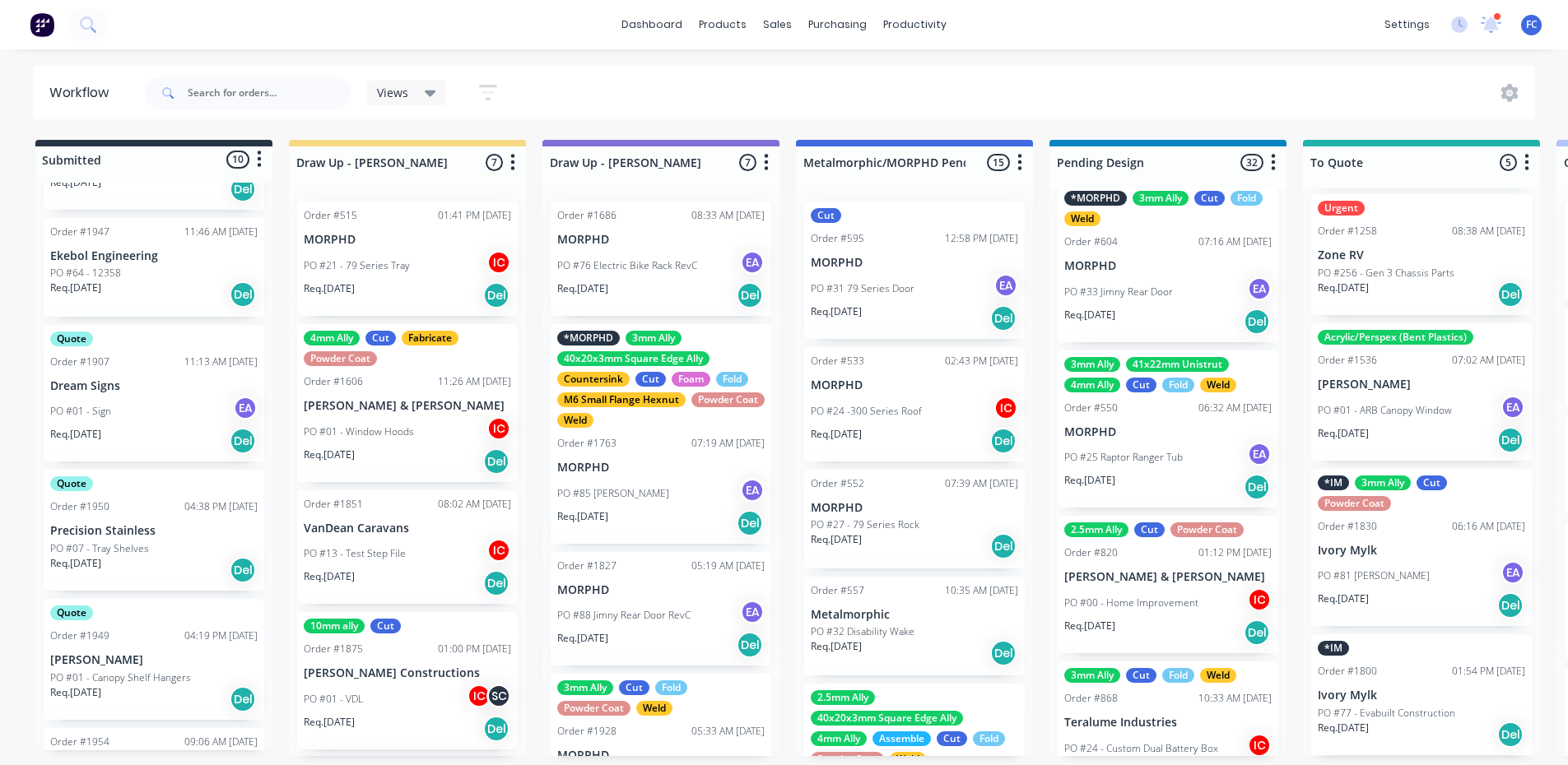 click on "dashboard products sales purchasing productivity dashboard products Product Catalogue Materials sales Sales Orders Customers Price Level Manager purchasing Purchase Orders Suppliers productivity Workflow Planner Delivery Scheduling Timesheets settings 1 new notifications Mark all as read Emma  mentioned you in a message All Fab Order  # 1942 PO  02 - 3268 Maroochy Hospital - Stainless
05:21am 10/07/25   Emma  mentioned you in a message Reece Order  # 1941 PO  01 Fire - Twirling Sword
11:28am 09/07/25   Emma  mentioned you in a message Vanstyn Constructions Order  # 1935 PO  01 - Plates 08:37am 08/07/25   Emma  mentioned you in a message Lamper Constructions Order  # 1875 PO  01 - VDL
08:51am 07/07/25   WorkShop  mentioned you in a message Whitelaw Hydraulics Pty Ltd Order  # 1904 PO  04 - Clutch Bracket
10:36am 03/07/25   WorkShop  mentioned you in a message Whitelaw Hydraulics Pty Ltd Order  # 1904 PO  04 - Clutch Bracket
10:36am 03/07/25   WorkShop  mentioned you in a message Order  # 1904 PO    FC" at bounding box center (784, 25) 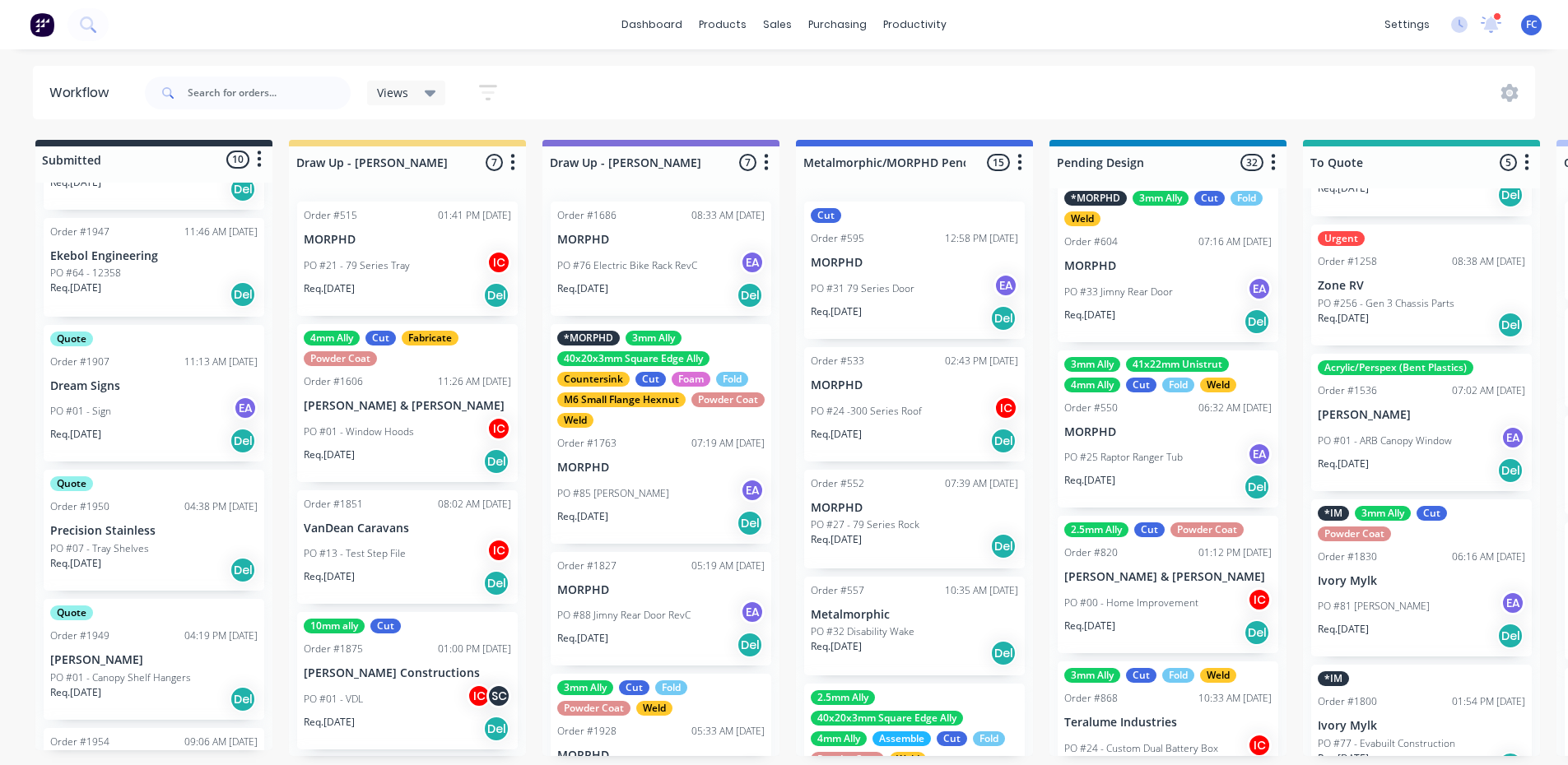 scroll, scrollTop: 32, scrollLeft: 0, axis: vertical 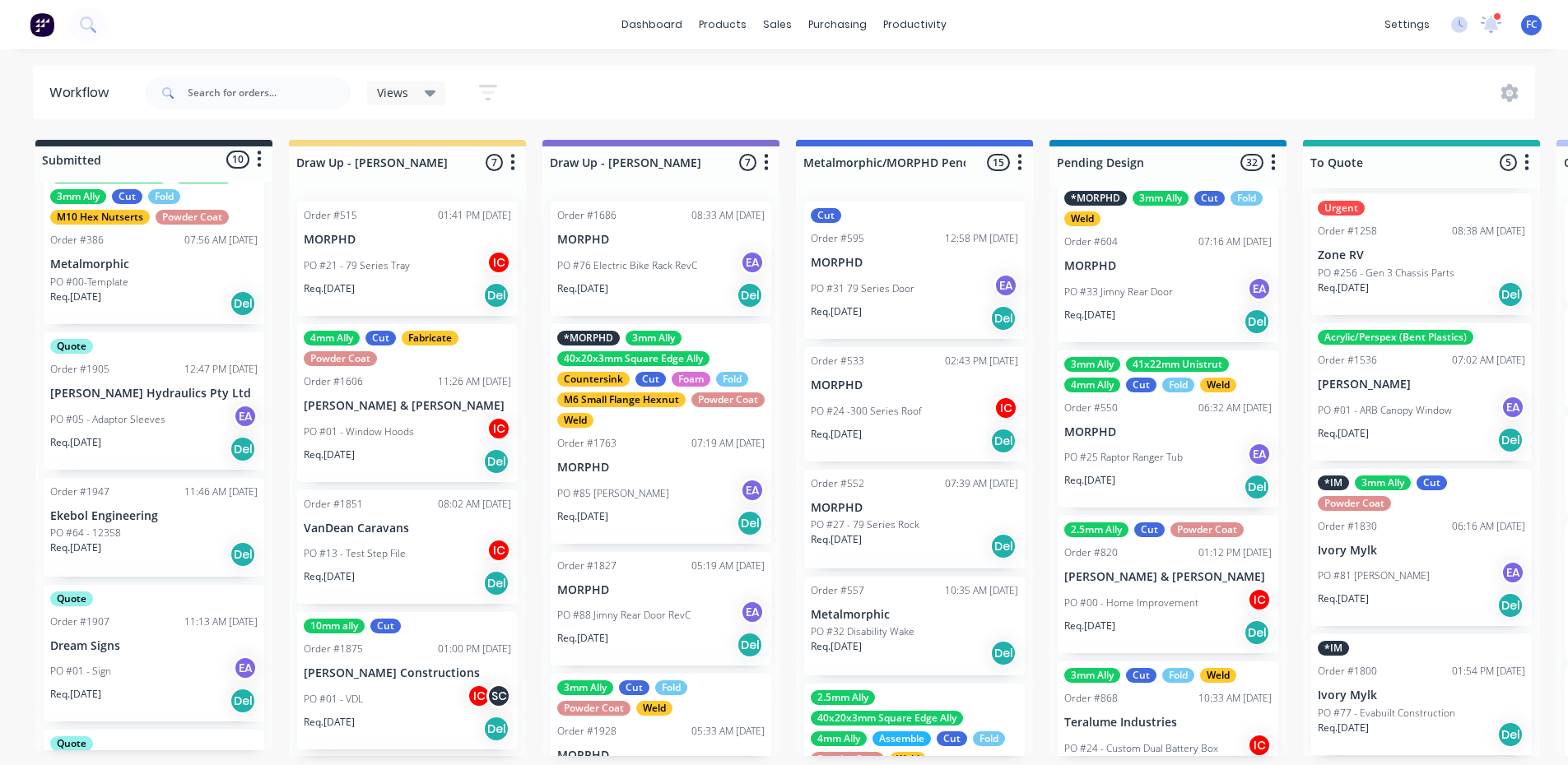 click on "Ekebol Engineering" at bounding box center [154, 516] 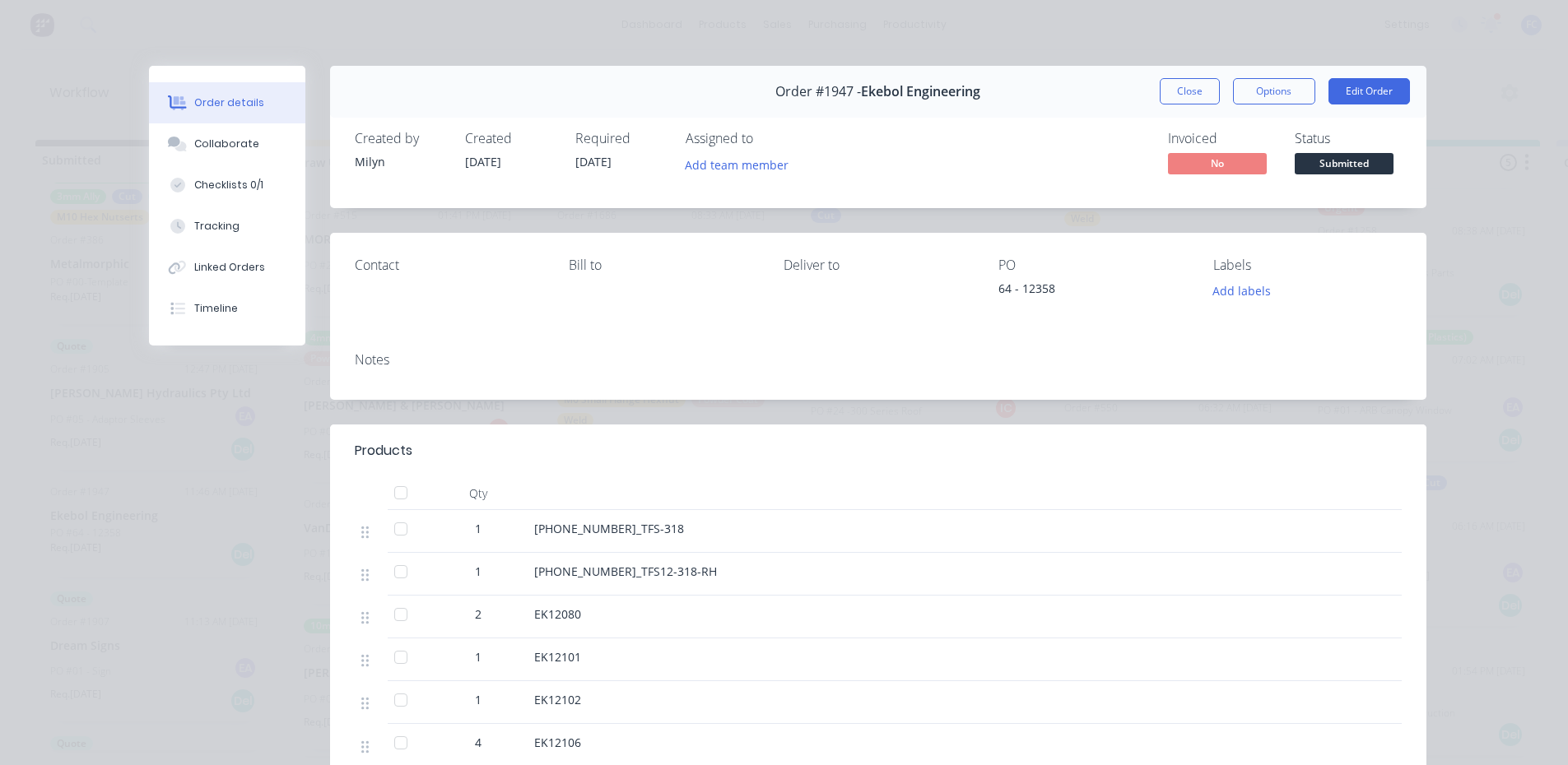 drag, startPoint x: 1163, startPoint y: 88, endPoint x: 961, endPoint y: 204, distance: 232.93776 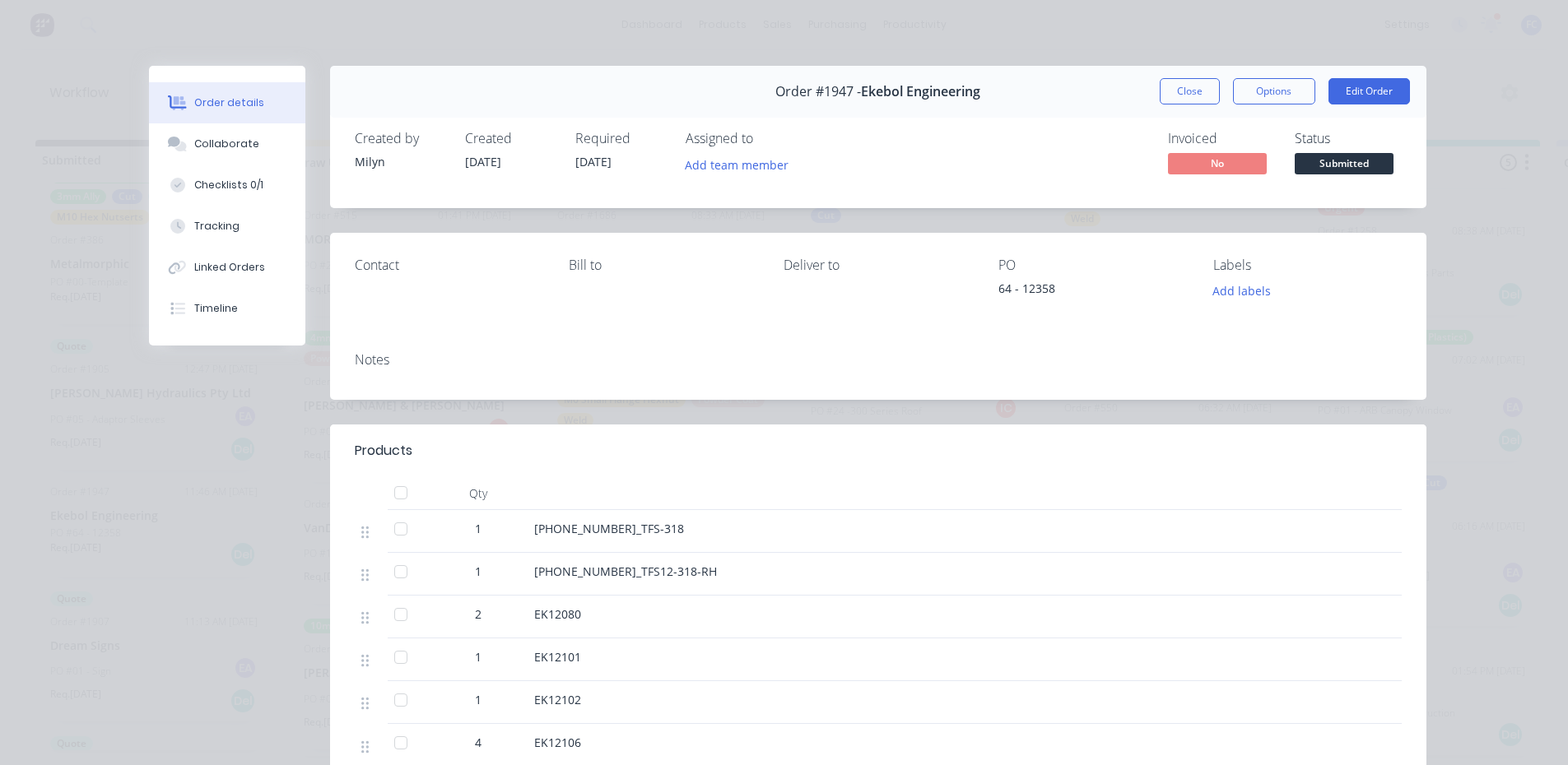 click on "Close" at bounding box center [1189, 91] 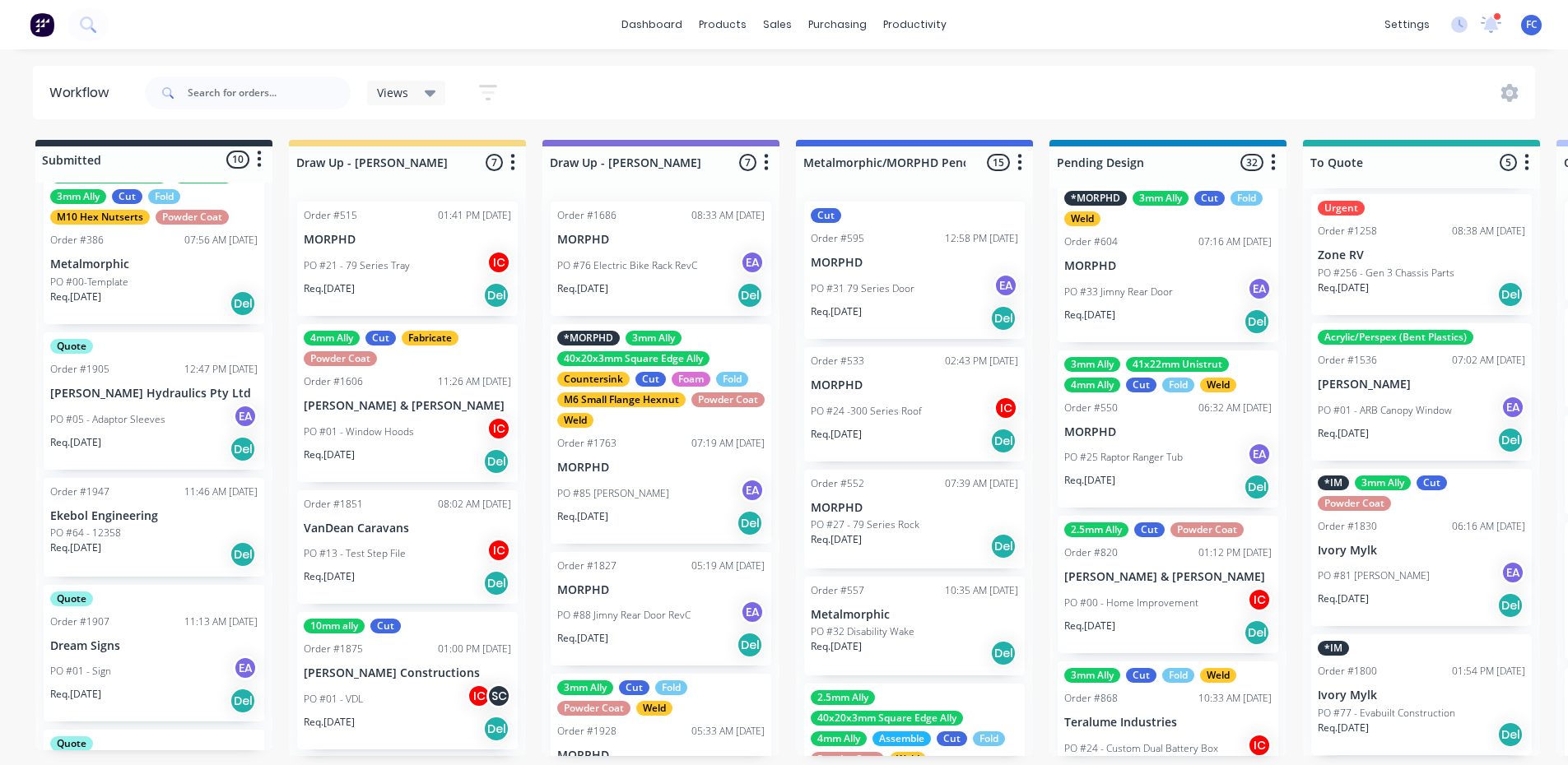 click on "Order #1947 11:46 AM 10/07/25 Ekebol Engineering PO #64 - 12358
Req. 15/07/25 Del" at bounding box center (154, 527) 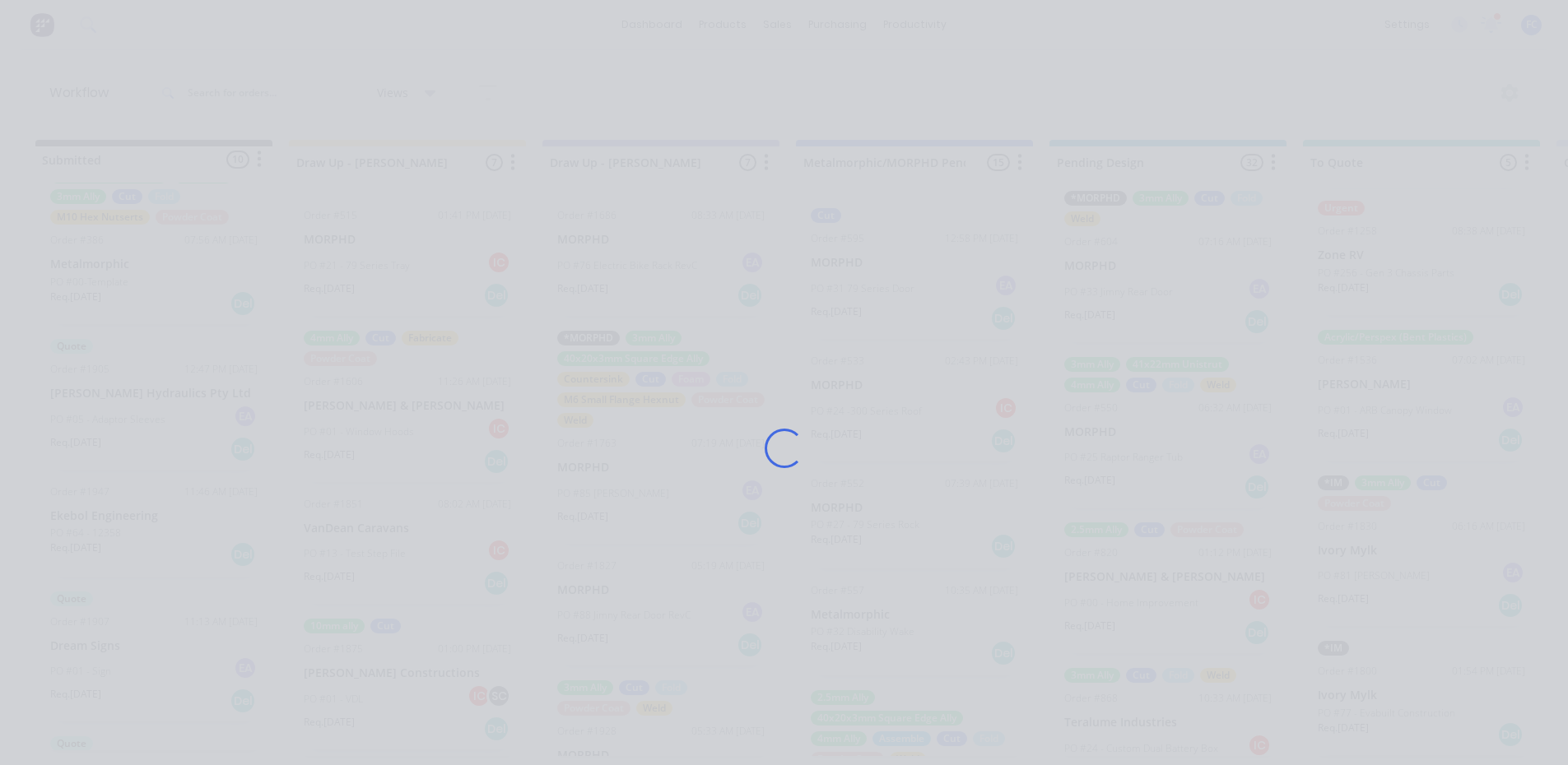 scroll, scrollTop: 0, scrollLeft: 0, axis: both 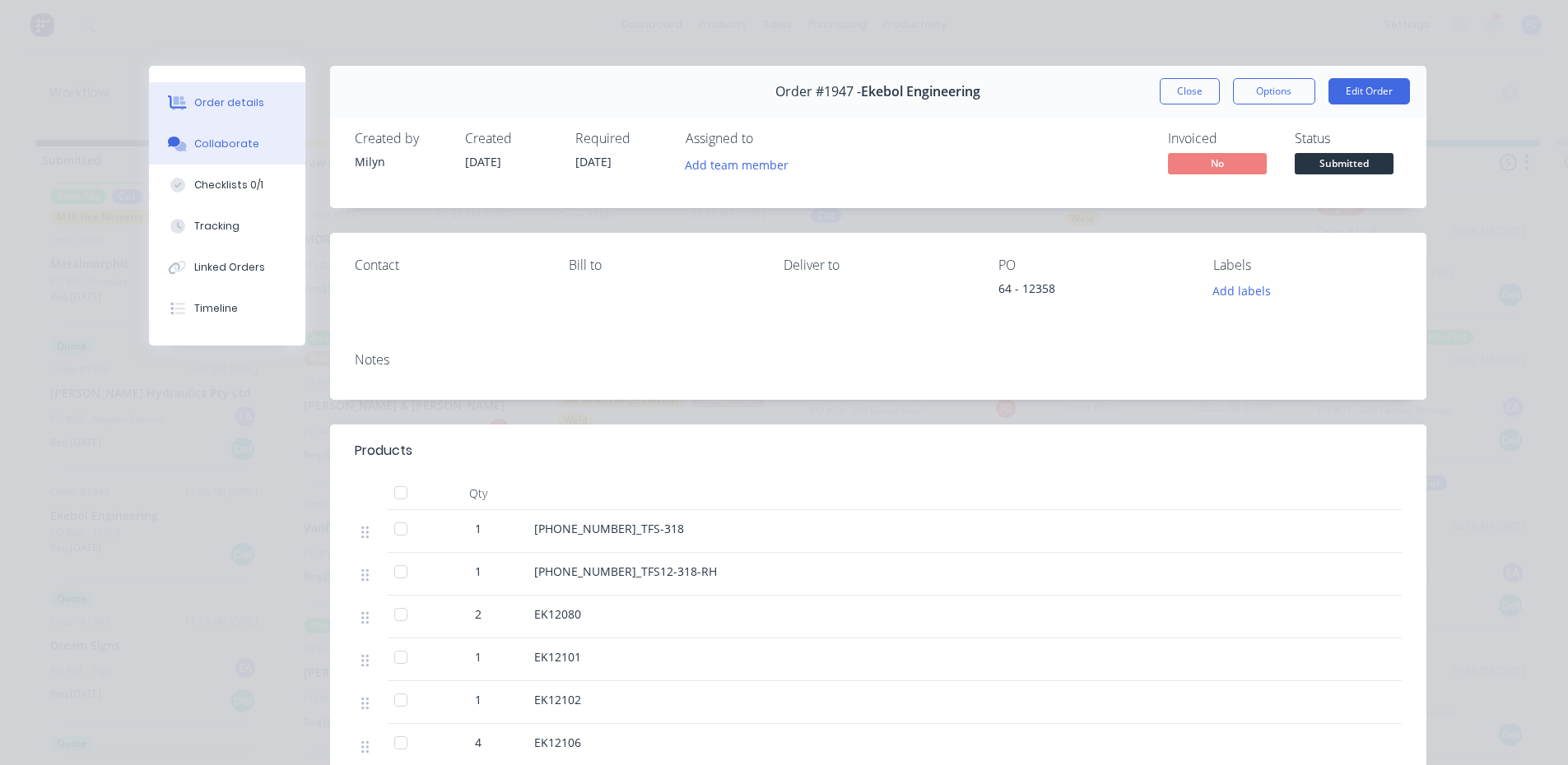 click on "Collaborate" at bounding box center [227, 144] 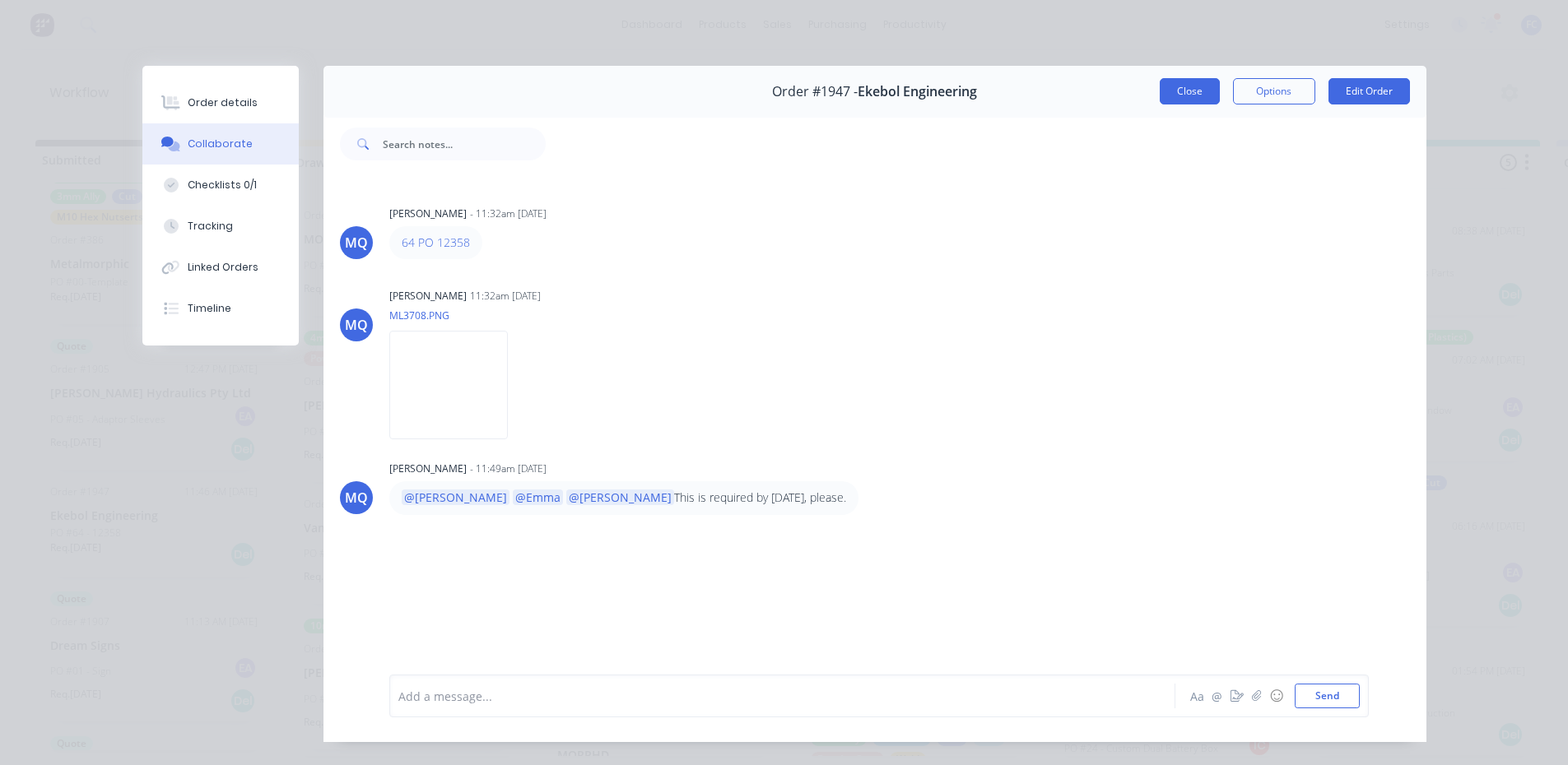 click on "Close" at bounding box center [1189, 91] 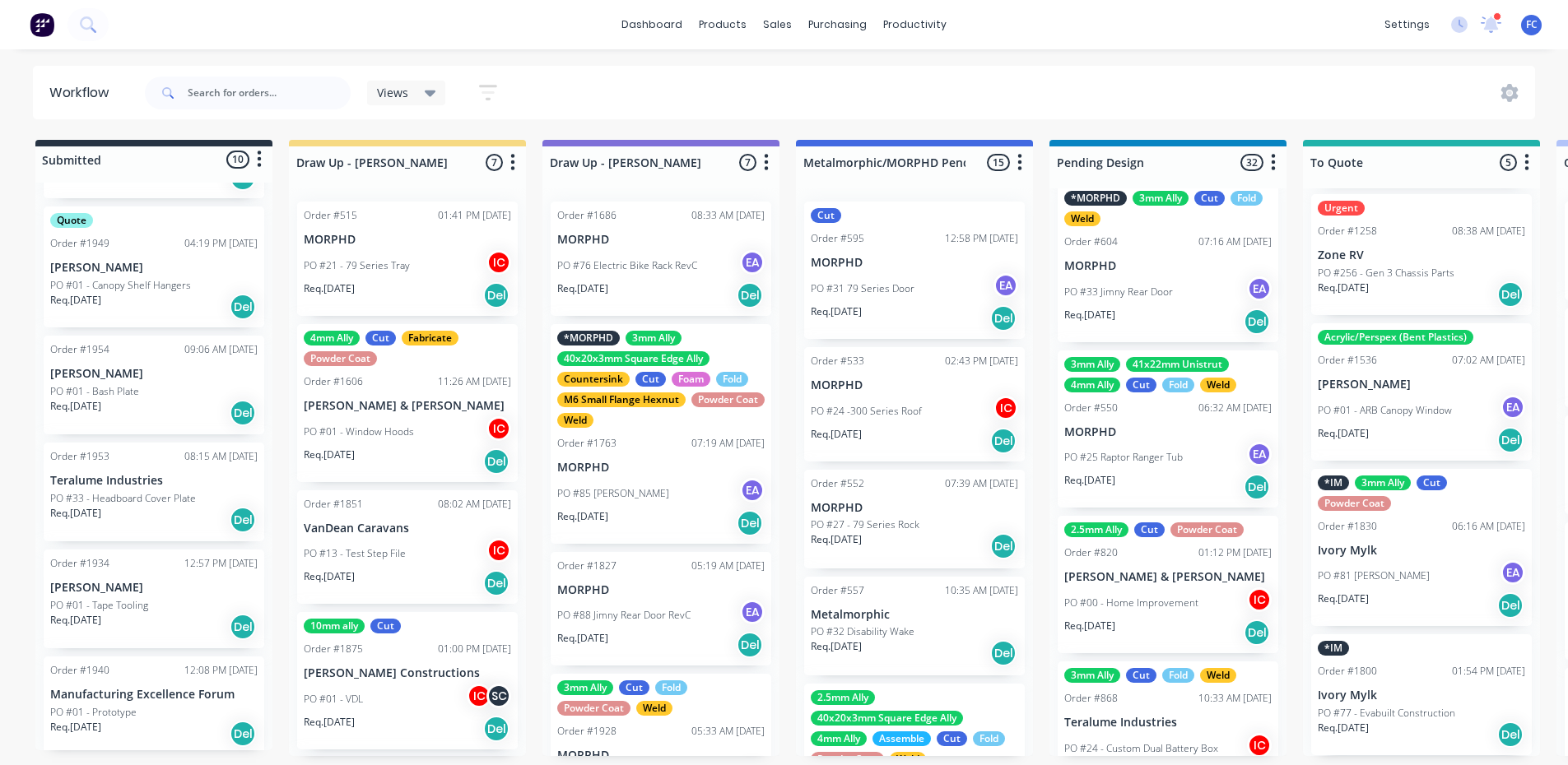 scroll, scrollTop: 727, scrollLeft: 0, axis: vertical 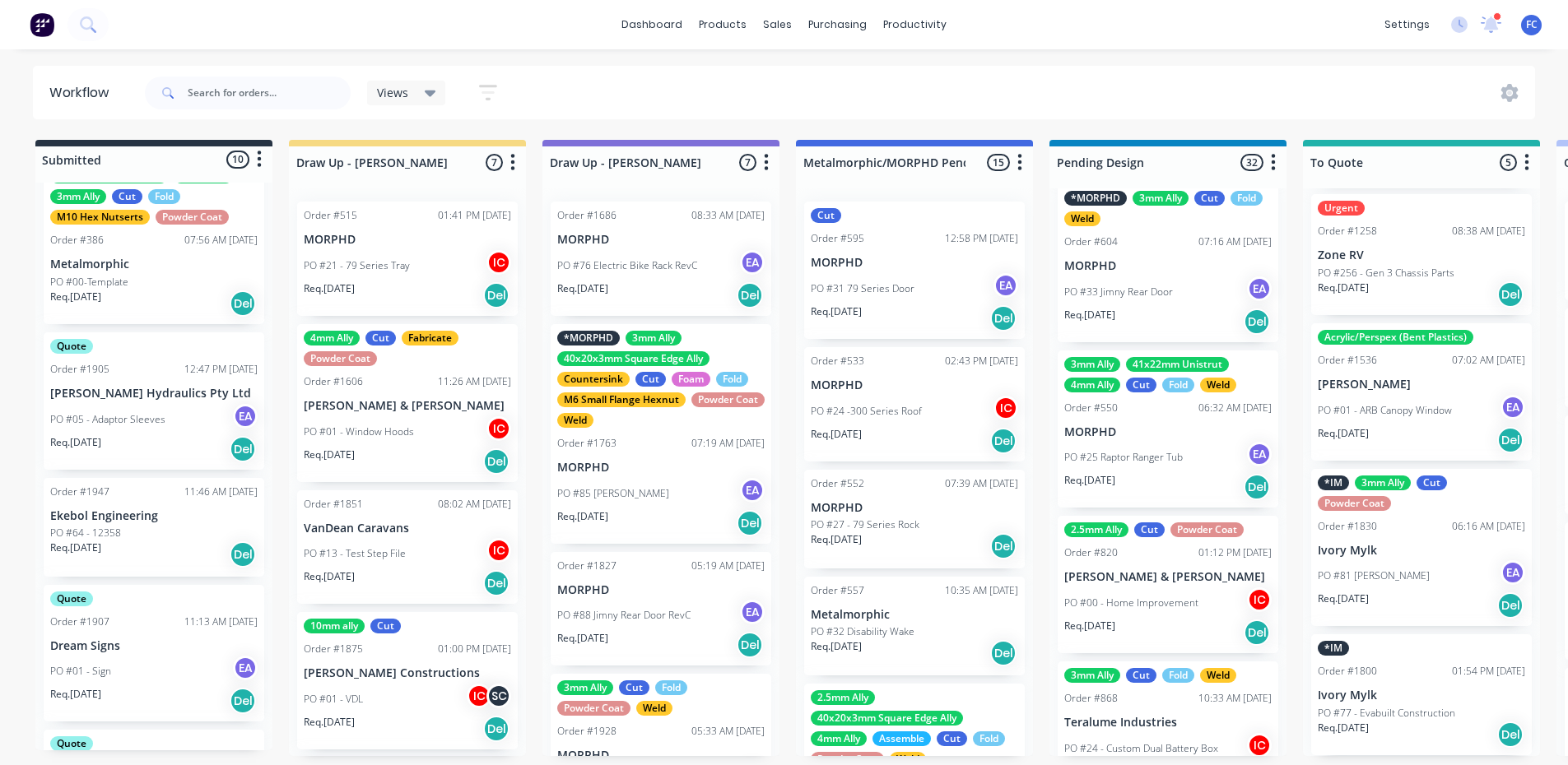 click on "Req. 15/07/25 Del" at bounding box center (154, 554) 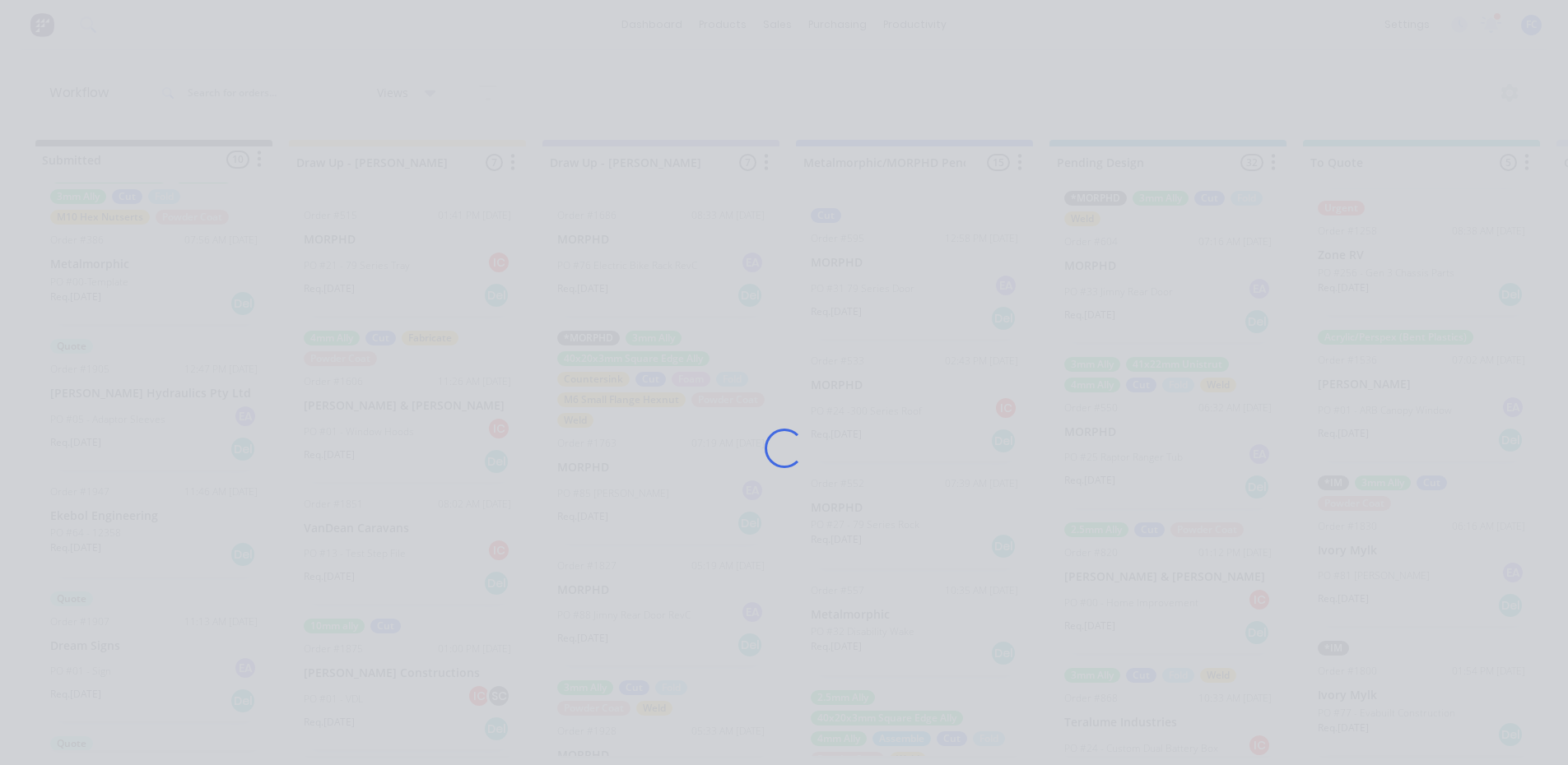 scroll, scrollTop: 0, scrollLeft: 0, axis: both 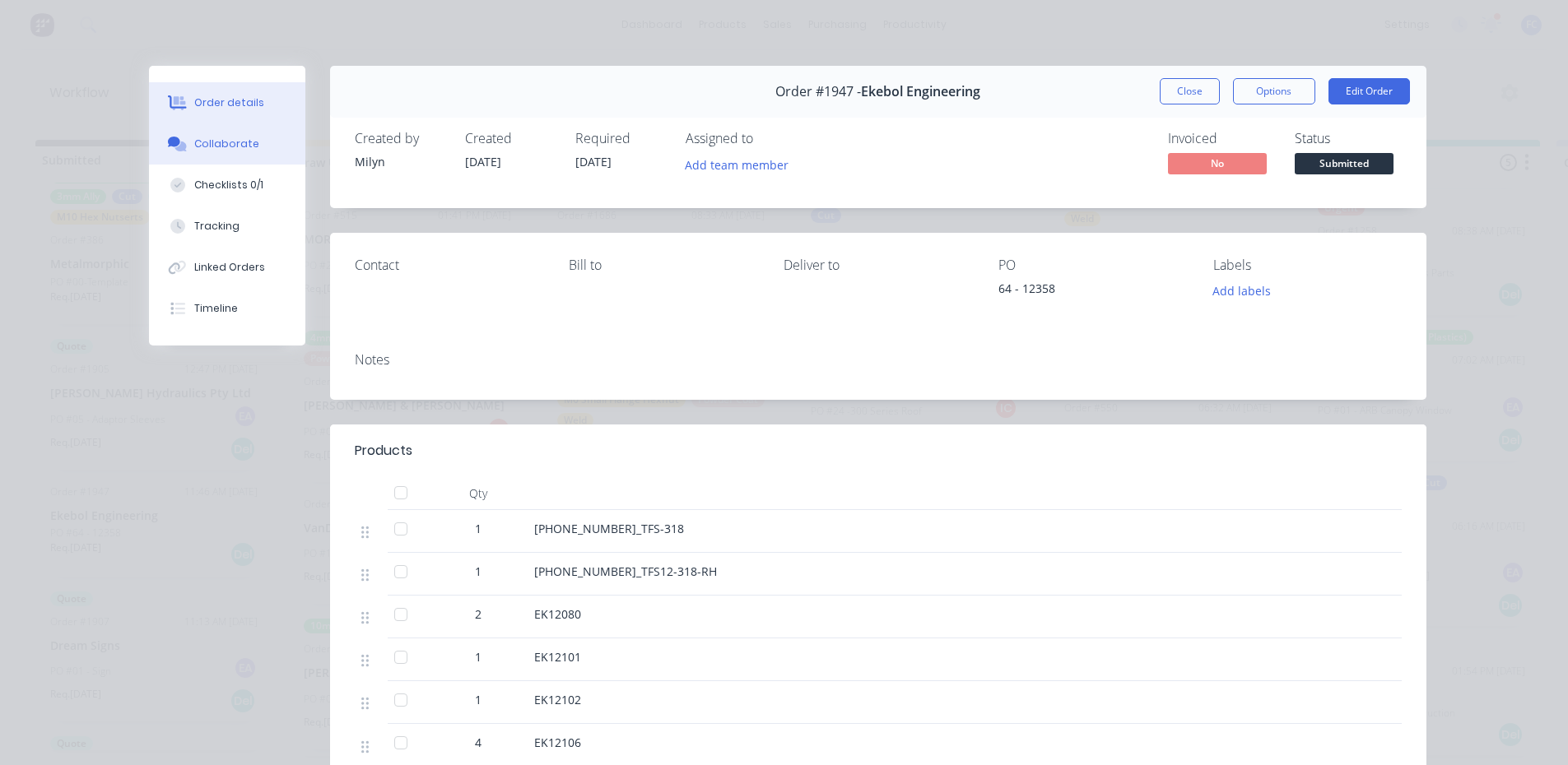 click on "Collaborate" at bounding box center [226, 144] 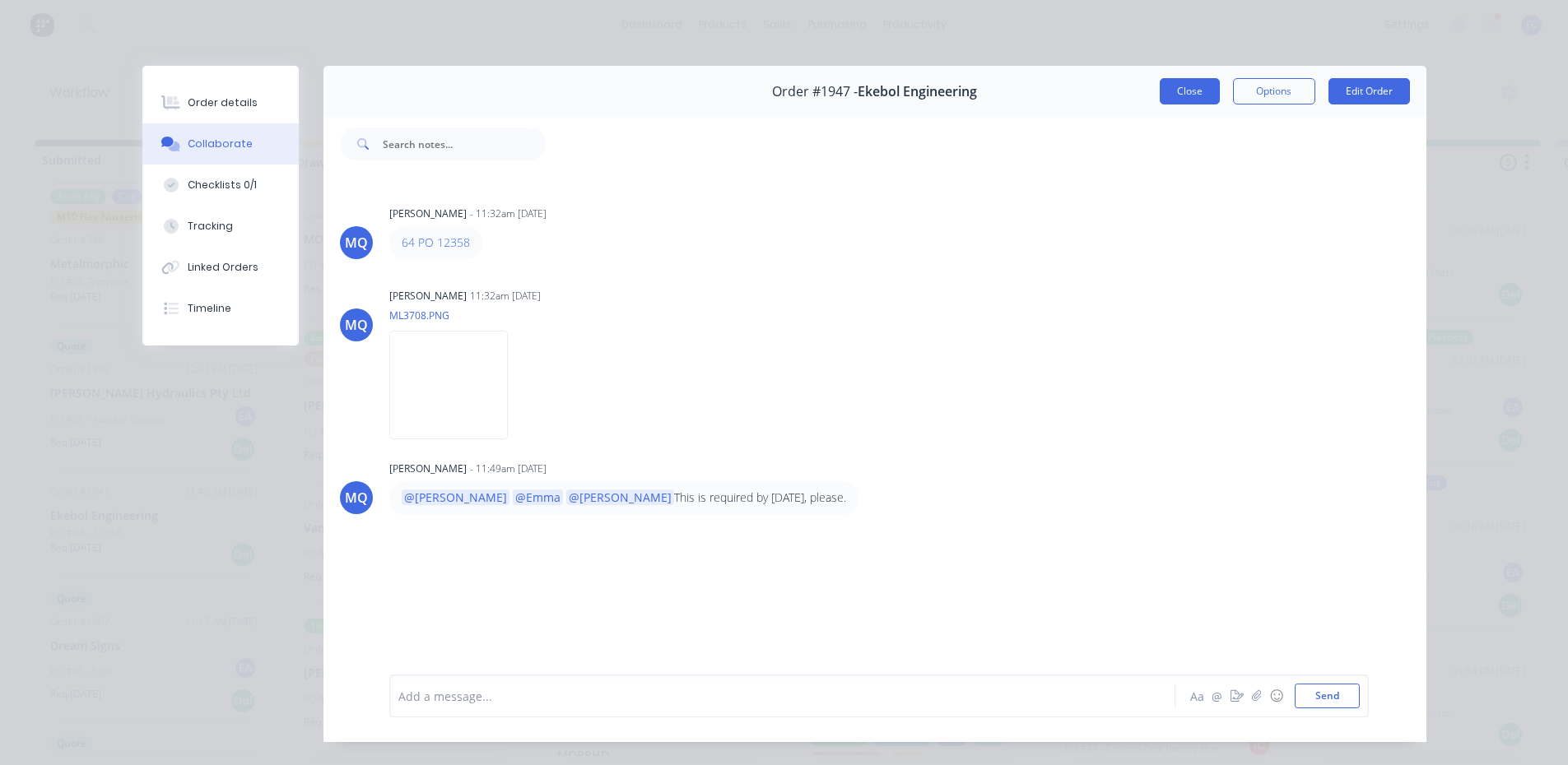 click on "Close" at bounding box center [1189, 91] 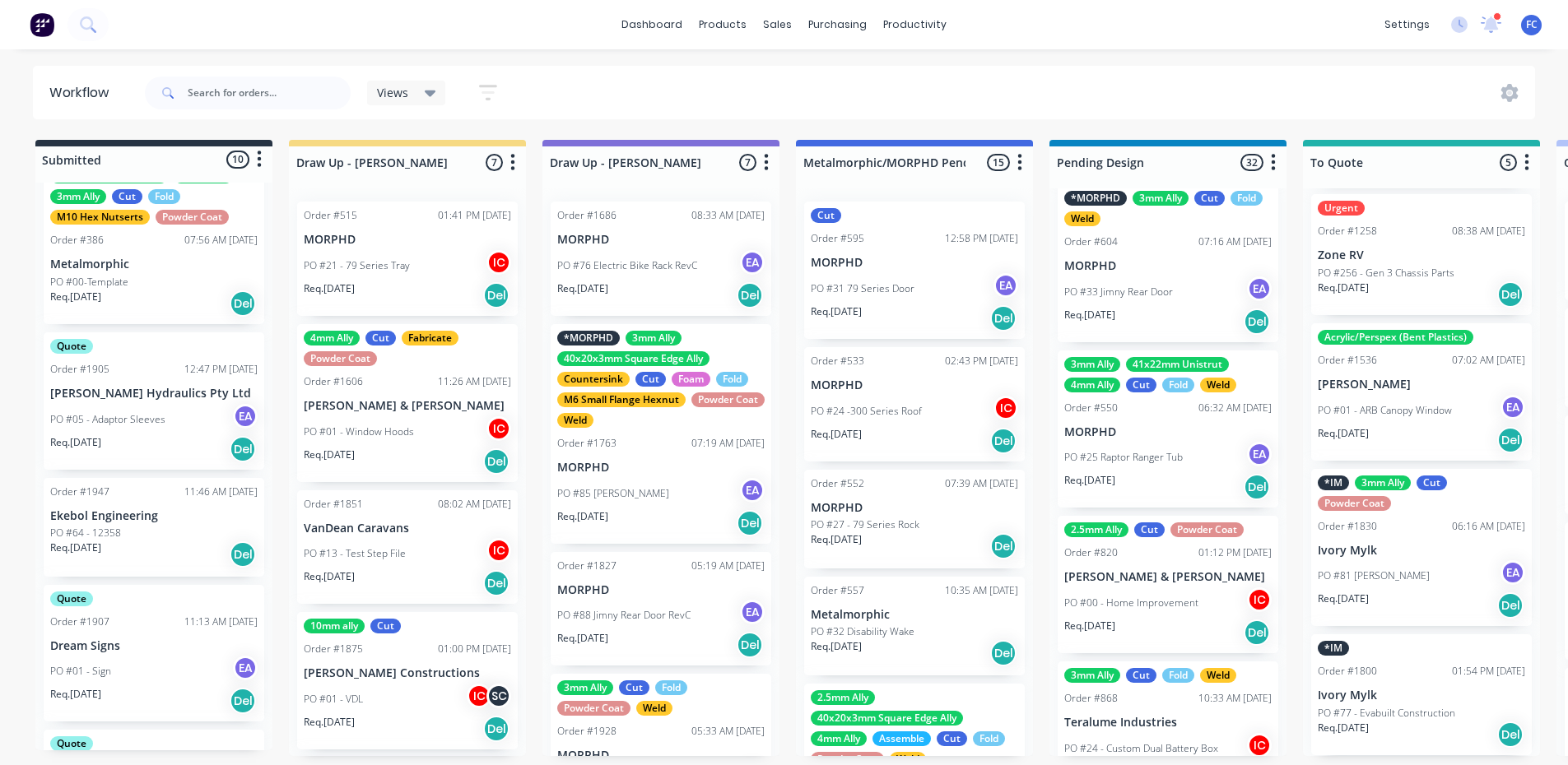 click on "Ekebol Engineering" at bounding box center [154, 516] 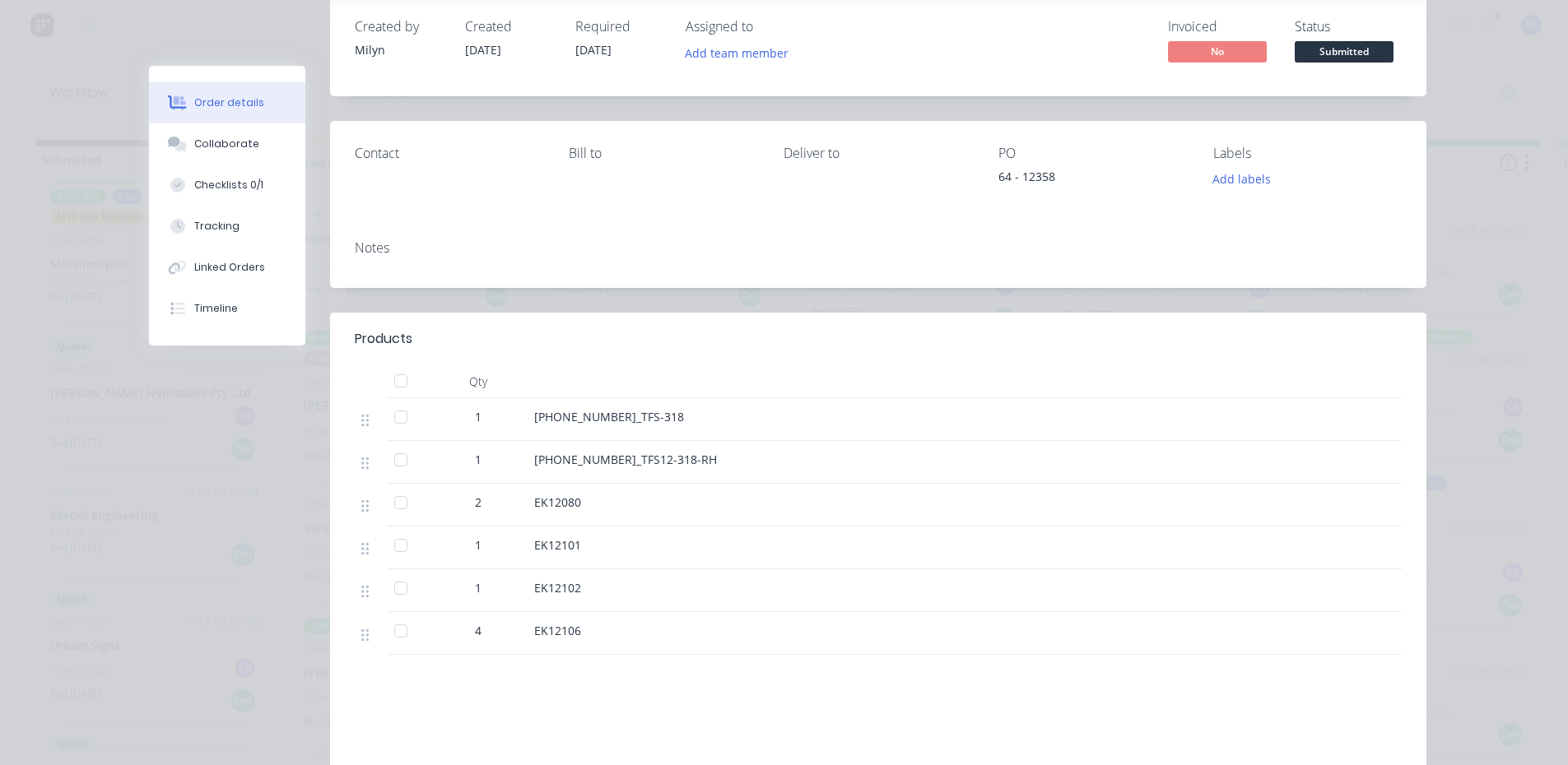 scroll, scrollTop: 165, scrollLeft: 0, axis: vertical 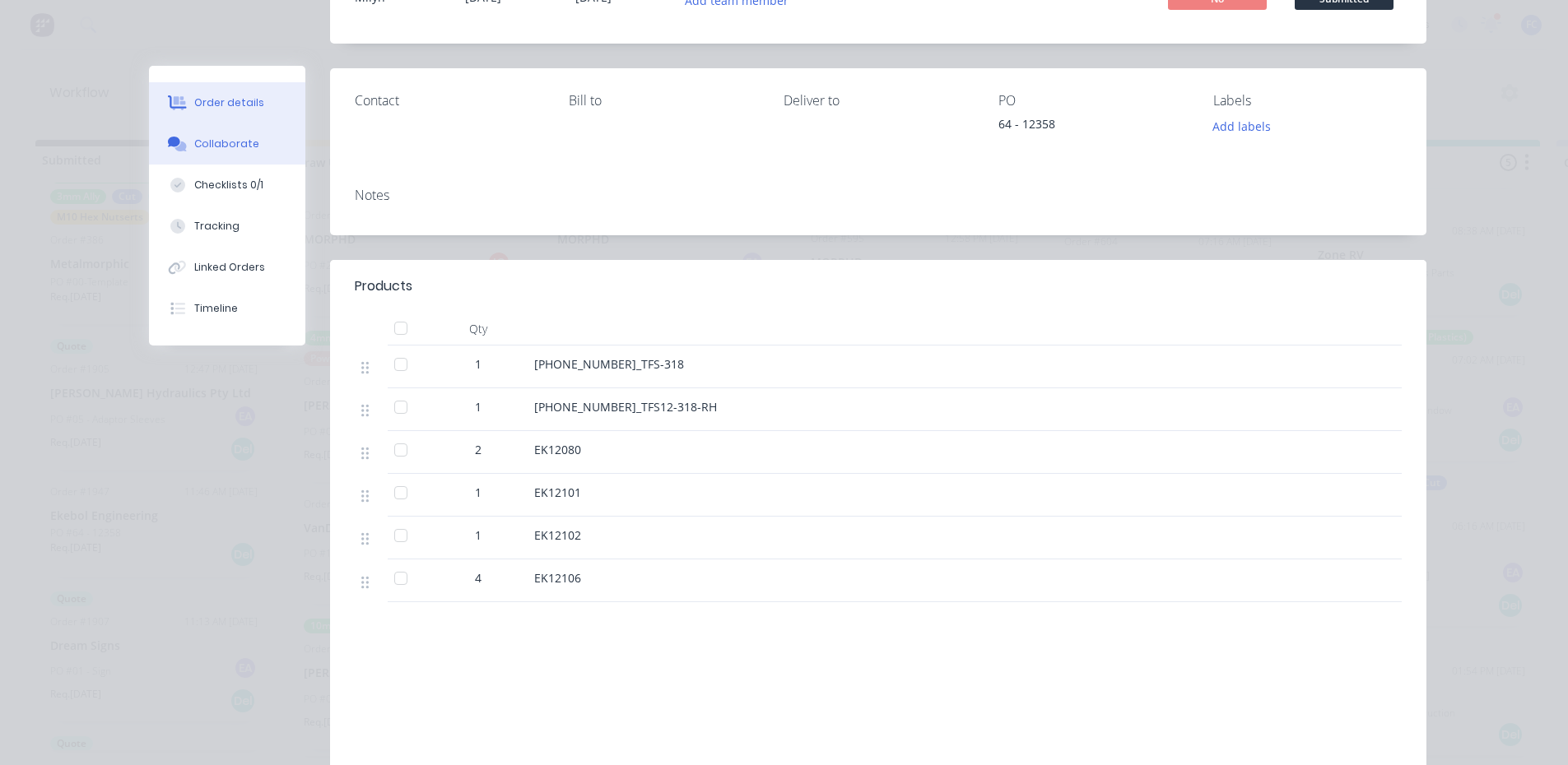 click on "Collaborate" at bounding box center (227, 144) 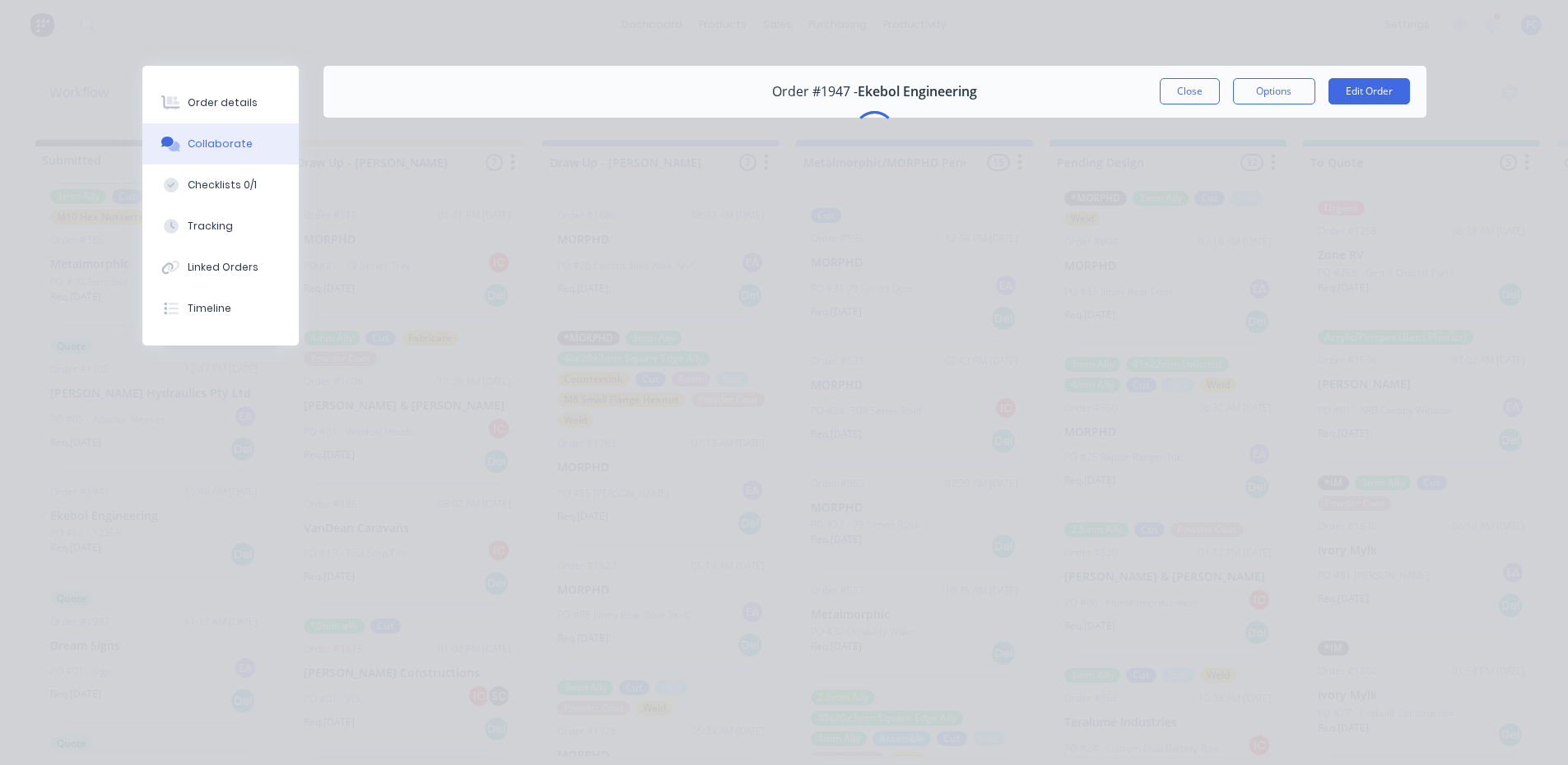 scroll, scrollTop: 0, scrollLeft: 0, axis: both 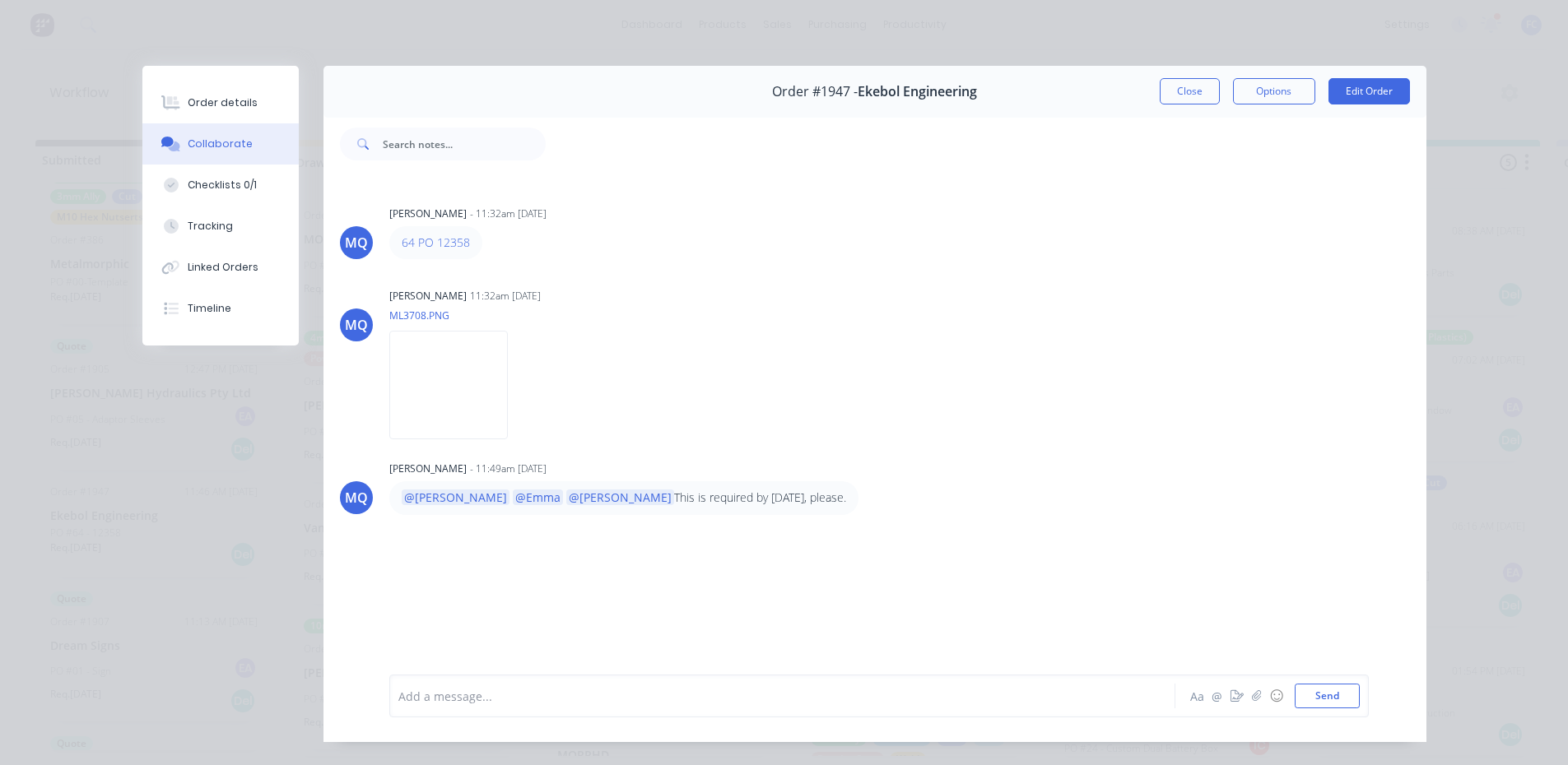 drag, startPoint x: 550, startPoint y: 536, endPoint x: 655, endPoint y: 578, distance: 113.08846 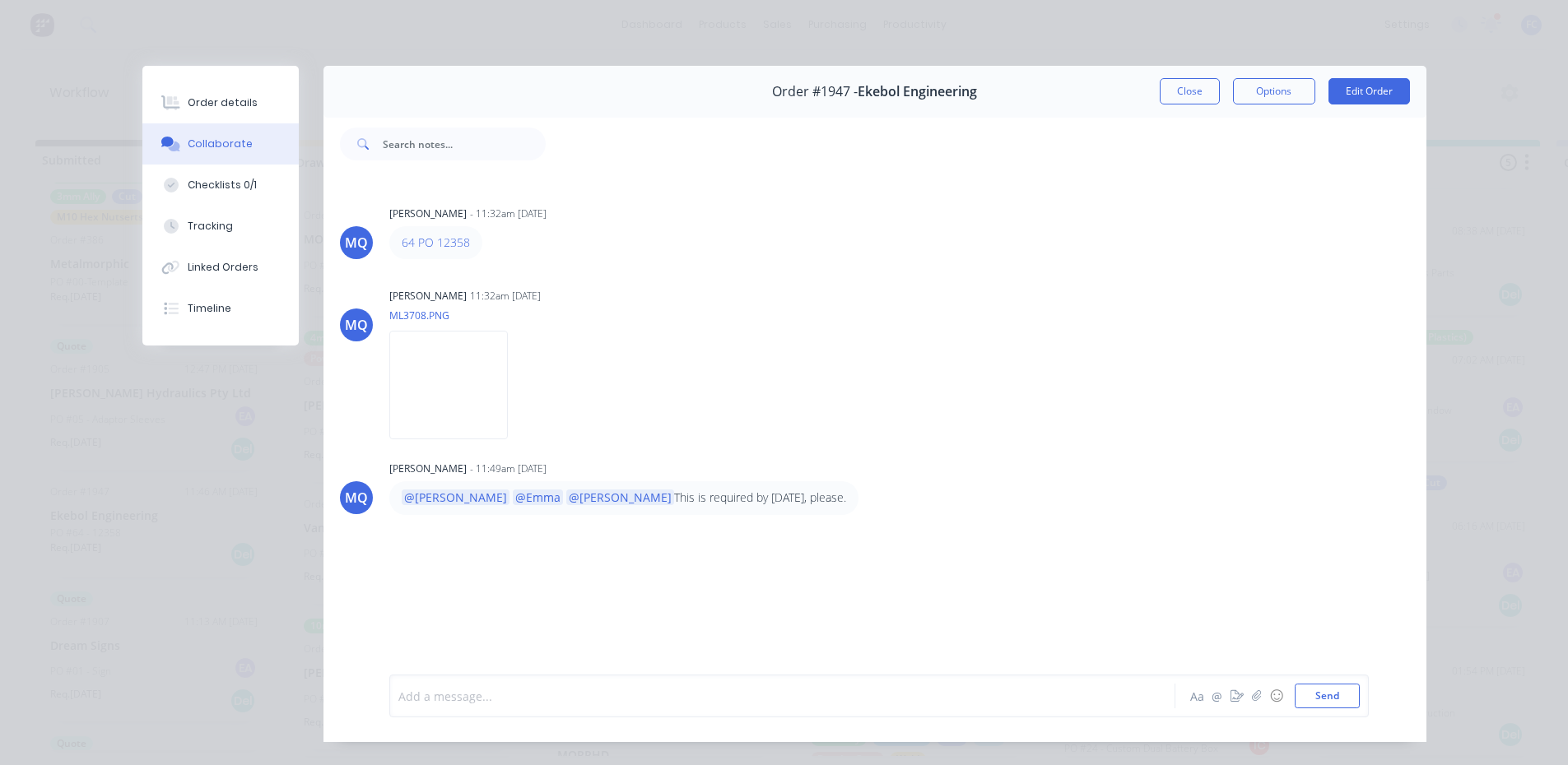 click at bounding box center (759, 696) 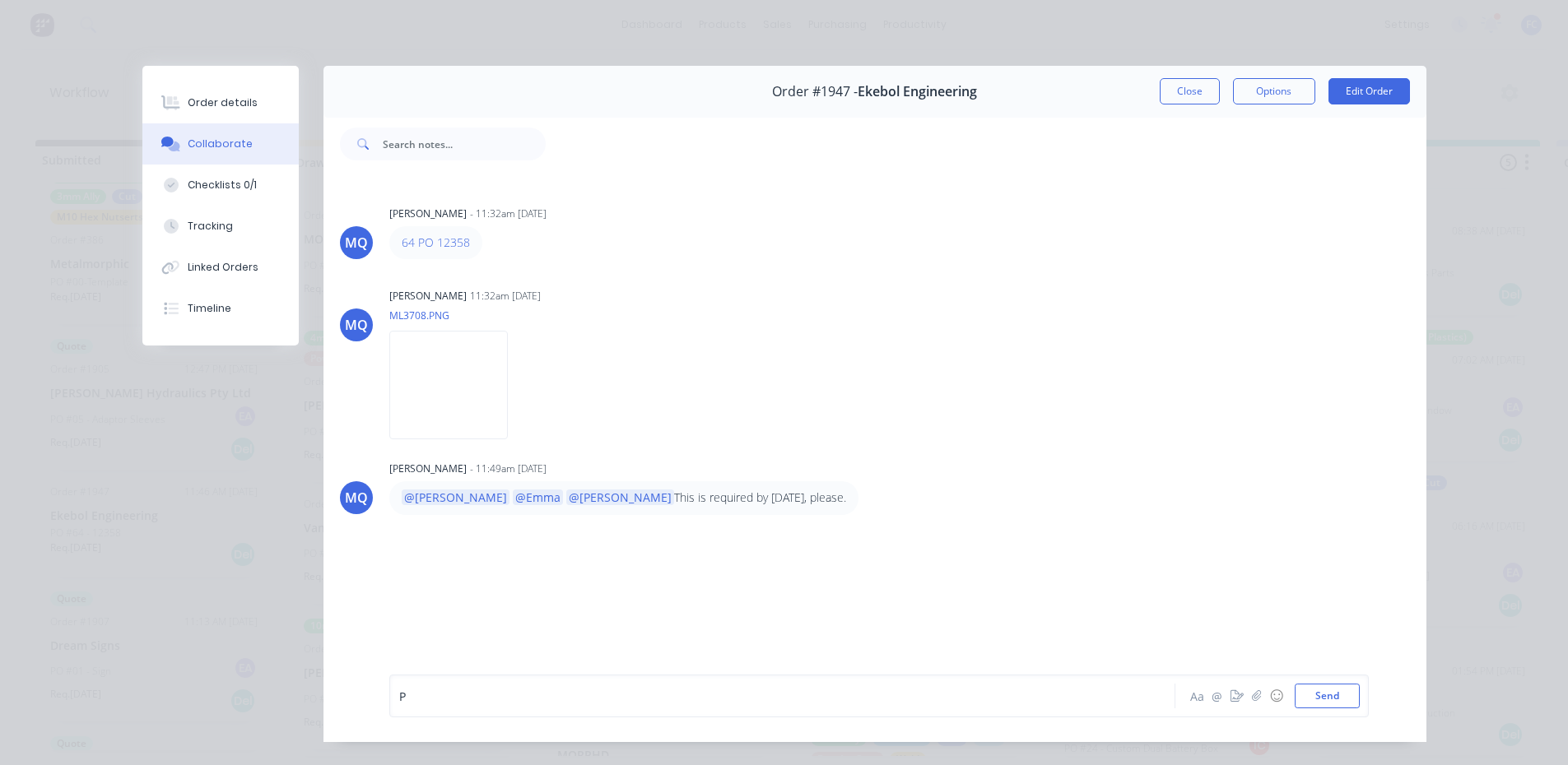 type 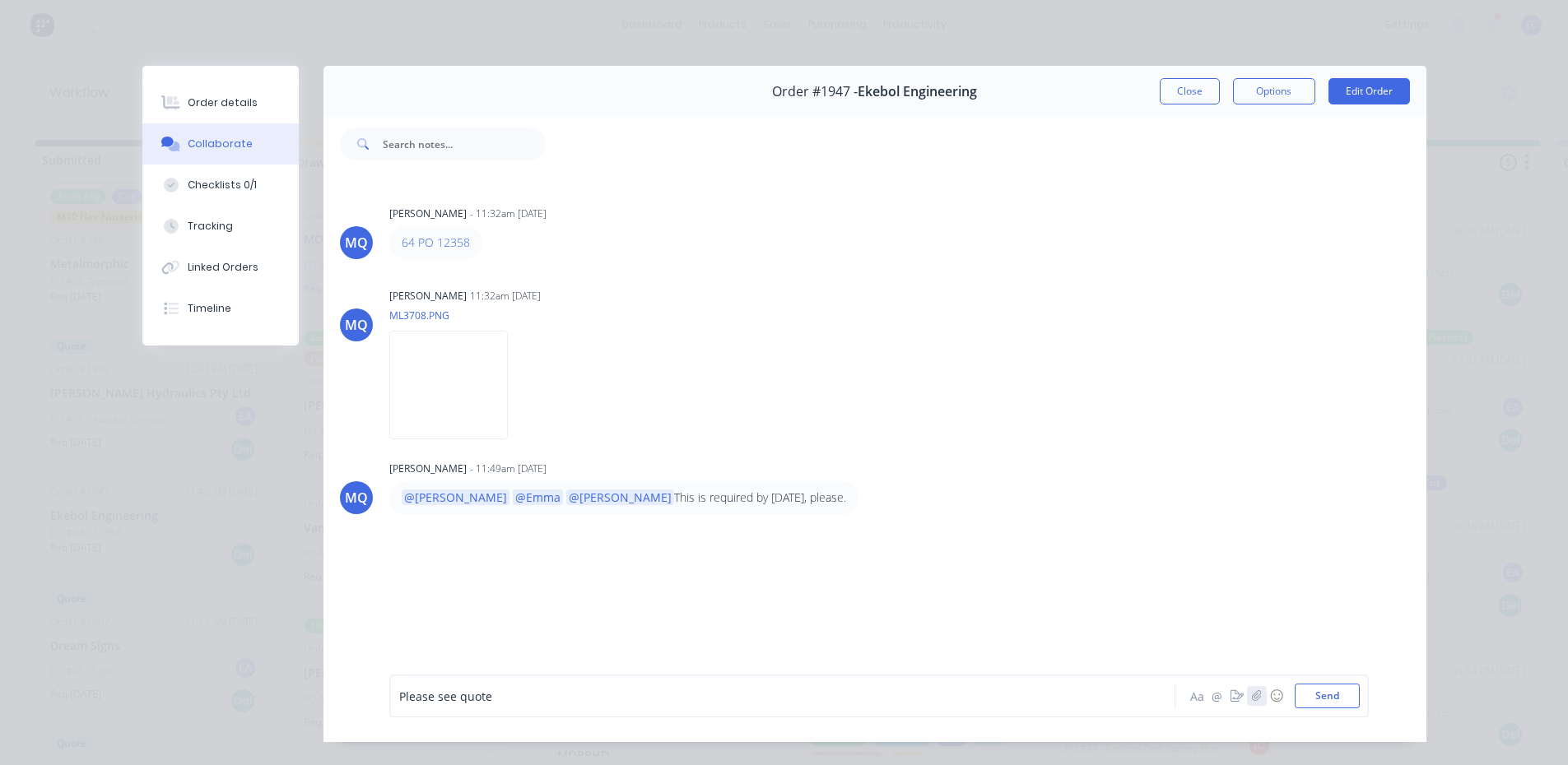 click at bounding box center [1257, 696] 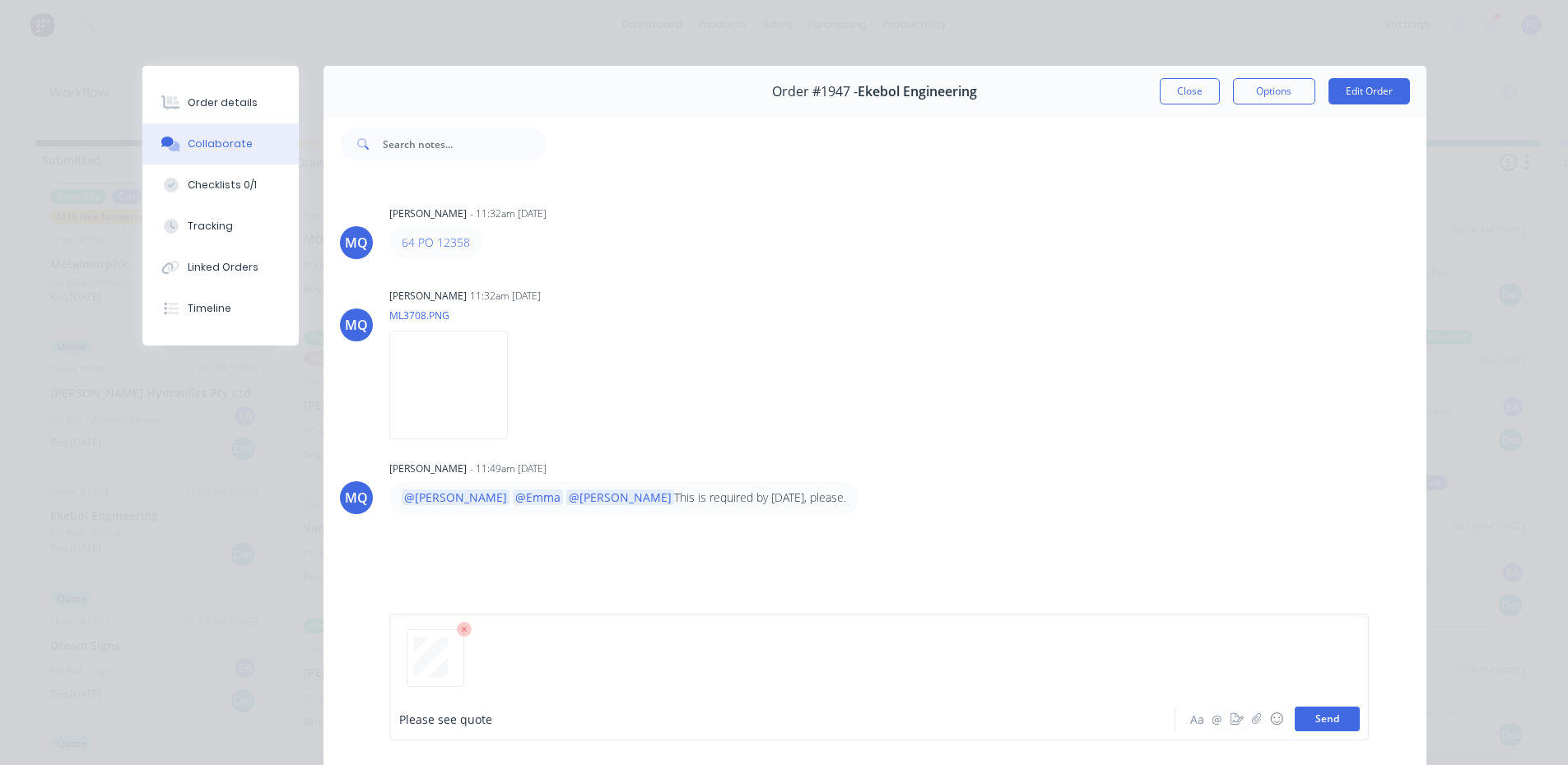 click on "Send" at bounding box center [1327, 719] 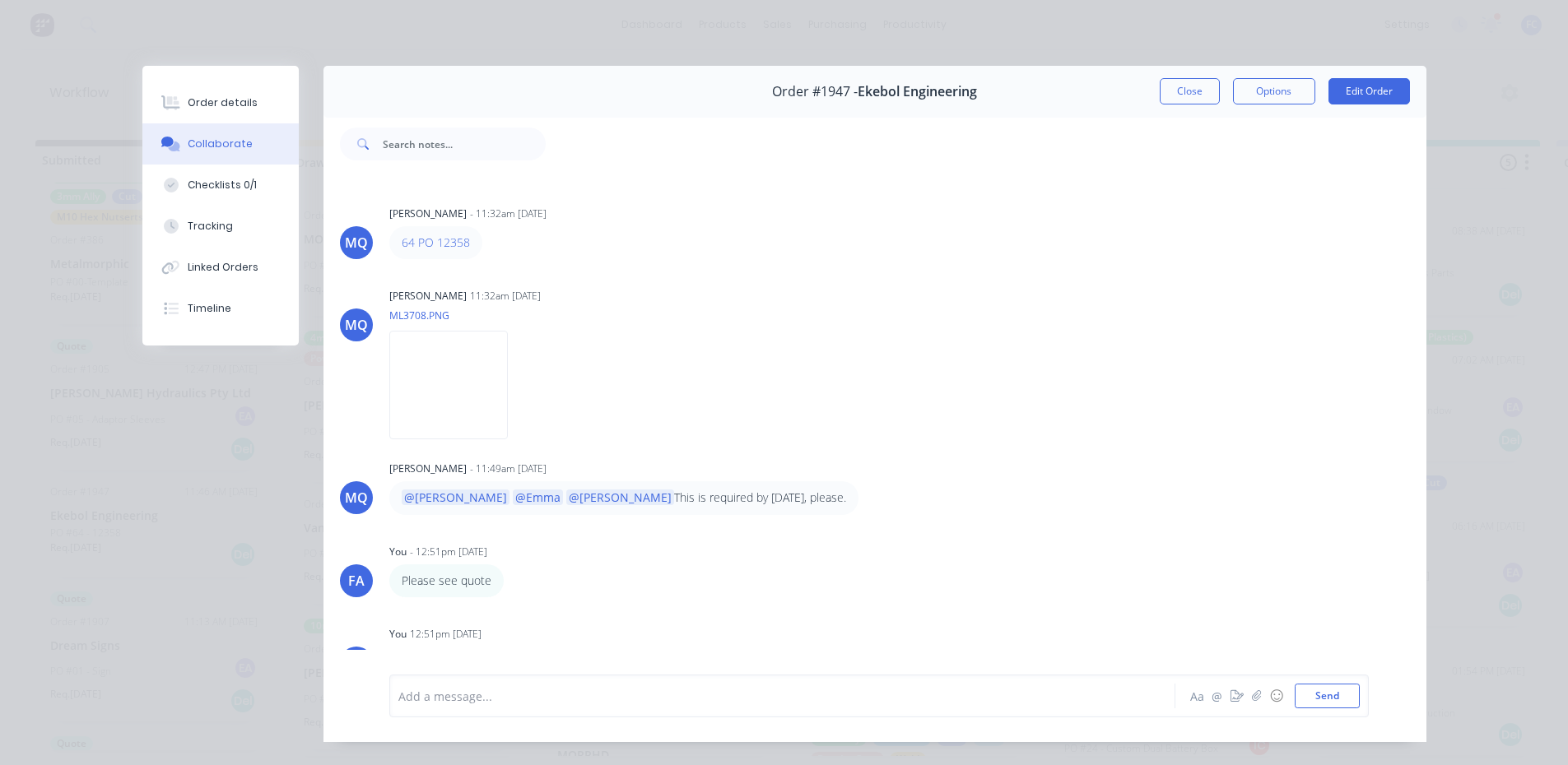 scroll, scrollTop: 41, scrollLeft: 0, axis: vertical 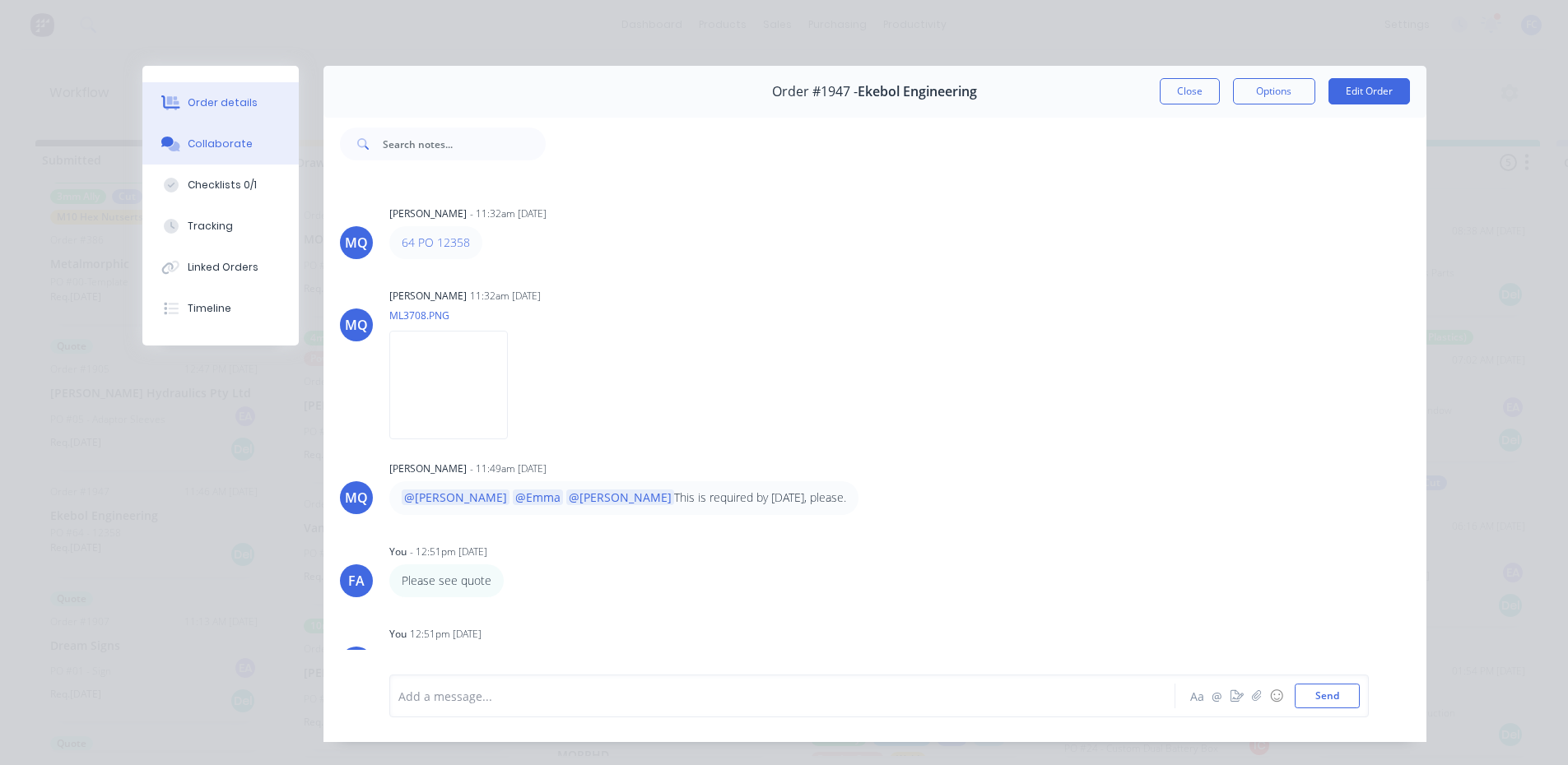 drag, startPoint x: 423, startPoint y: 246, endPoint x: 225, endPoint y: 114, distance: 237.96638 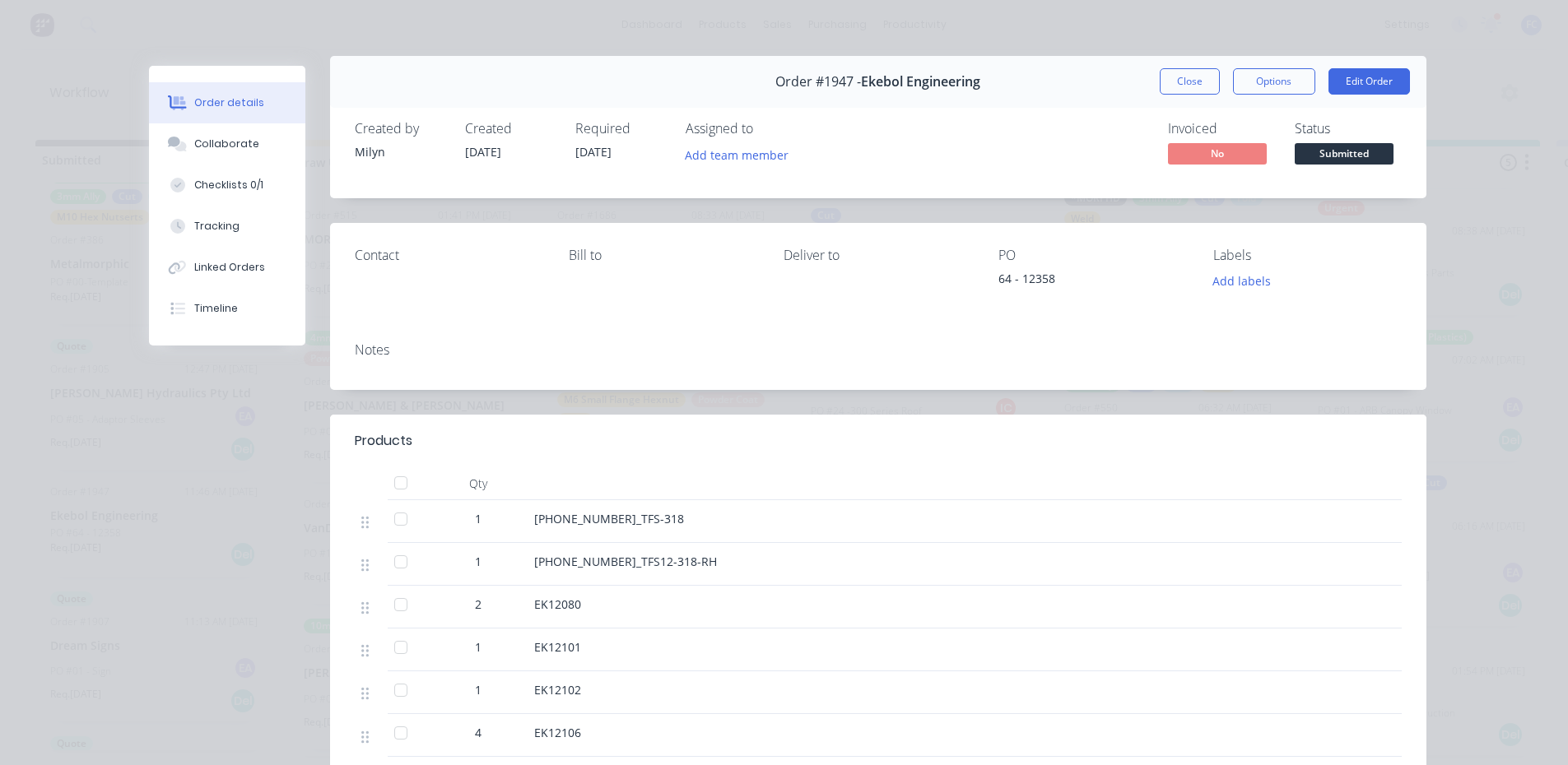 scroll, scrollTop: 0, scrollLeft: 0, axis: both 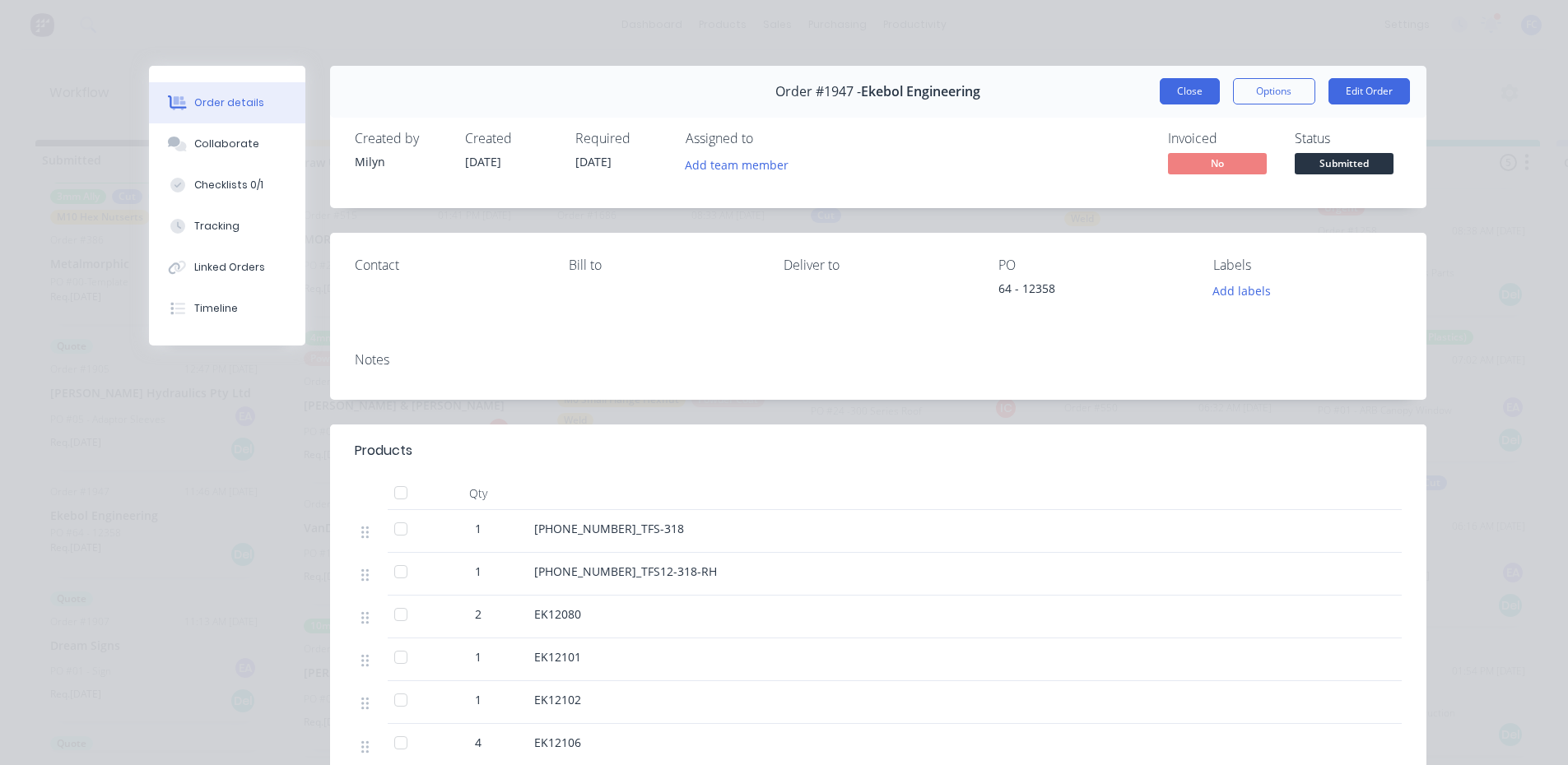 click on "Close" at bounding box center [1189, 91] 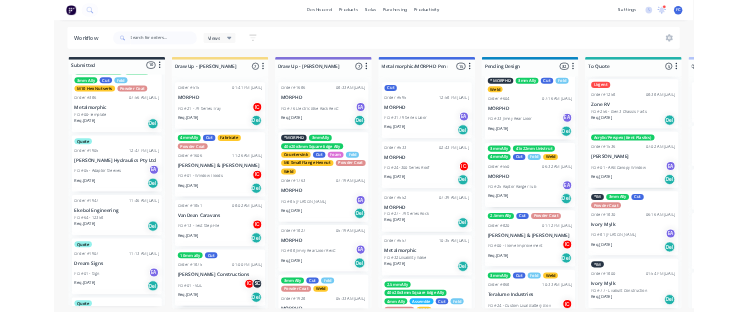 scroll, scrollTop: 284, scrollLeft: 0, axis: vertical 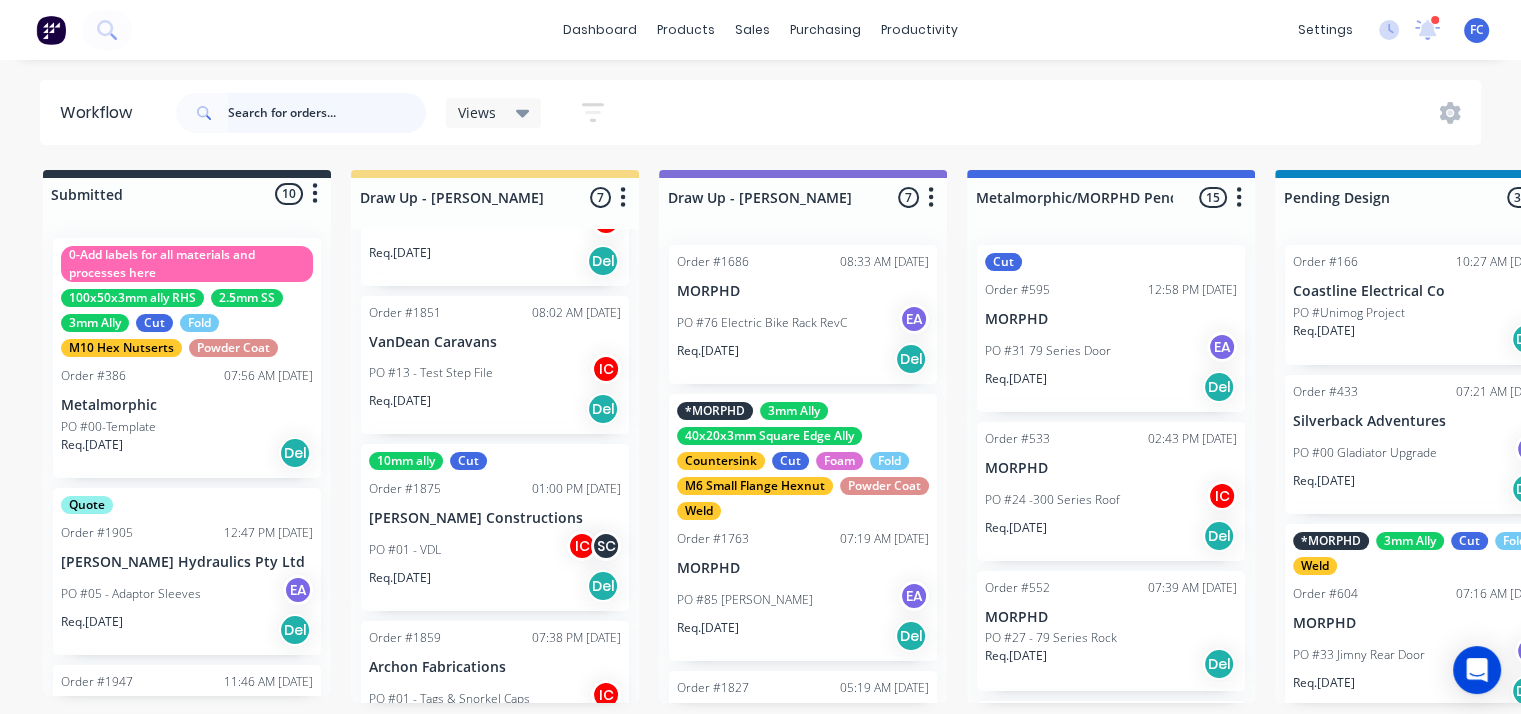 click at bounding box center (327, 113) 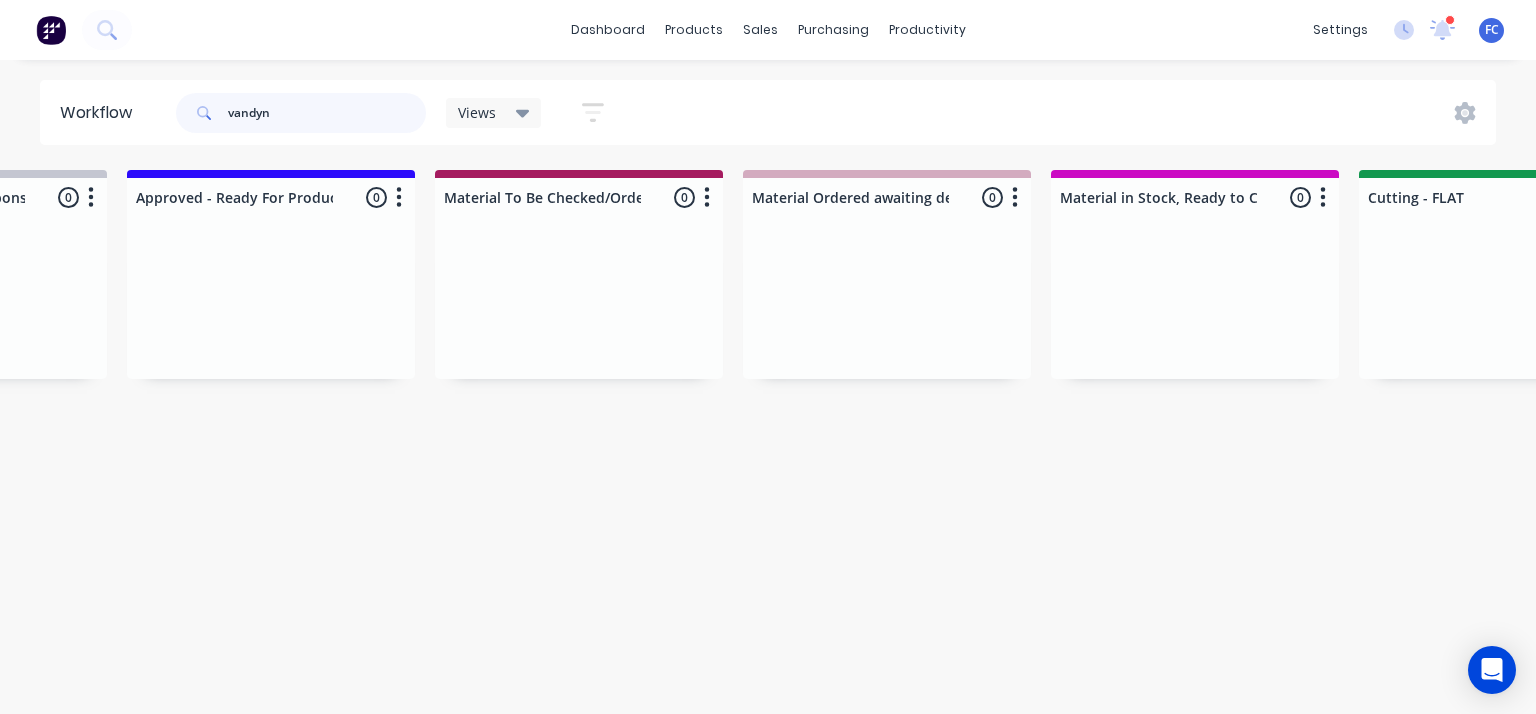 scroll, scrollTop: 0, scrollLeft: 2068, axis: horizontal 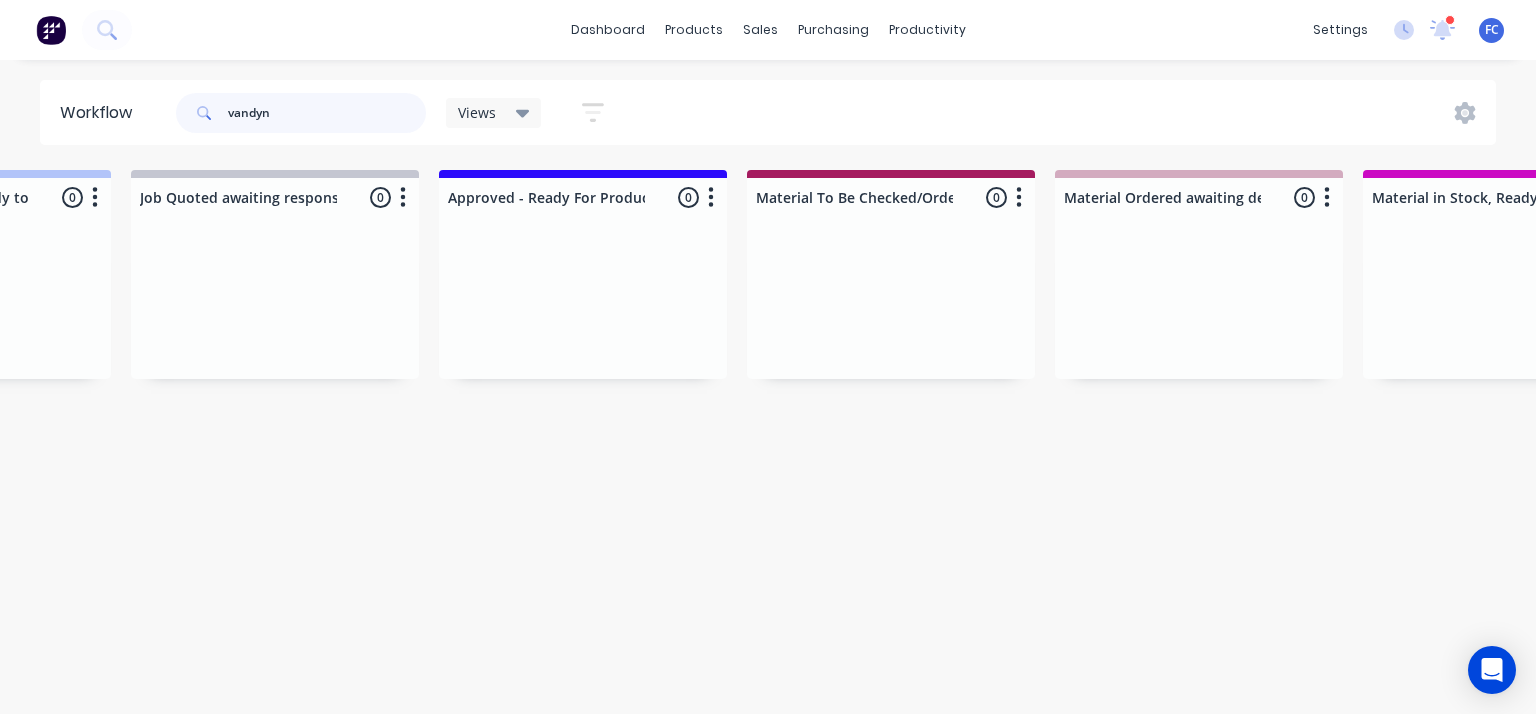 click on "vandyn" at bounding box center (327, 113) 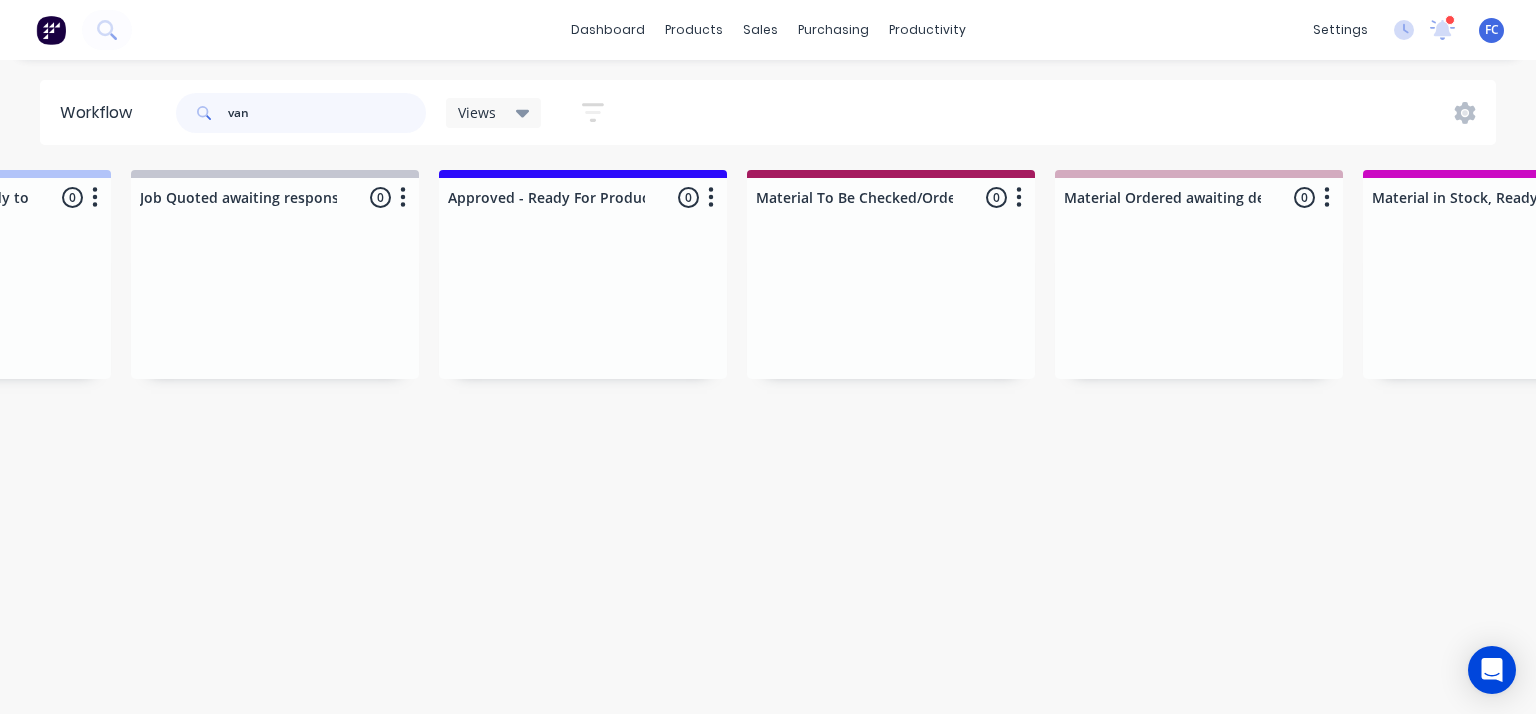 scroll, scrollTop: 0, scrollLeft: 0, axis: both 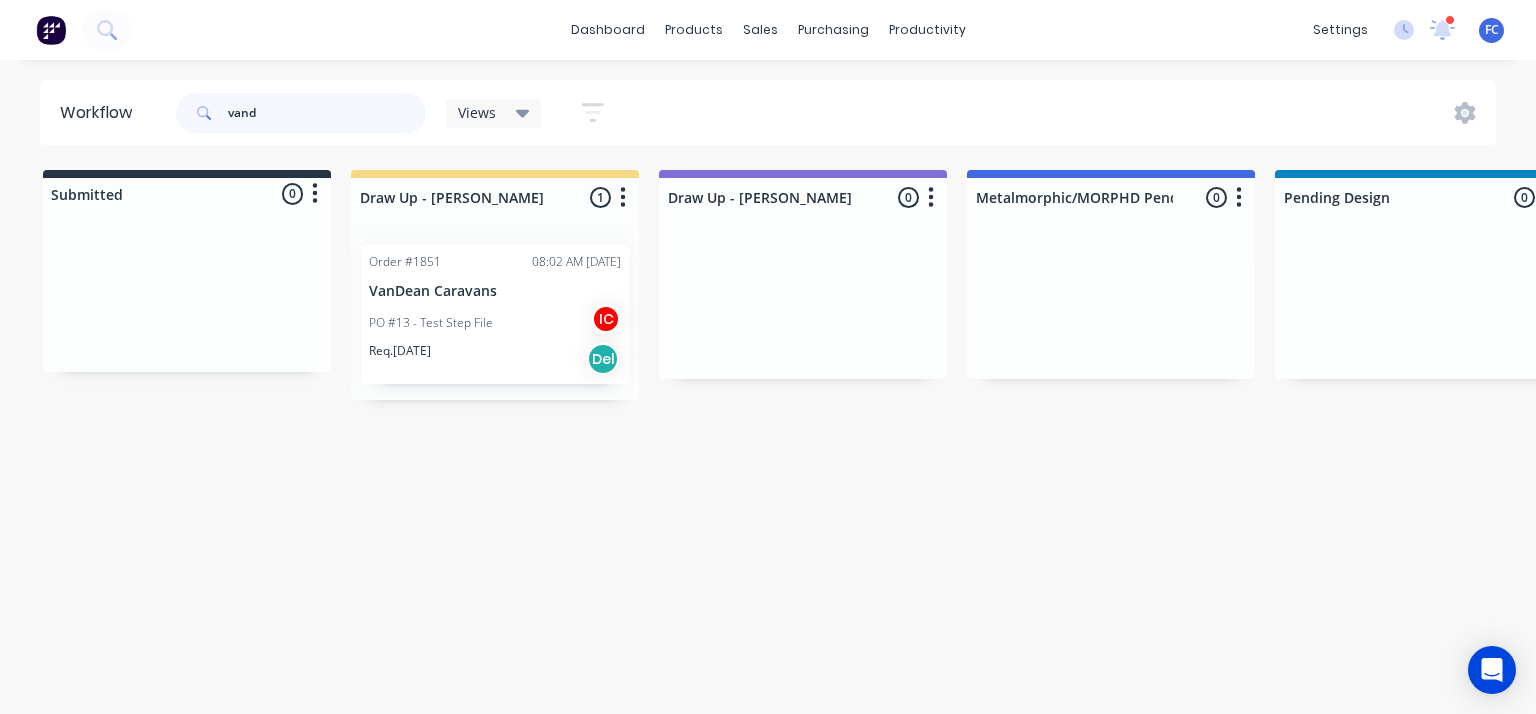 type on "vand" 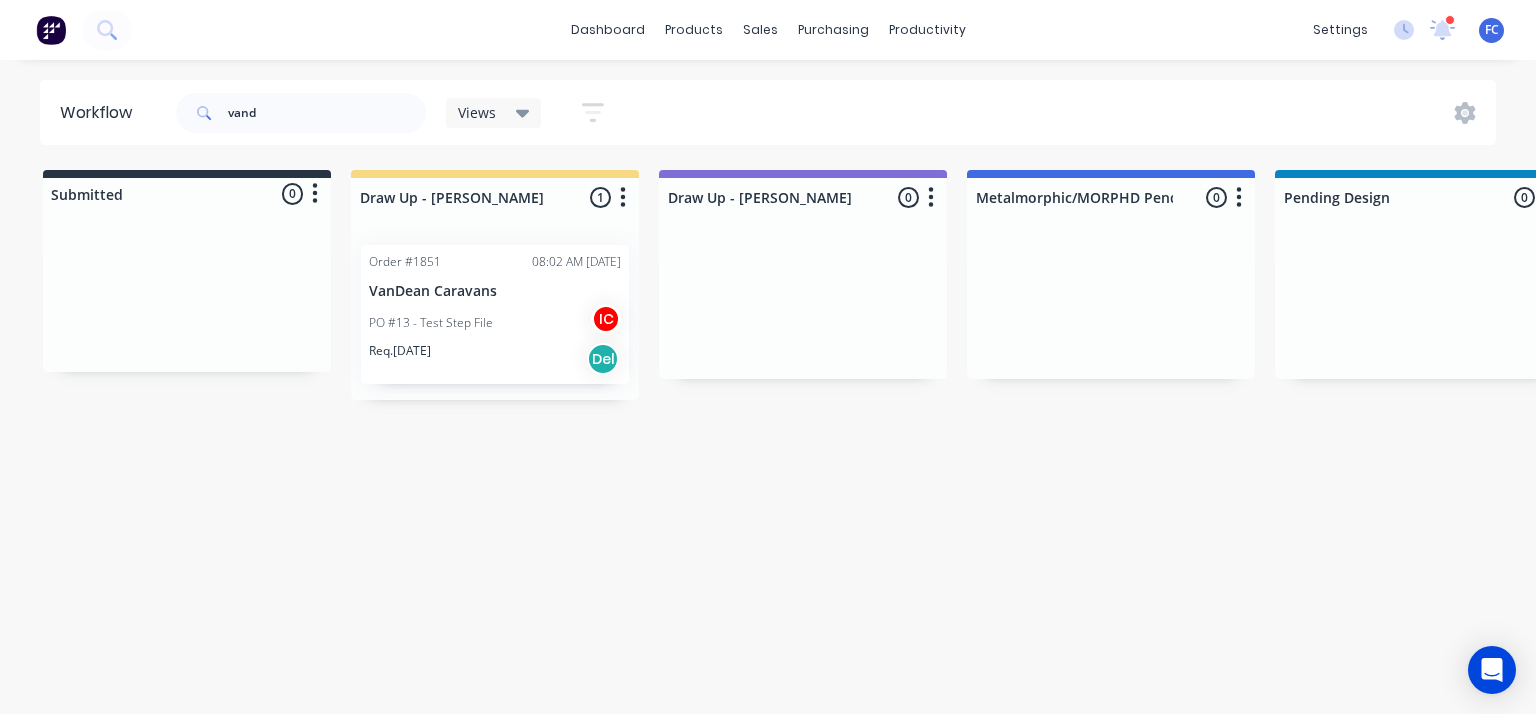 click on "VanDean Caravans" at bounding box center (495, 291) 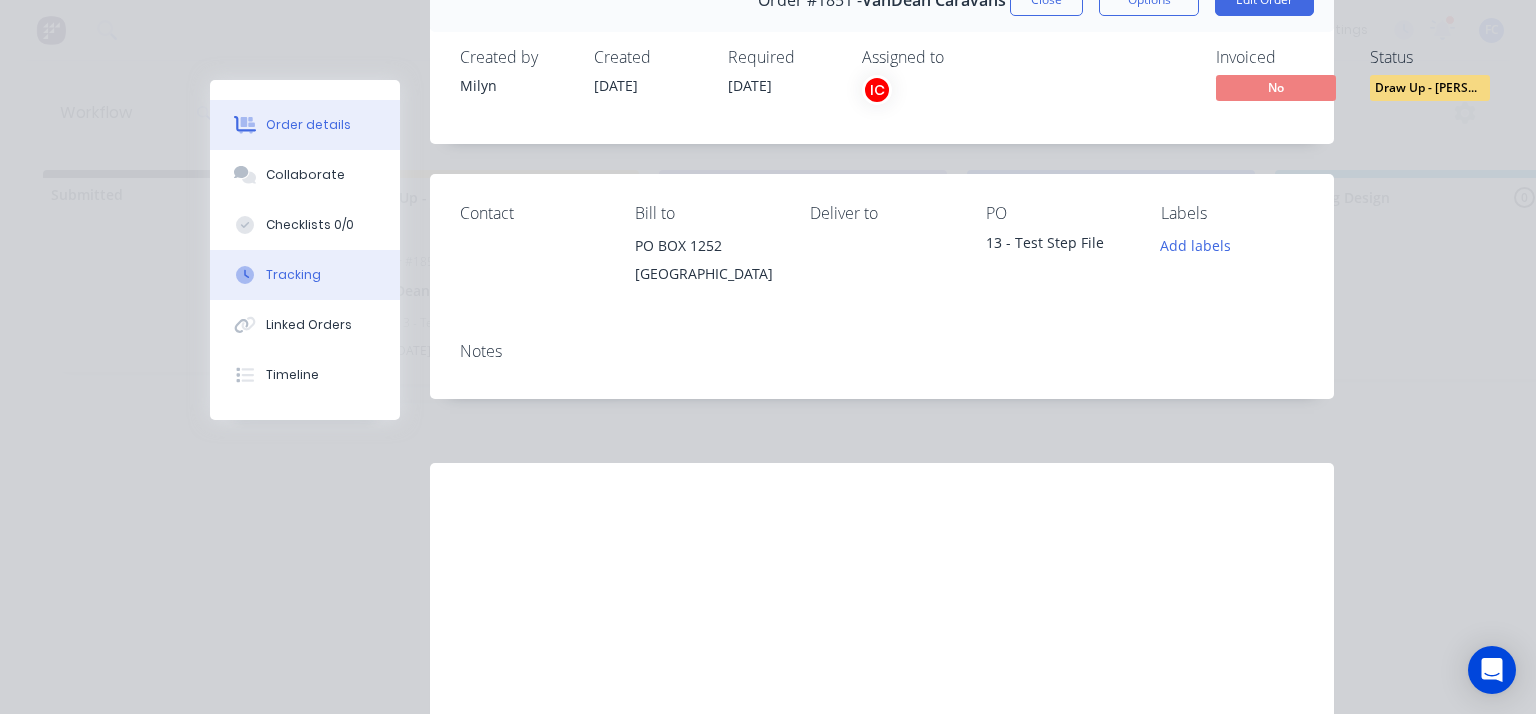 scroll, scrollTop: 158, scrollLeft: 0, axis: vertical 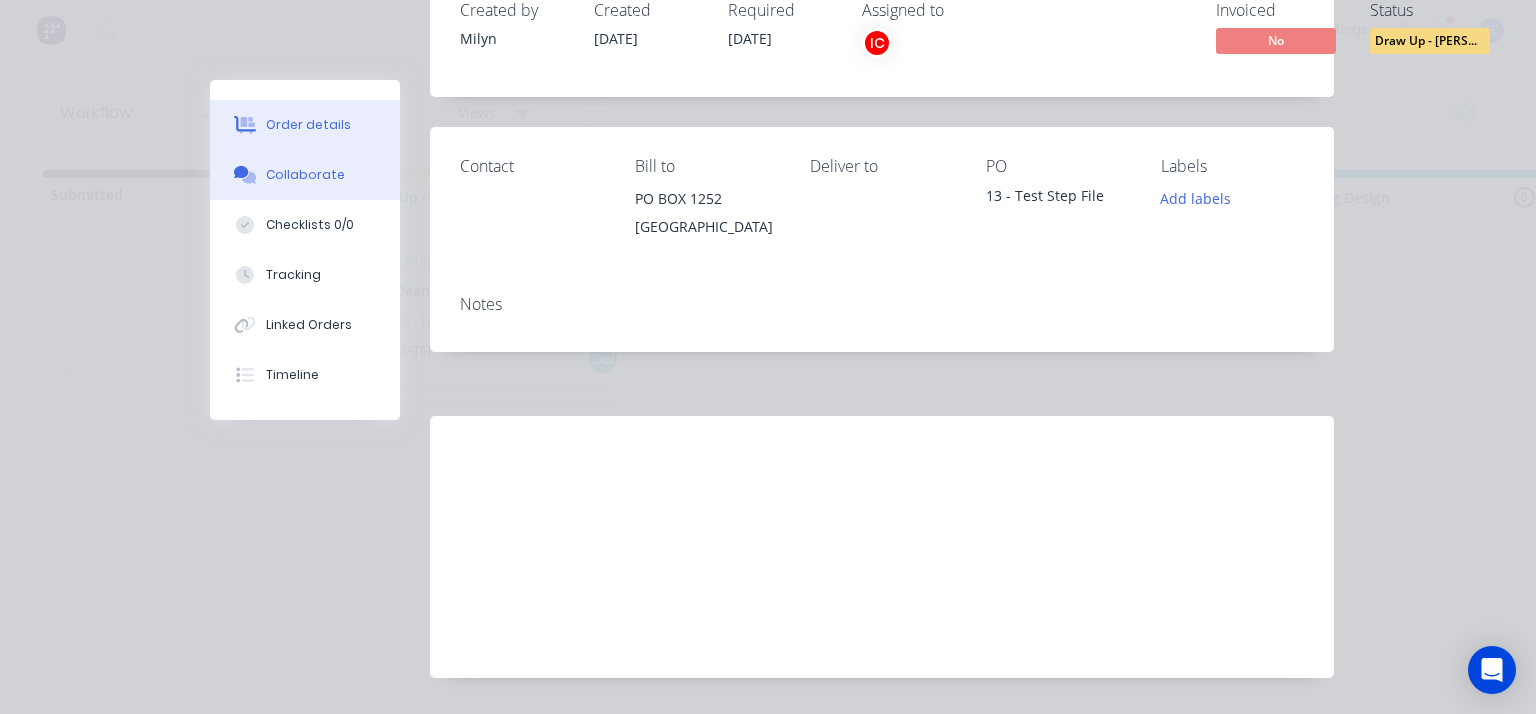 click on "Collaborate" at bounding box center (305, 175) 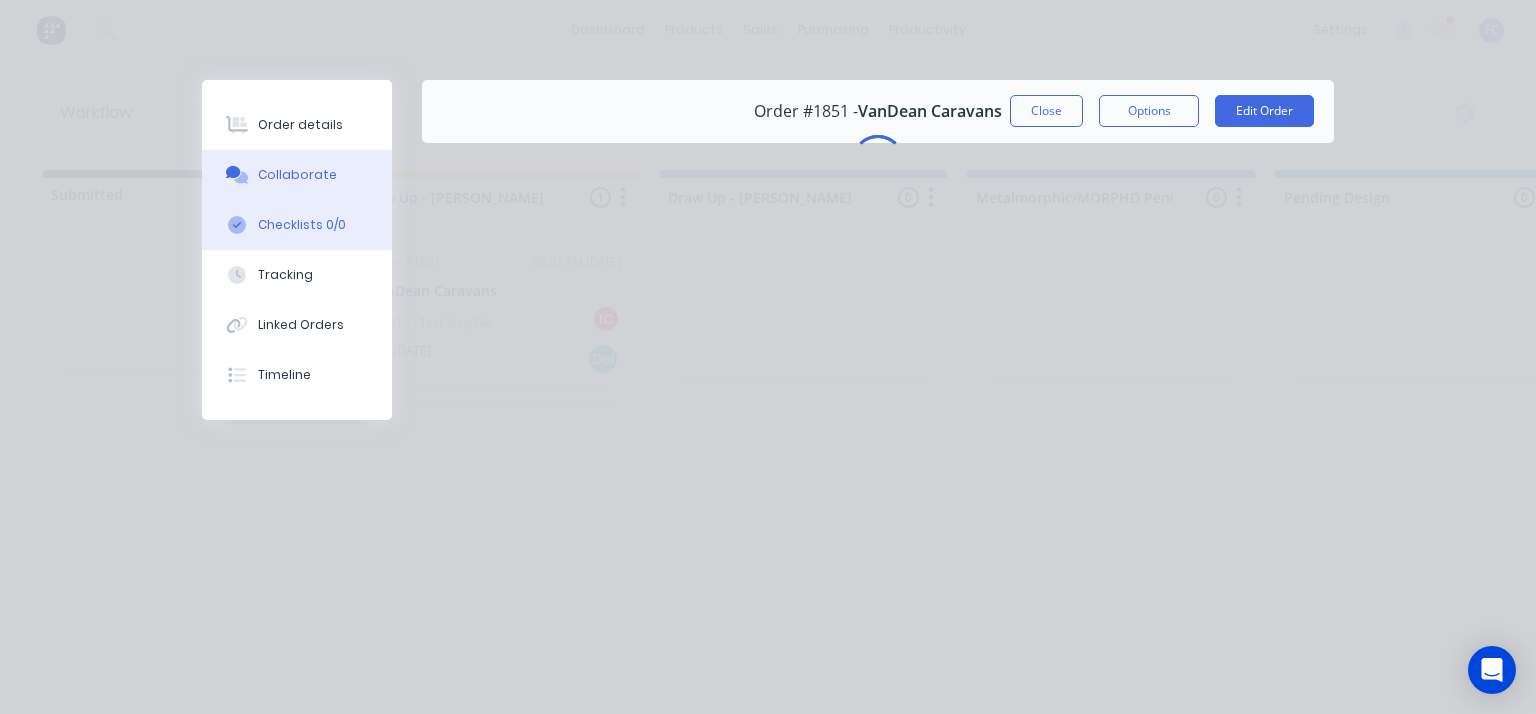 scroll, scrollTop: 0, scrollLeft: 0, axis: both 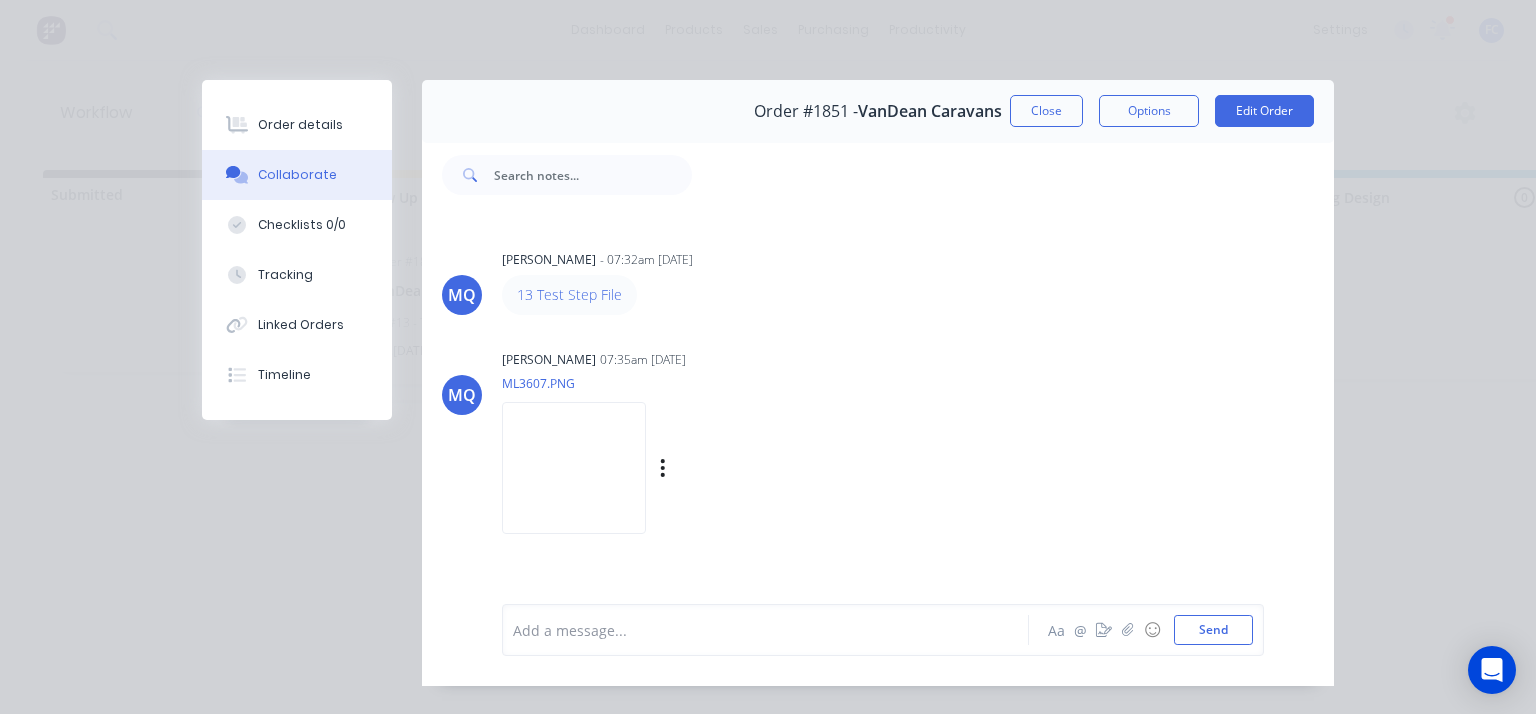 click at bounding box center [574, 467] 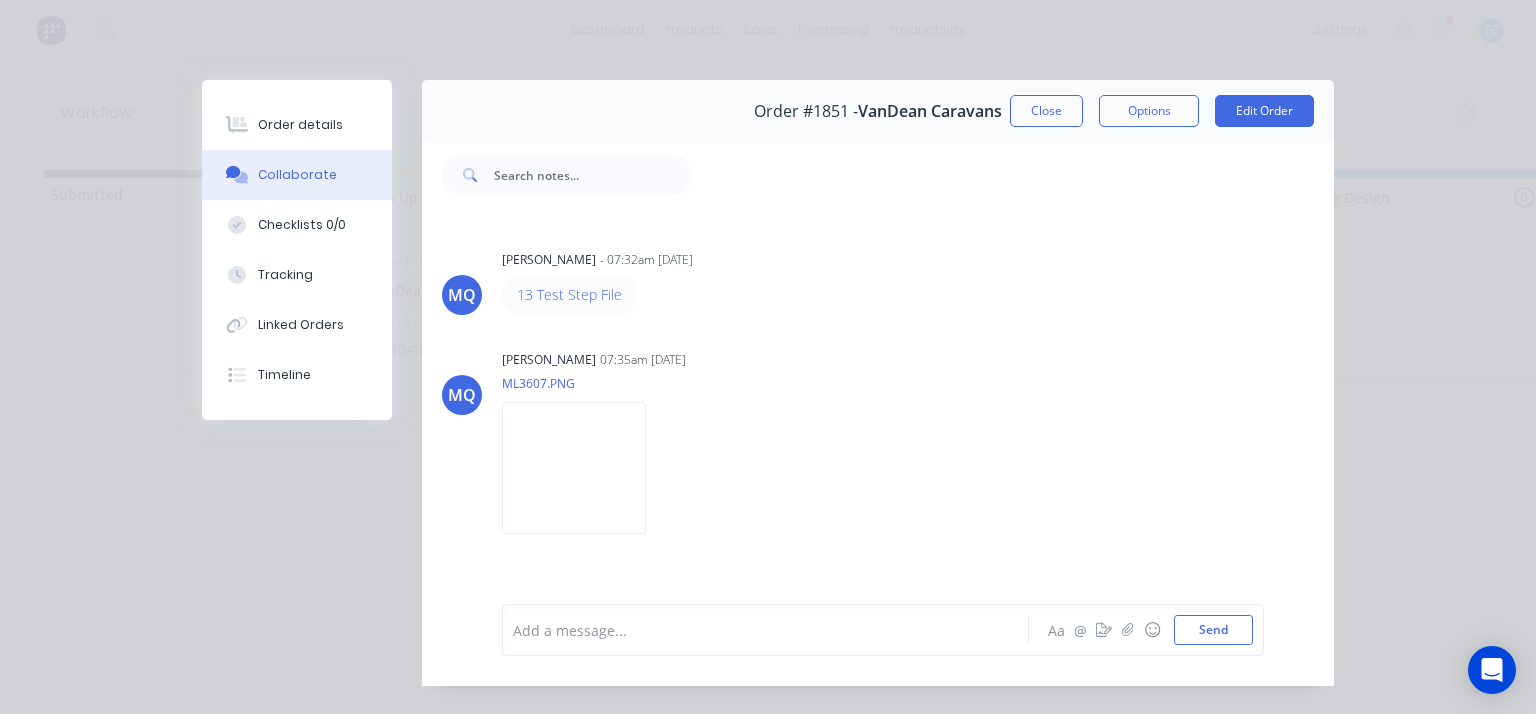drag, startPoint x: 538, startPoint y: 293, endPoint x: 1110, endPoint y: 177, distance: 583.64374 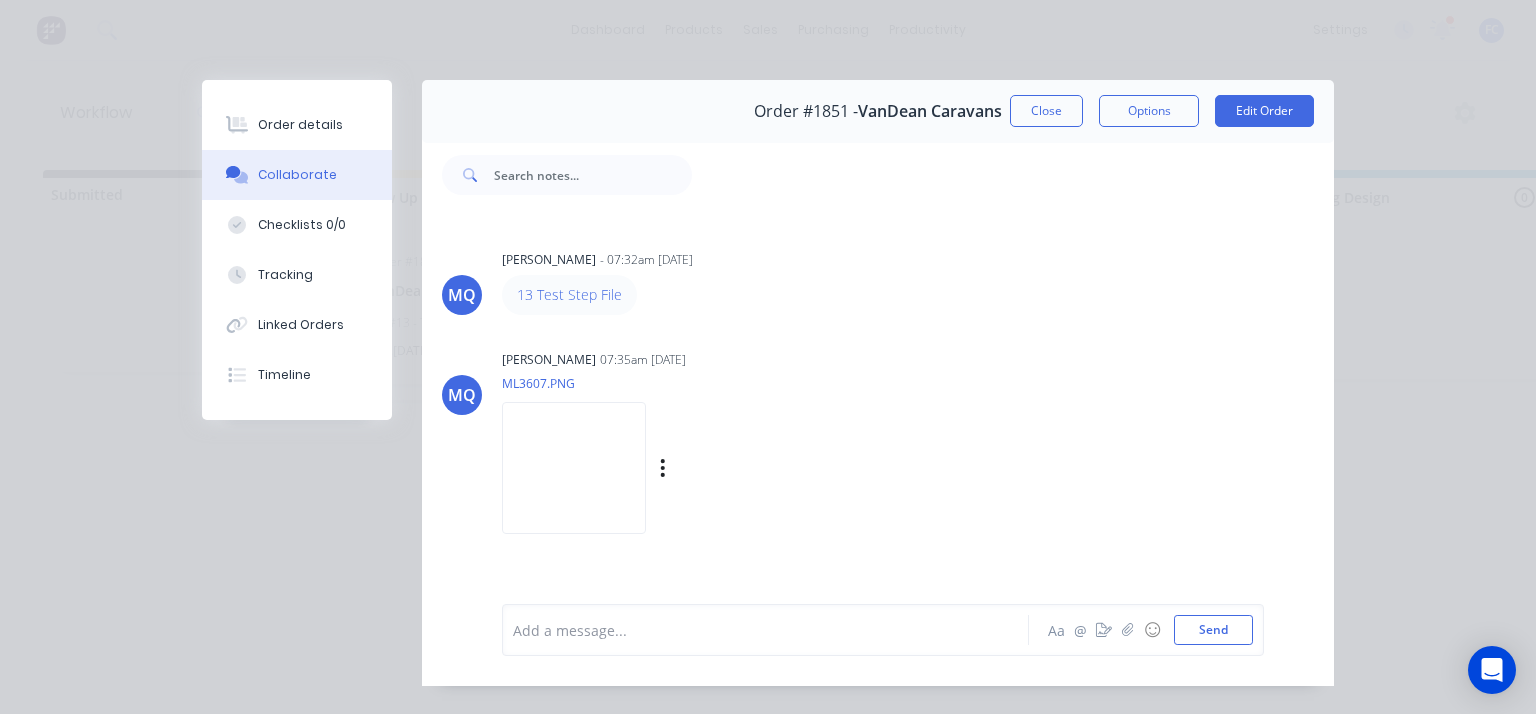click at bounding box center (574, 467) 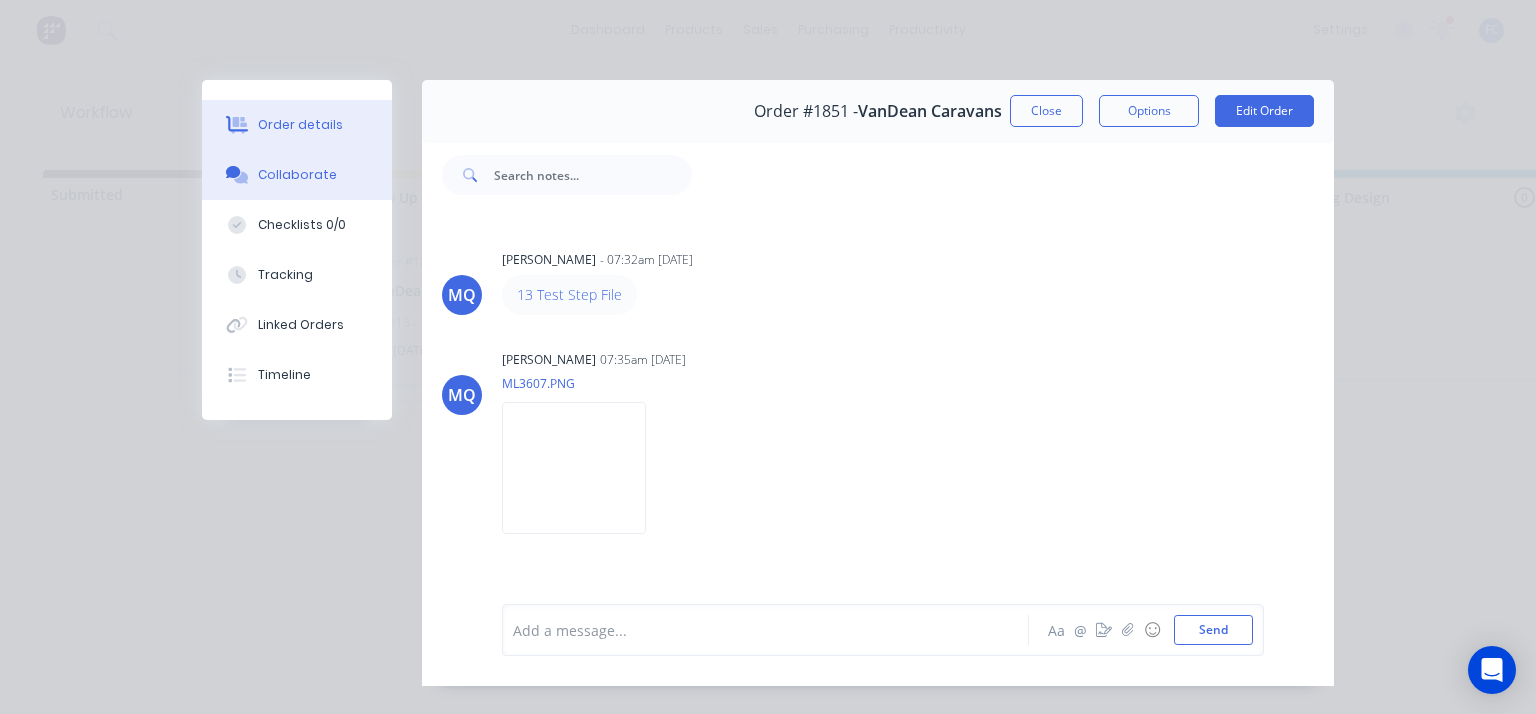 click on "Order details" at bounding box center [297, 125] 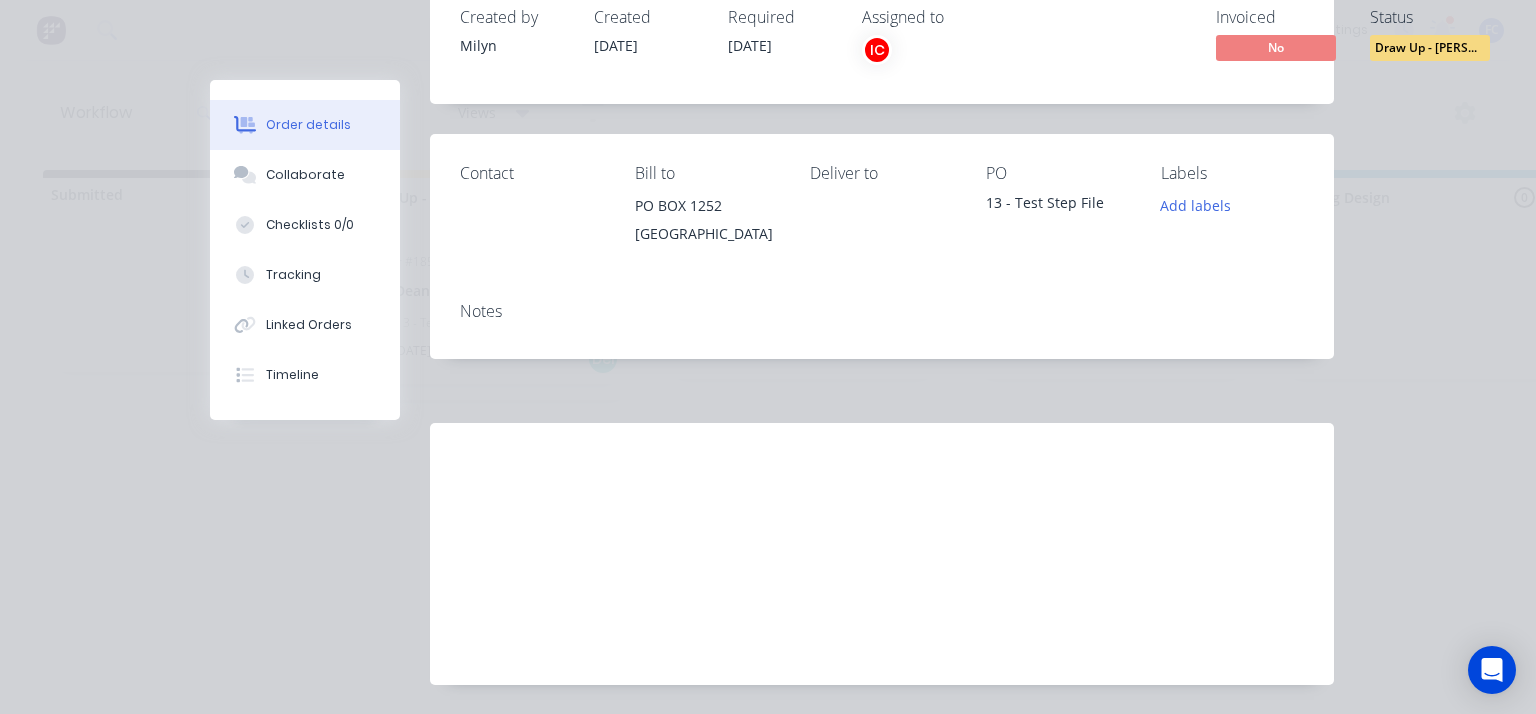 scroll, scrollTop: 234, scrollLeft: 0, axis: vertical 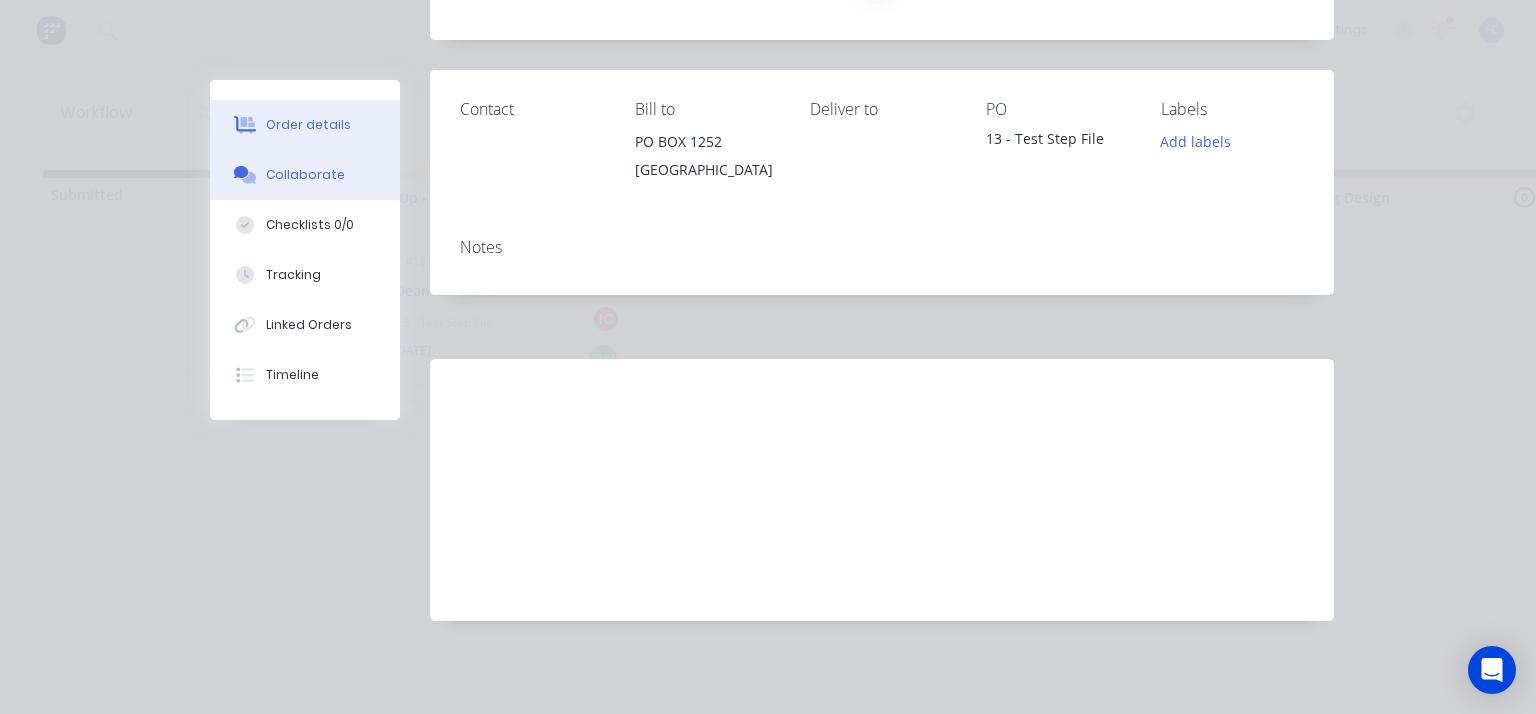 click on "Collaborate" at bounding box center [305, 175] 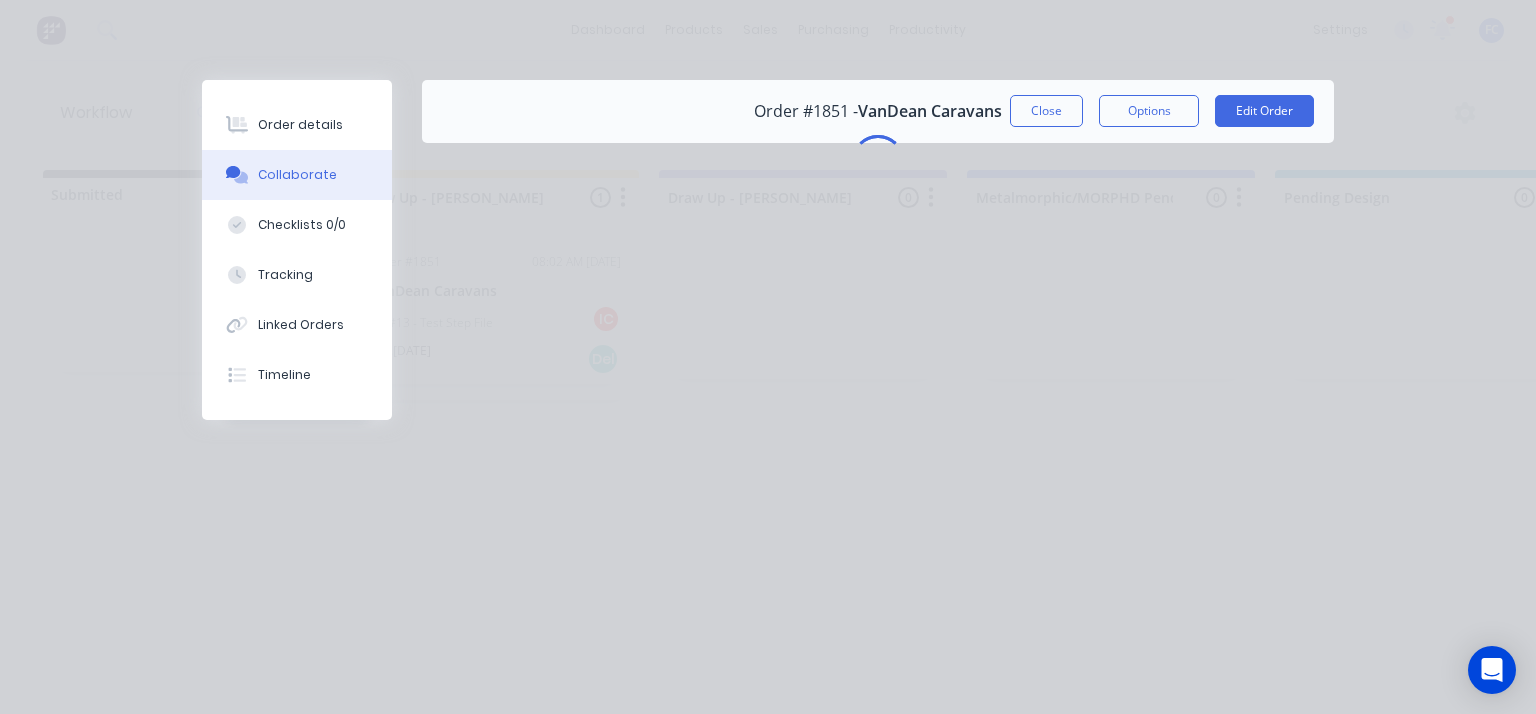 scroll, scrollTop: 0, scrollLeft: 0, axis: both 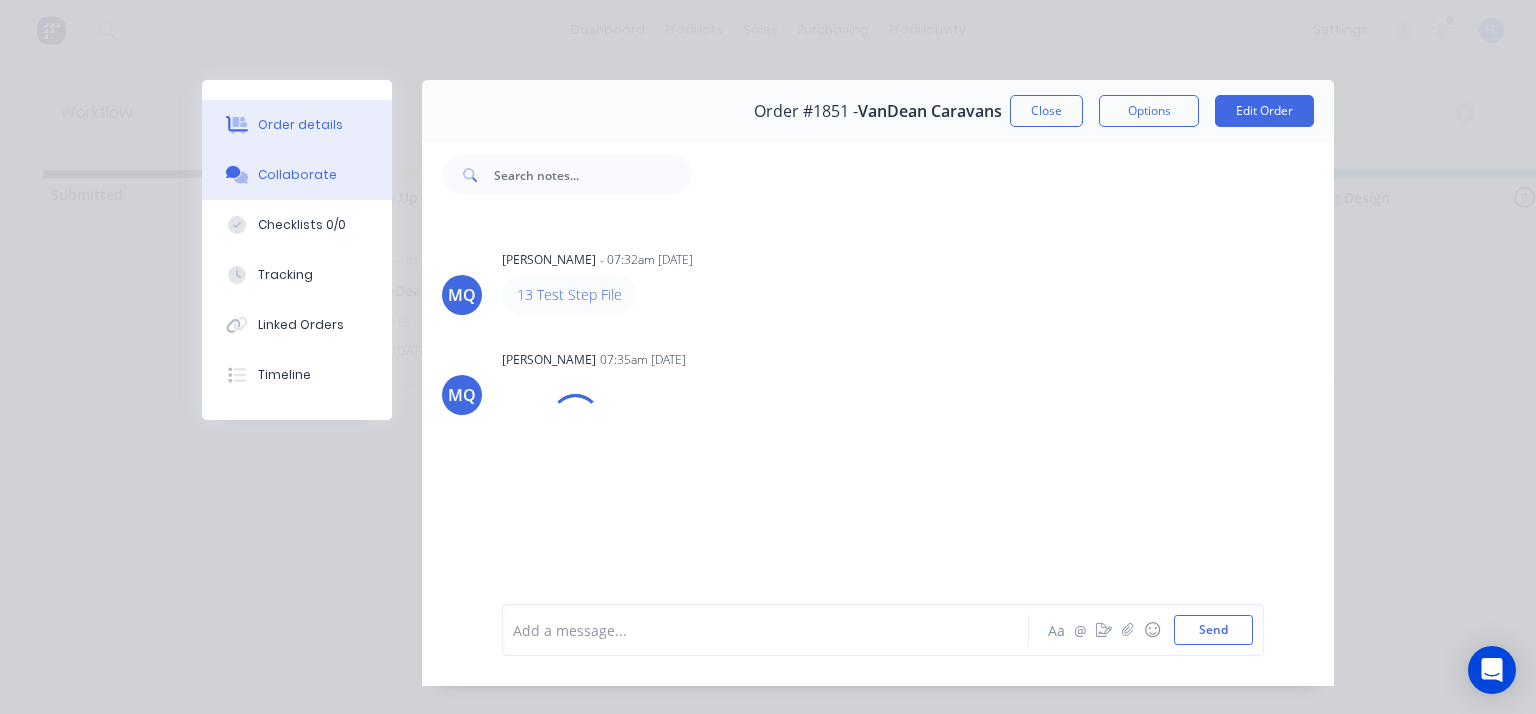click on "Order details" at bounding box center (300, 125) 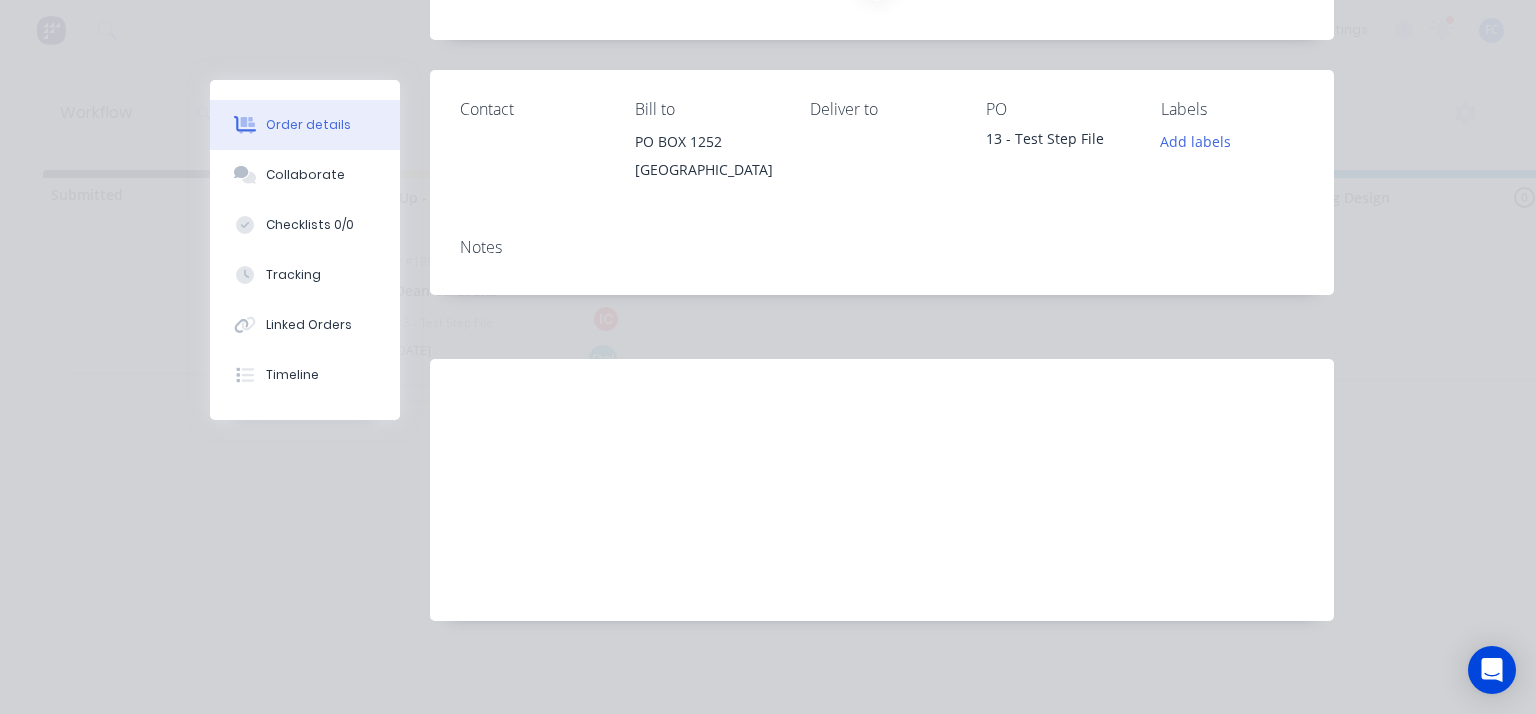 scroll, scrollTop: 234, scrollLeft: 0, axis: vertical 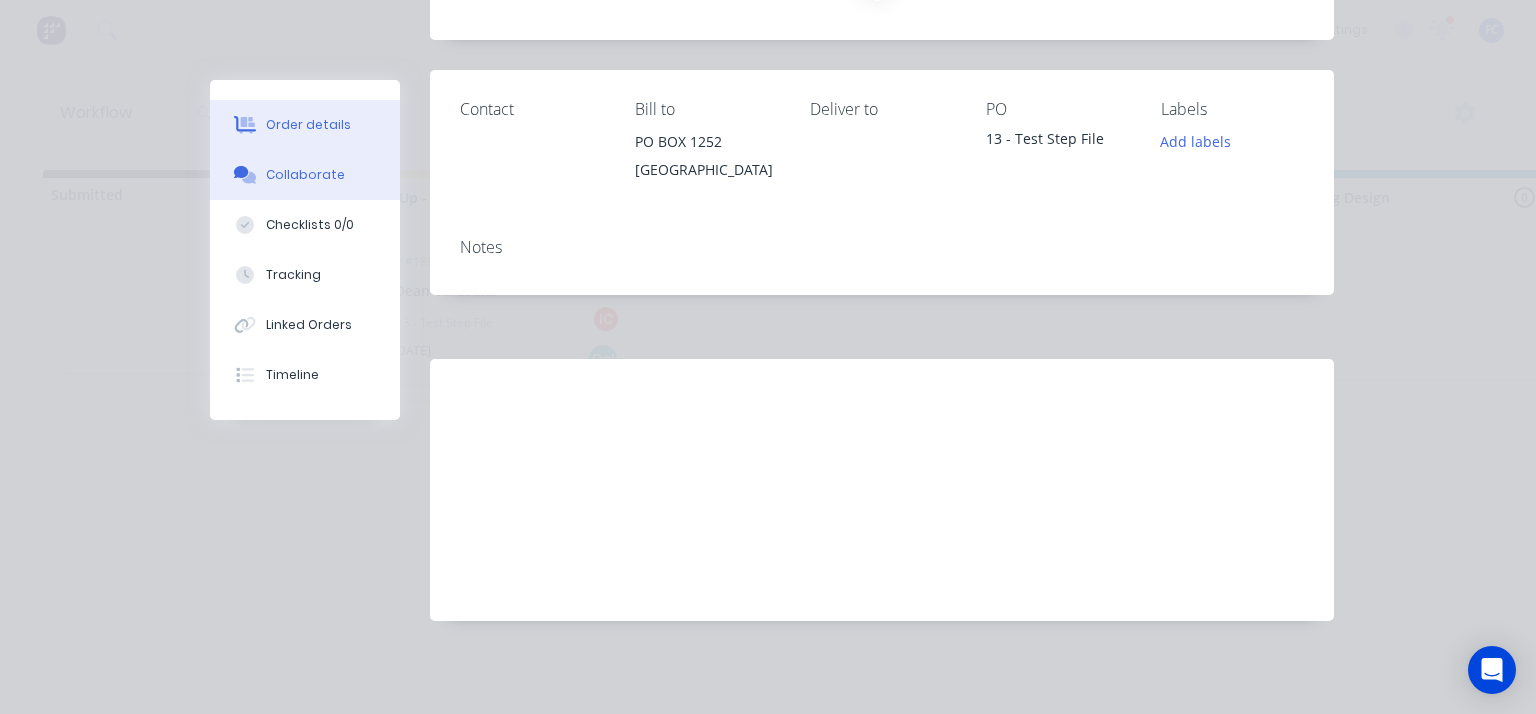 click on "Collaborate" at bounding box center [305, 175] 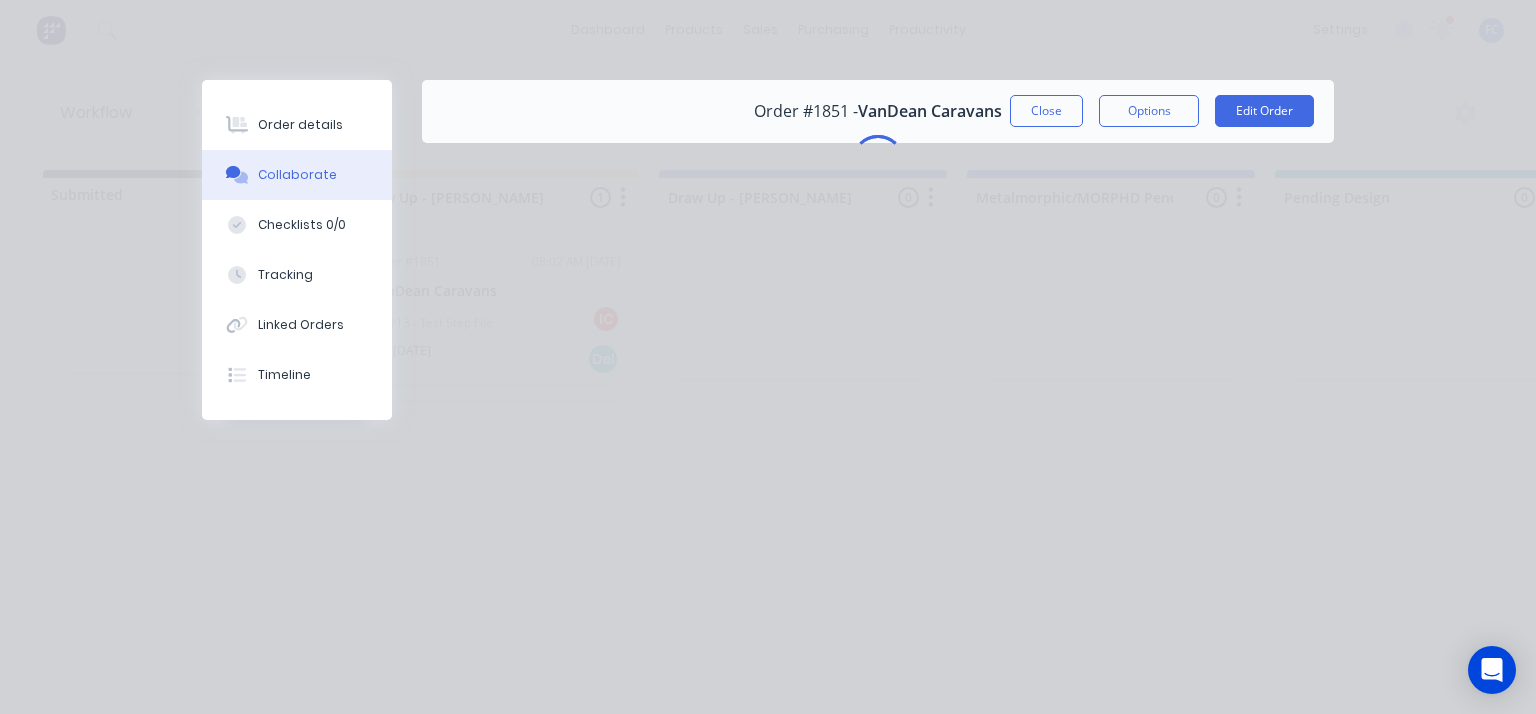 scroll, scrollTop: 0, scrollLeft: 0, axis: both 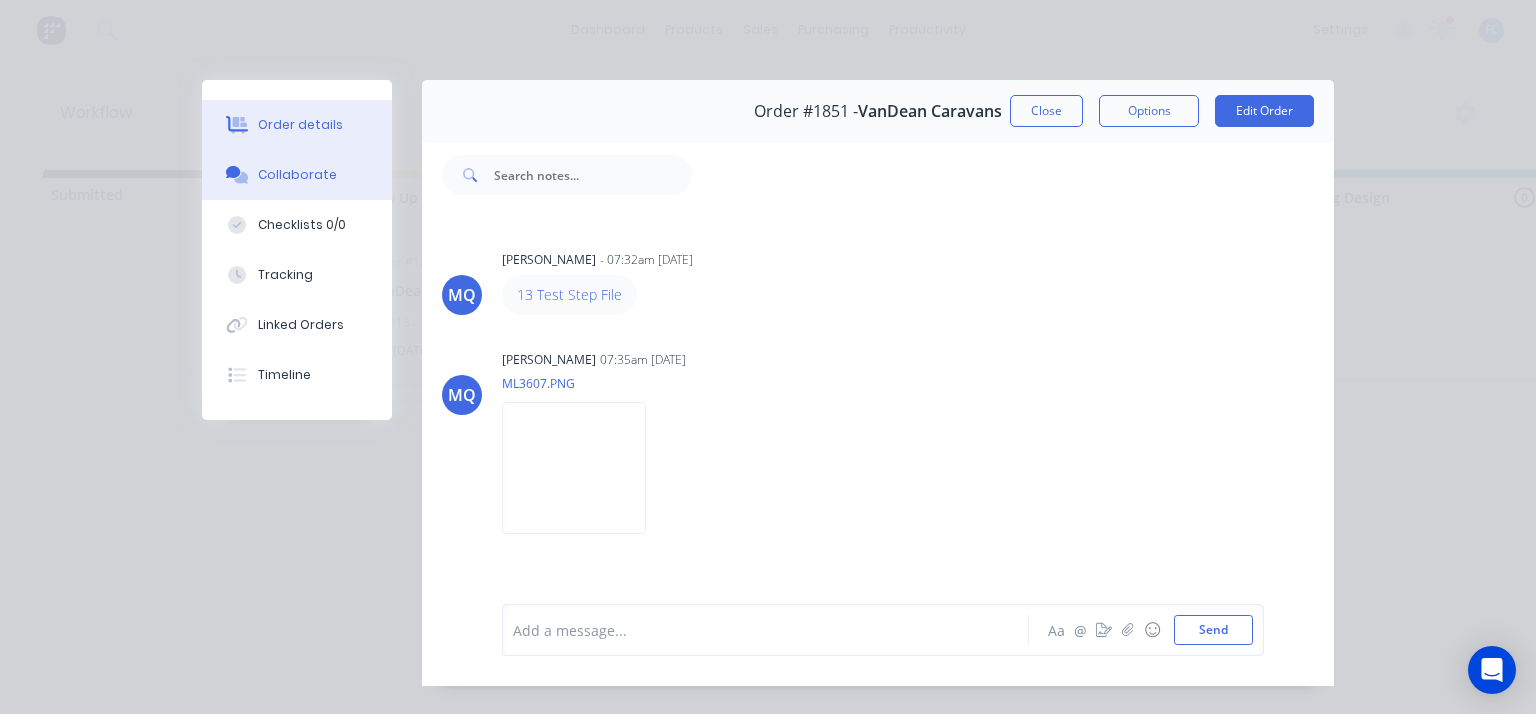 click on "Order details" at bounding box center [300, 125] 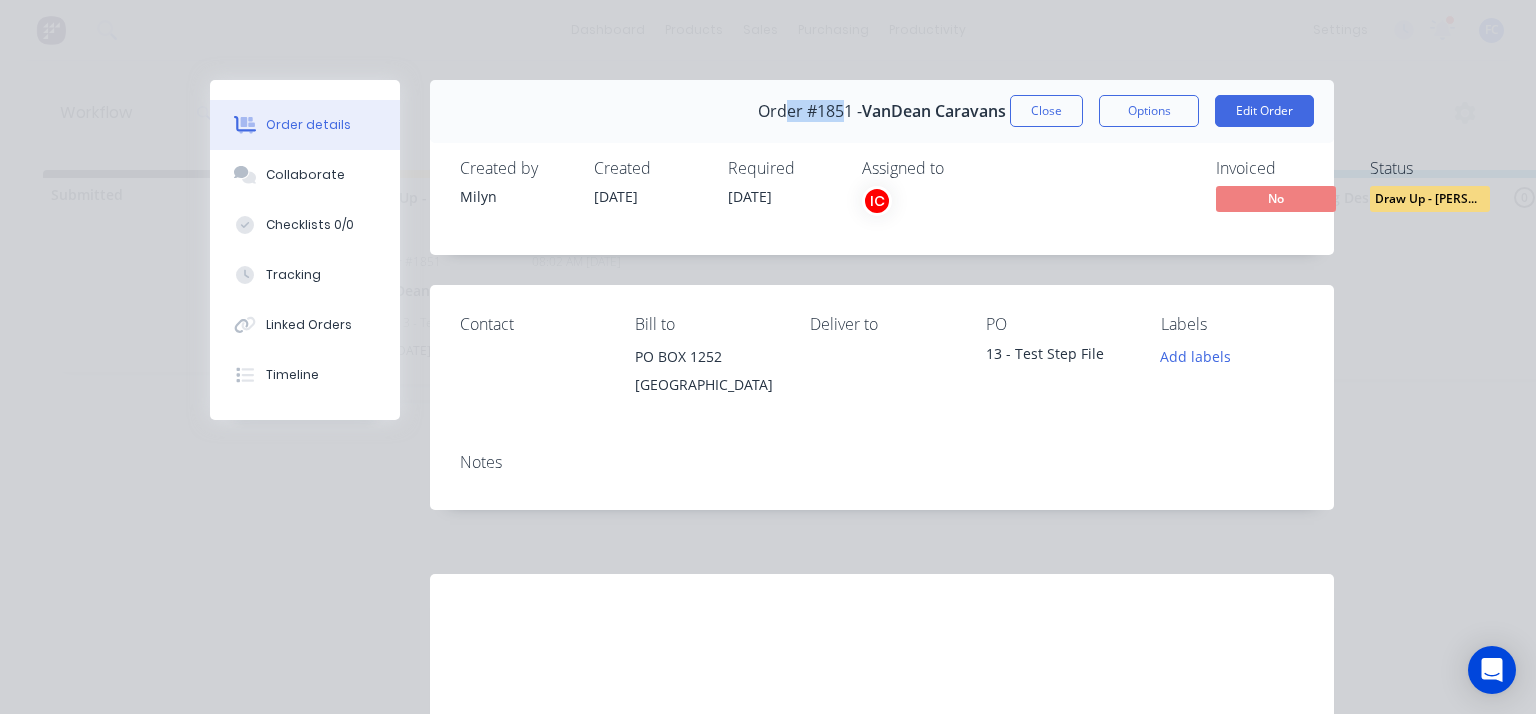 drag, startPoint x: 838, startPoint y: 109, endPoint x: 774, endPoint y: 113, distance: 64.12488 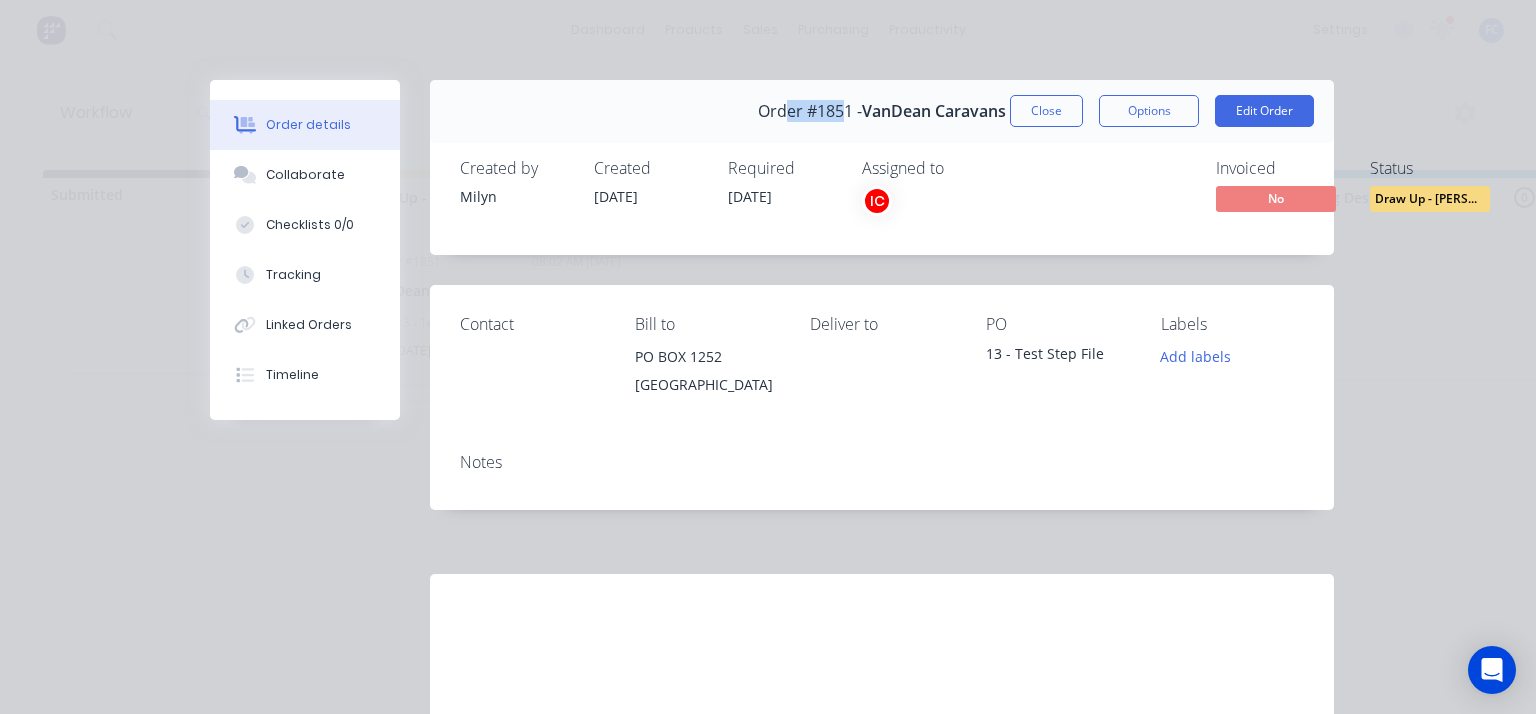 click on "Order #1851 -" at bounding box center (810, 111) 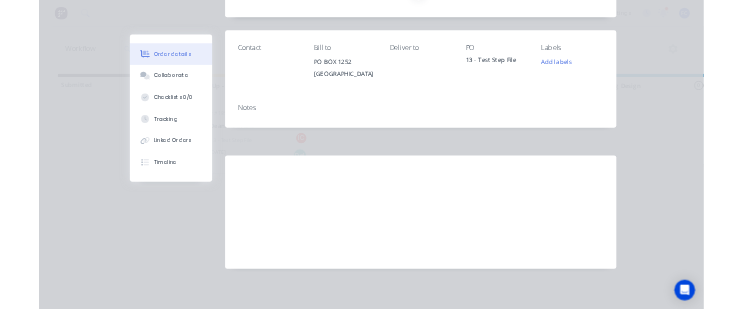 scroll, scrollTop: 234, scrollLeft: 0, axis: vertical 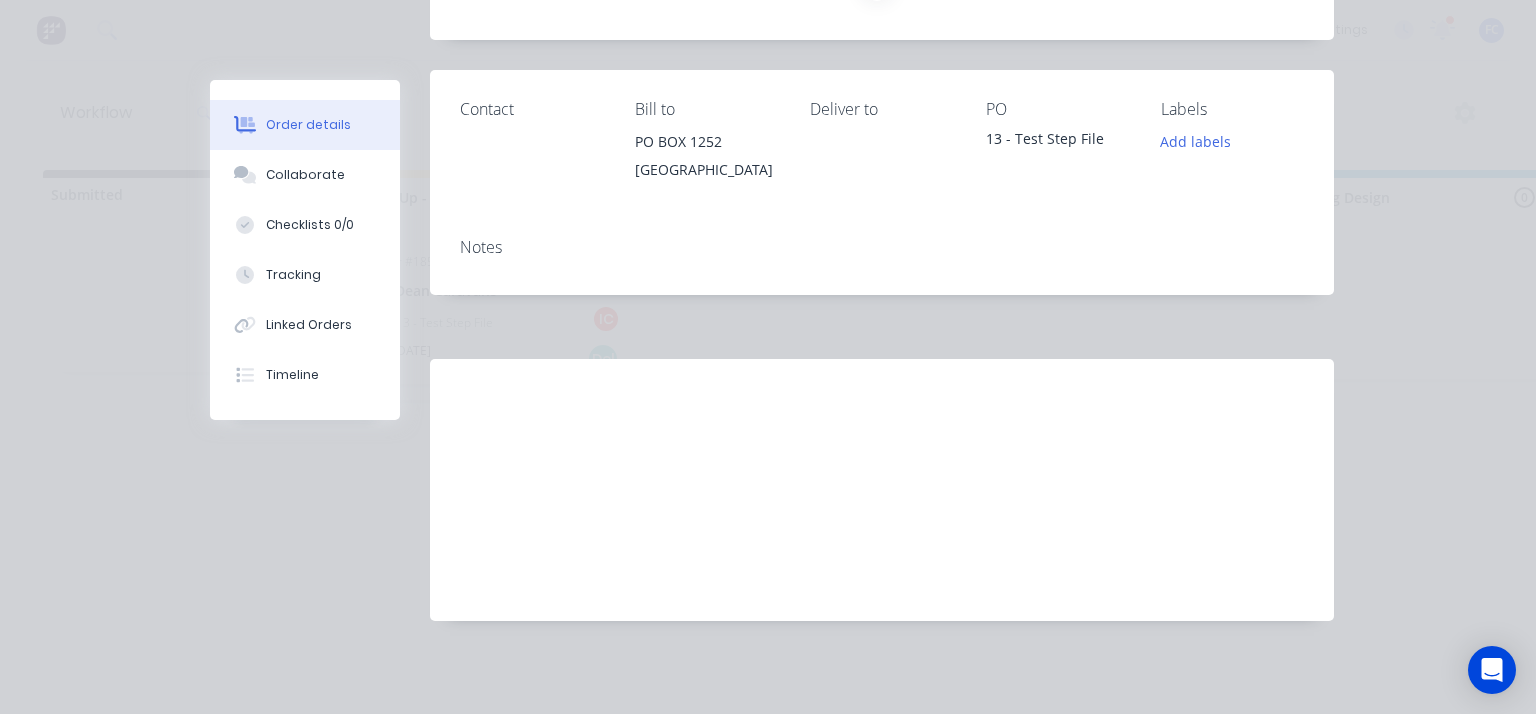 click on "Order details" at bounding box center (308, 125) 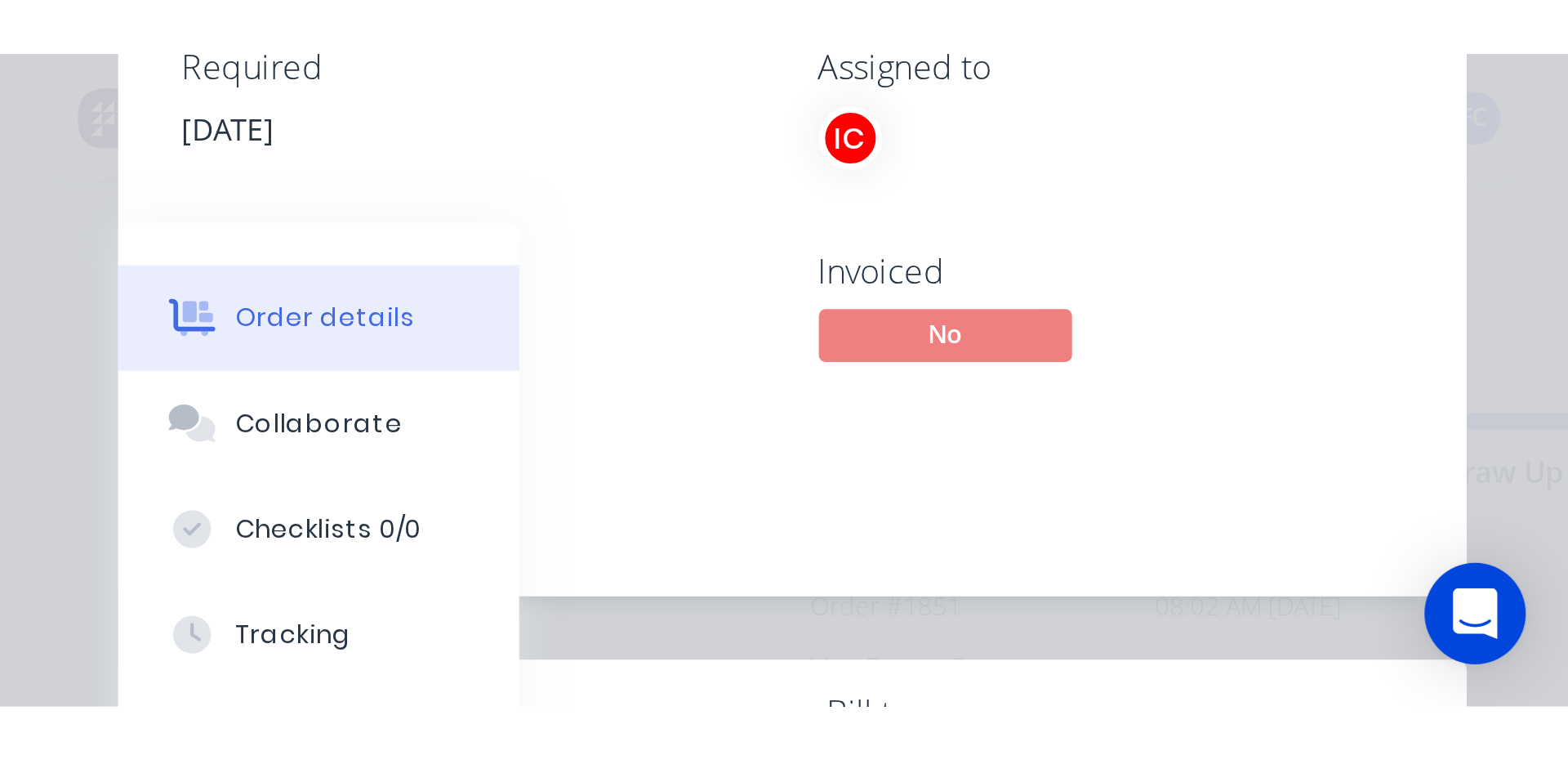 scroll, scrollTop: 0, scrollLeft: 0, axis: both 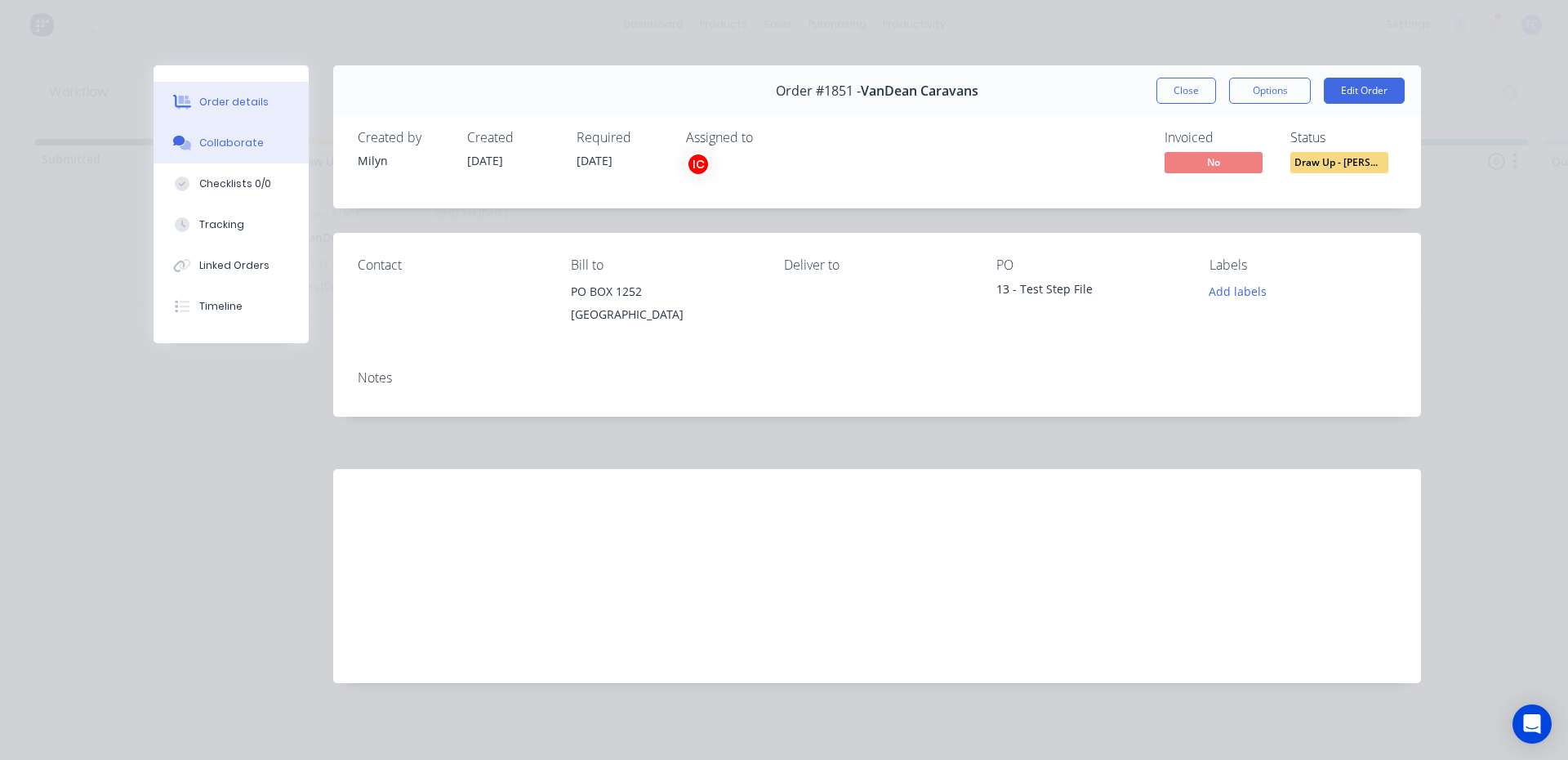 click on "Collaborate" at bounding box center (231, 143) 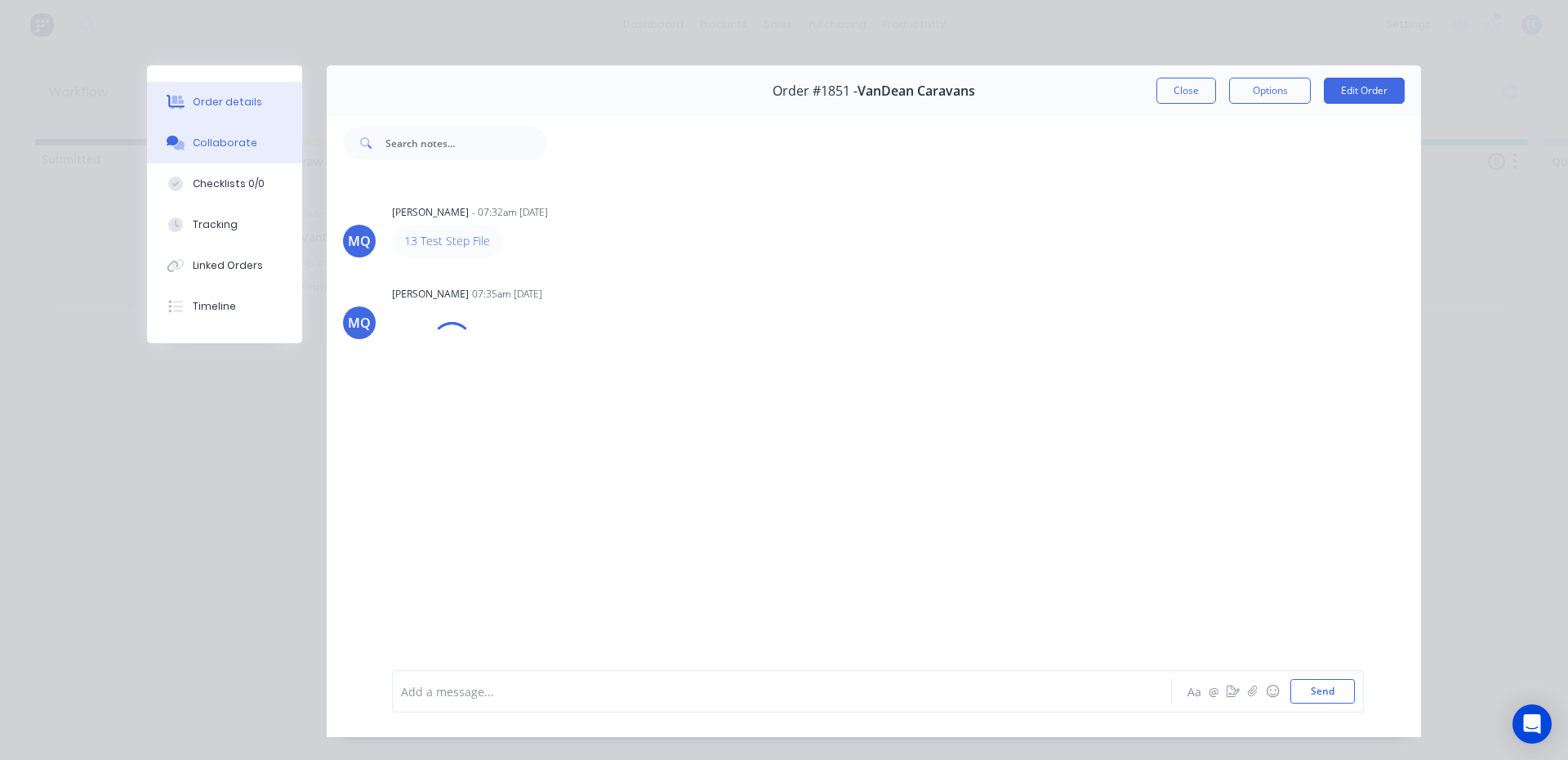 click on "Order details" at bounding box center (227, 102) 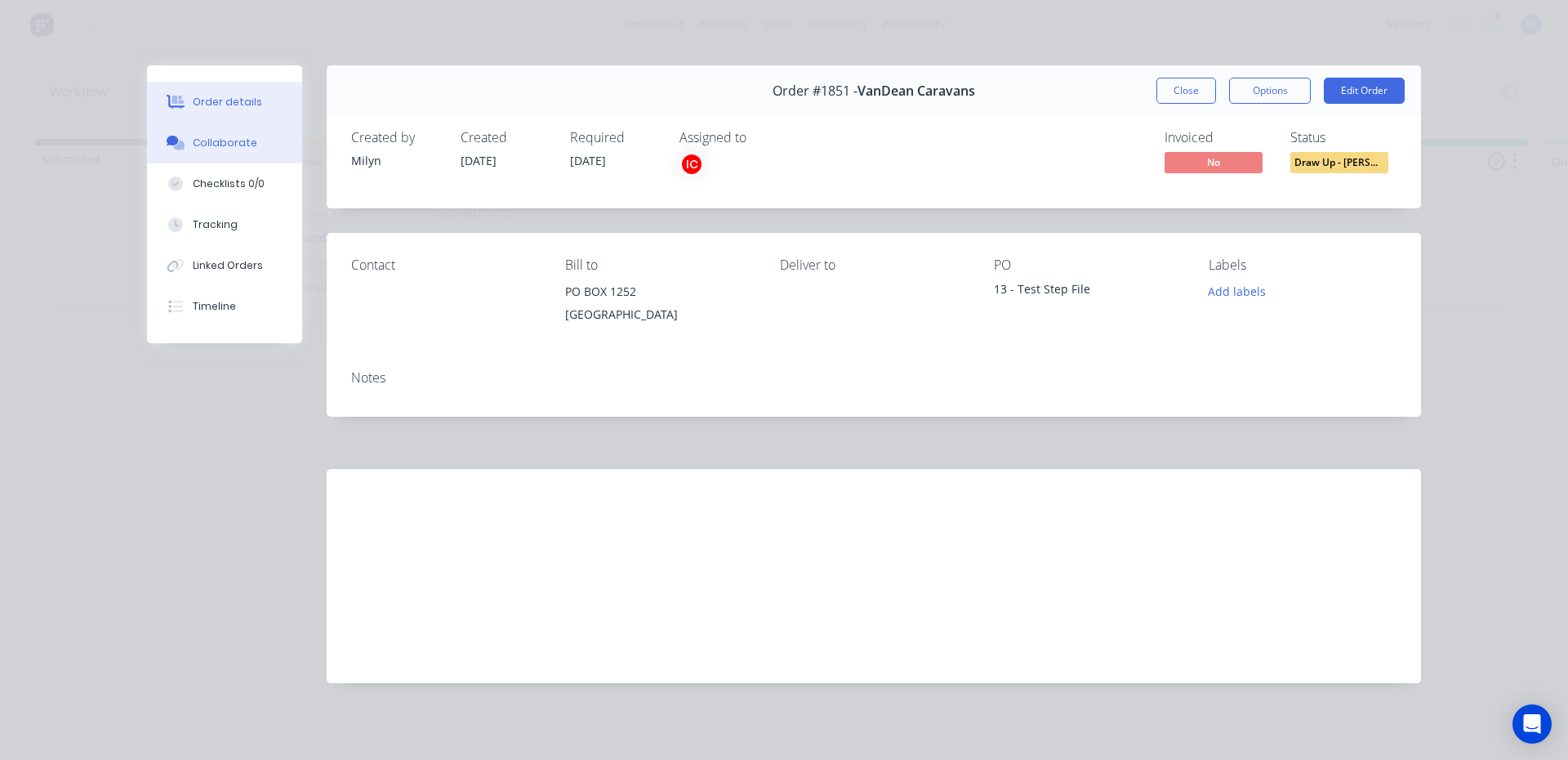 click on "Collaborate" at bounding box center (225, 143) 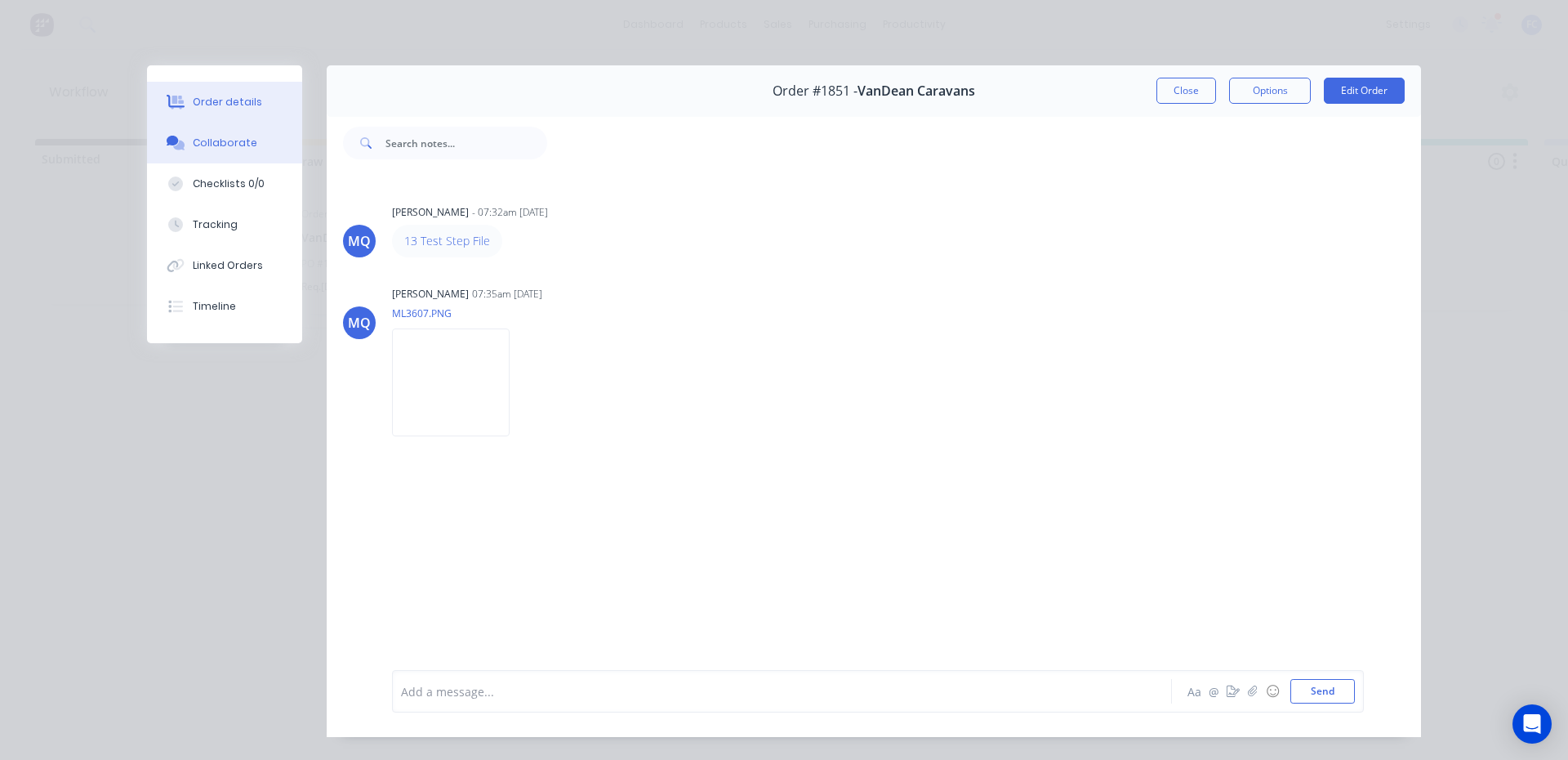 click on "Order details" at bounding box center [227, 102] 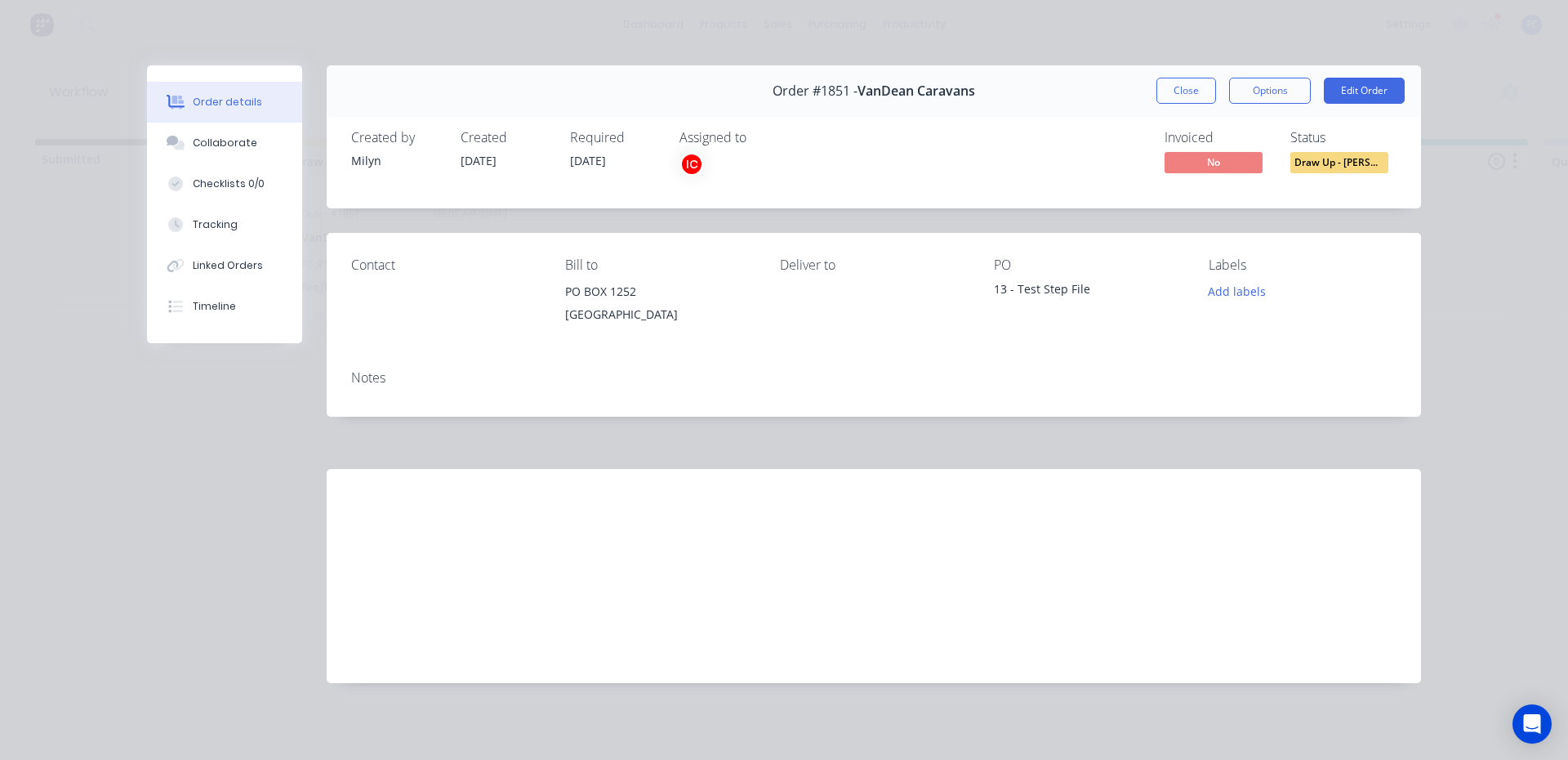 click on "Labour $0.00 Sub total $0.00 Margin $0.00  ( 0.00 %) Tax $0.00 Total $0.00" at bounding box center (874, 564) 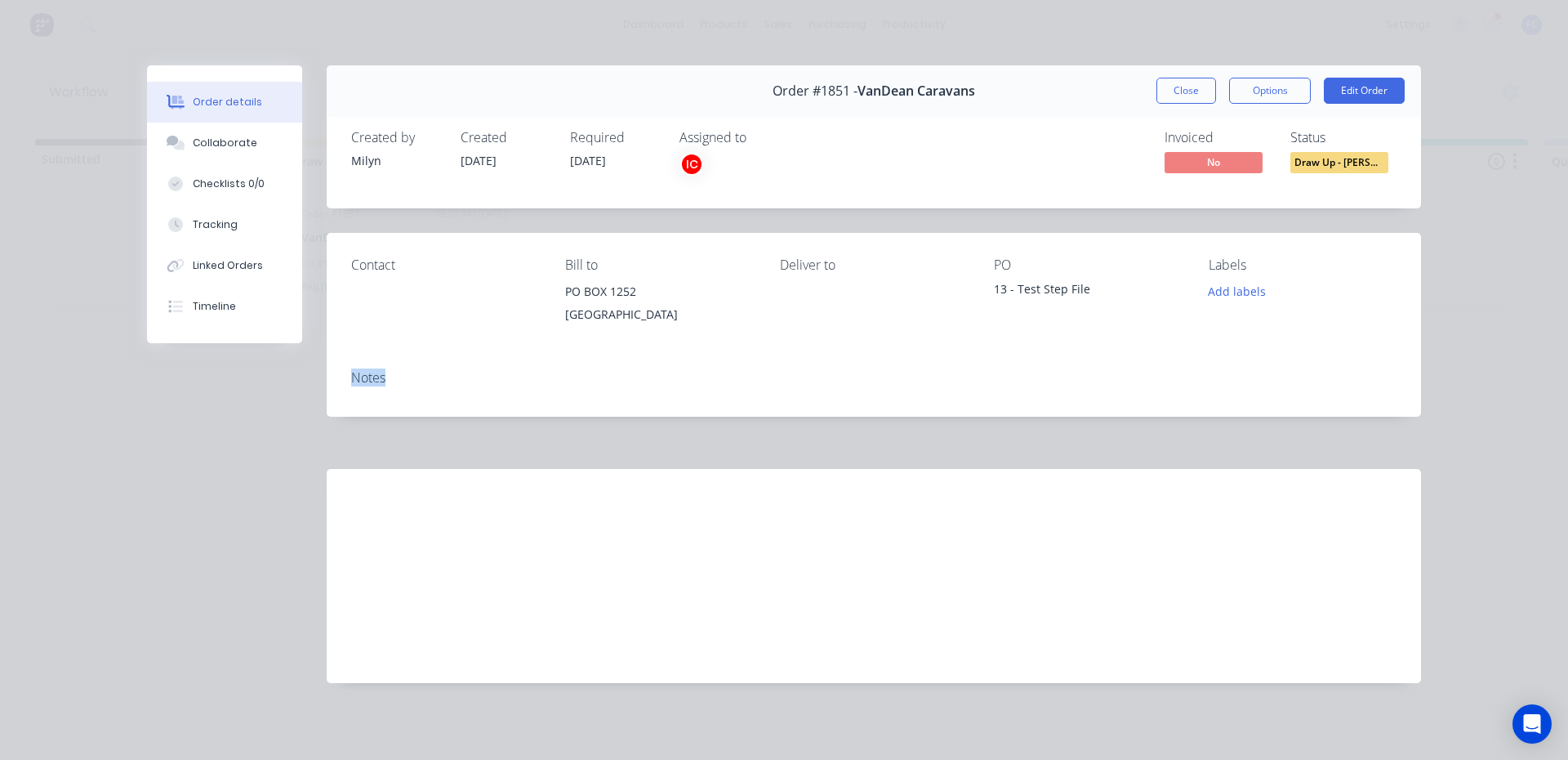 click on "Labour $0.00 Sub total $0.00 Margin $0.00  ( 0.00 %) Tax $0.00 Total $0.00" at bounding box center [874, 564] 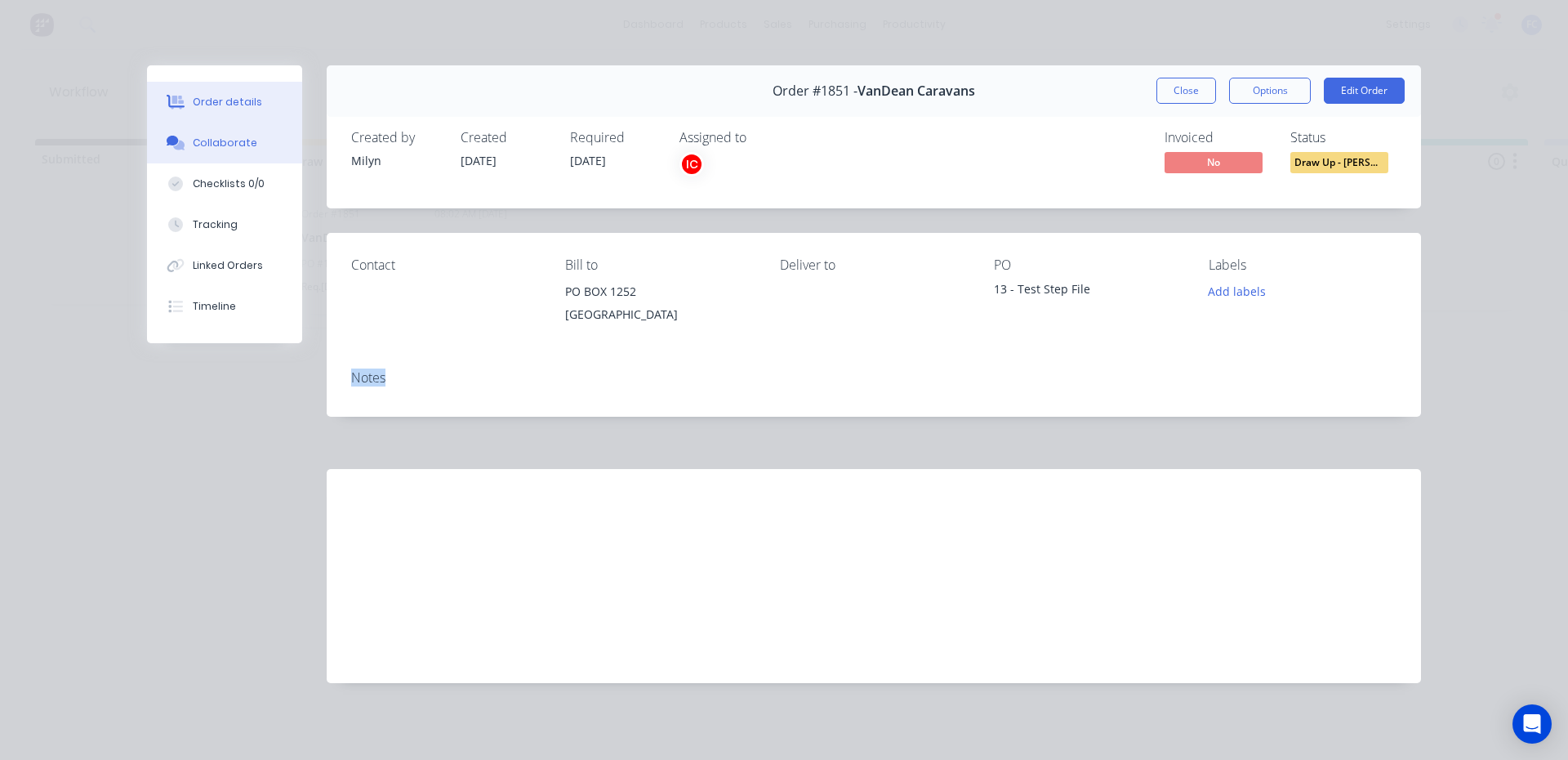 click on "Collaborate" at bounding box center (225, 143) 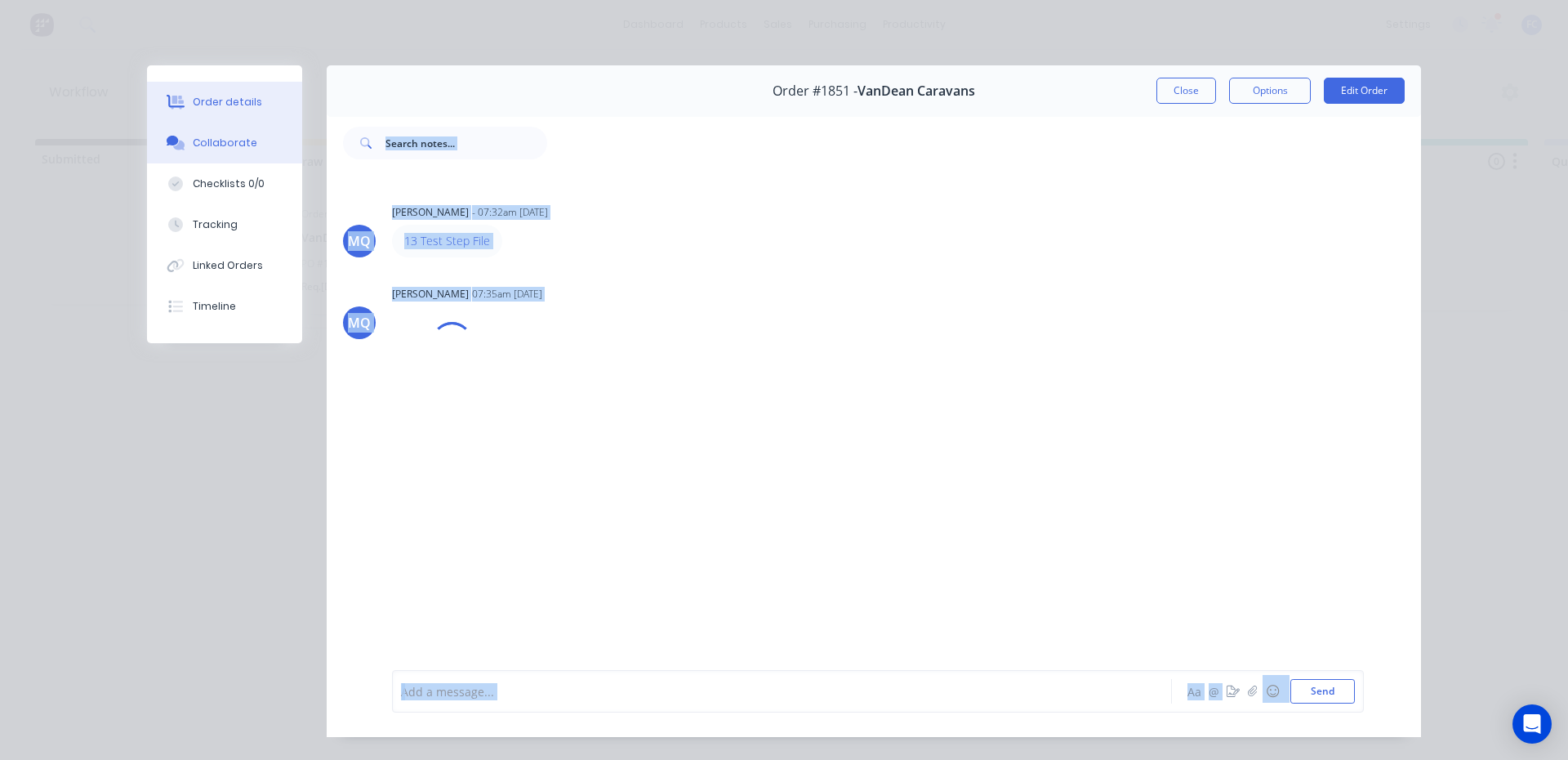 click on "Order details" at bounding box center (227, 102) 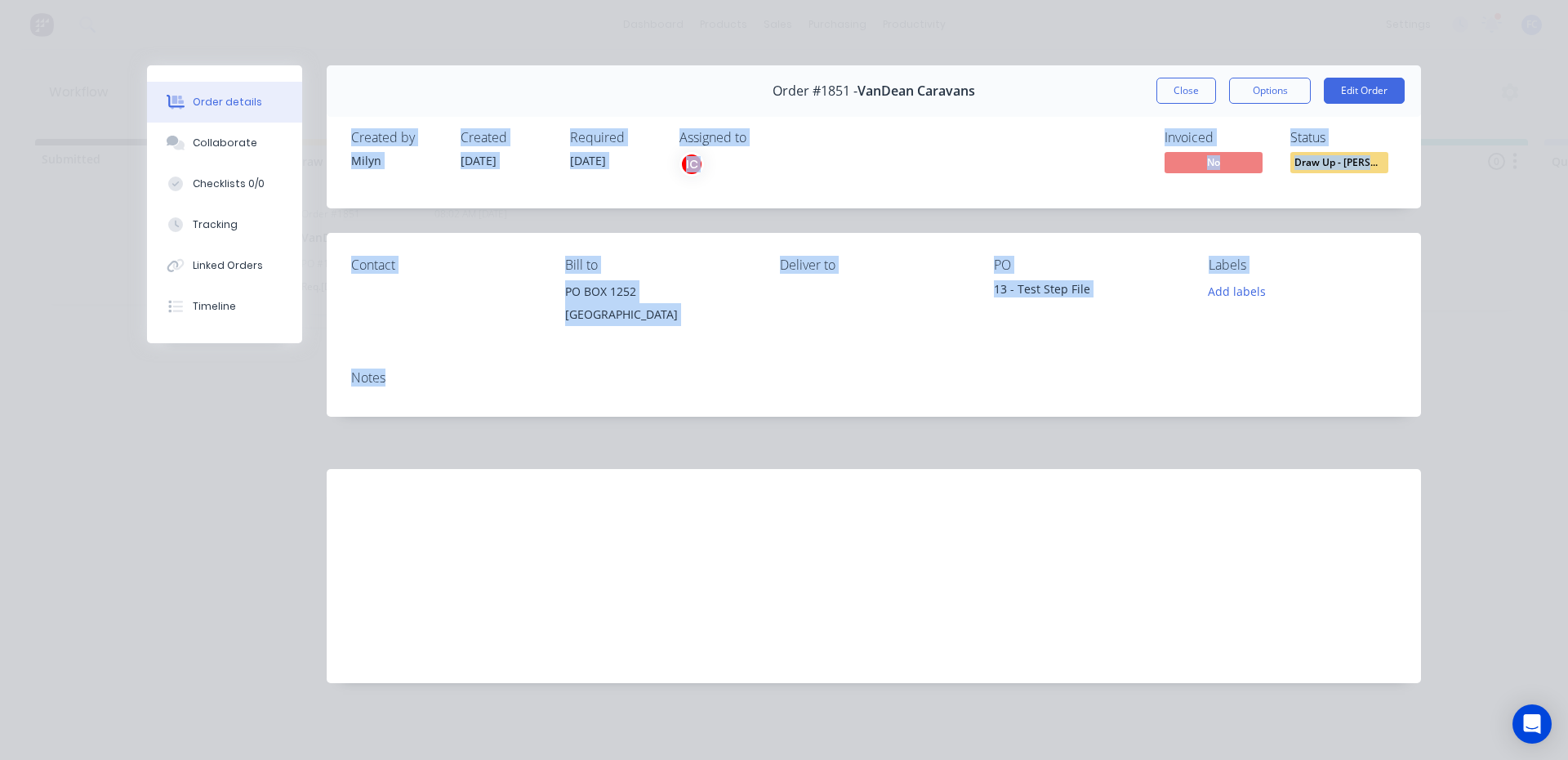 click on "Labour $0.00 Sub total $0.00 Margin $0.00  ( 0.00 %) Tax $0.00 Total $0.00" at bounding box center [874, 564] 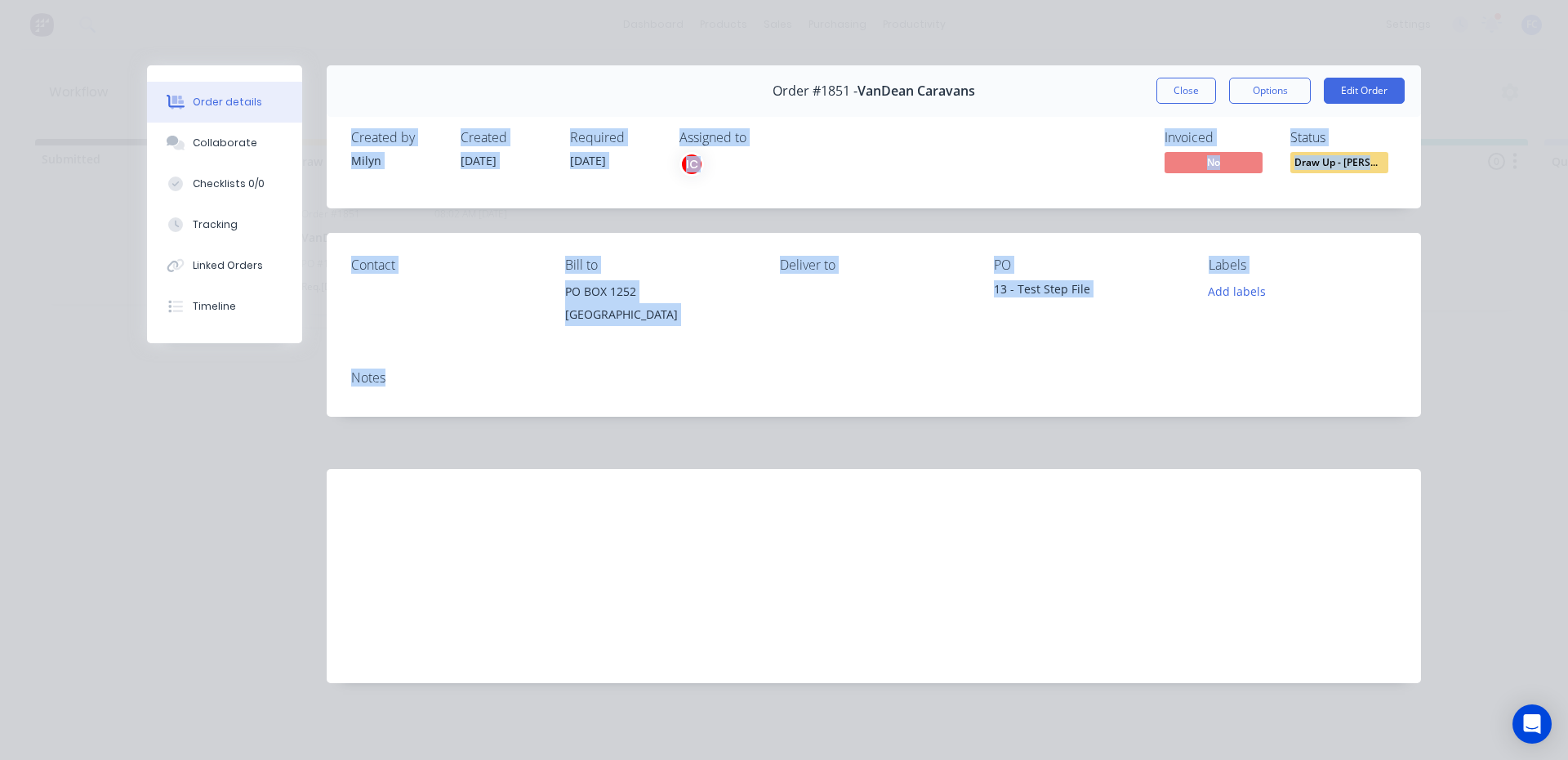 click on "Notes" at bounding box center (874, 378) 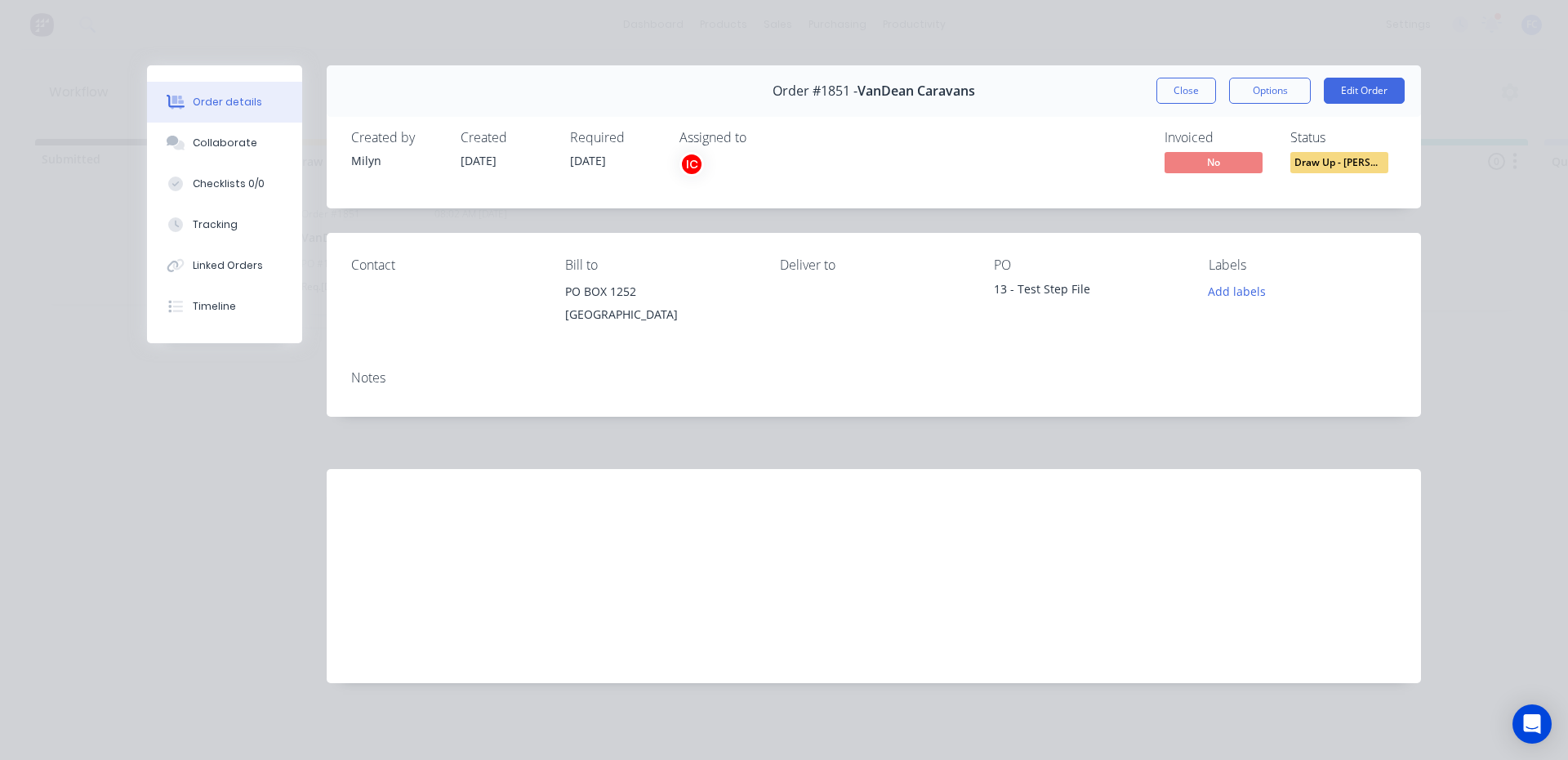 drag, startPoint x: 1187, startPoint y: 87, endPoint x: 849, endPoint y: 79, distance: 338.09466 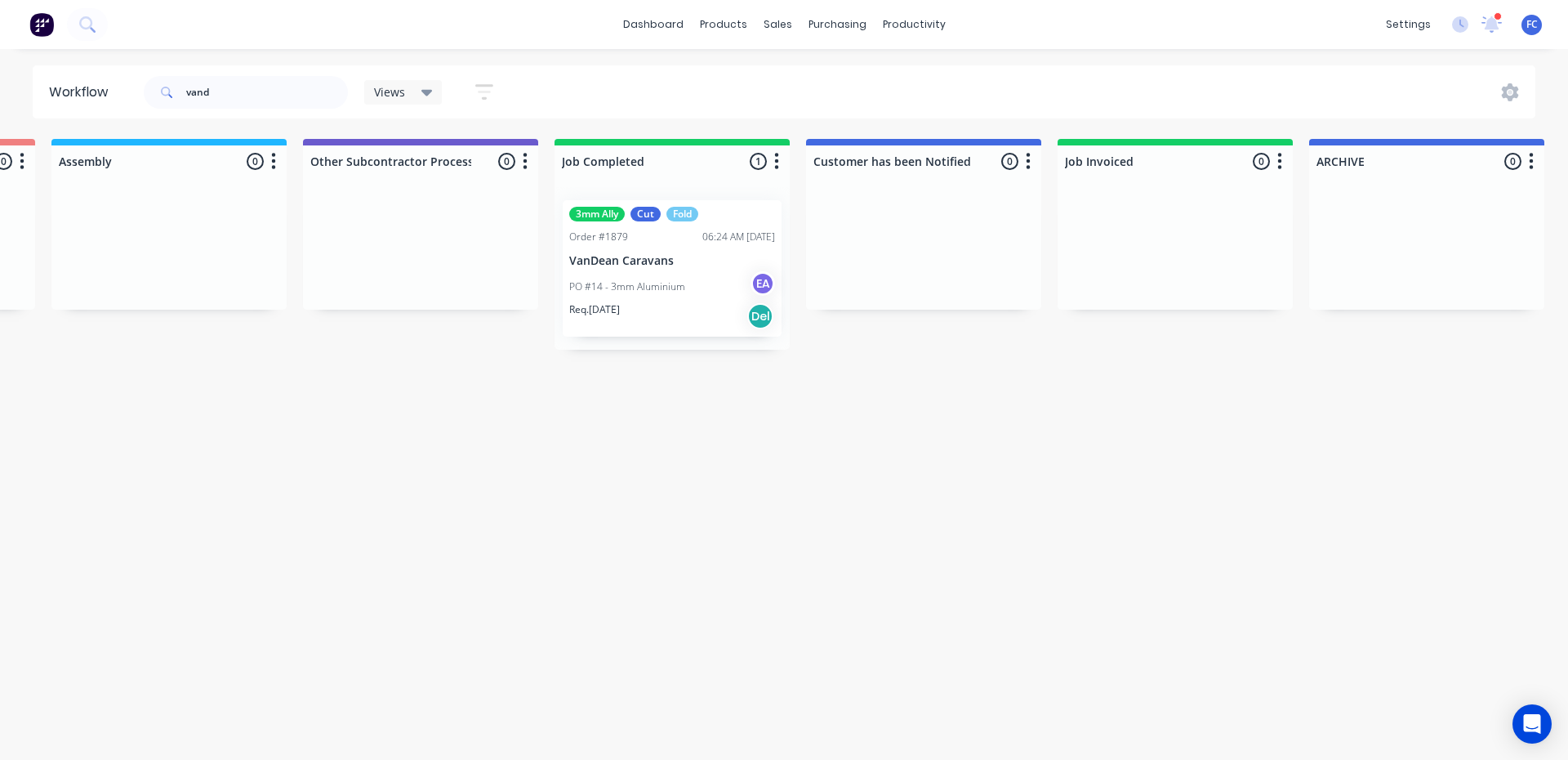 scroll, scrollTop: 0, scrollLeft: 5018, axis: horizontal 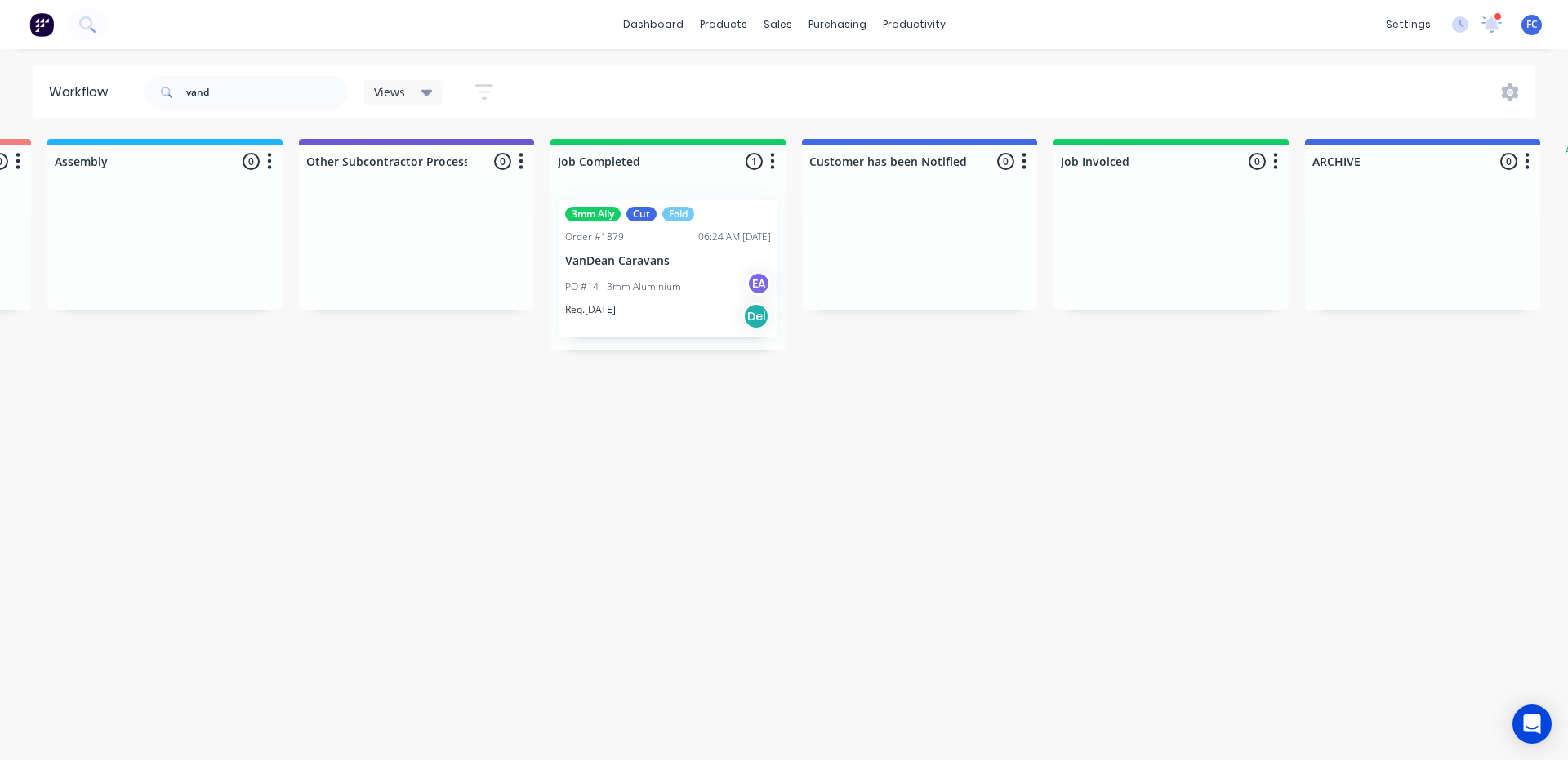 click on "3mm Ally" at bounding box center (593, 214) 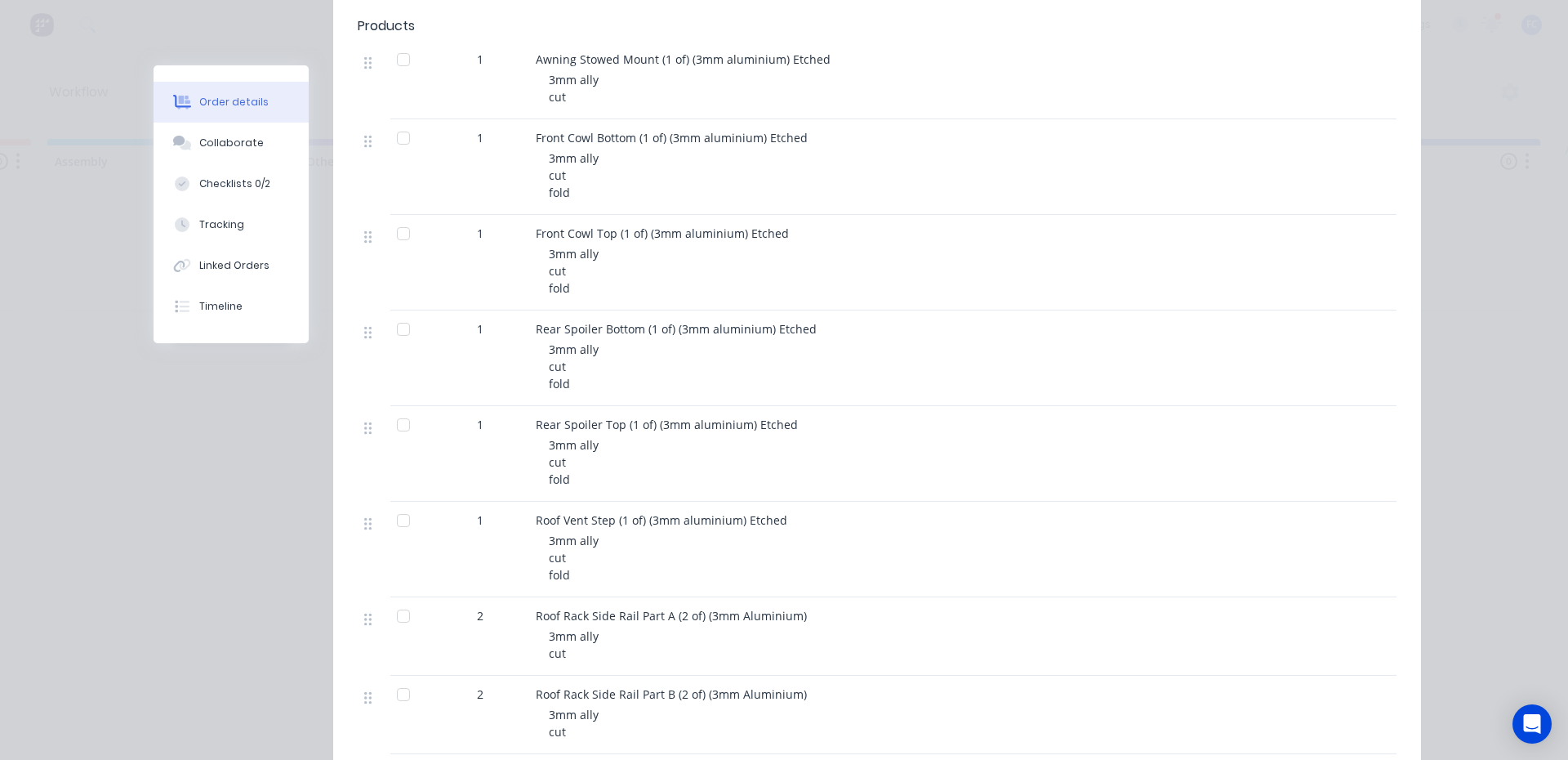 scroll, scrollTop: 409, scrollLeft: 0, axis: vertical 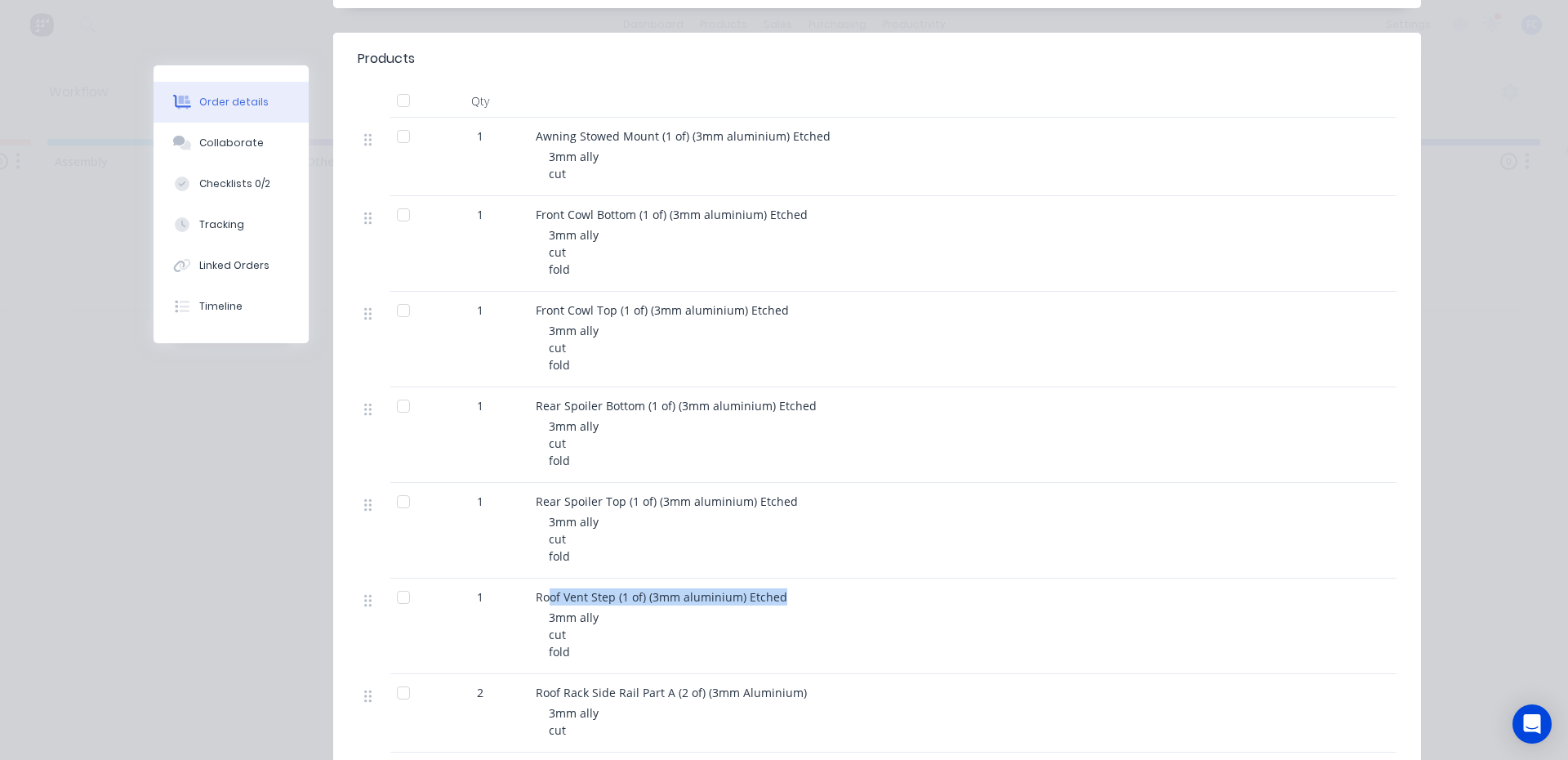 drag, startPoint x: 785, startPoint y: 599, endPoint x: 541, endPoint y: 590, distance: 244.16593 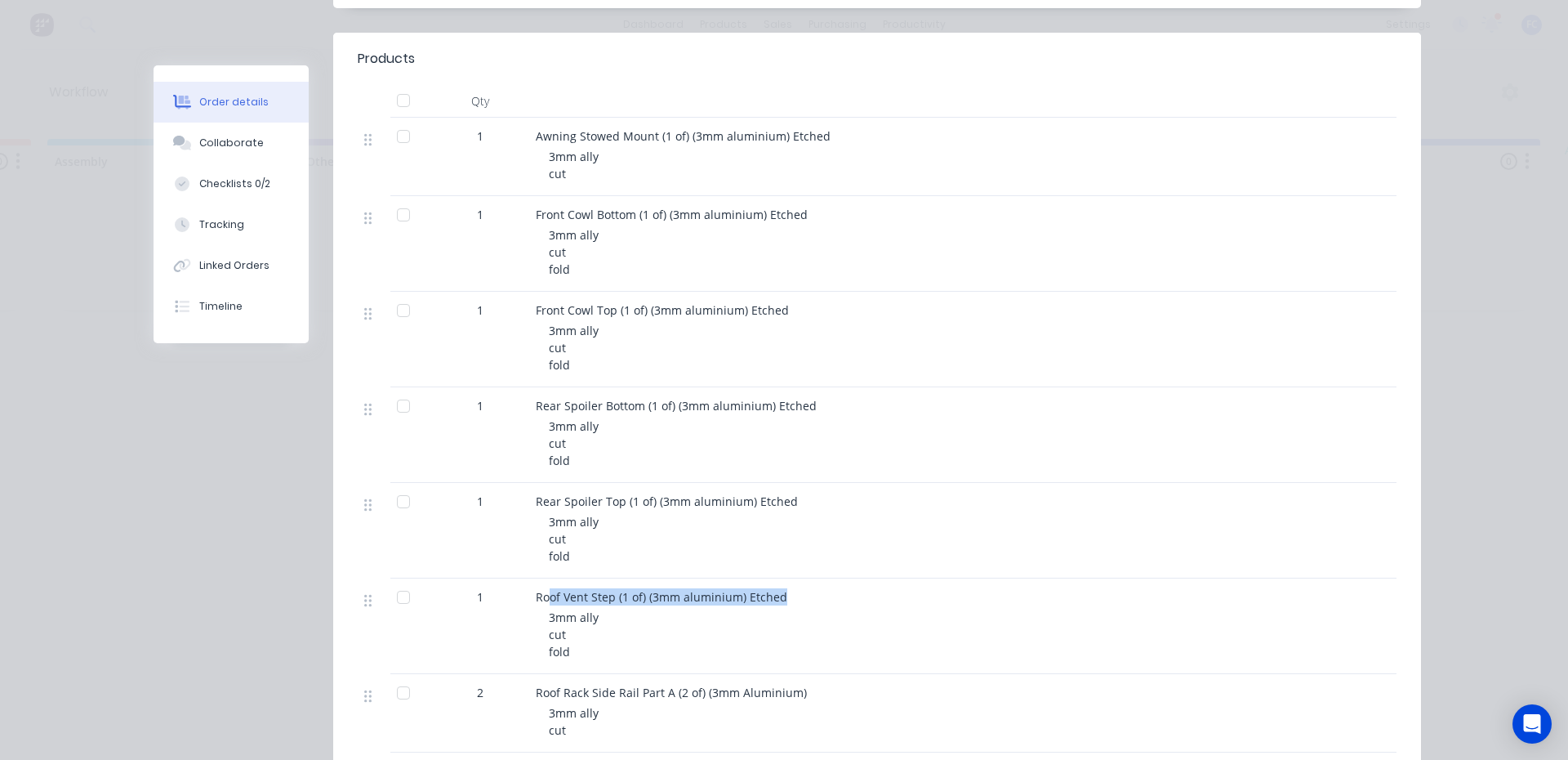 click on "Roof Vent Step (1 of) (3mm aluminium) Etched" at bounding box center (856, 597) 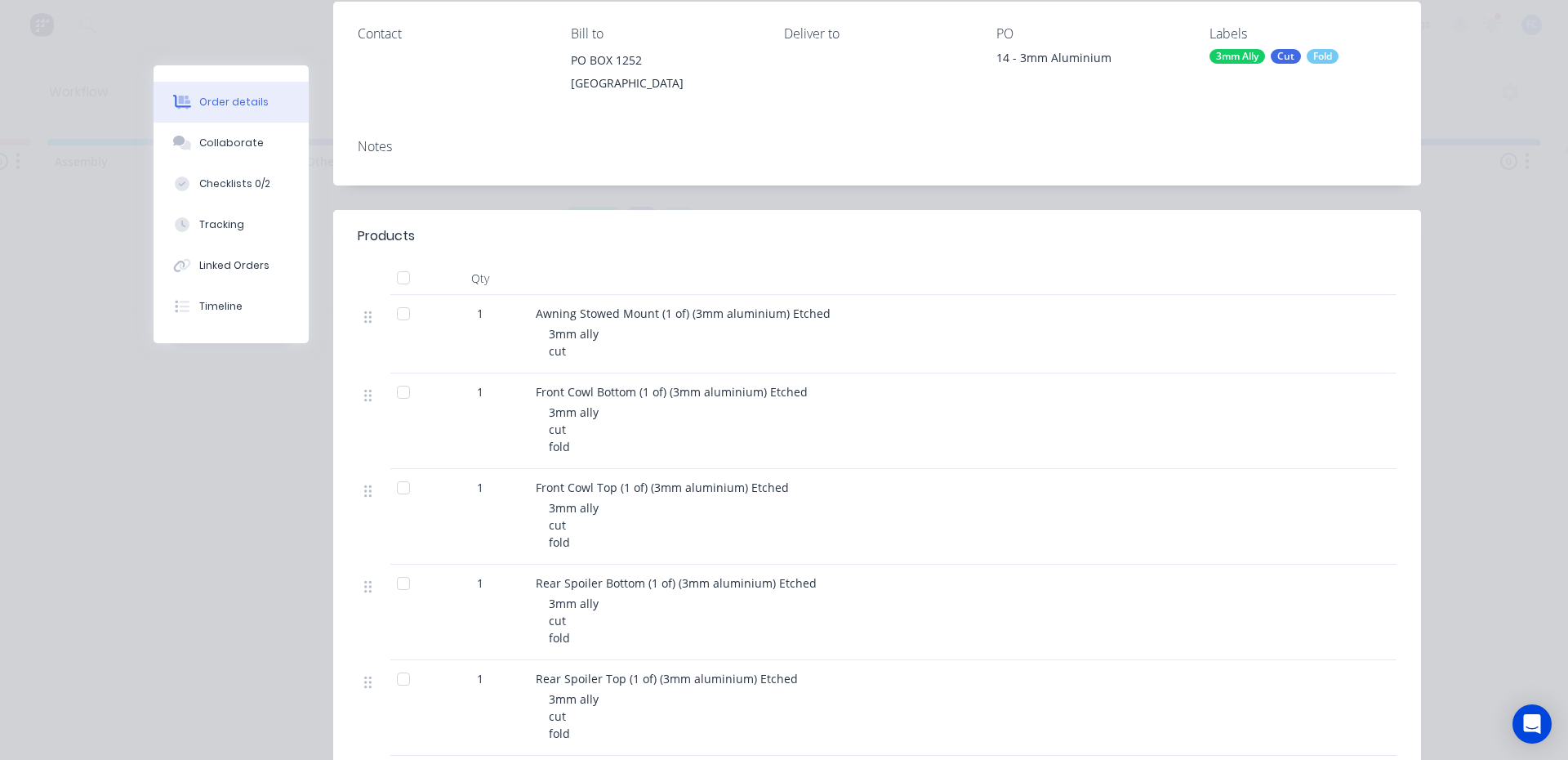 scroll, scrollTop: 163, scrollLeft: 0, axis: vertical 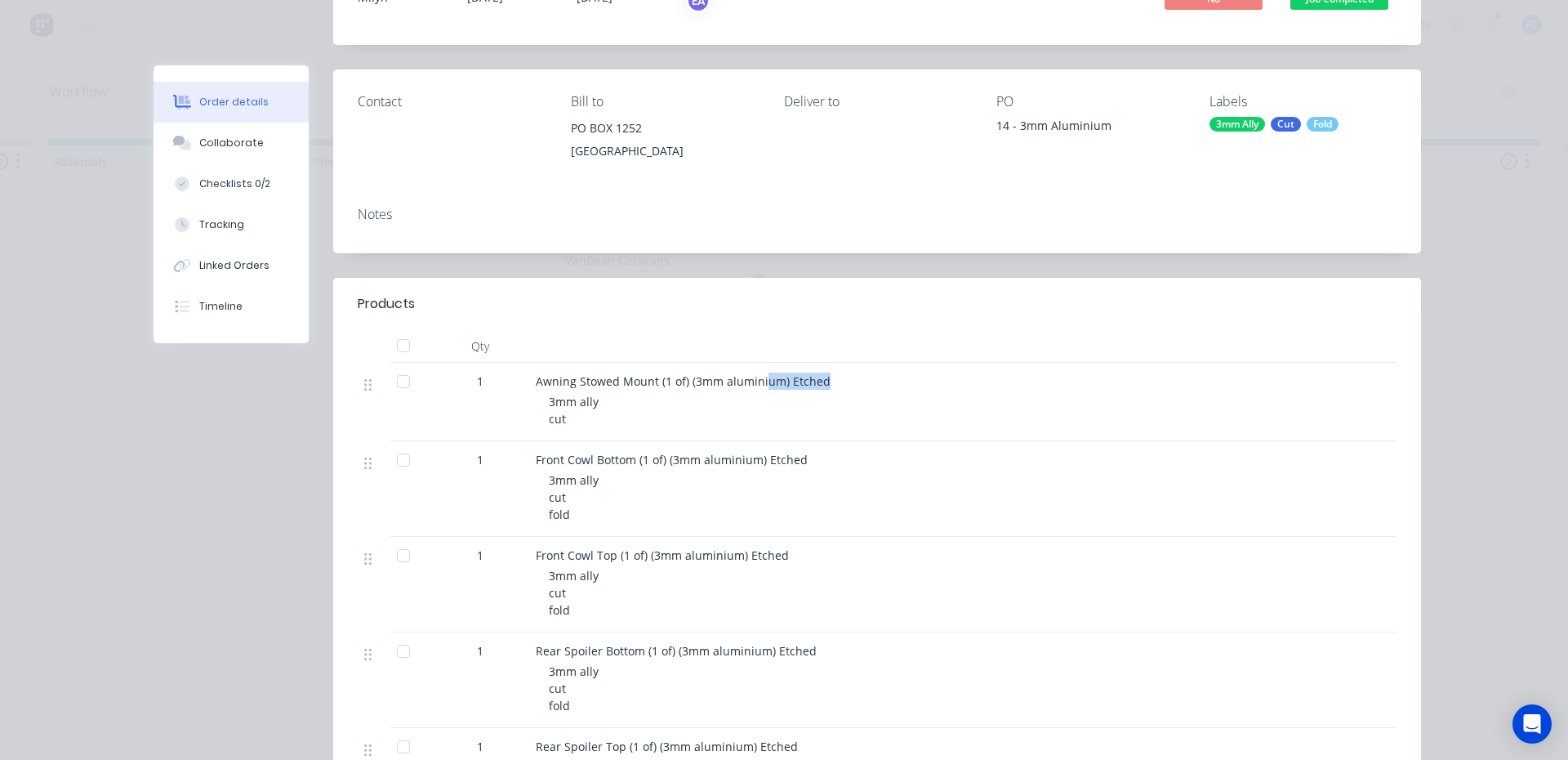 drag, startPoint x: 786, startPoint y: 377, endPoint x: 756, endPoint y: 373, distance: 30.265492 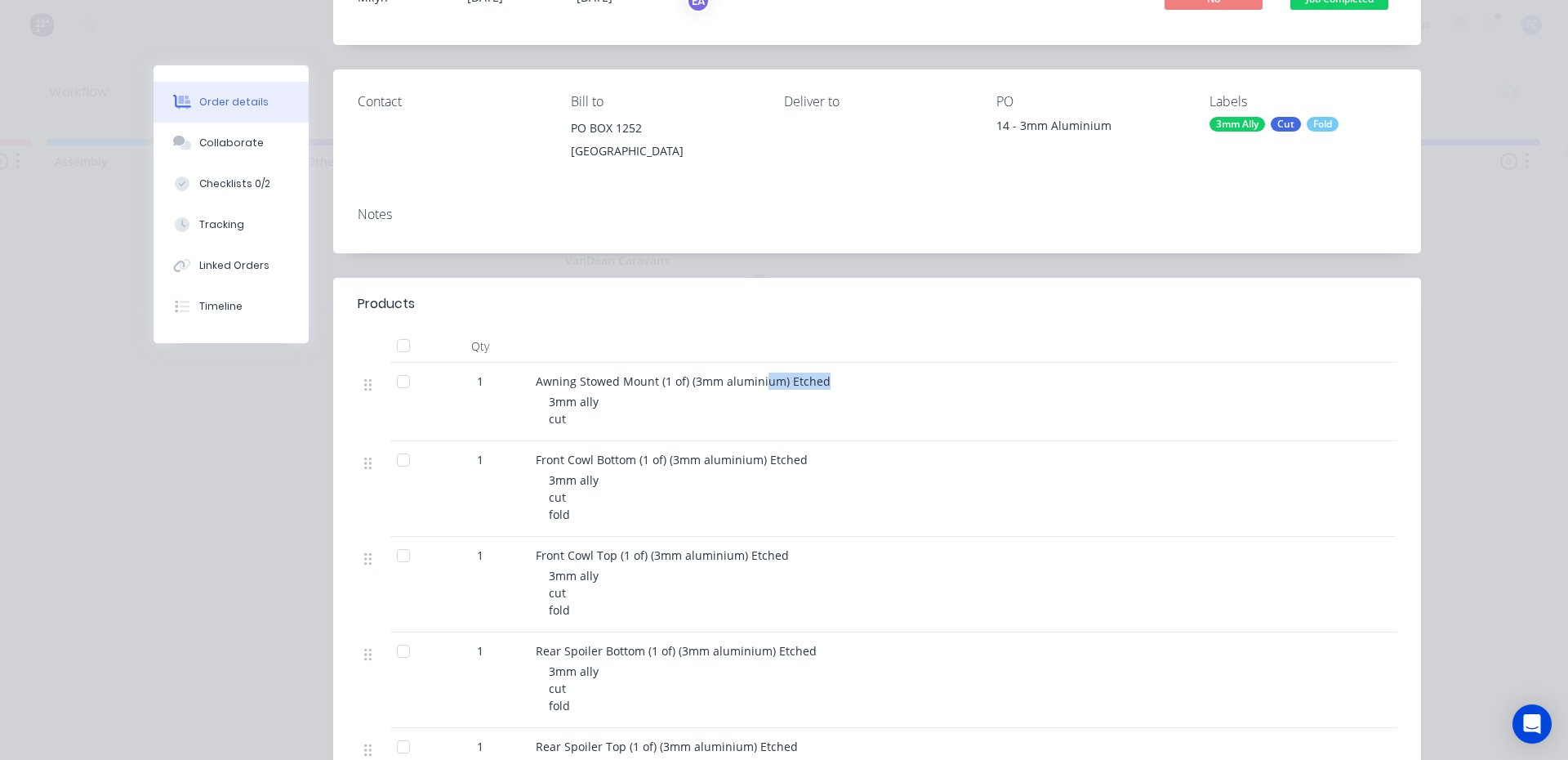 click on "Awning Stowed Mount (1 of) (3mm aluminium) Etched" at bounding box center [856, 381] 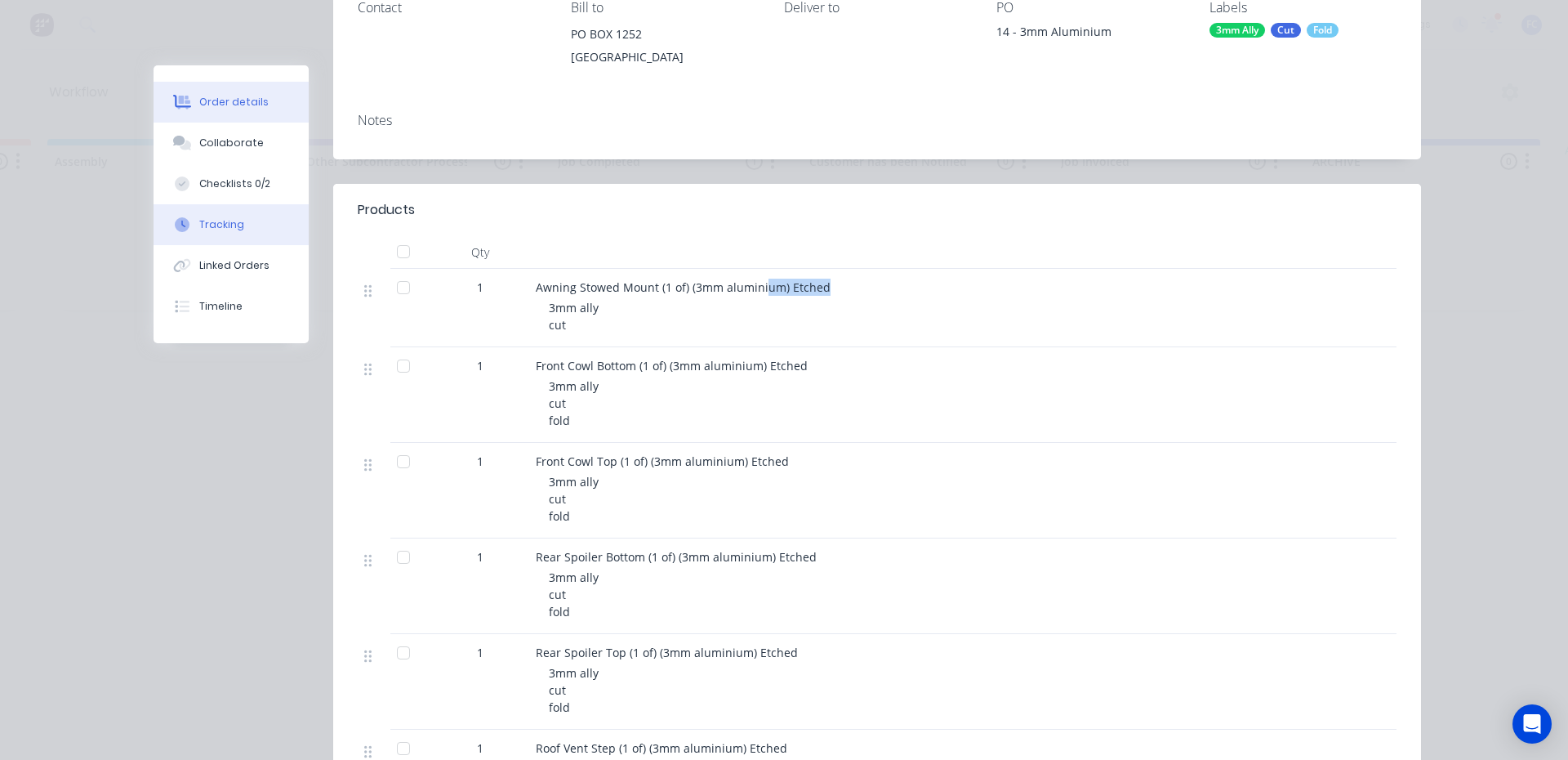 scroll, scrollTop: 245, scrollLeft: 0, axis: vertical 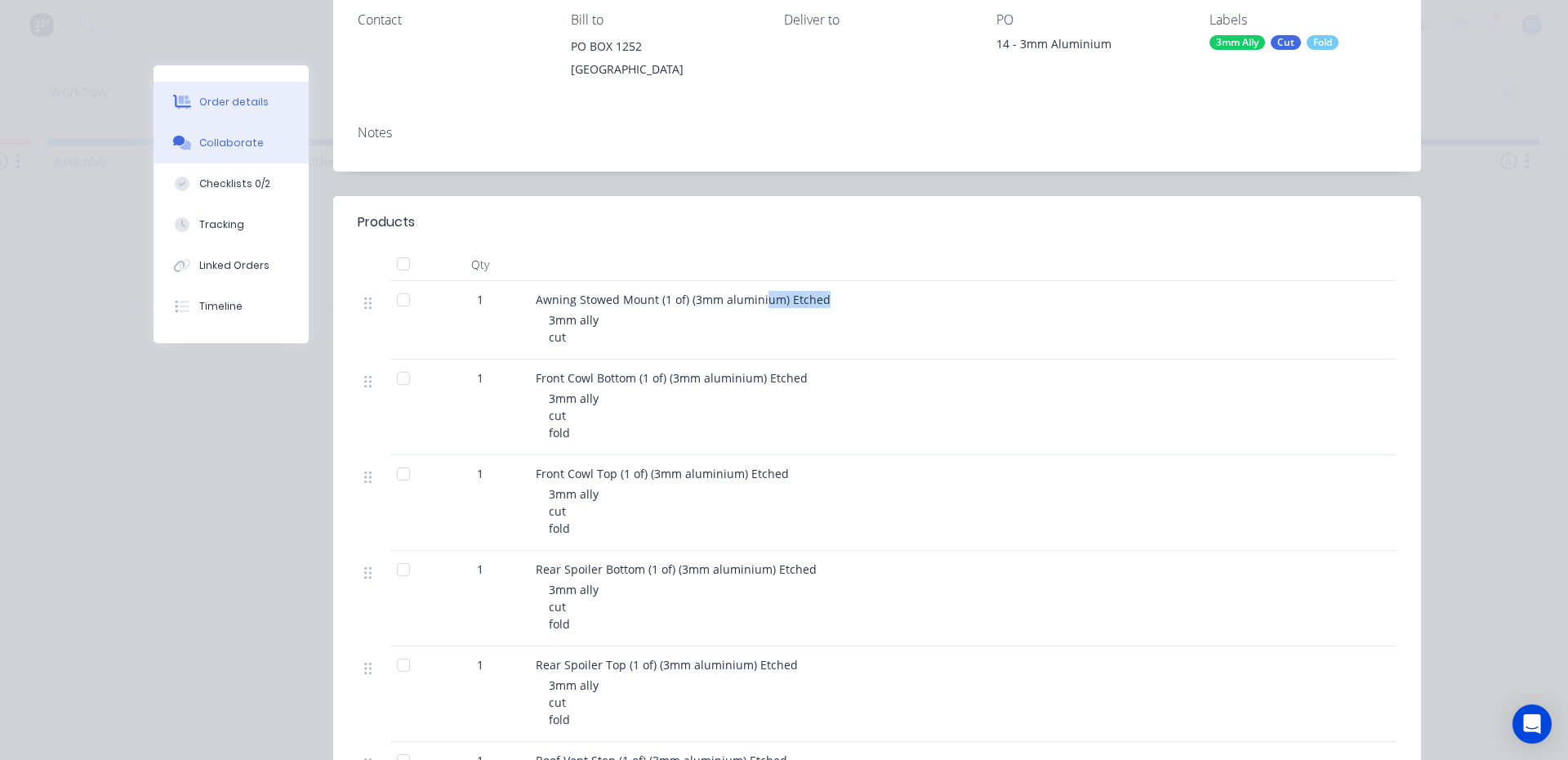 click on "Collaborate" at bounding box center [231, 143] 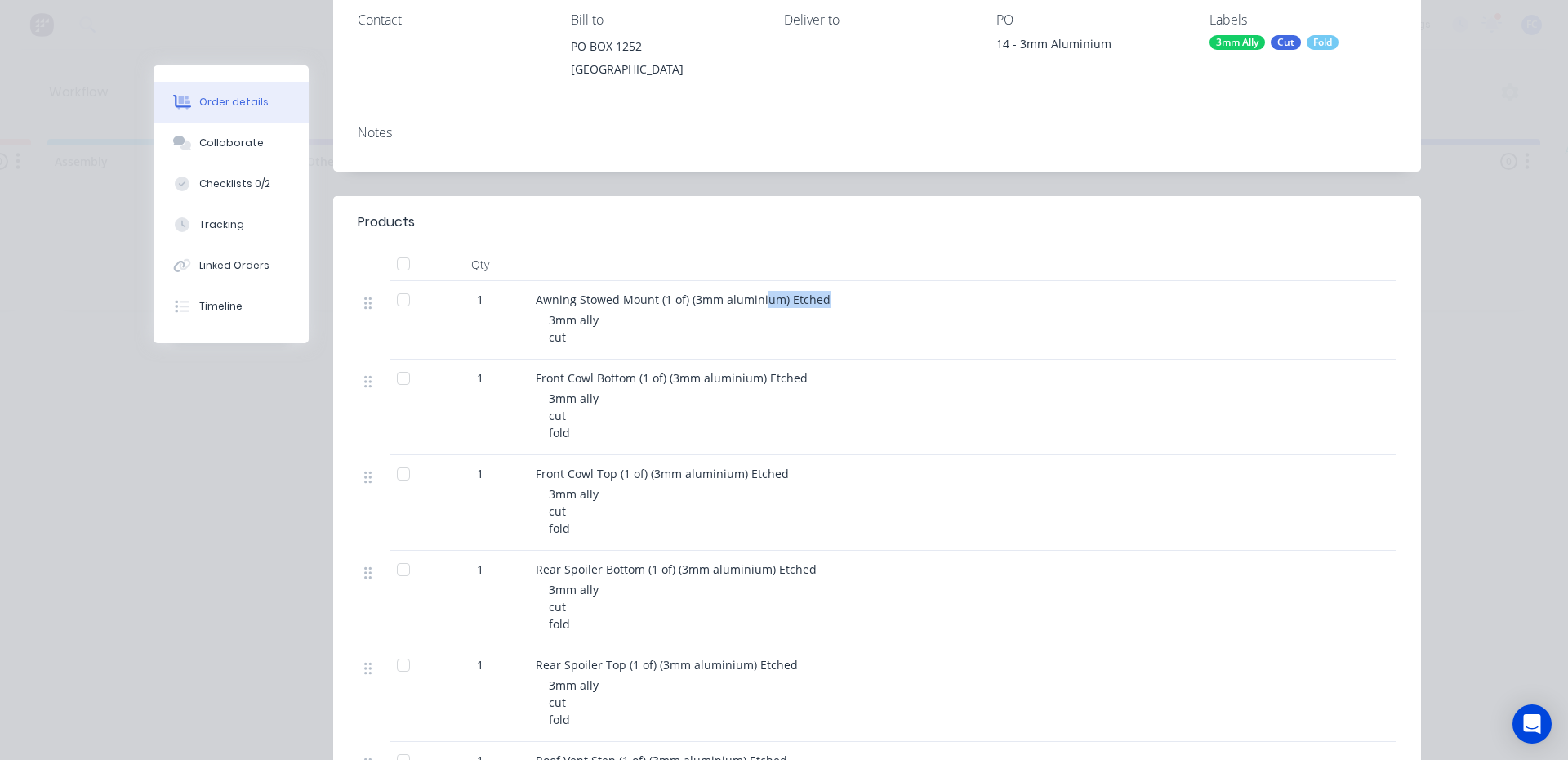 scroll, scrollTop: 0, scrollLeft: 0, axis: both 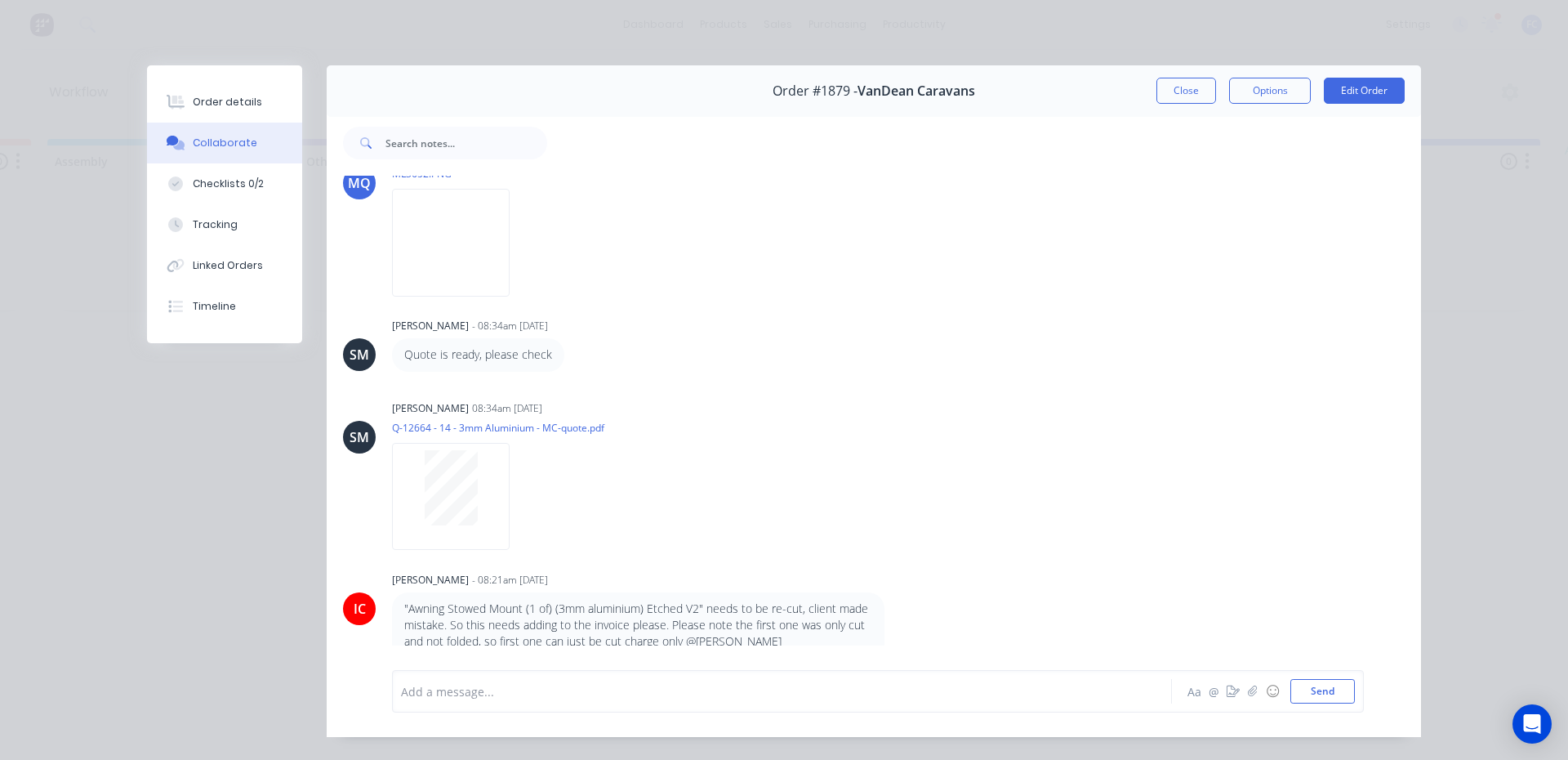 click on ""Awning Stowed Mount (1 of) (3mm aluminium) Etched V2" needs to be re-cut, client made mistake. So this needs adding to the invoice please. Please note the first one was only cut and not folded, so first one can just be cut charge only @Sean Marc   @Milyn" at bounding box center [638, 633] 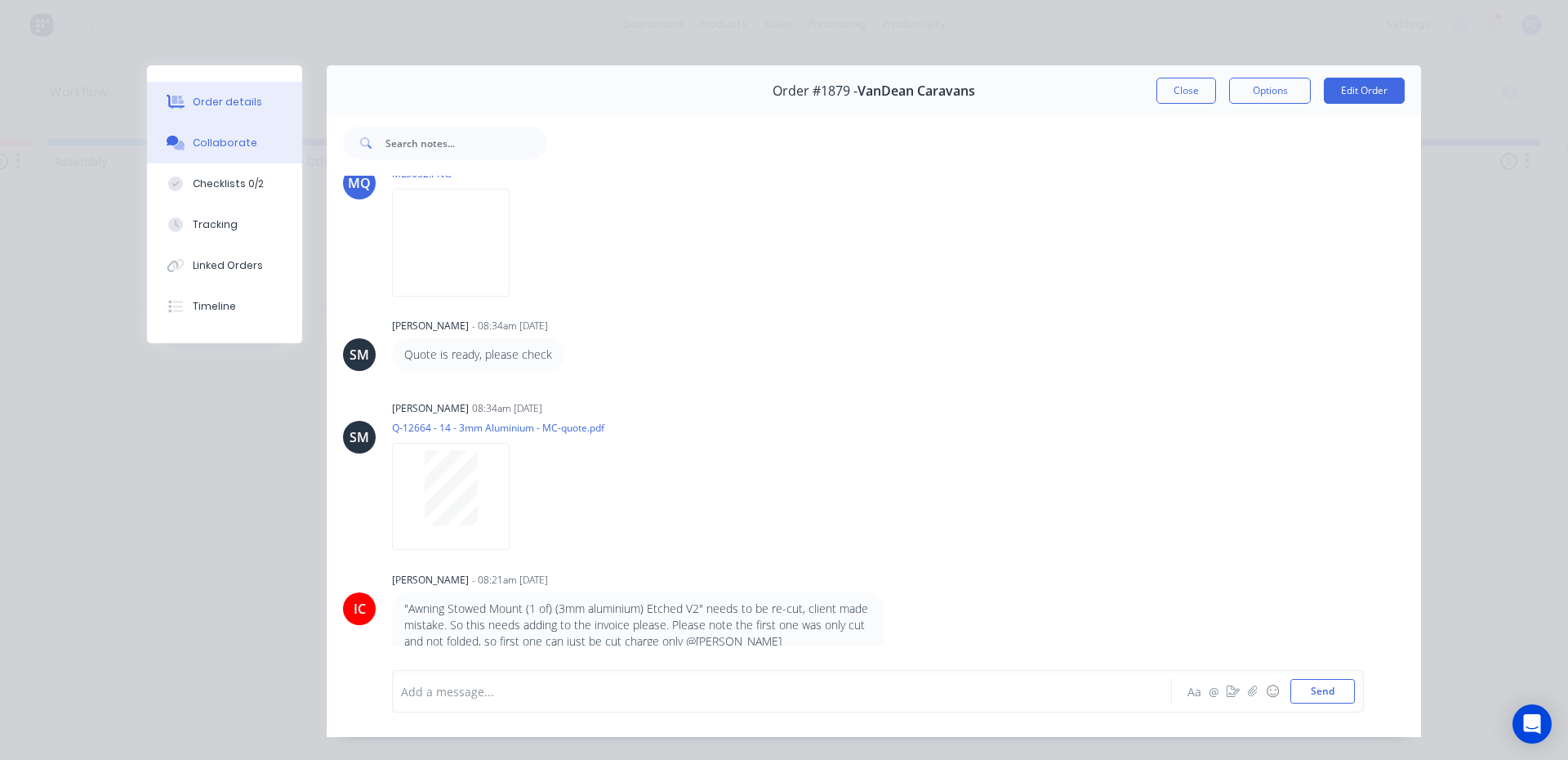 click on "Order details" at bounding box center [227, 102] 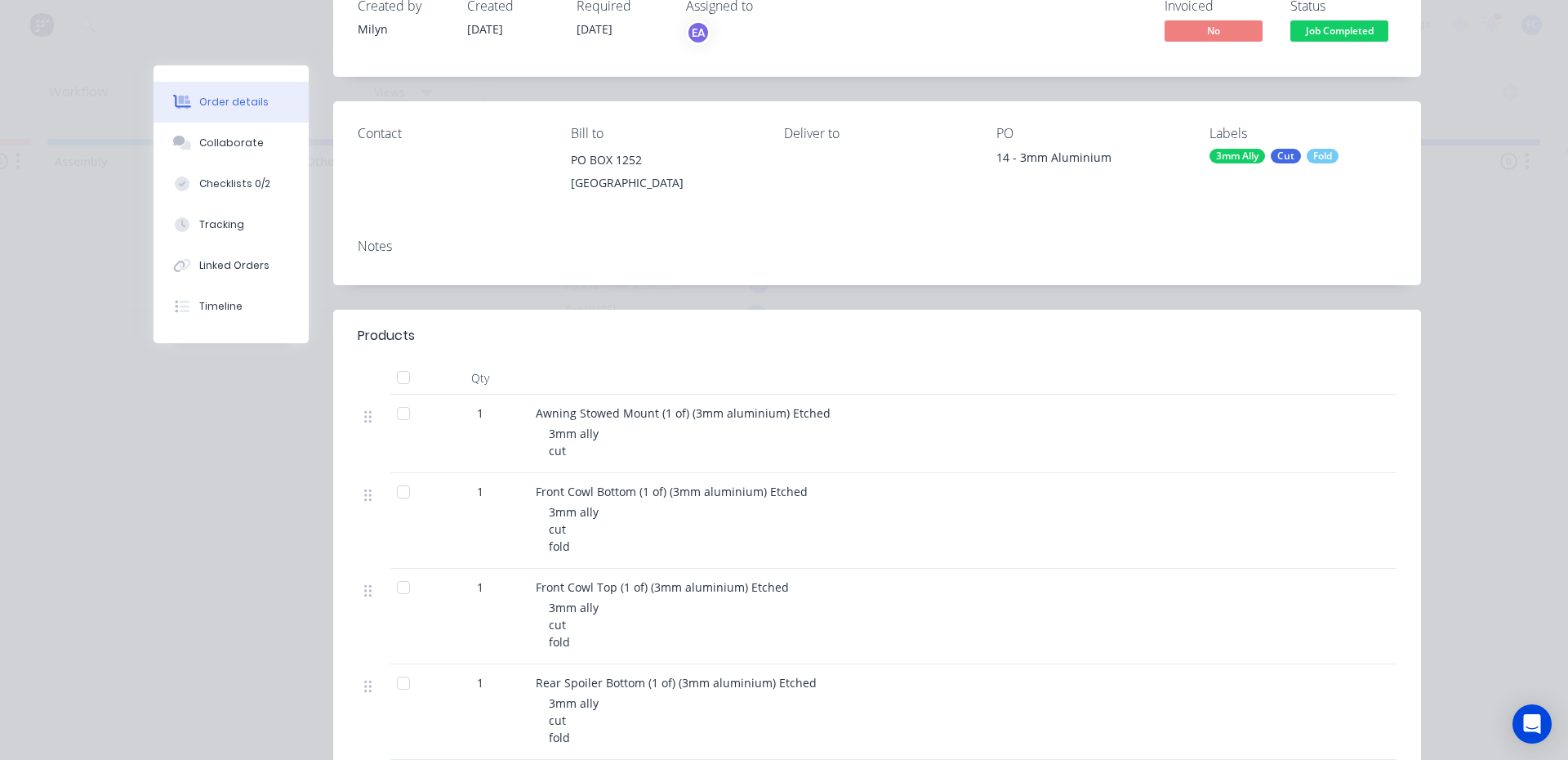 scroll, scrollTop: 163, scrollLeft: 0, axis: vertical 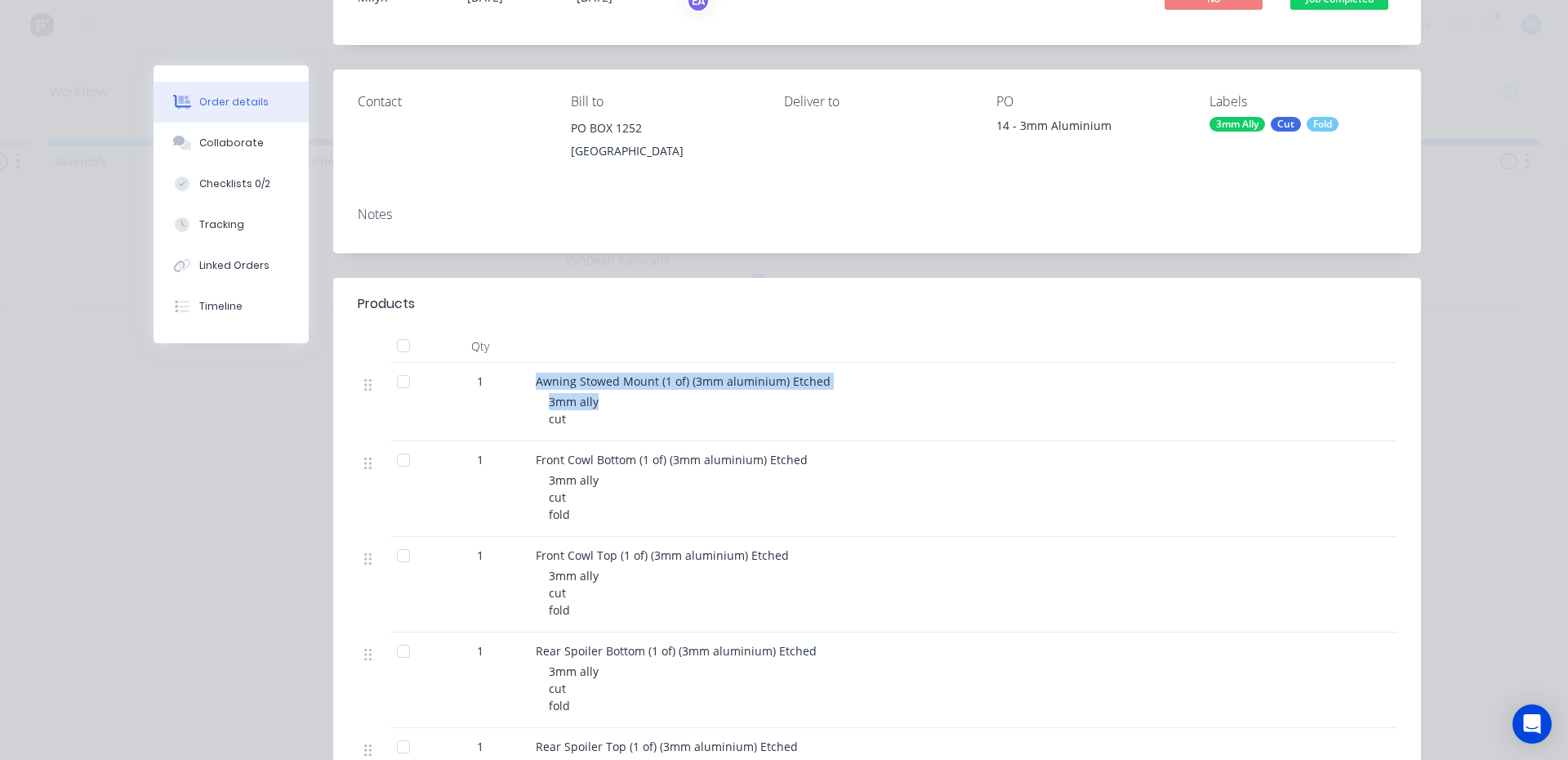 drag, startPoint x: 604, startPoint y: 403, endPoint x: 510, endPoint y: 364, distance: 101.76935 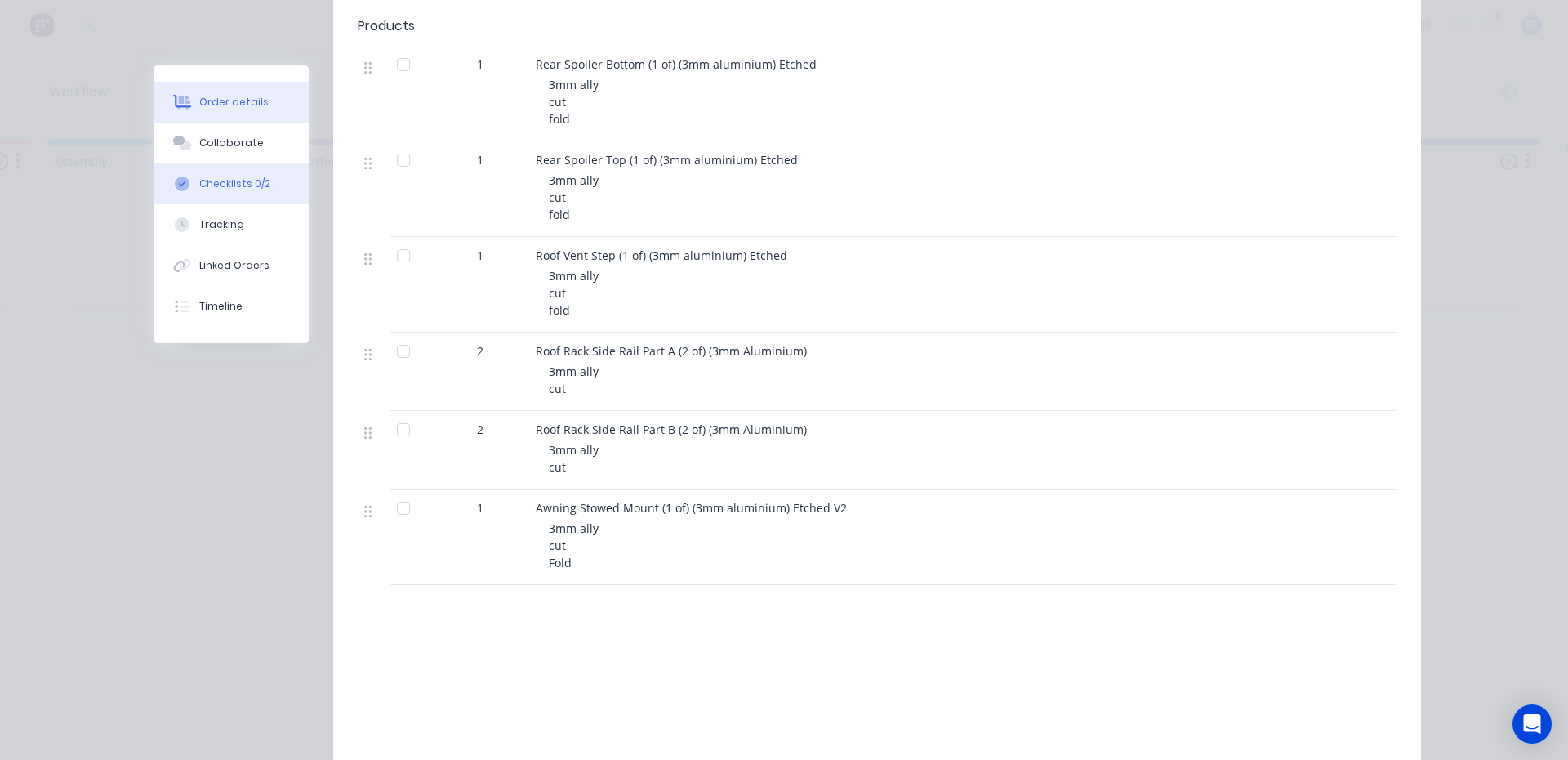 scroll, scrollTop: 735, scrollLeft: 0, axis: vertical 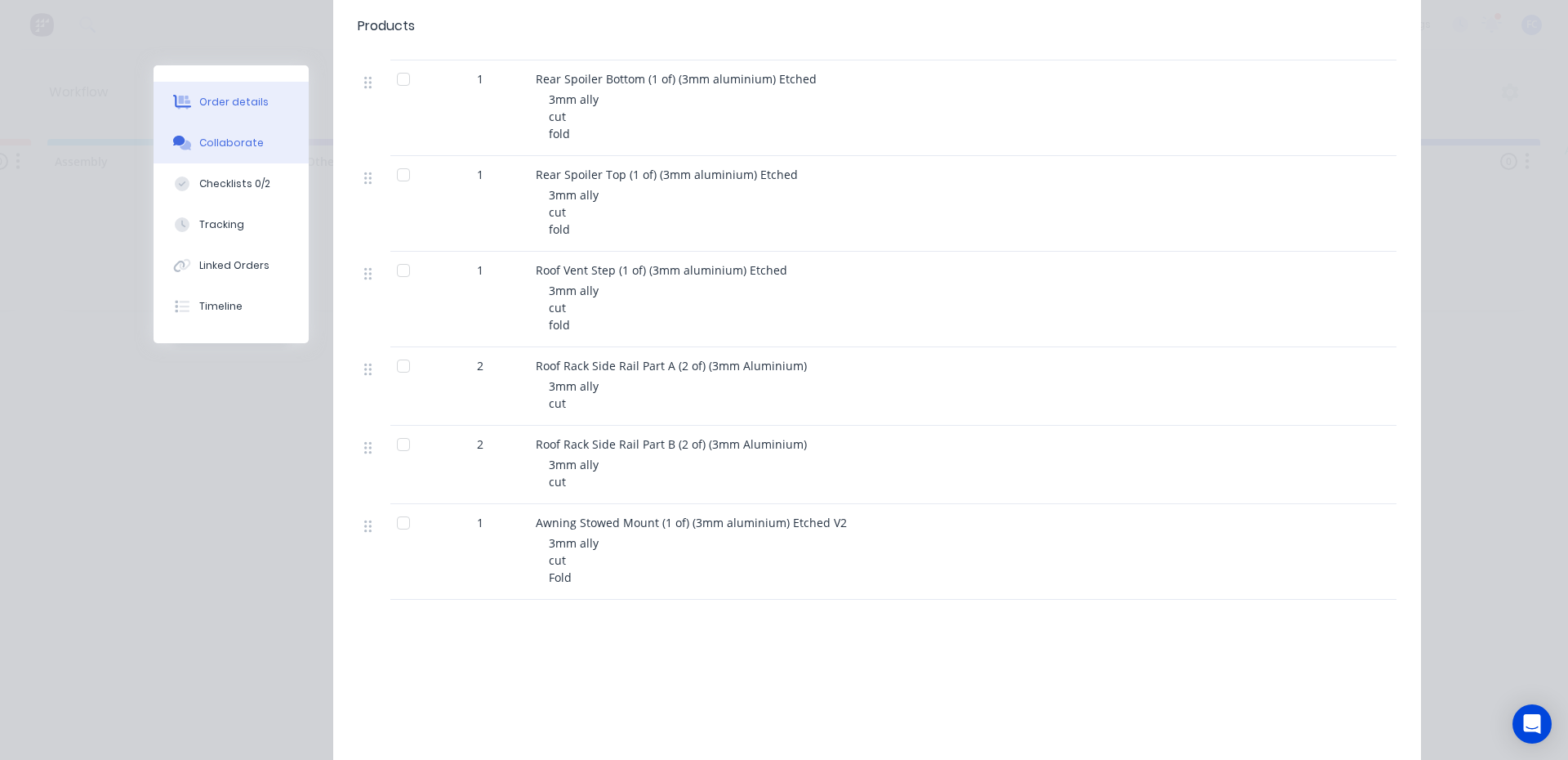 click on "Collaborate" at bounding box center (231, 143) 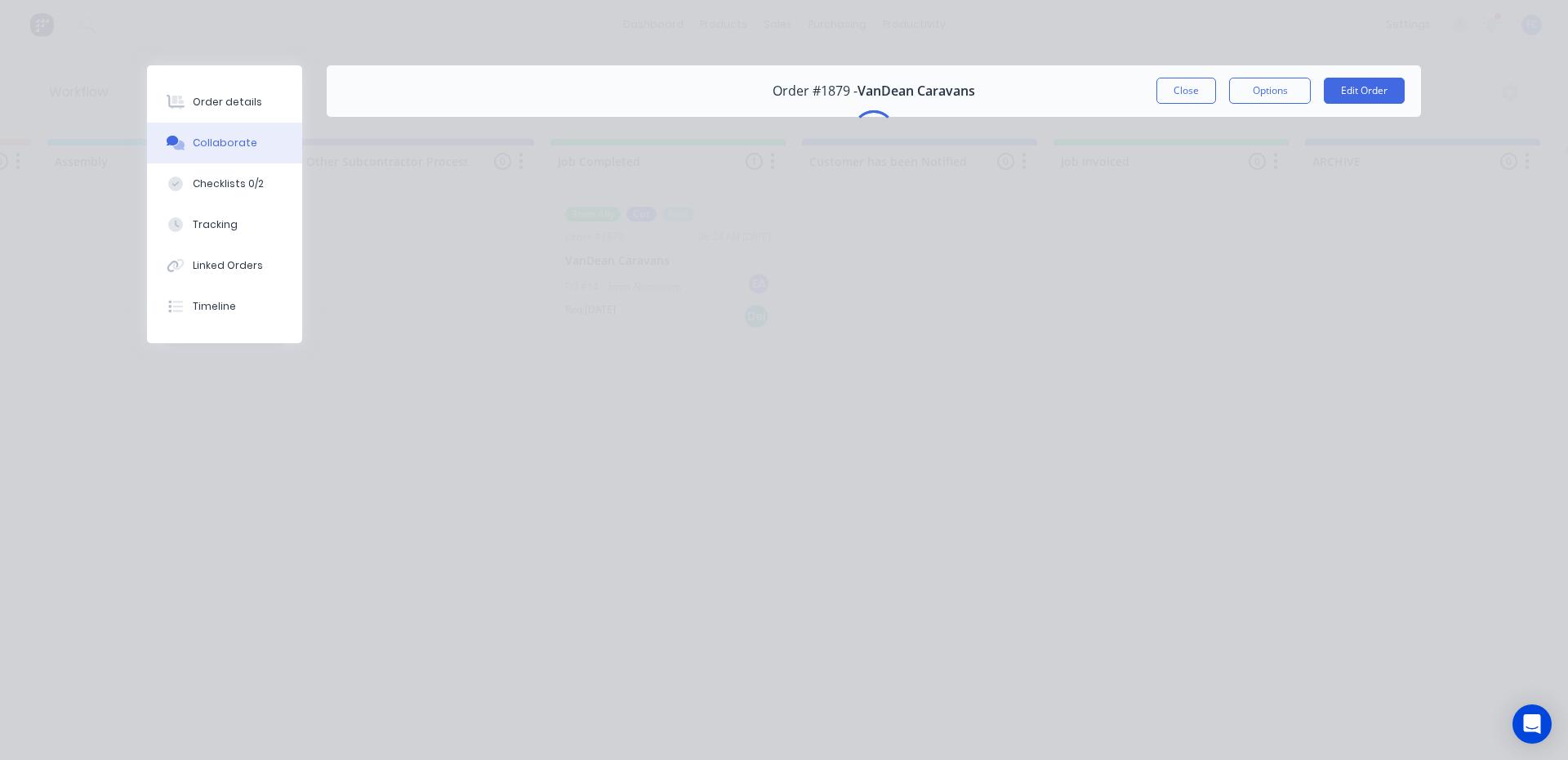 scroll, scrollTop: 0, scrollLeft: 0, axis: both 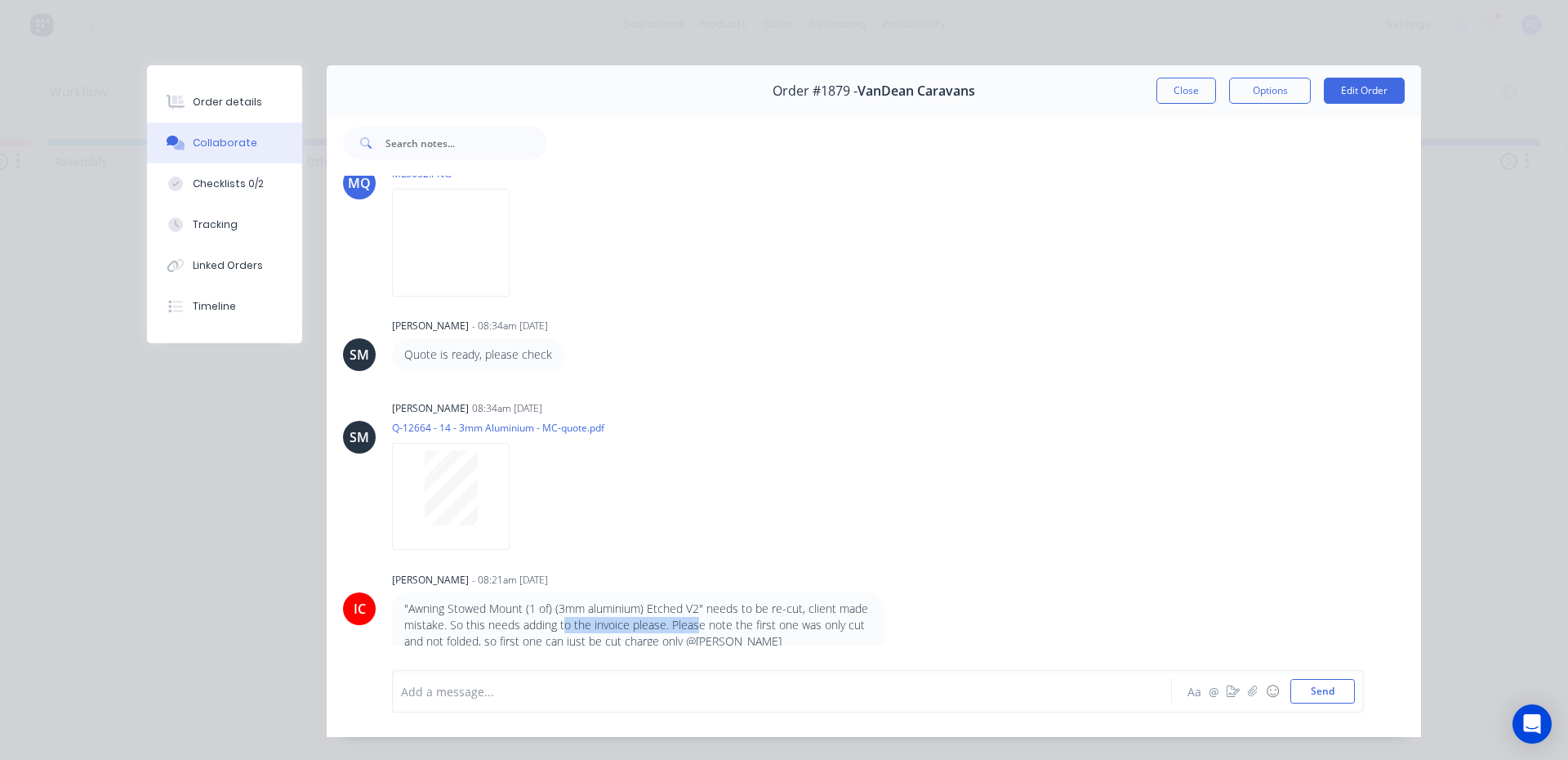 drag, startPoint x: 555, startPoint y: 623, endPoint x: 692, endPoint y: 623, distance: 137 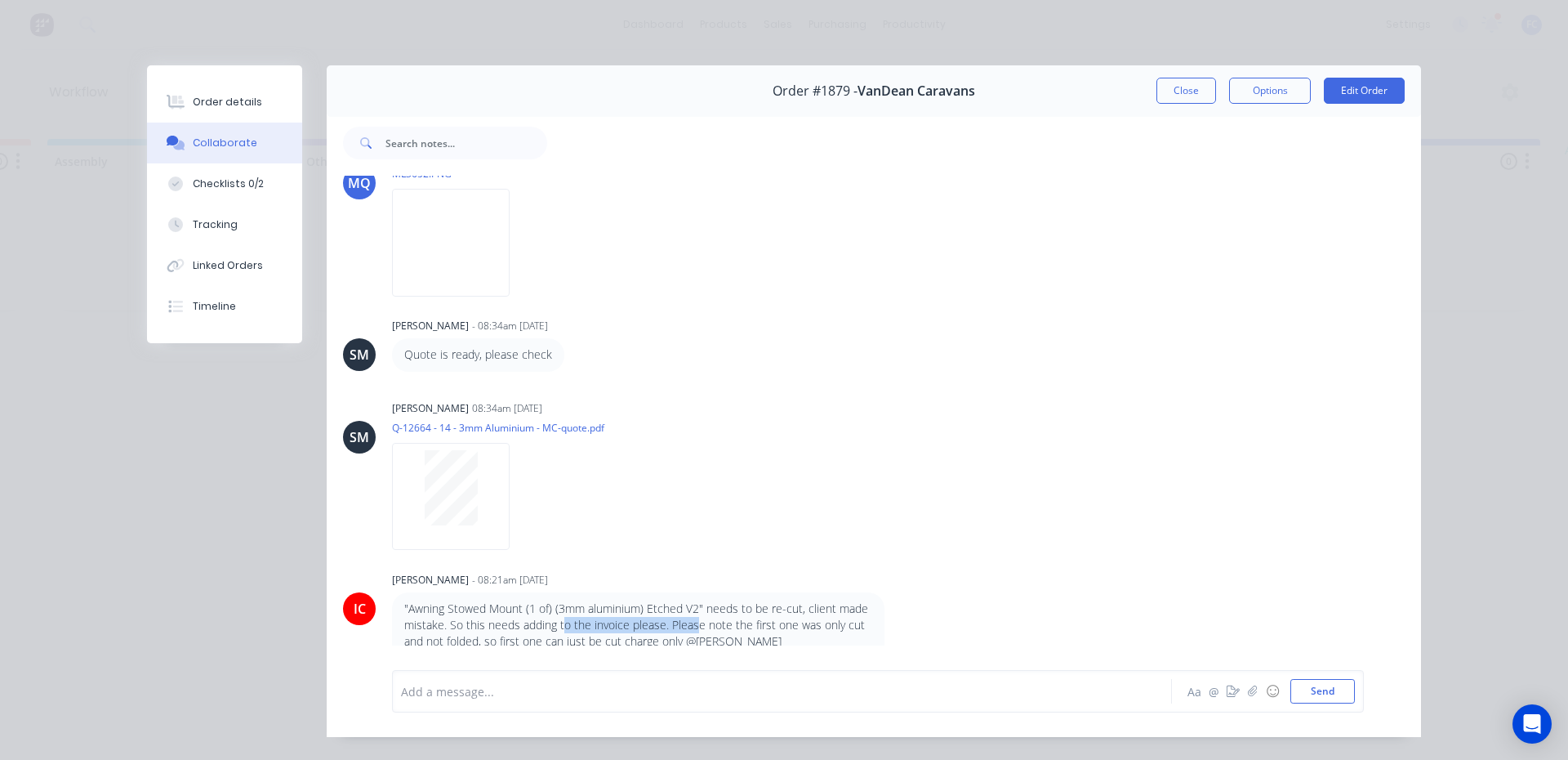 click on ""Awning Stowed Mount (1 of) (3mm aluminium) Etched V2" needs to be re-cut, client made mistake. So this needs adding to the invoice please. Please note the first one was only cut and not folded, so first one can just be cut charge only @Sean Marc   @Milyn" at bounding box center (638, 633) 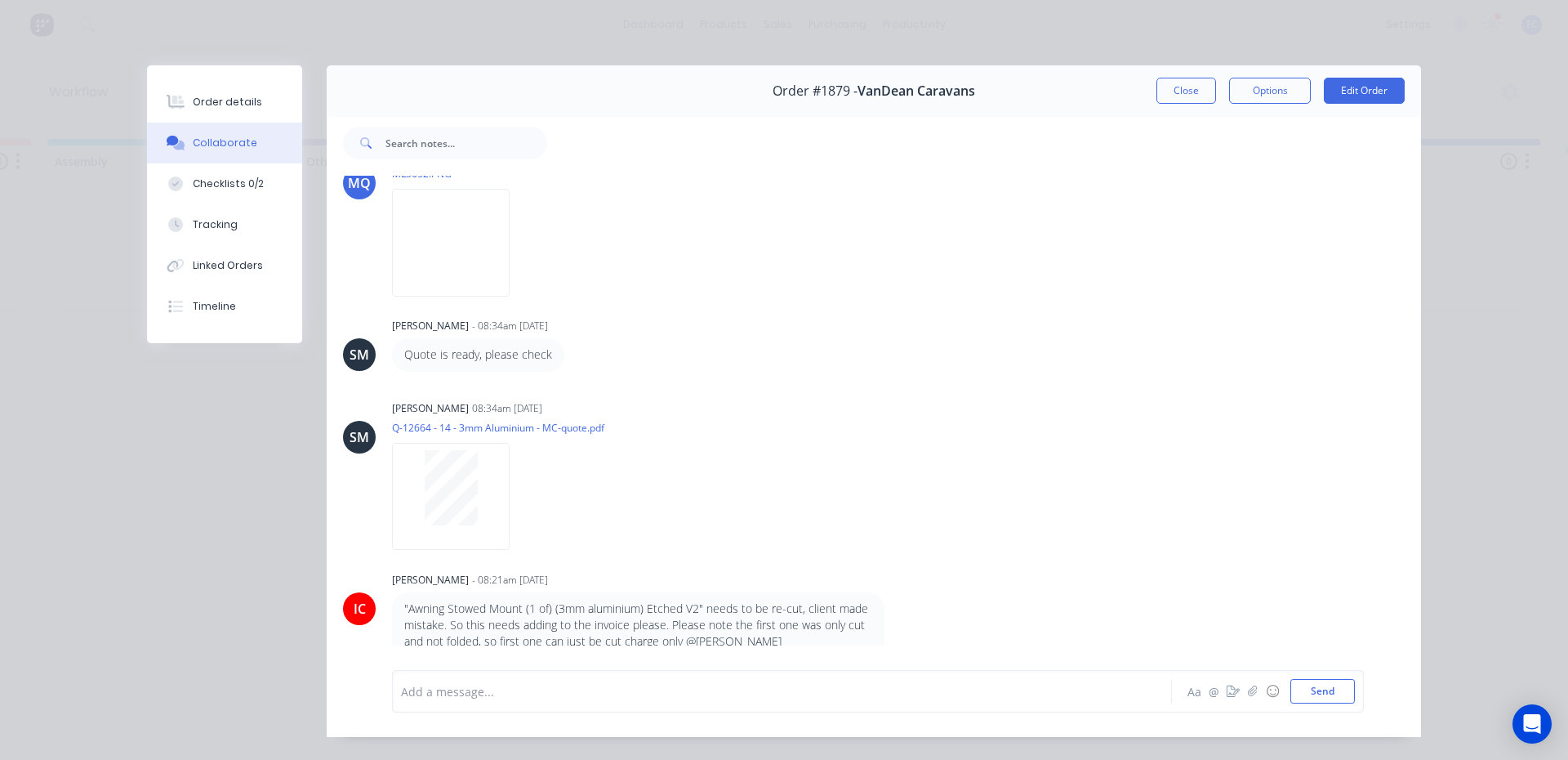 drag, startPoint x: 621, startPoint y: 642, endPoint x: 604, endPoint y: 636, distance: 18.027756 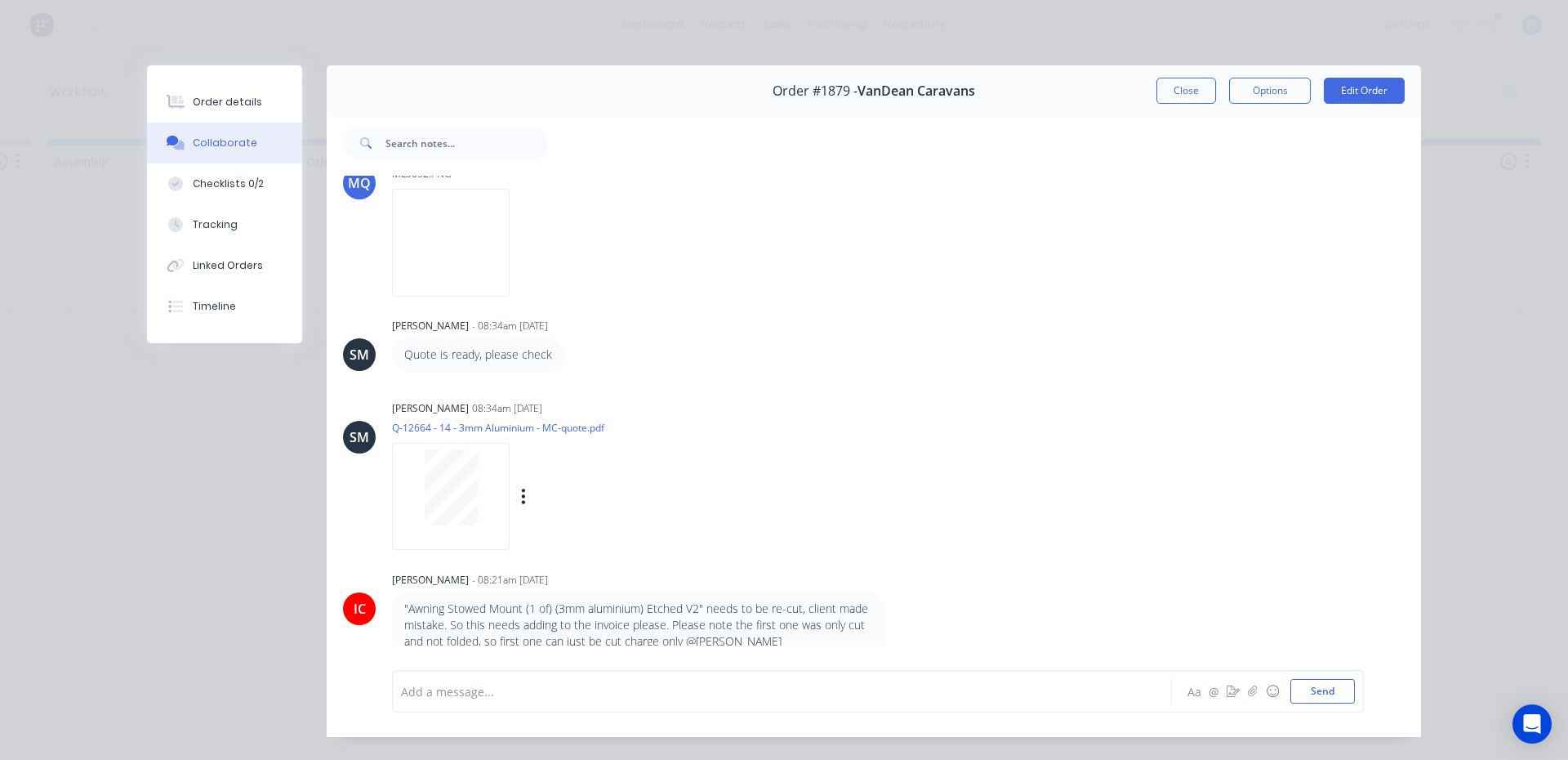 click on "Sean Marc Canete 08:34am 01/07/25 Q-12664 - 14 - 3mm Aluminium - MC-quote.pdf Download" at bounding box center [647, 470] 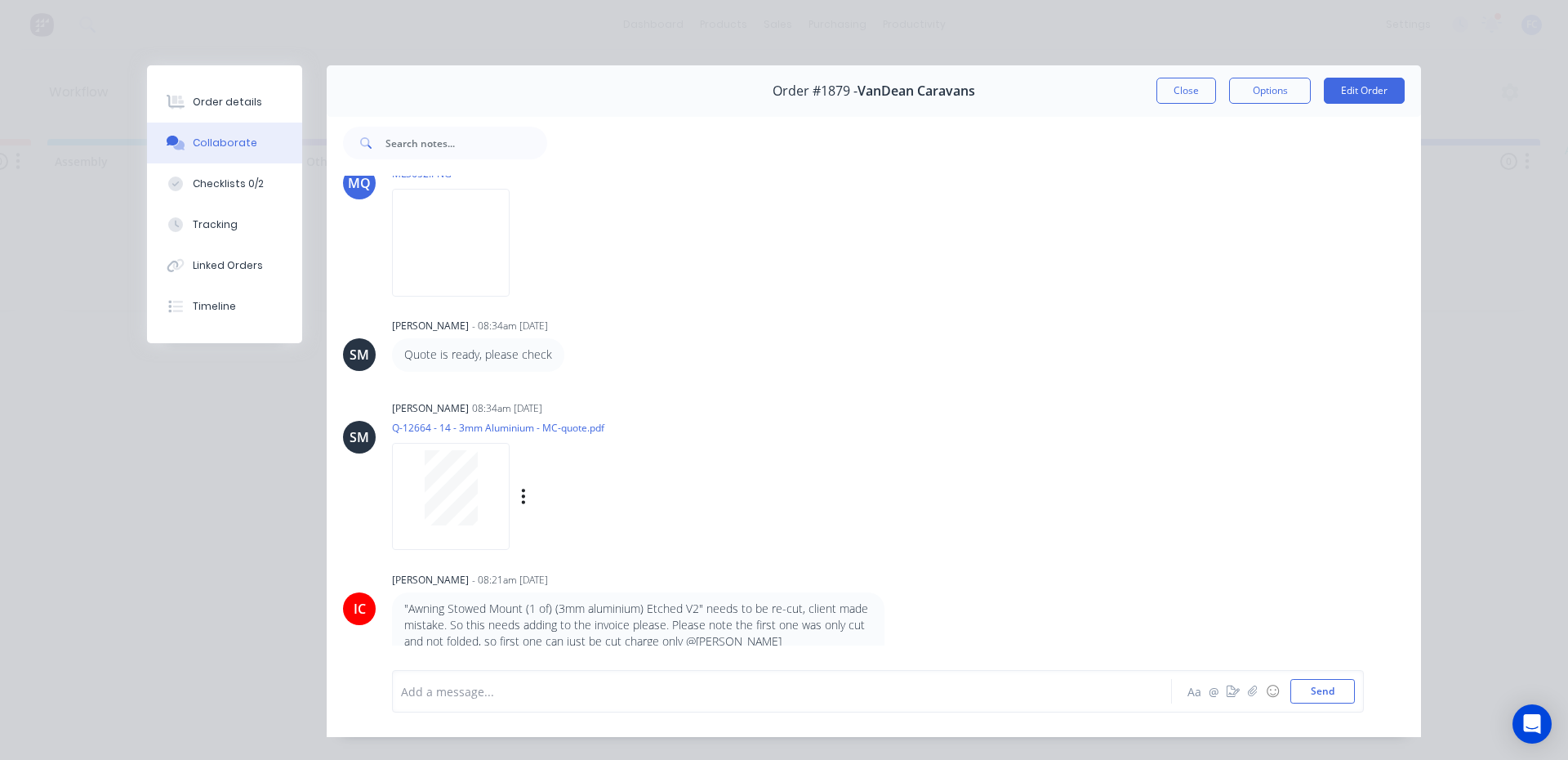 click at bounding box center [451, 488] 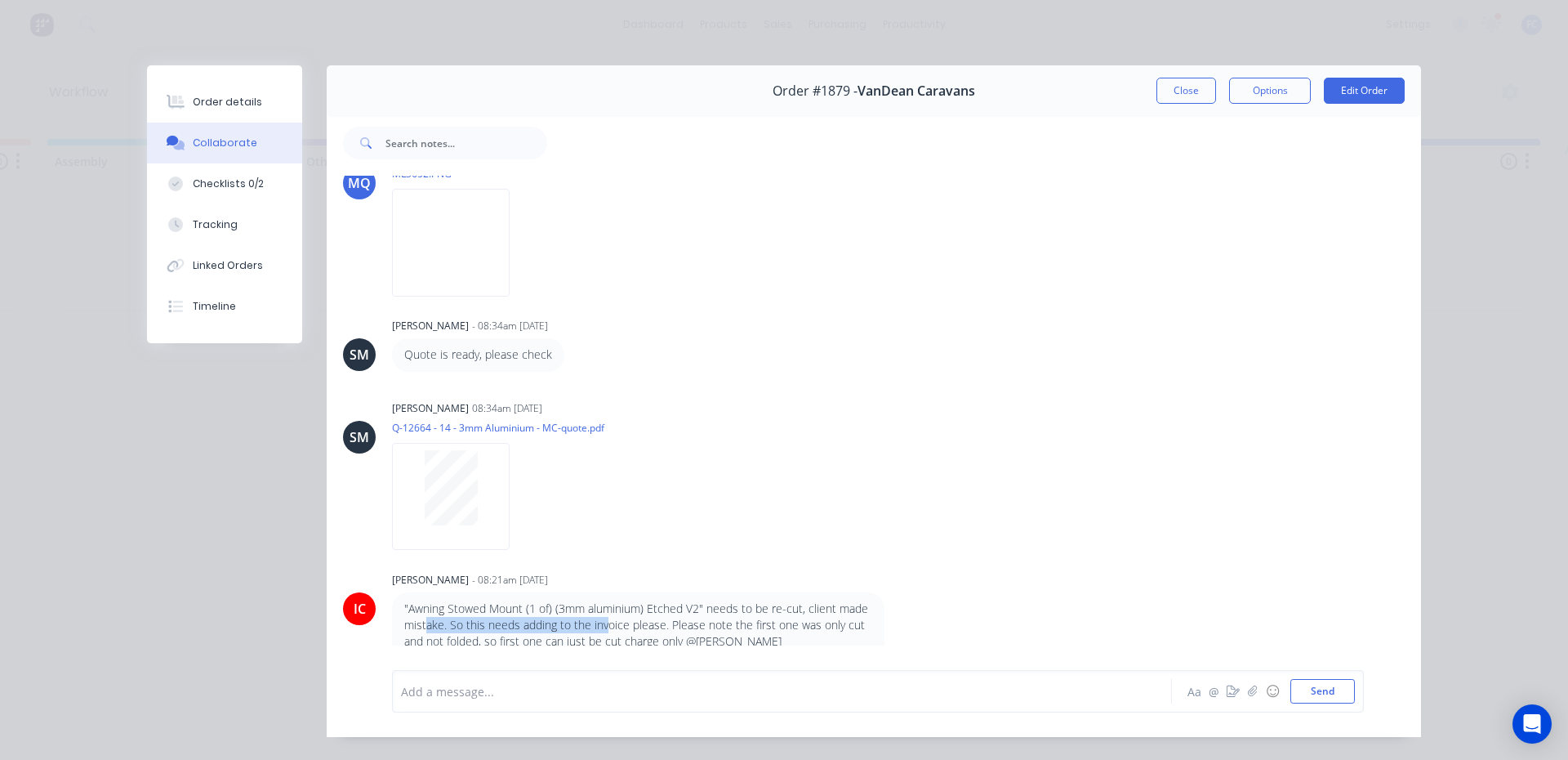 drag, startPoint x: 421, startPoint y: 626, endPoint x: 604, endPoint y: 626, distance: 183 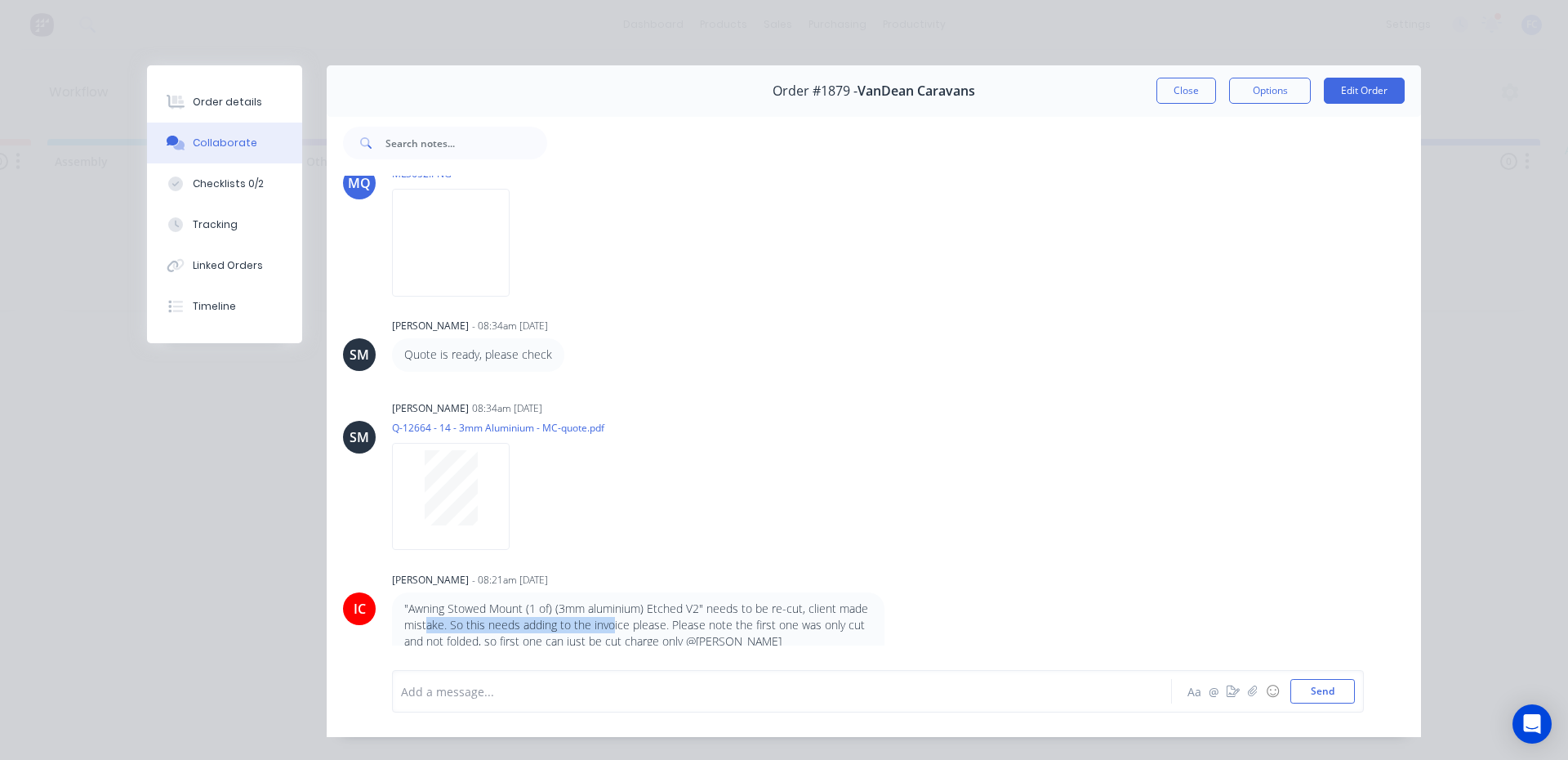 click on ""Awning Stowed Mount (1 of) (3mm aluminium) Etched V2" needs to be re-cut, client made mistake. So this needs adding to the invoice please. Please note the first one was only cut and not folded, so first one can just be cut charge only @Sean Marc   @Milyn" at bounding box center (638, 633) 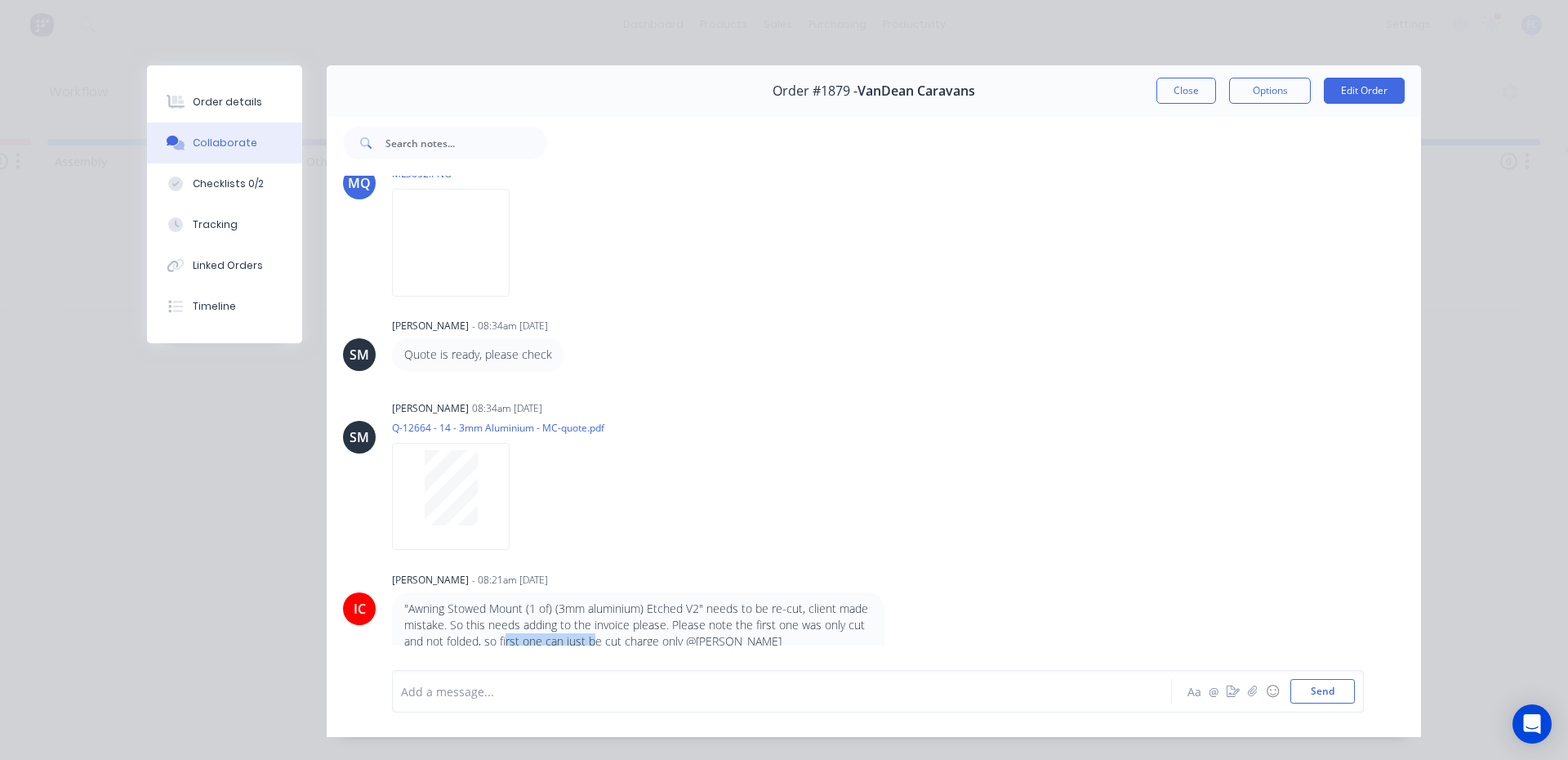 drag, startPoint x: 503, startPoint y: 642, endPoint x: 590, endPoint y: 638, distance: 87.09191 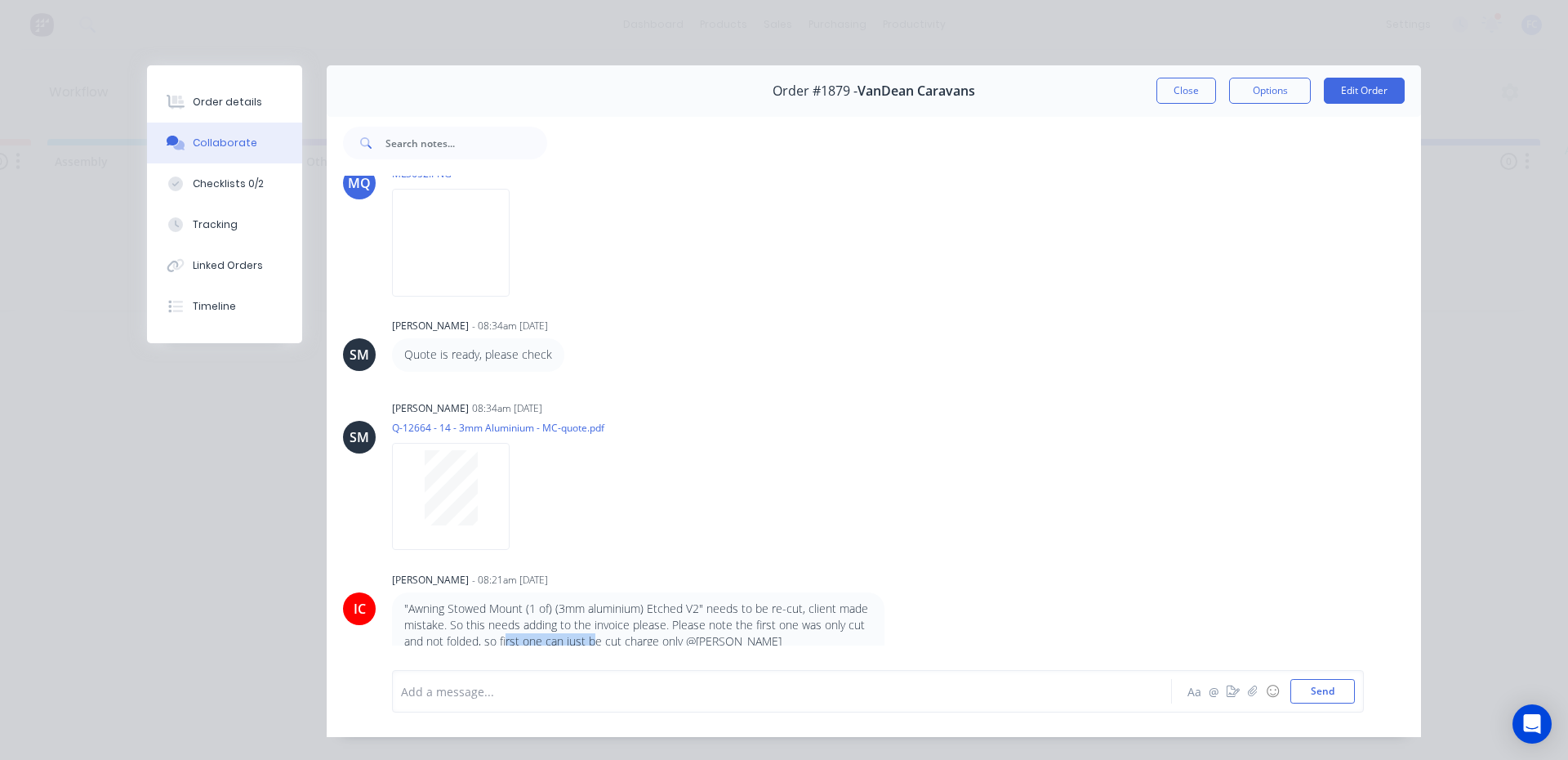 click on ""Awning Stowed Mount (1 of) (3mm aluminium) Etched V2" needs to be re-cut, client made mistake. So this needs adding to the invoice please. Please note the first one was only cut and not folded, so first one can just be cut charge only @Sean Marc   @Milyn" at bounding box center (638, 633) 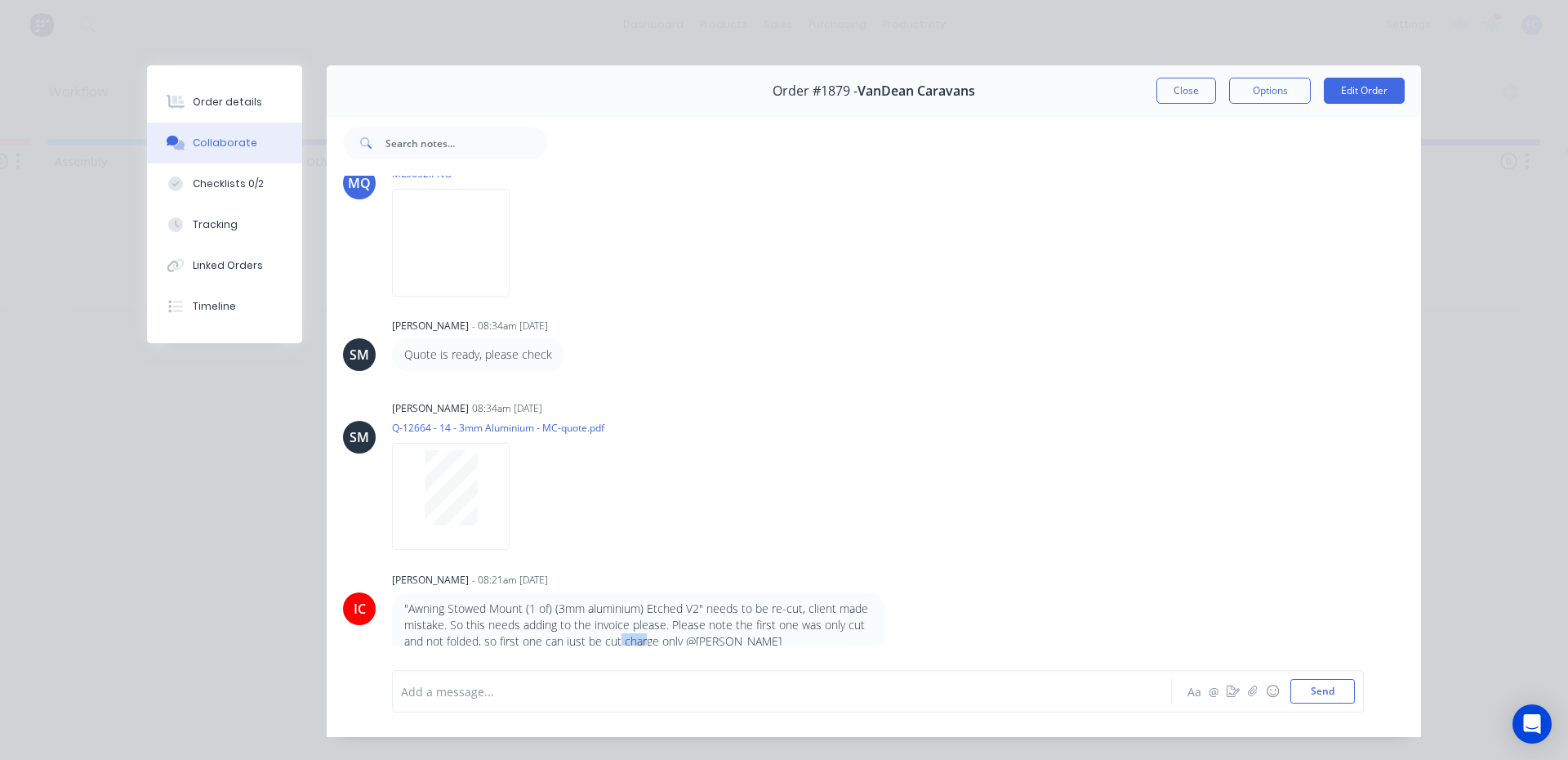 drag, startPoint x: 639, startPoint y: 637, endPoint x: 612, endPoint y: 640, distance: 27.16616 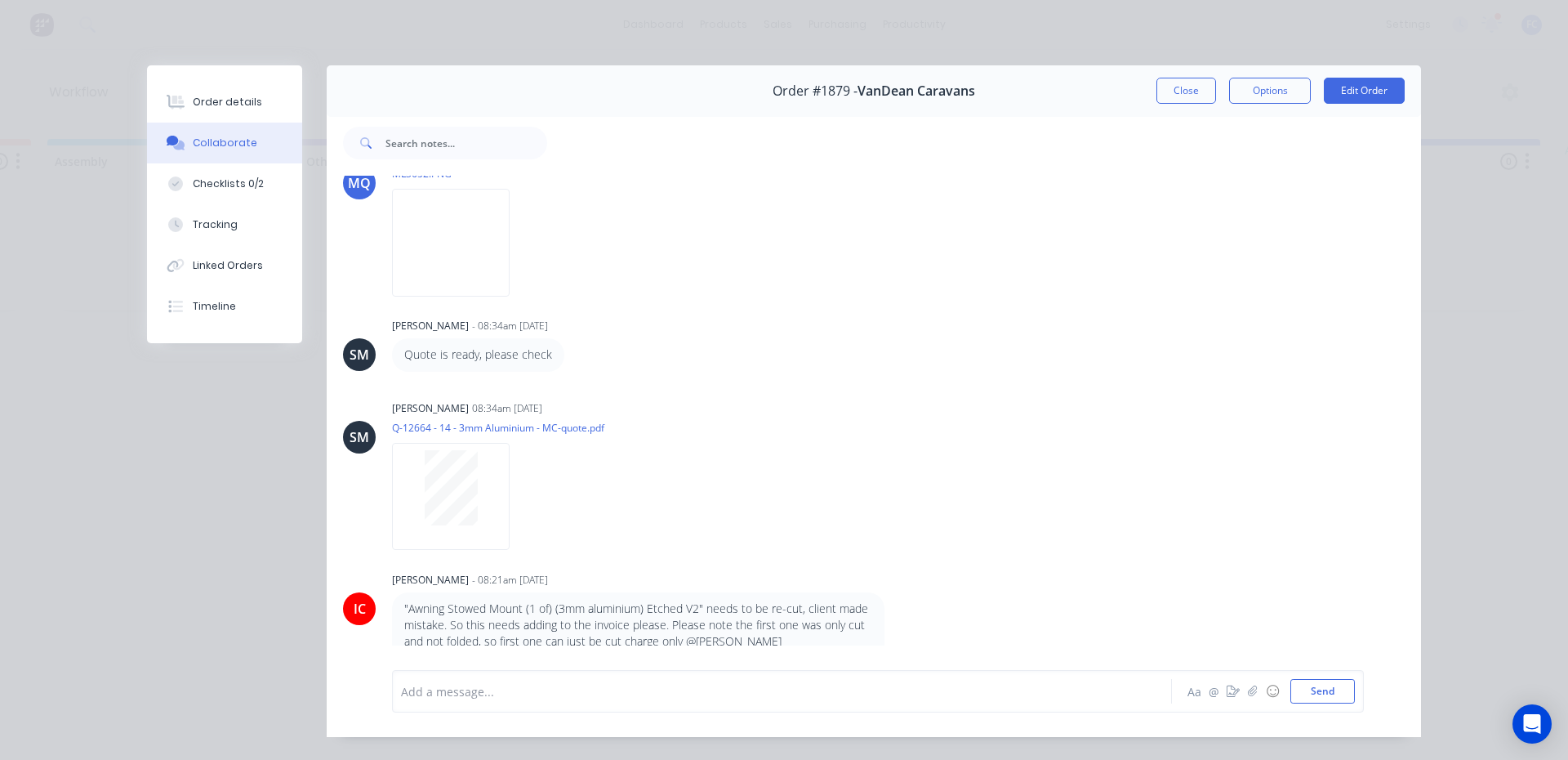 click on ""Awning Stowed Mount (1 of) (3mm aluminium) Etched V2" needs to be re-cut, client made mistake. So this needs adding to the invoice please. Please note the first one was only cut and not folded, so first one can just be cut charge only @Sean Marc   @Milyn" at bounding box center [638, 633] 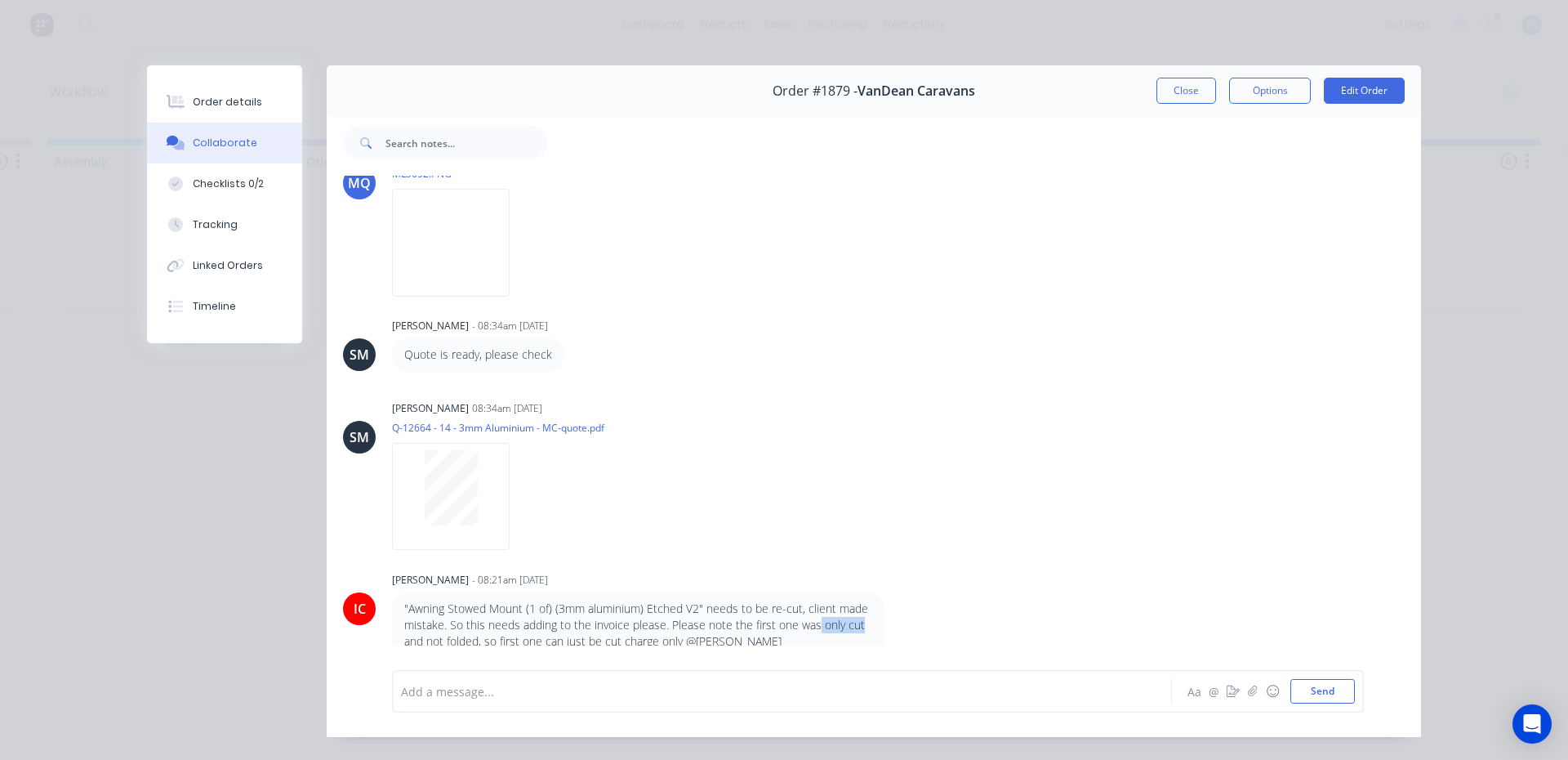 drag, startPoint x: 813, startPoint y: 623, endPoint x: 601, endPoint y: 709, distance: 228.77937 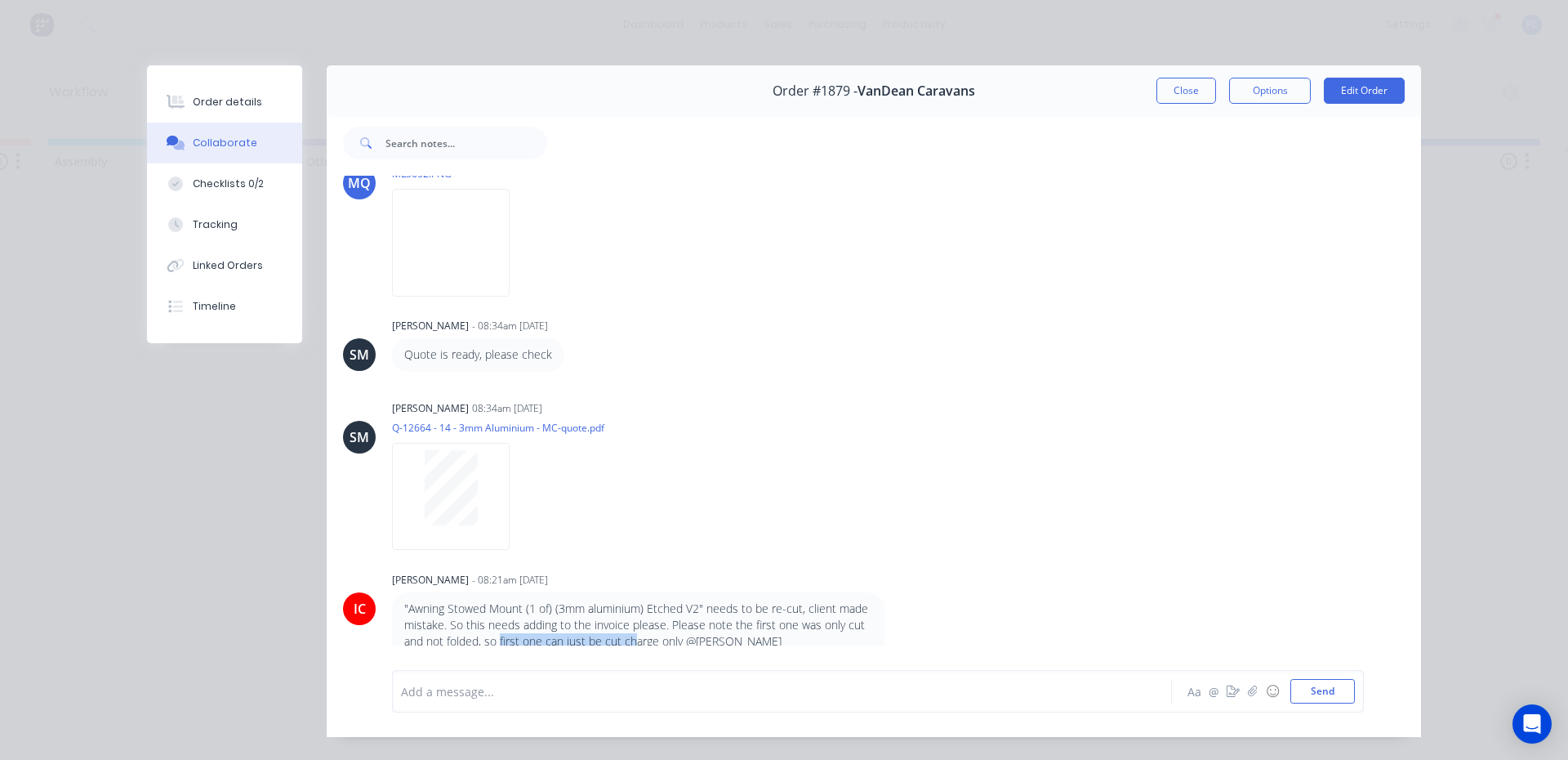 drag, startPoint x: 495, startPoint y: 636, endPoint x: 630, endPoint y: 642, distance: 135.13327 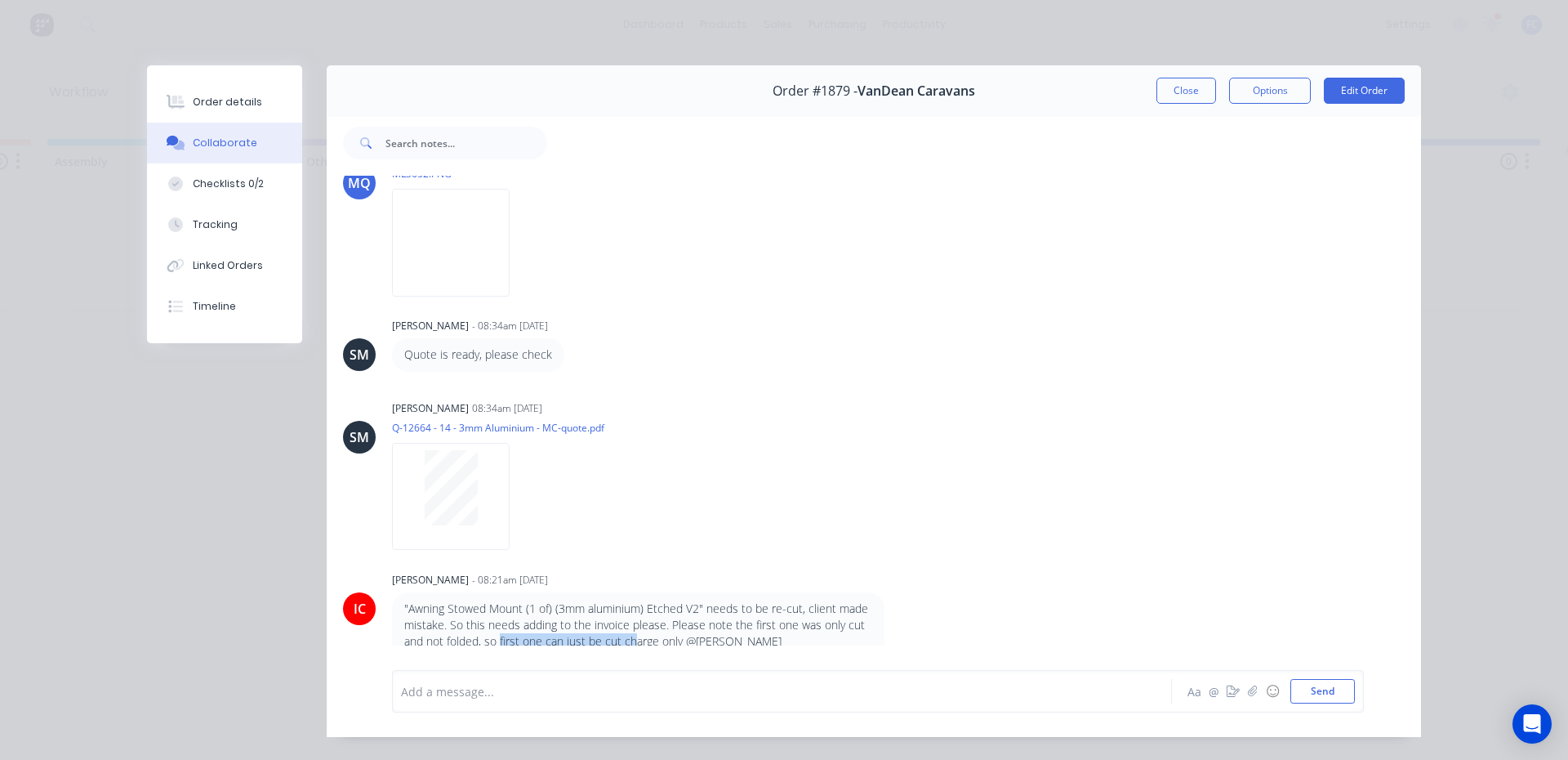 click on ""Awning Stowed Mount (1 of) (3mm aluminium) Etched V2" needs to be re-cut, client made mistake. So this needs adding to the invoice please. Please note the first one was only cut and not folded, so first one can just be cut charge only @Sean Marc   @Milyn" at bounding box center (638, 633) 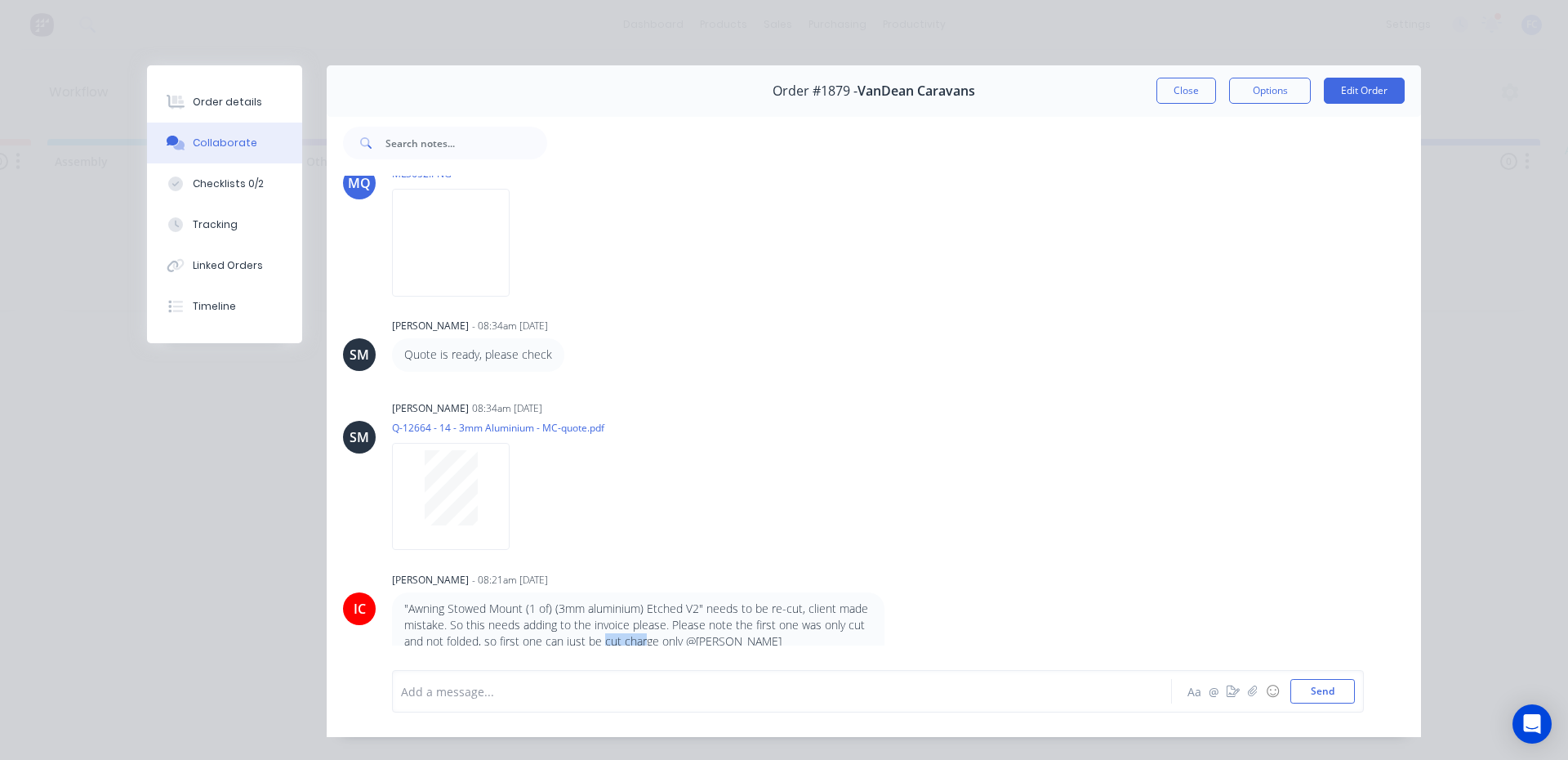 drag, startPoint x: 642, startPoint y: 637, endPoint x: 598, endPoint y: 641, distance: 44.181444 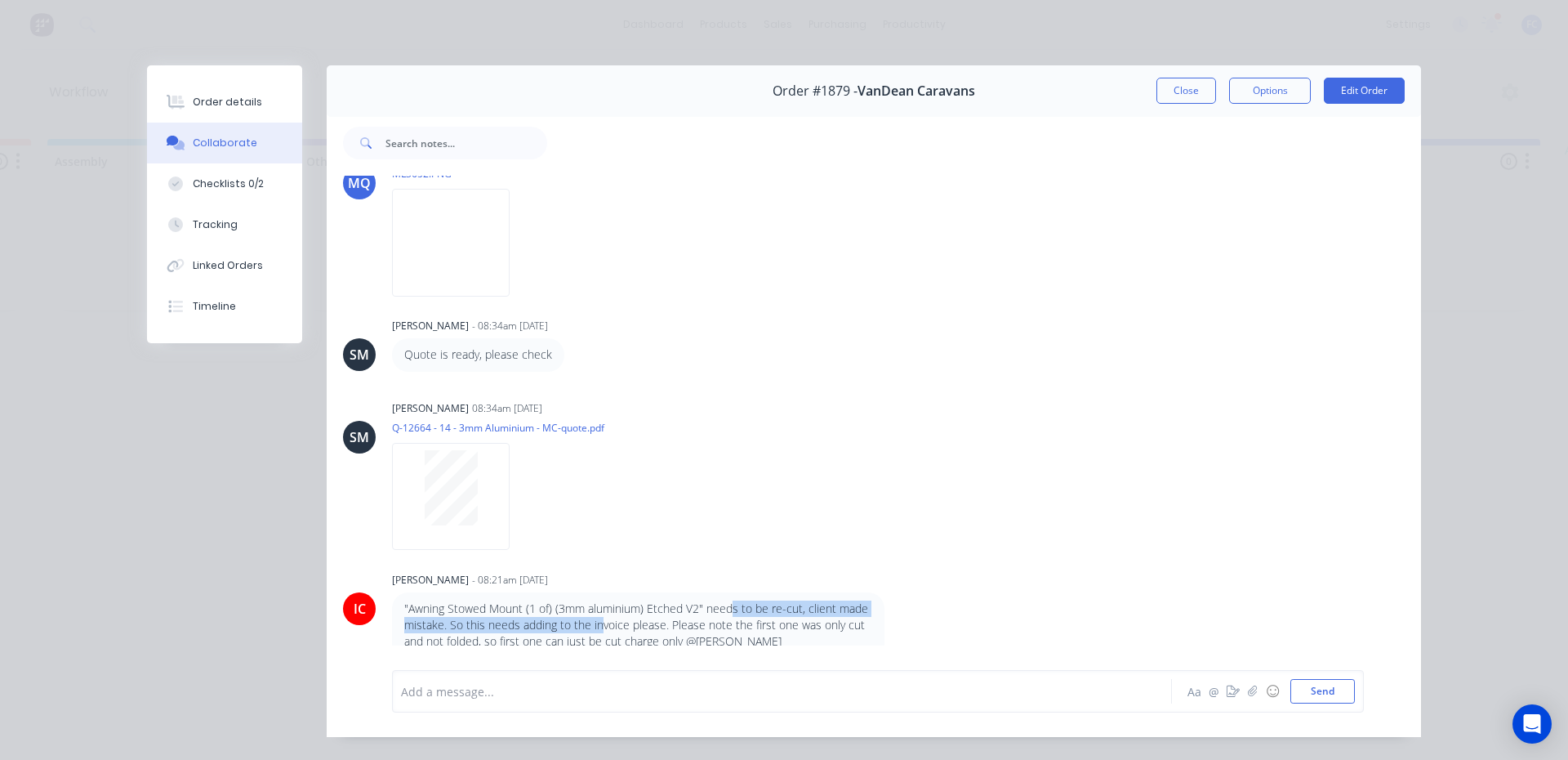 drag, startPoint x: 594, startPoint y: 619, endPoint x: 725, endPoint y: 616, distance: 131.03435 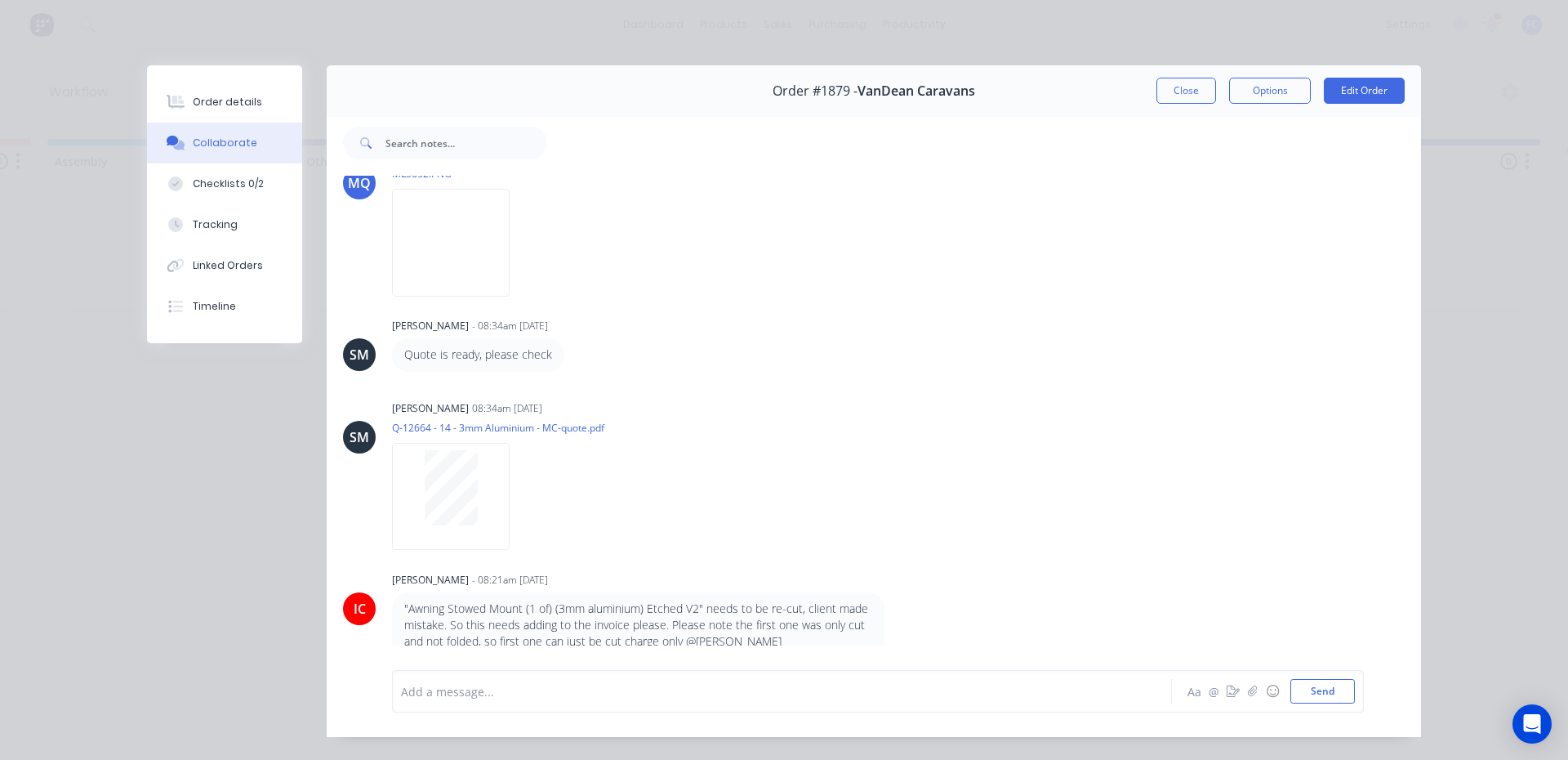 click on ""Awning Stowed Mount (1 of) (3mm aluminium) Etched V2" needs to be re-cut, client made mistake. So this needs adding to the invoice please. Please note the first one was only cut and not folded, so first one can just be cut charge only @Sean Marc   @Milyn" at bounding box center (638, 633) 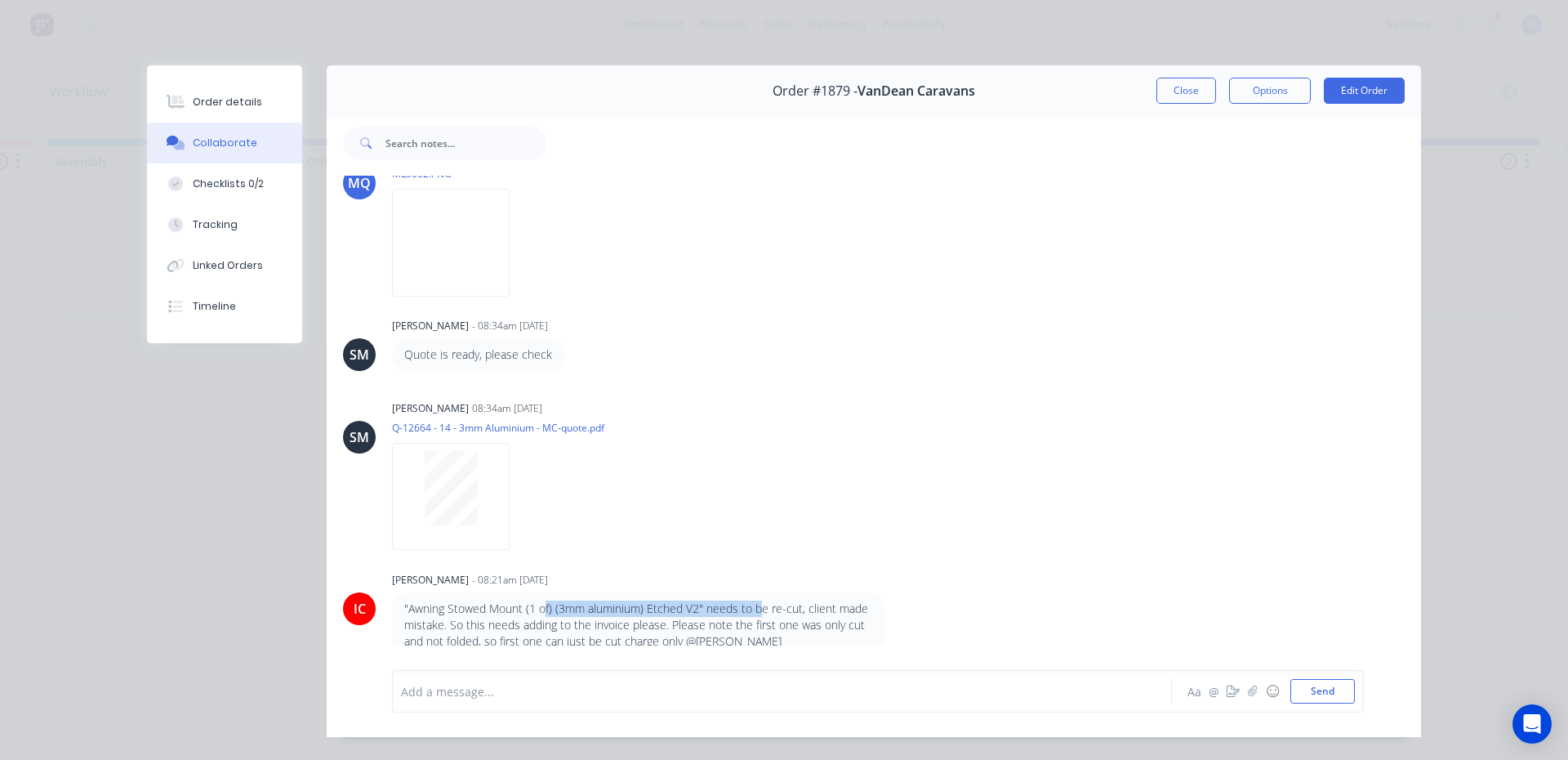 drag, startPoint x: 562, startPoint y: 612, endPoint x: 752, endPoint y: 612, distance: 190 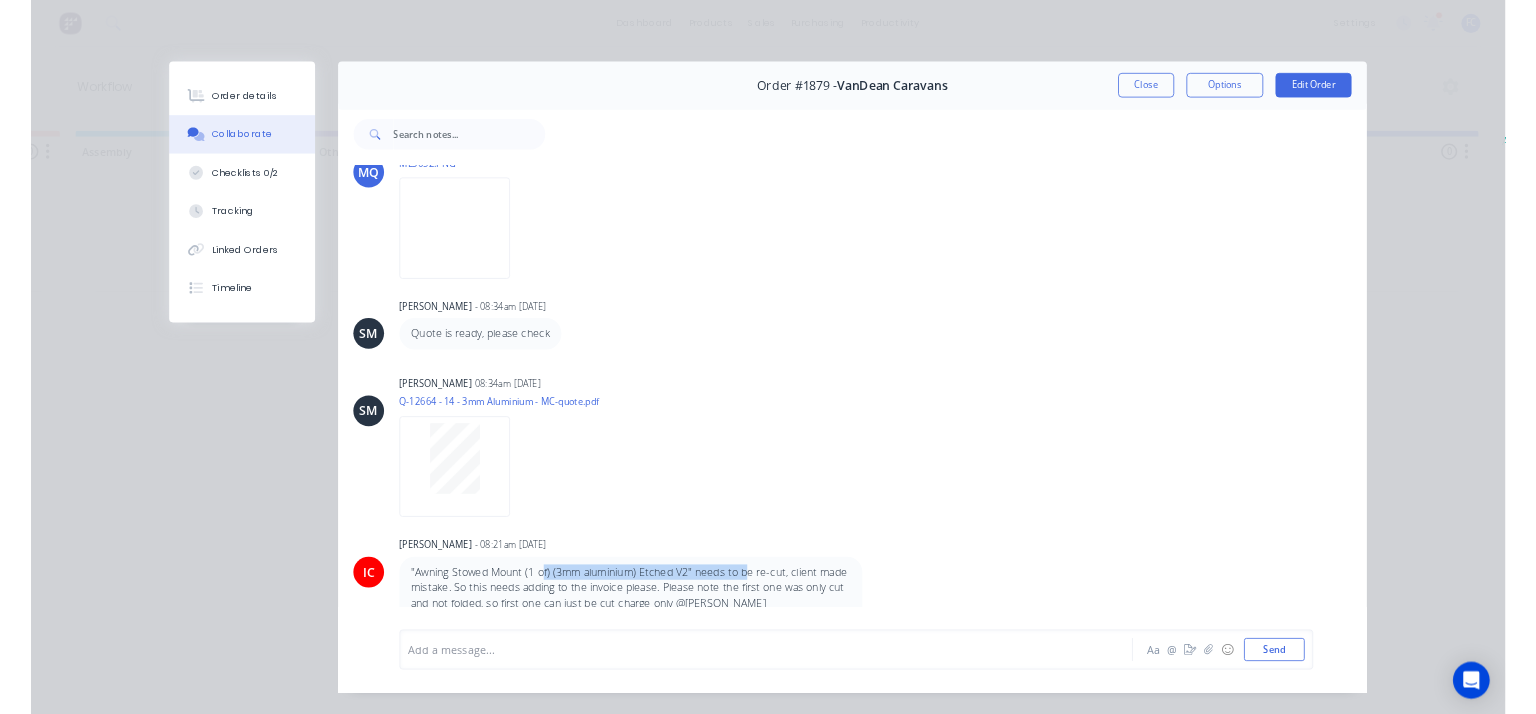 scroll, scrollTop: 0, scrollLeft: 6144, axis: horizontal 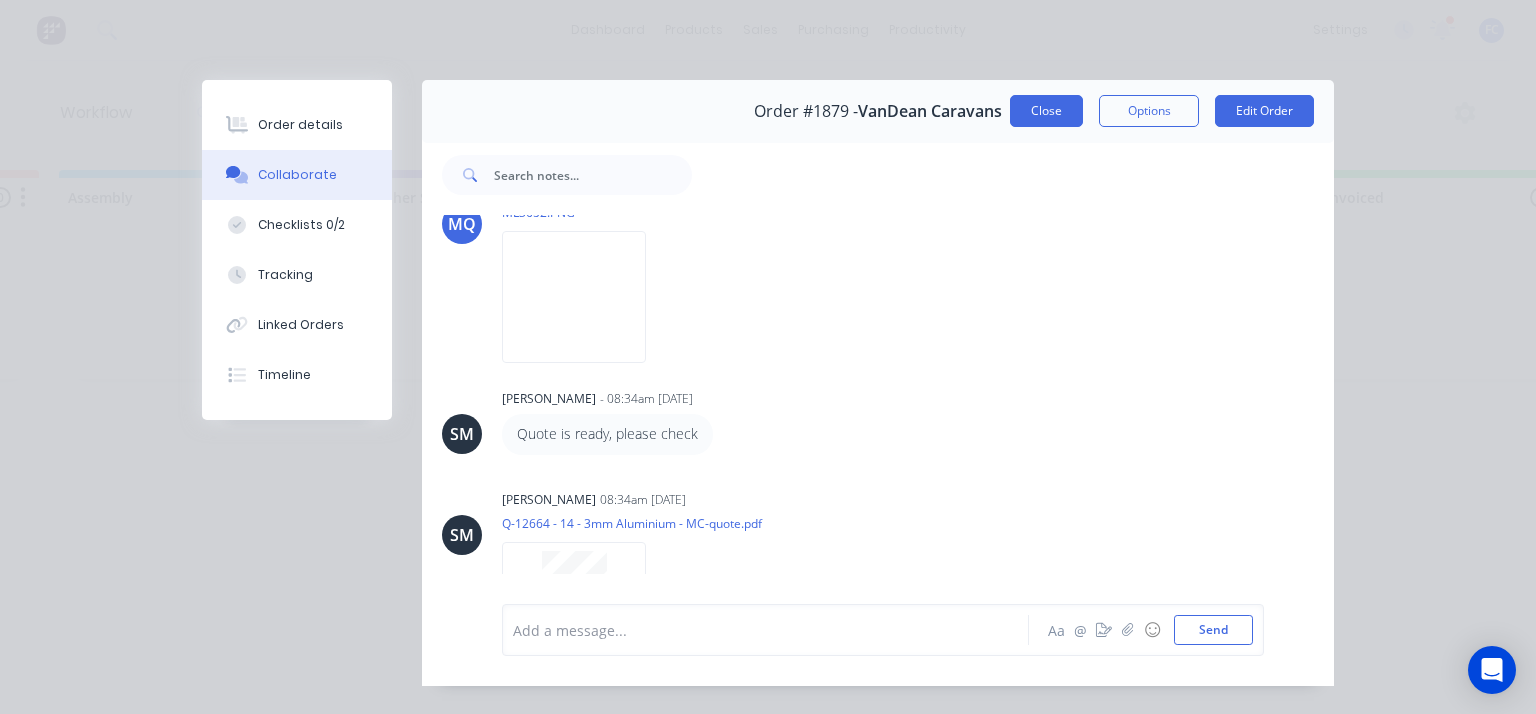 click on "Close" at bounding box center (1046, 111) 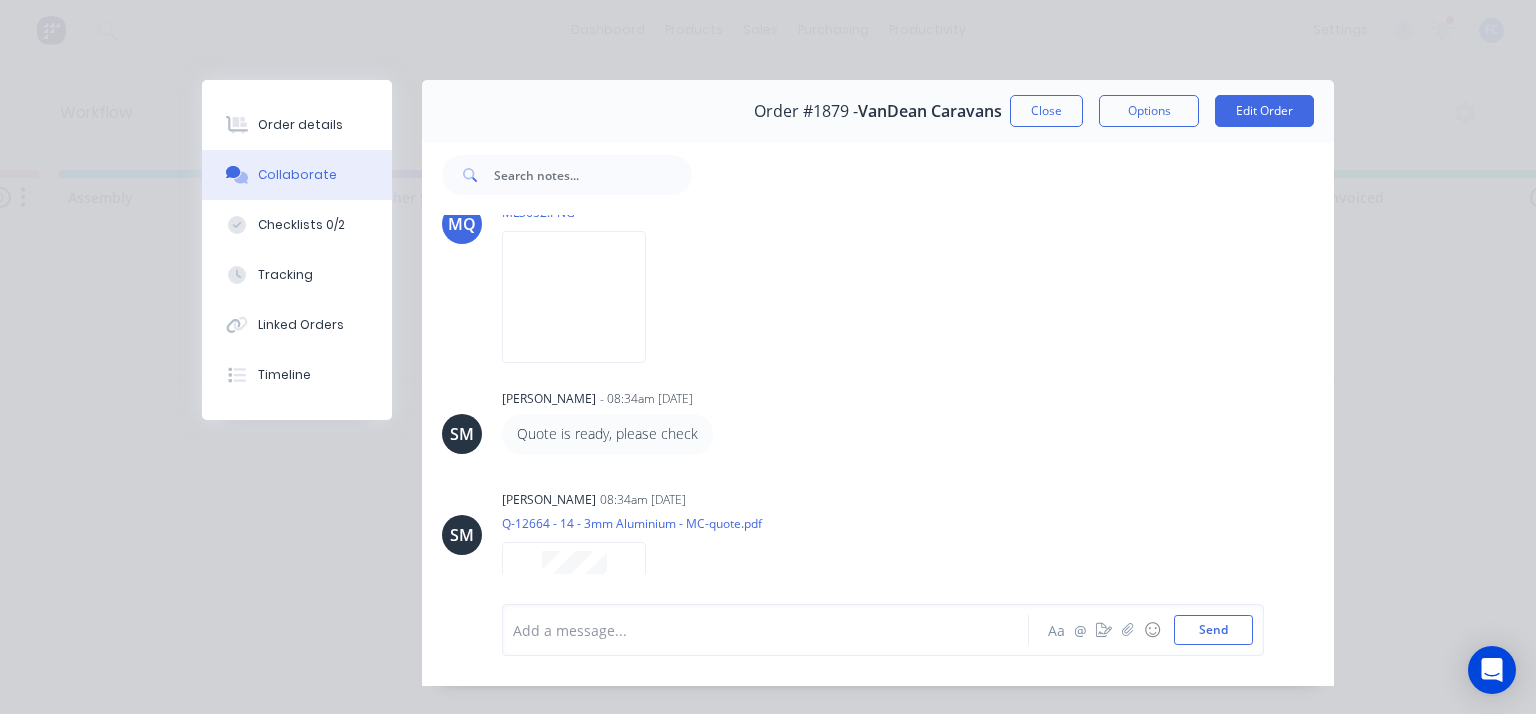 scroll, scrollTop: 0, scrollLeft: 0, axis: both 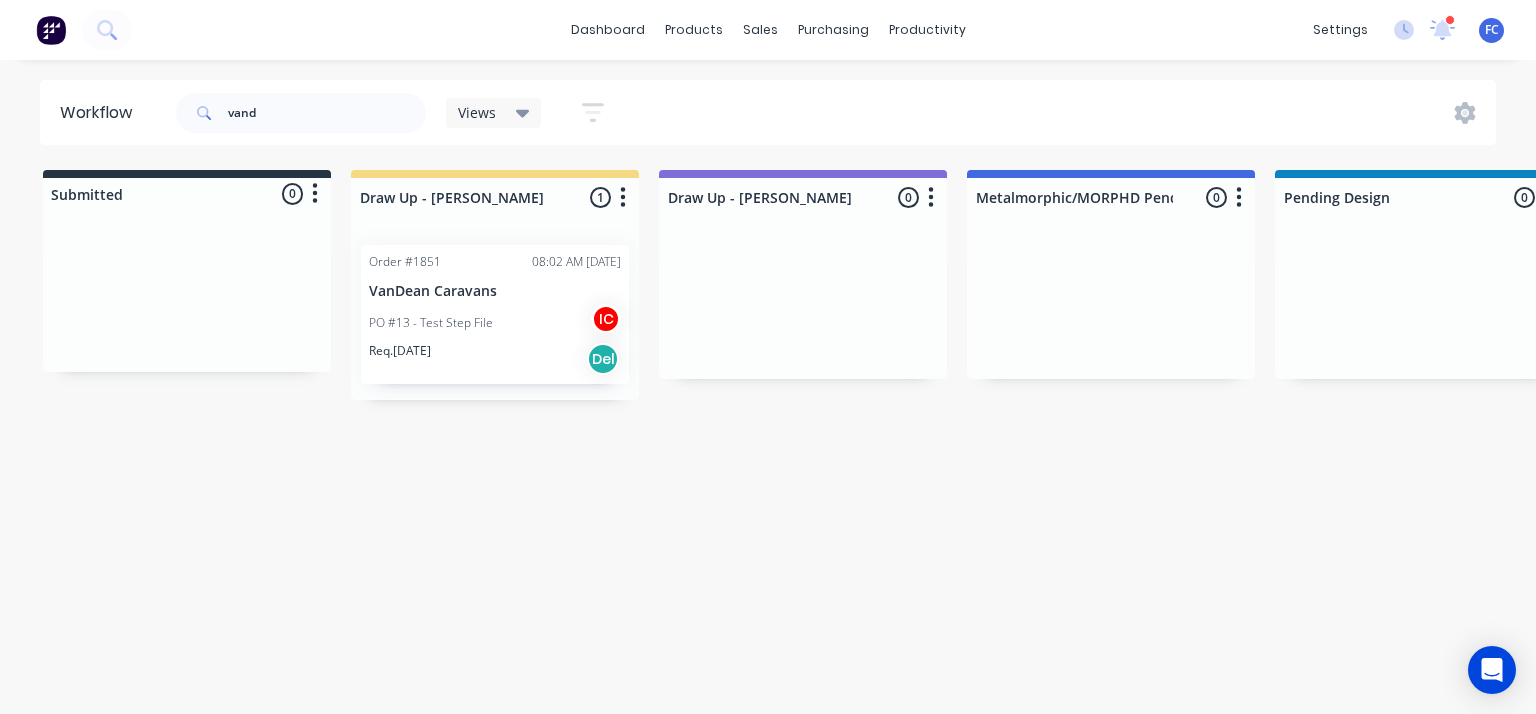 click on "Order #1851" at bounding box center [405, 262] 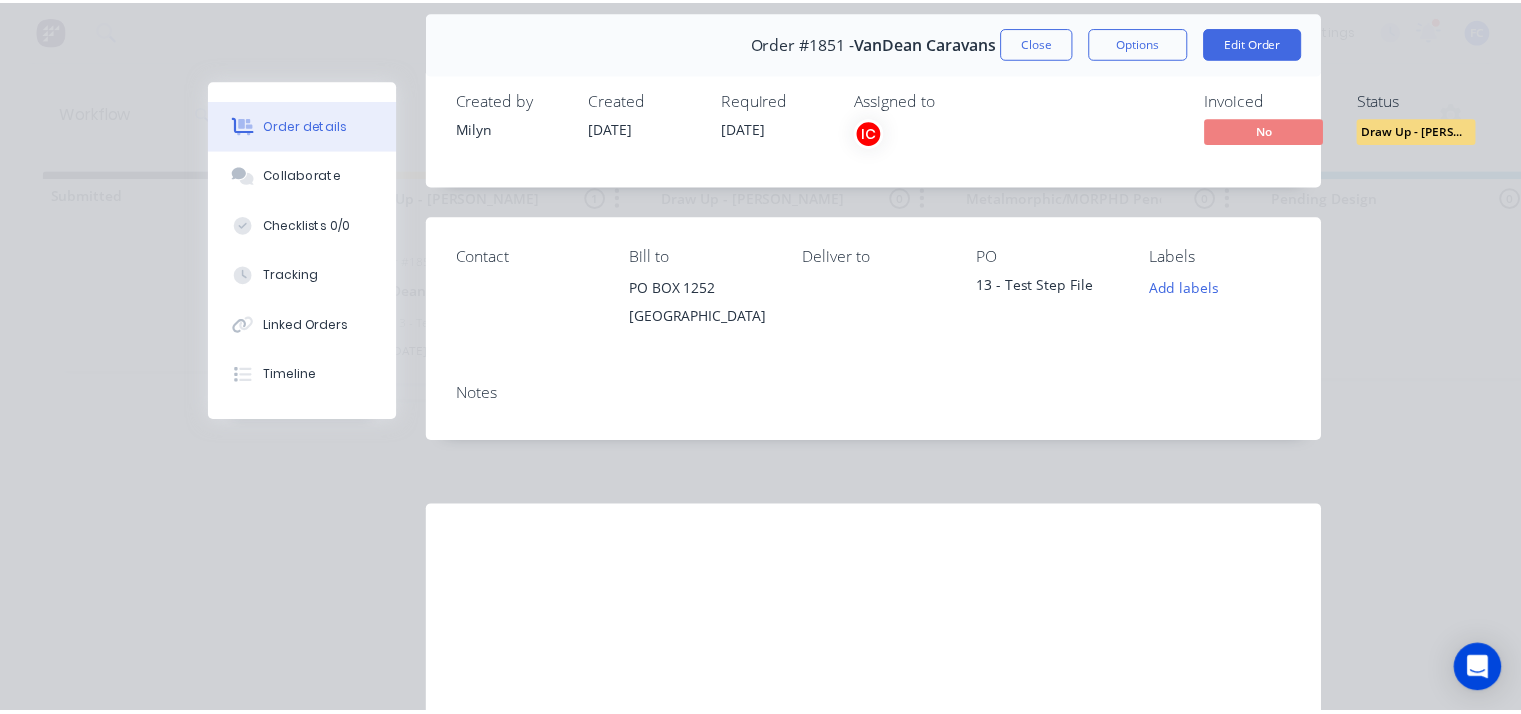 scroll, scrollTop: 0, scrollLeft: 0, axis: both 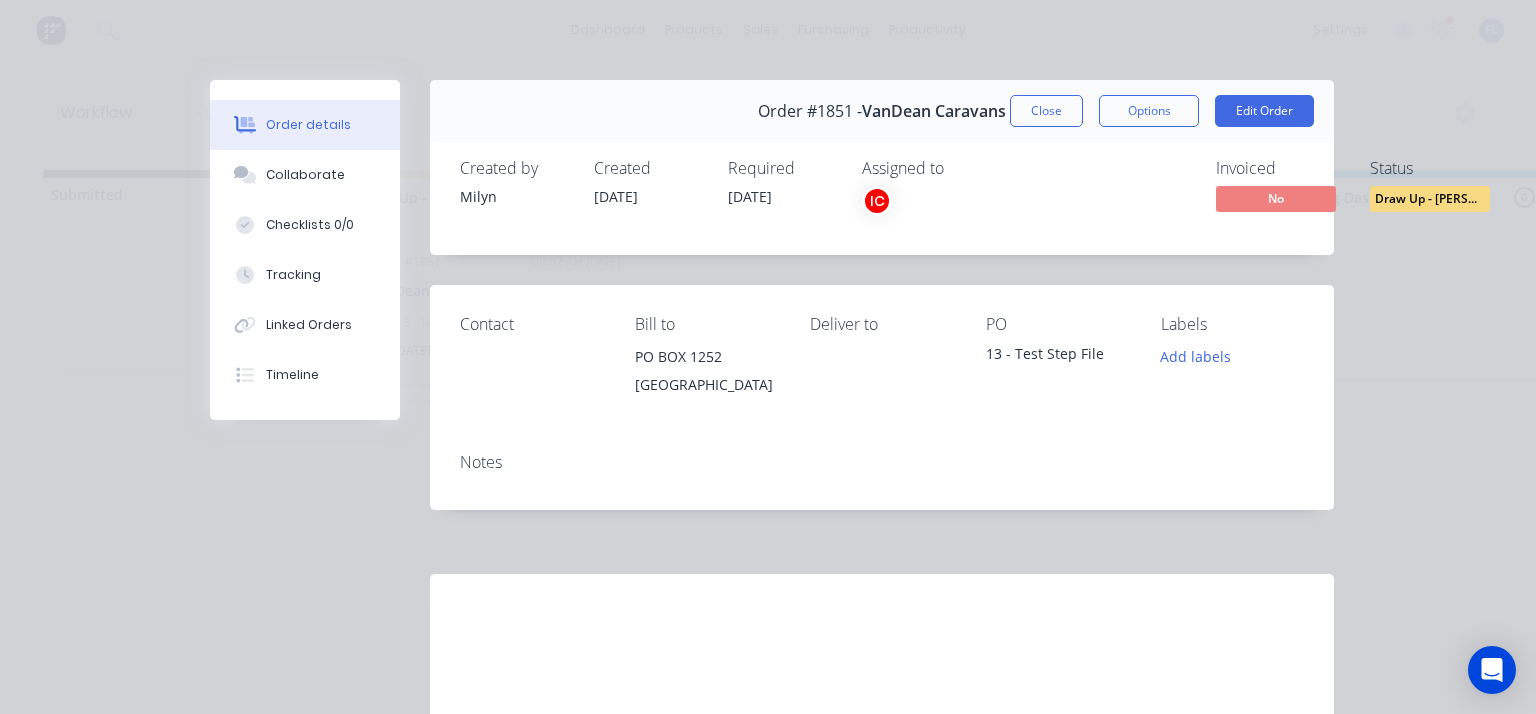 copy on "f) (3mm aluminium) Etched V2" needs to b" 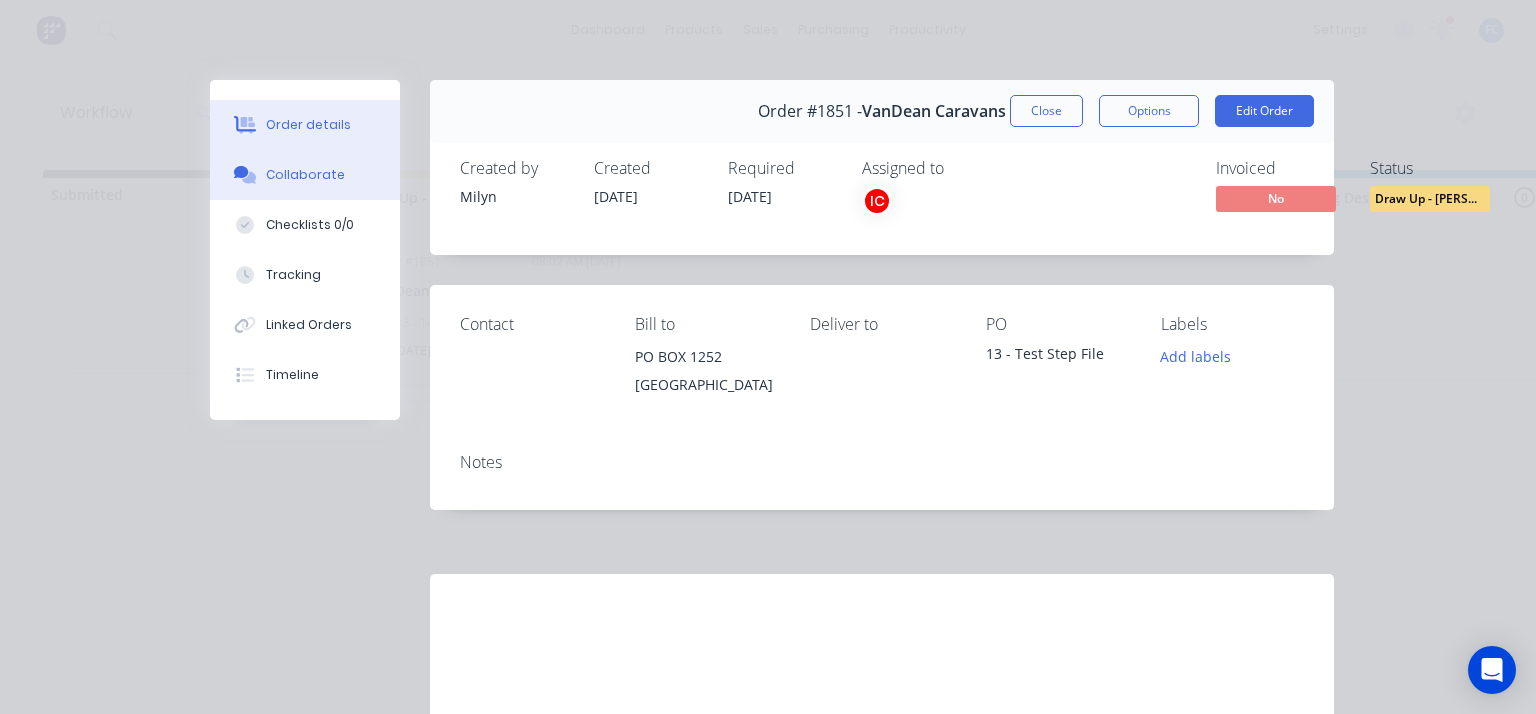 click on "Collaborate" at bounding box center (305, 175) 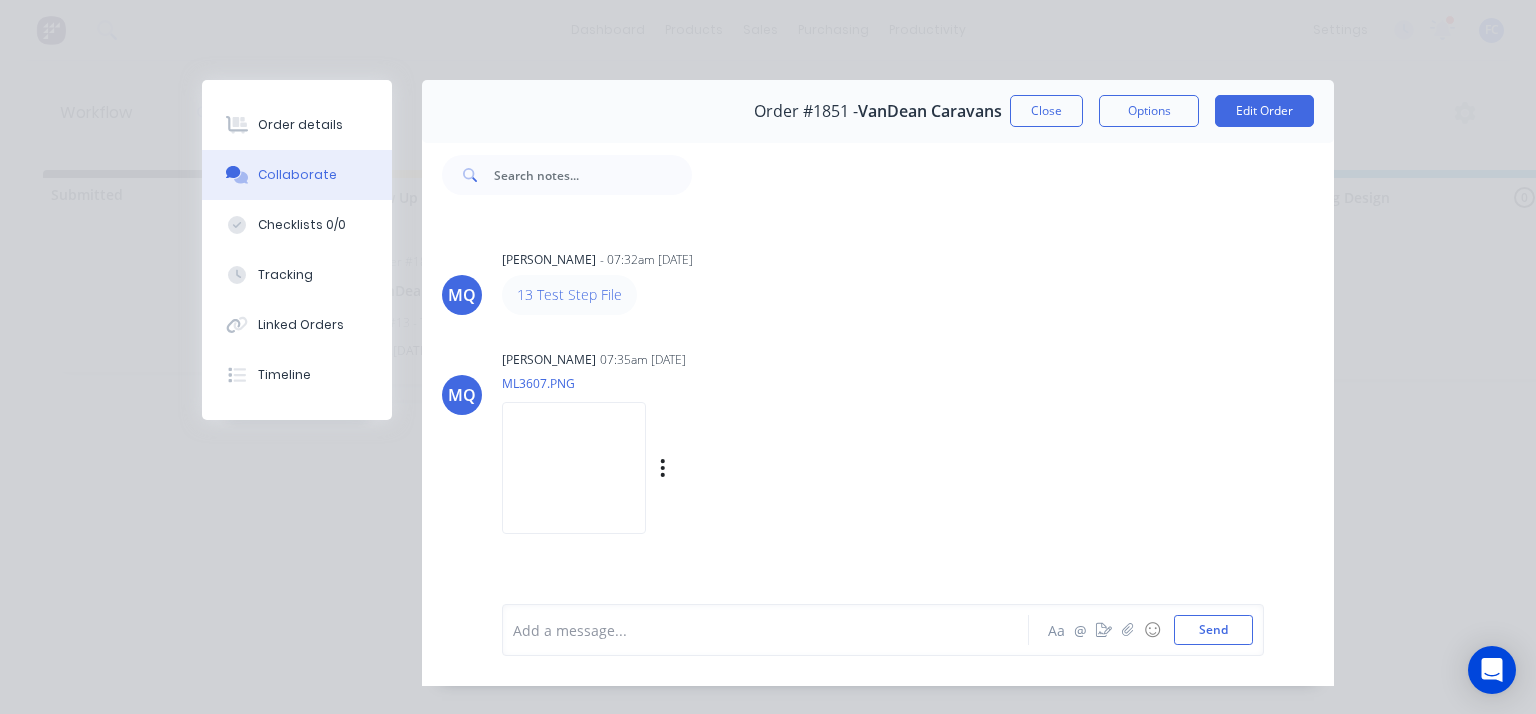 drag, startPoint x: 580, startPoint y: 289, endPoint x: 956, endPoint y: 429, distance: 401.21814 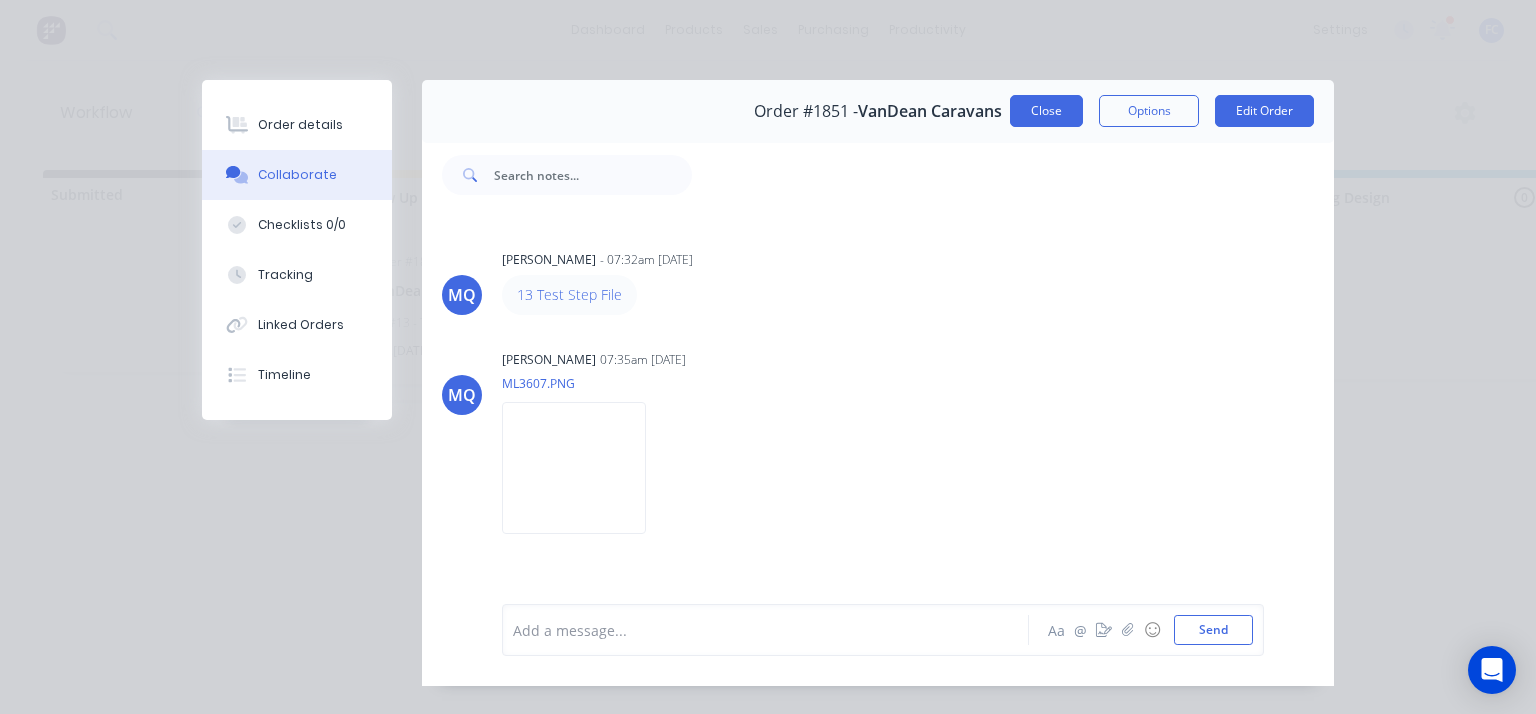 click on "Close" at bounding box center (1046, 111) 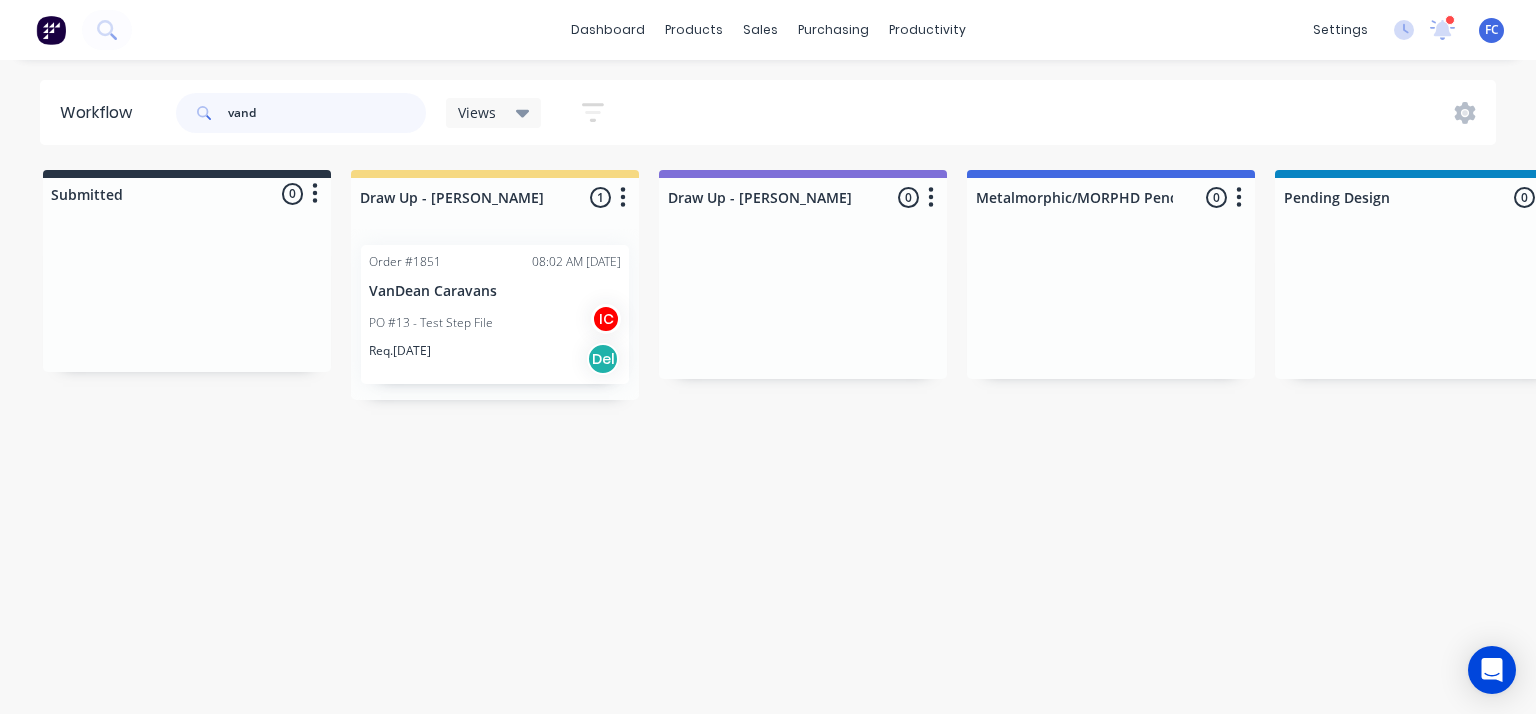 drag, startPoint x: 302, startPoint y: 117, endPoint x: 142, endPoint y: 121, distance: 160.04999 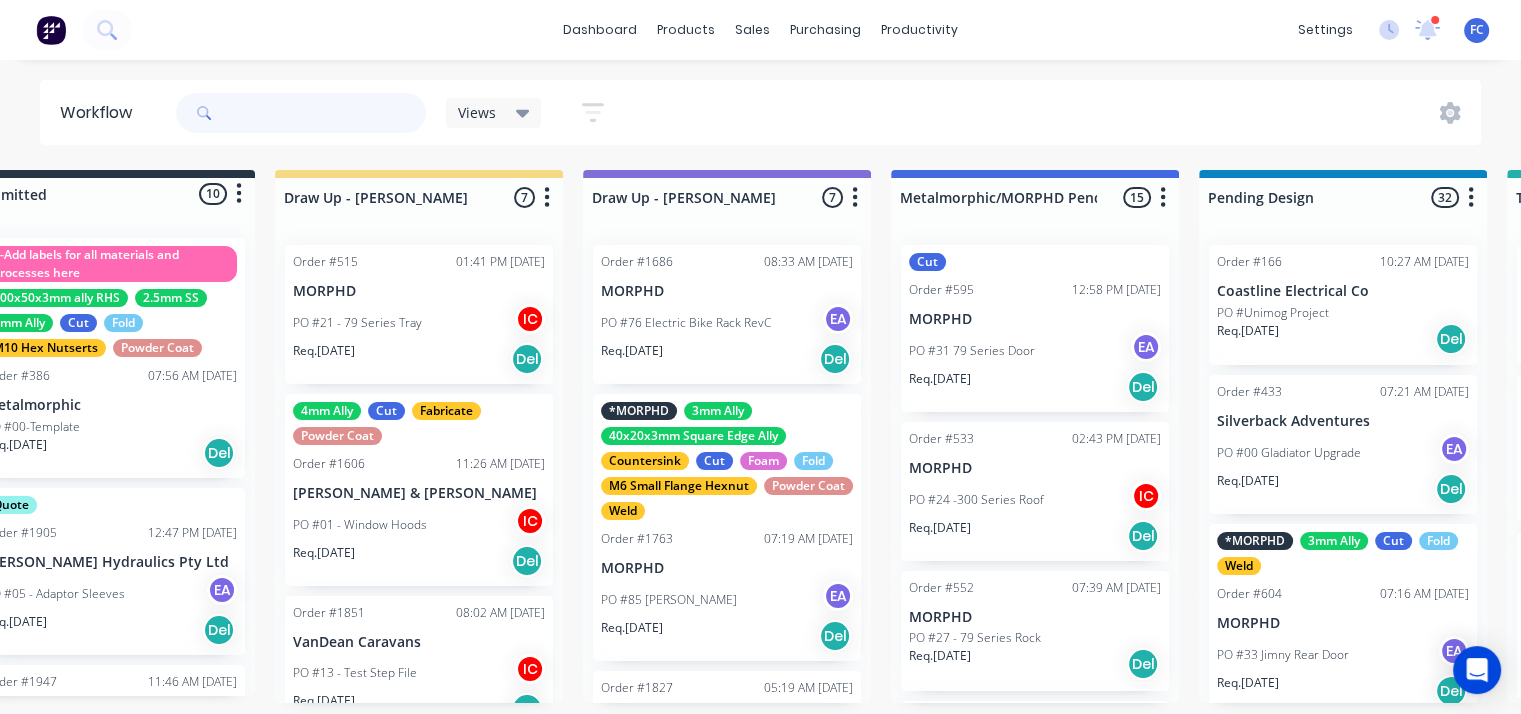 scroll, scrollTop: 0, scrollLeft: 0, axis: both 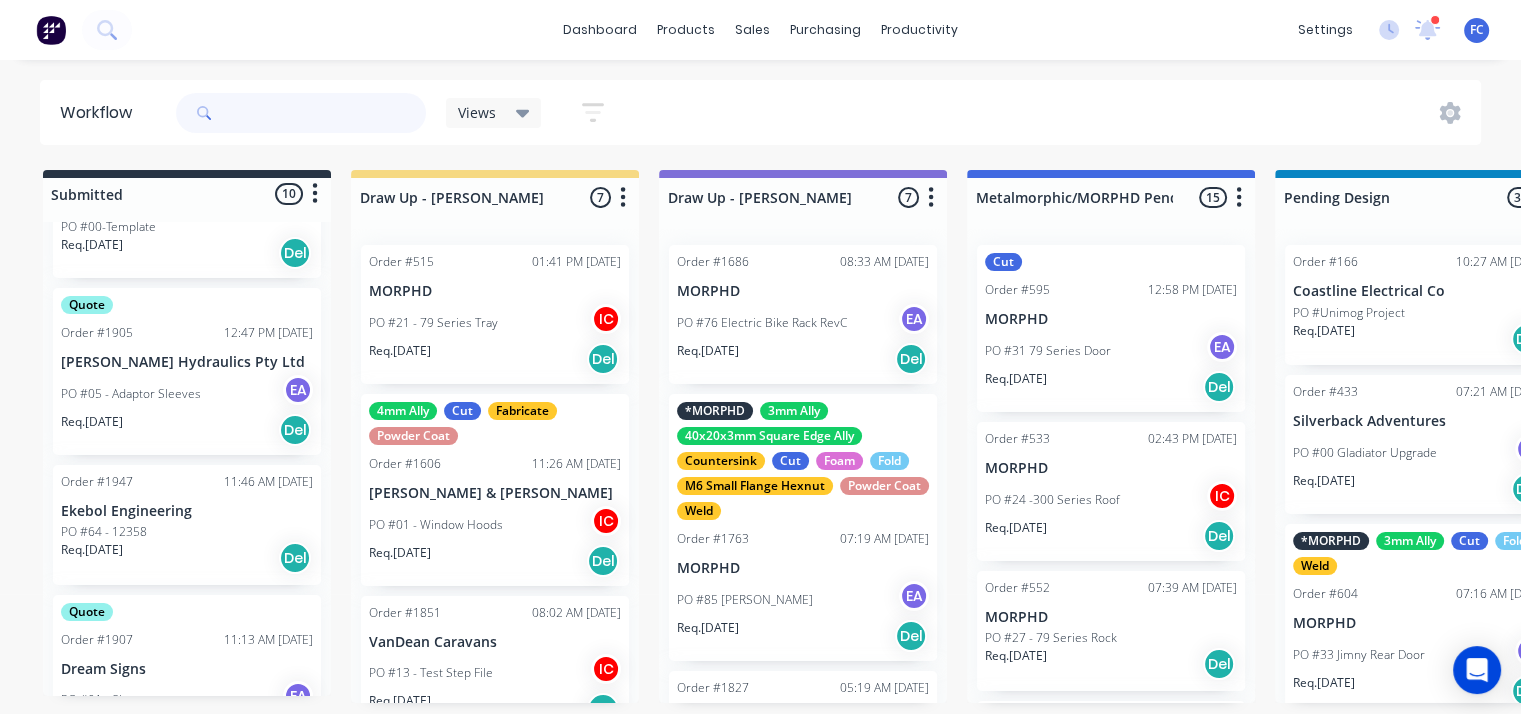 type 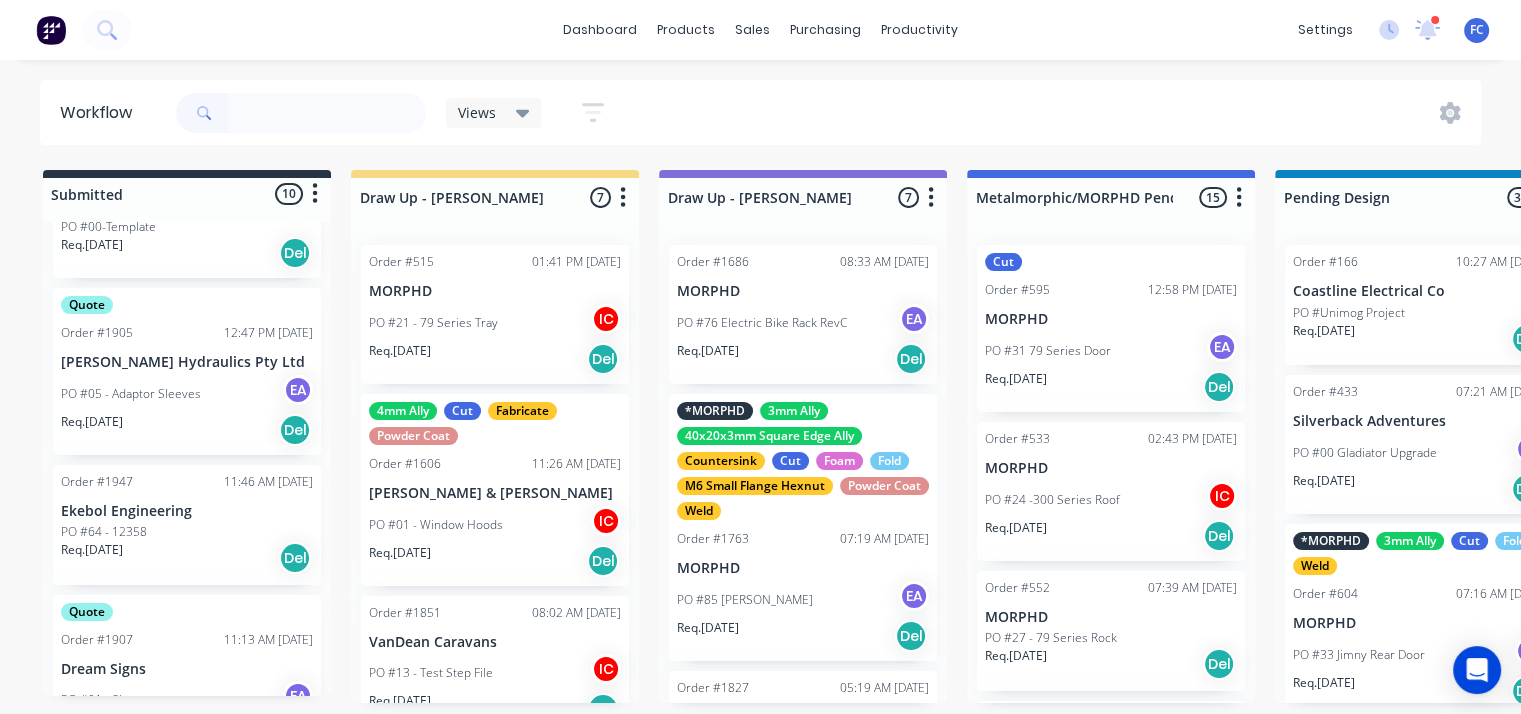 click on "Order #1947 11:46 AM 10/07/25 Ekebol Engineering PO #64 - 12358
Req. 15/07/25 Del" at bounding box center (187, 525) 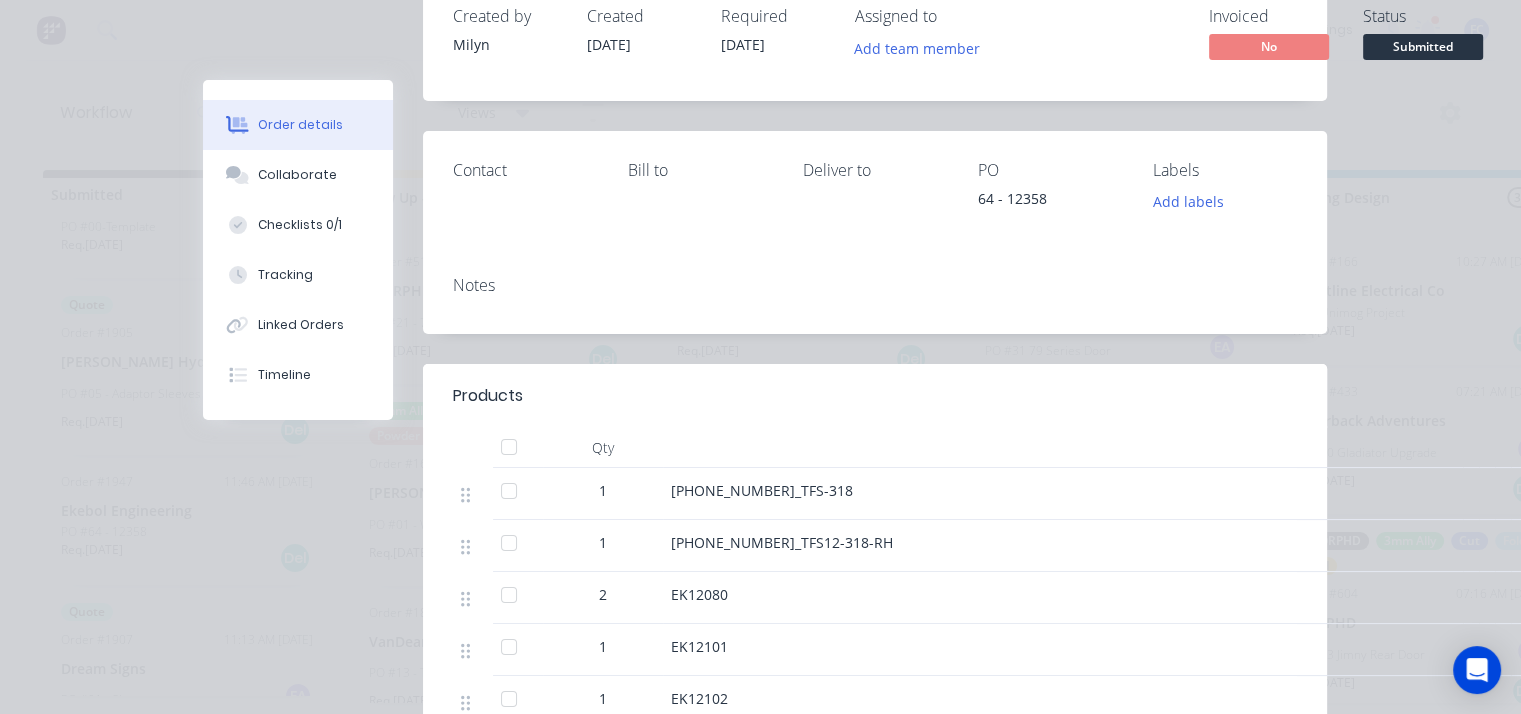 scroll, scrollTop: 158, scrollLeft: 0, axis: vertical 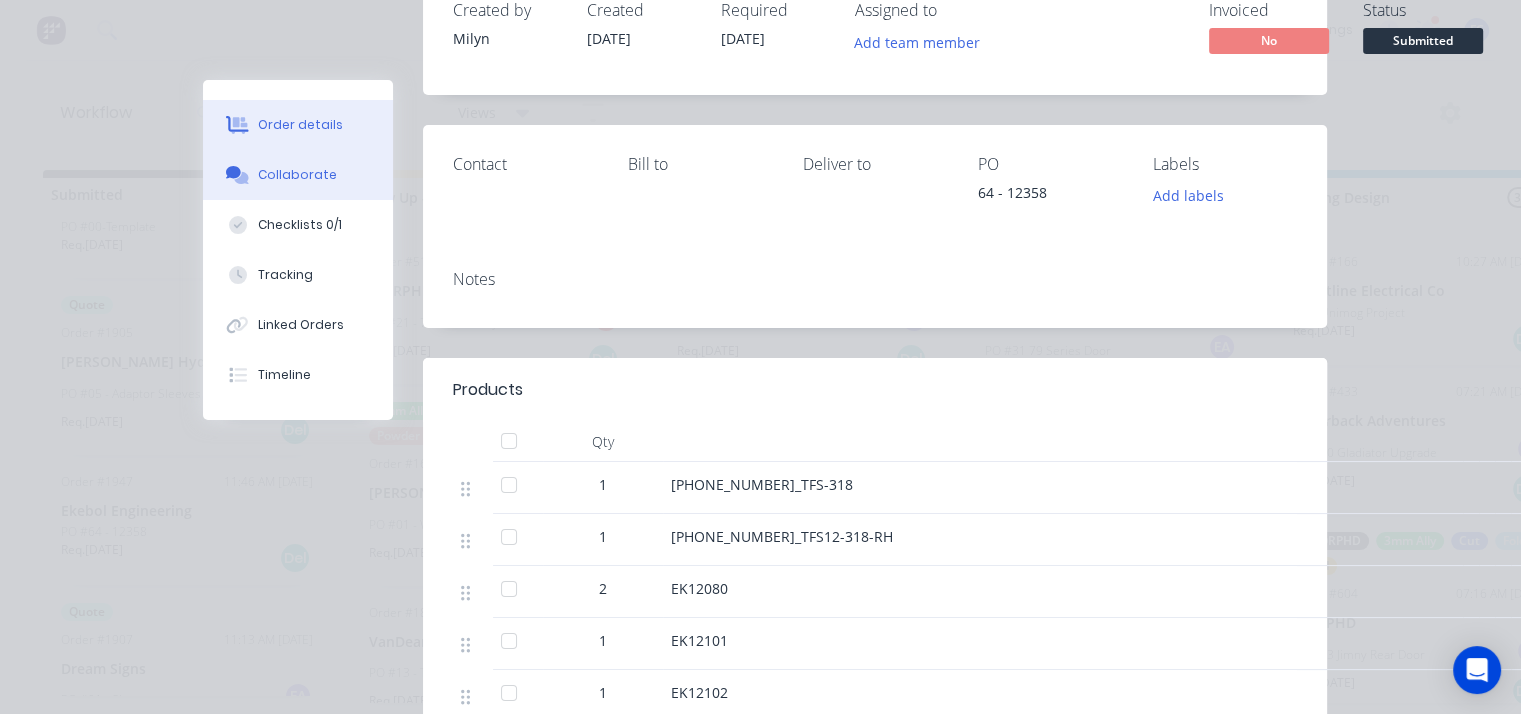 click on "Collaborate" at bounding box center [298, 175] 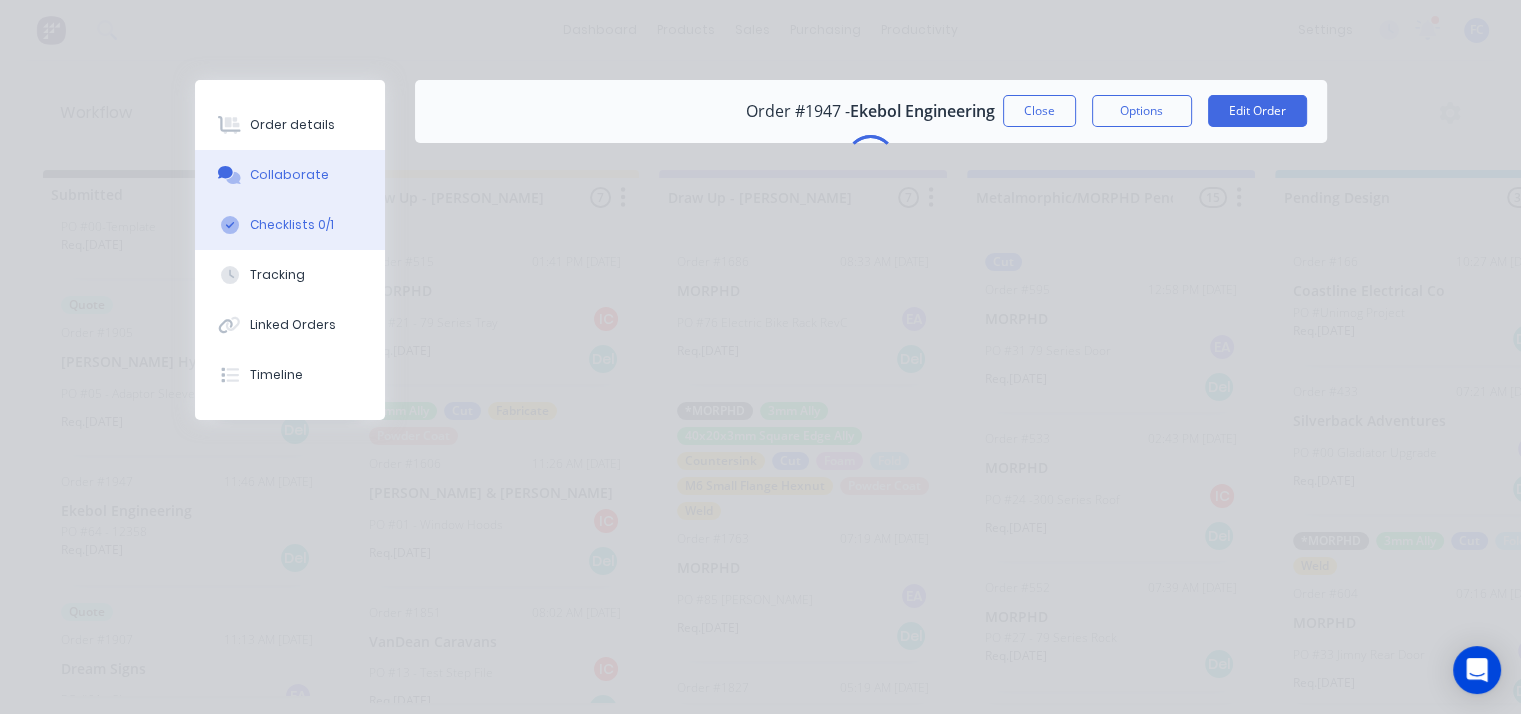 scroll, scrollTop: 0, scrollLeft: 0, axis: both 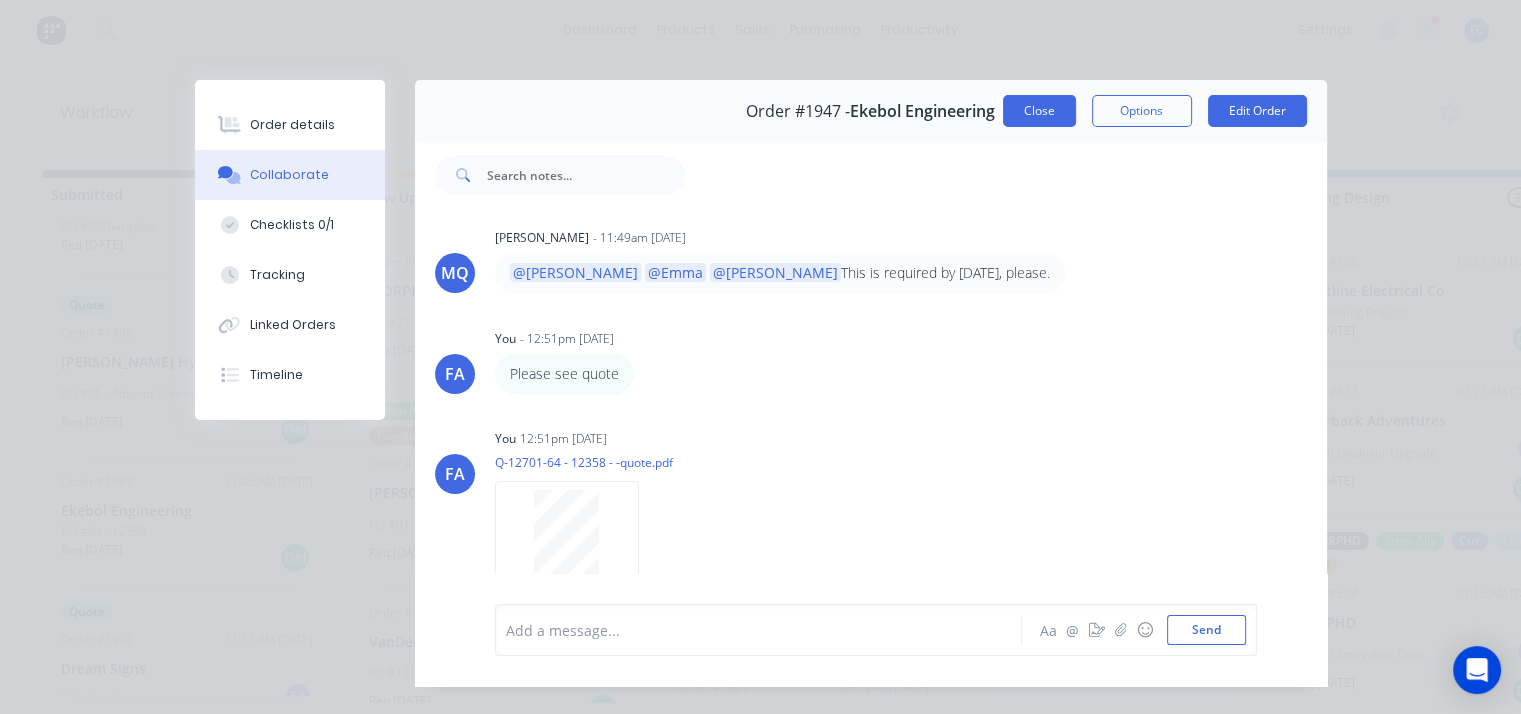 click on "Close" at bounding box center [1039, 111] 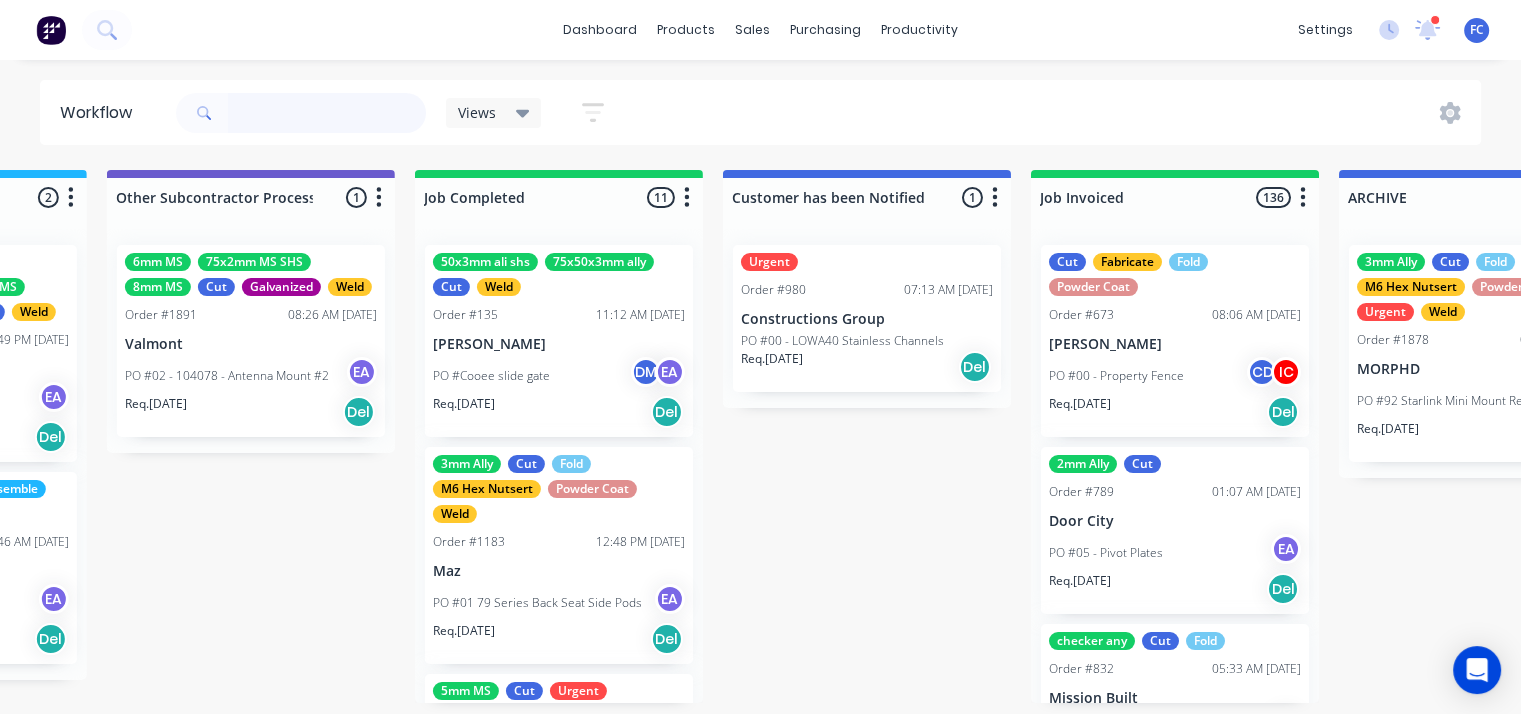 scroll, scrollTop: 0, scrollLeft: 6423, axis: horizontal 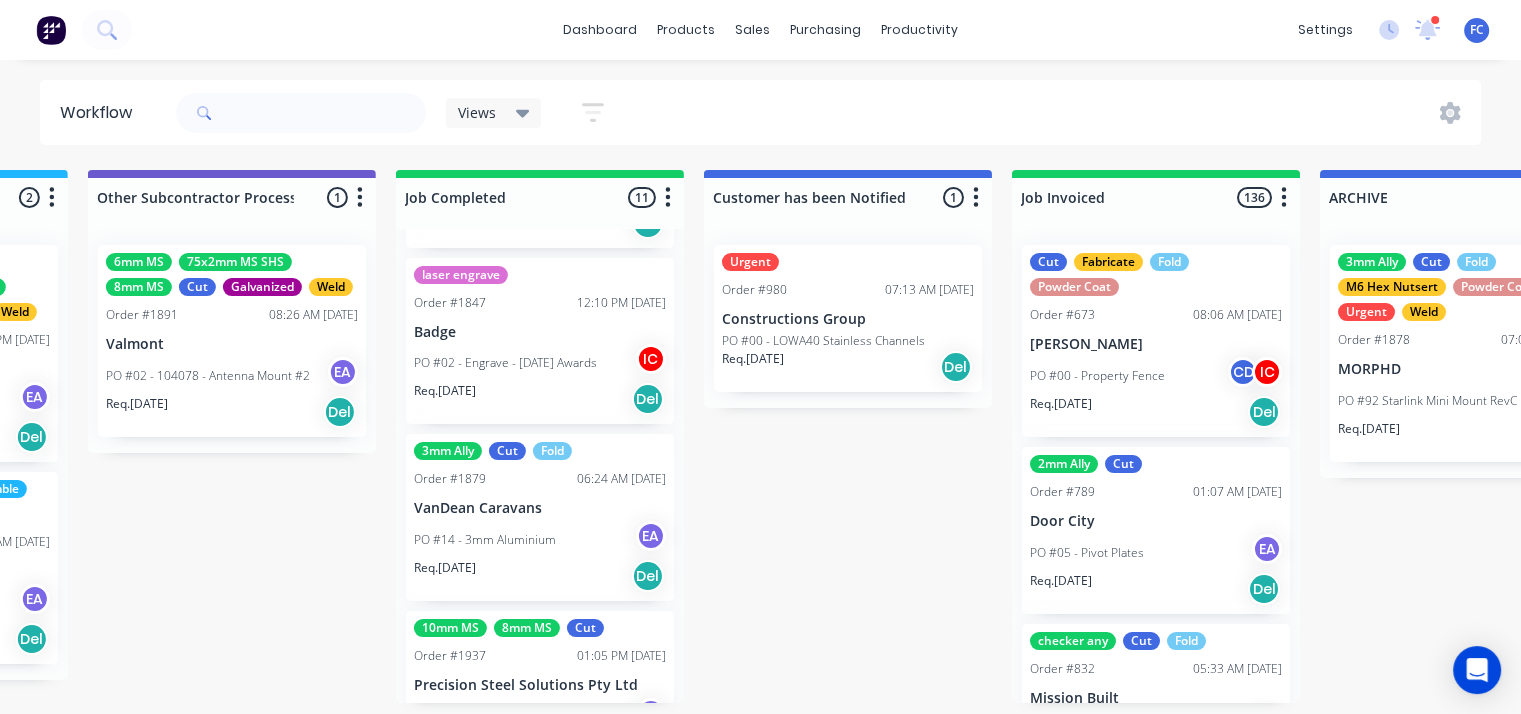click on "PO #14 - 3mm Aluminium
EA" at bounding box center [540, 540] 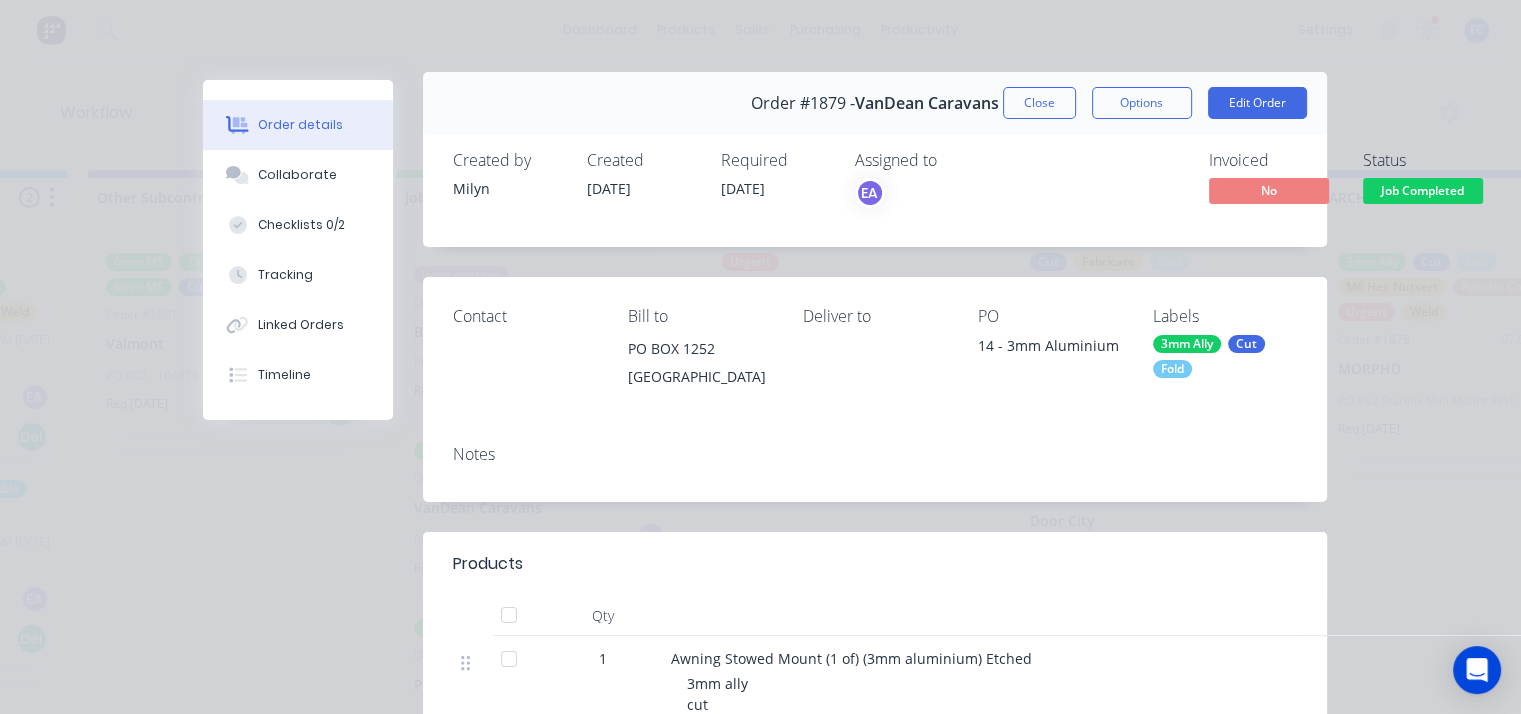 scroll, scrollTop: 0, scrollLeft: 0, axis: both 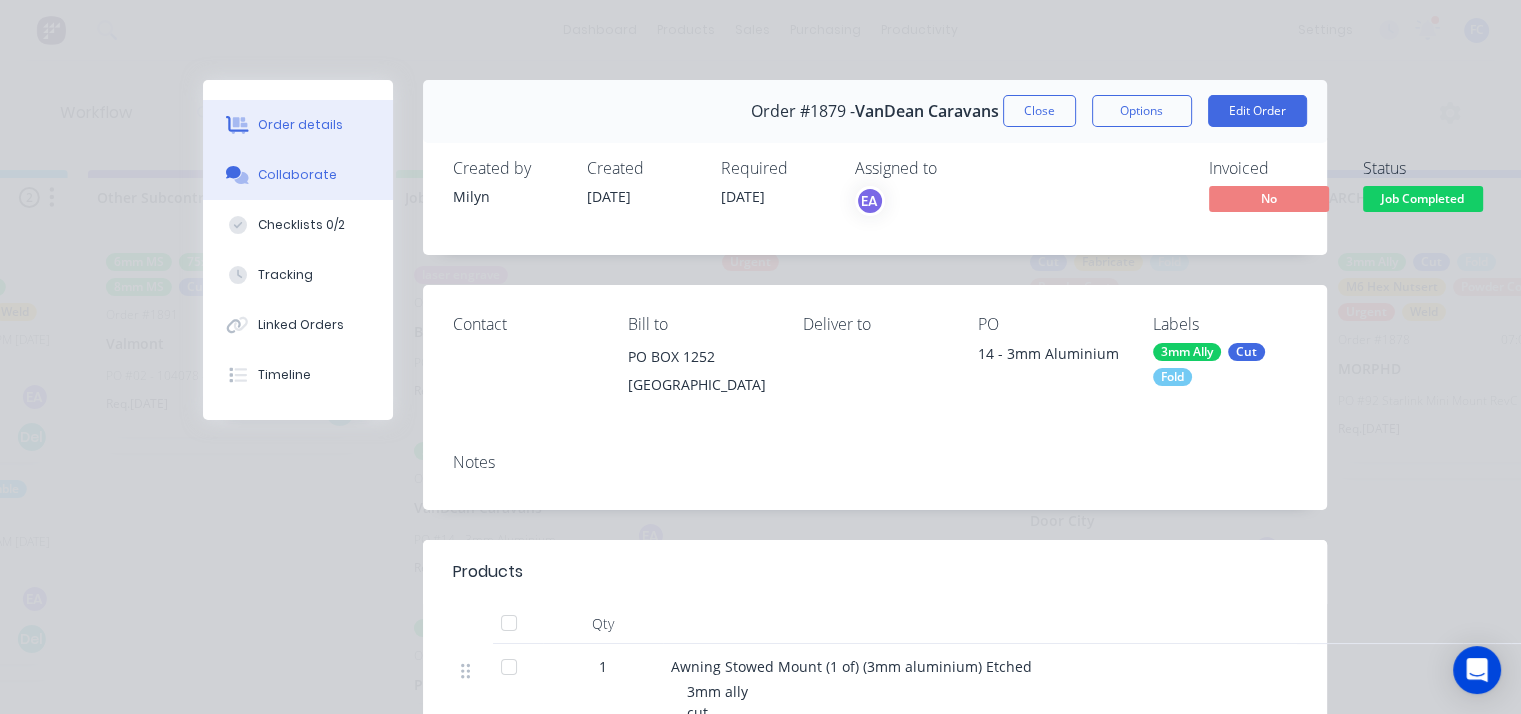 click on "Collaborate" at bounding box center [297, 175] 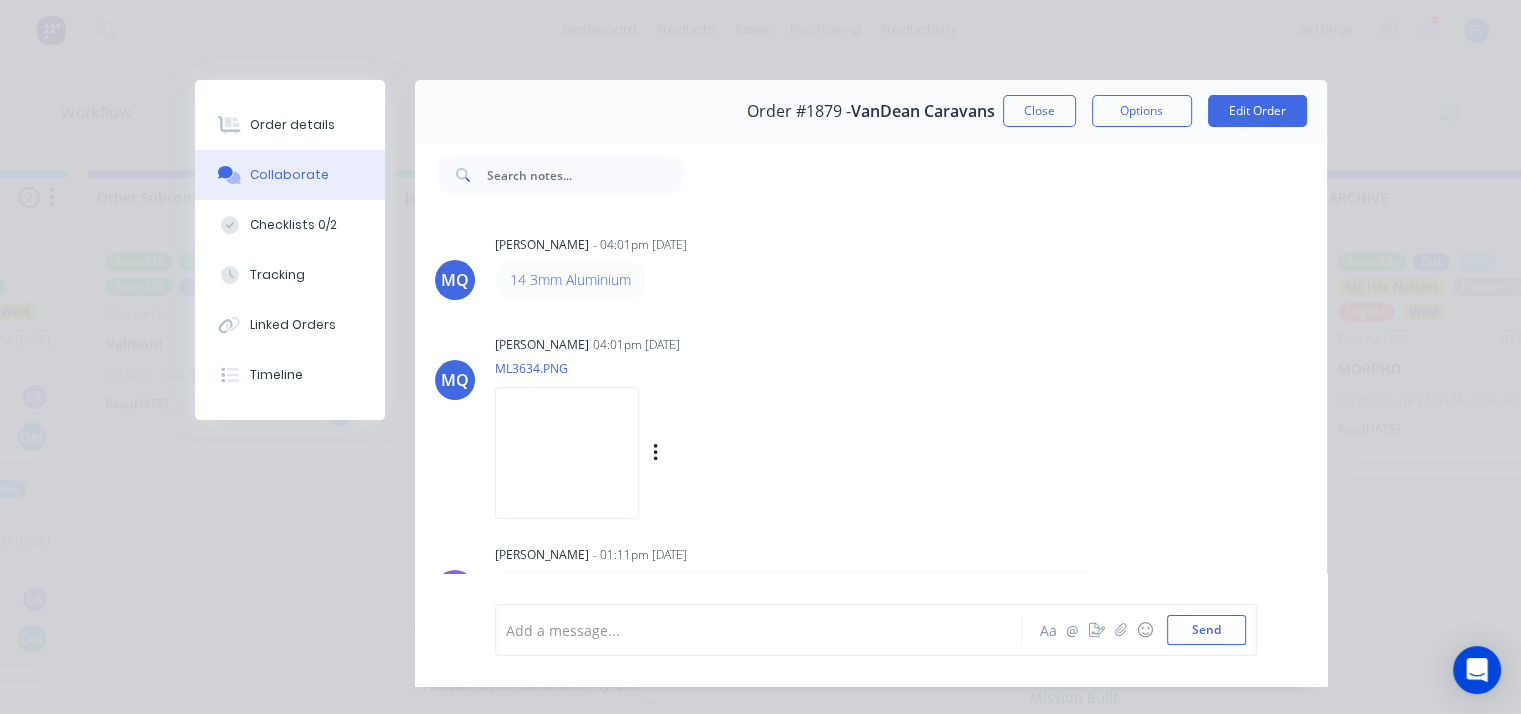 scroll, scrollTop: 0, scrollLeft: 0, axis: both 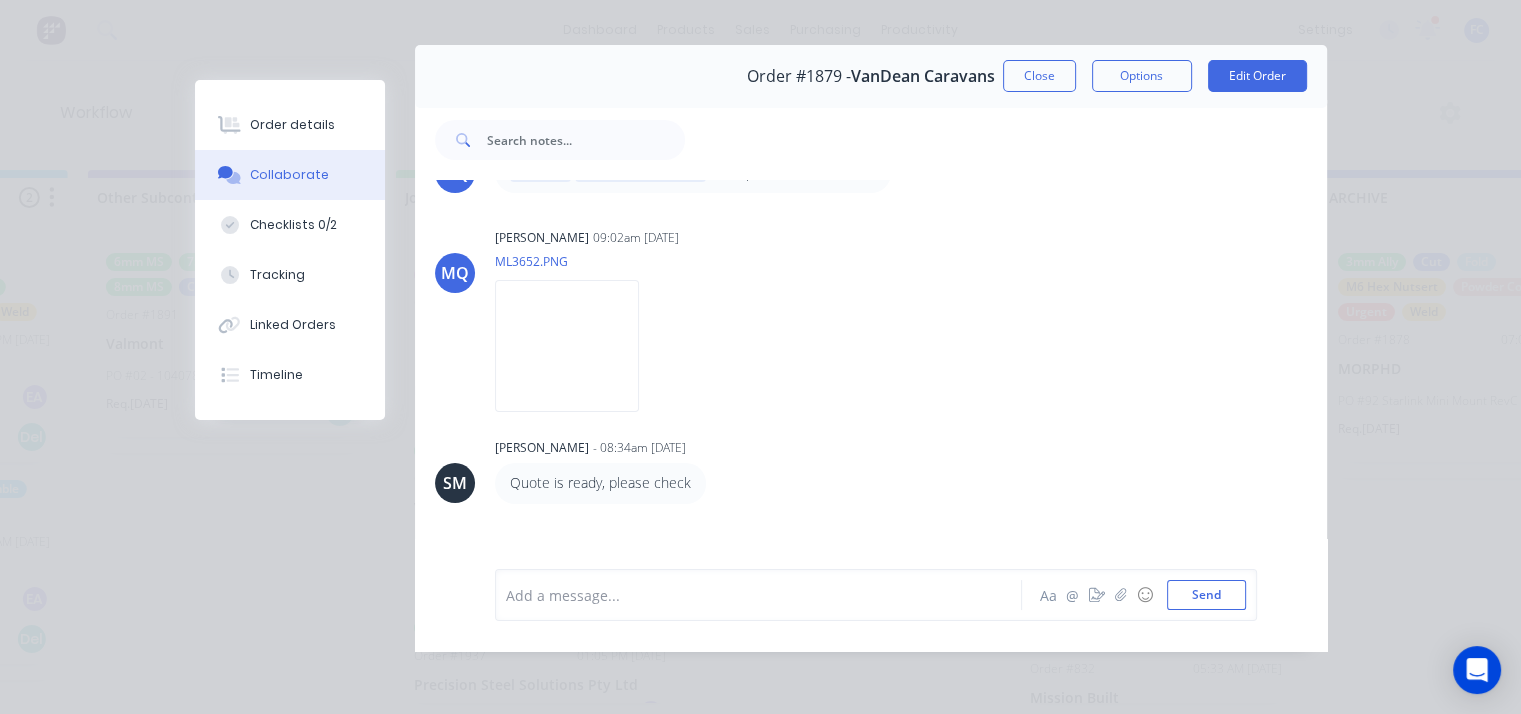 drag, startPoint x: 274, startPoint y: 124, endPoint x: 304, endPoint y: 153, distance: 41.725292 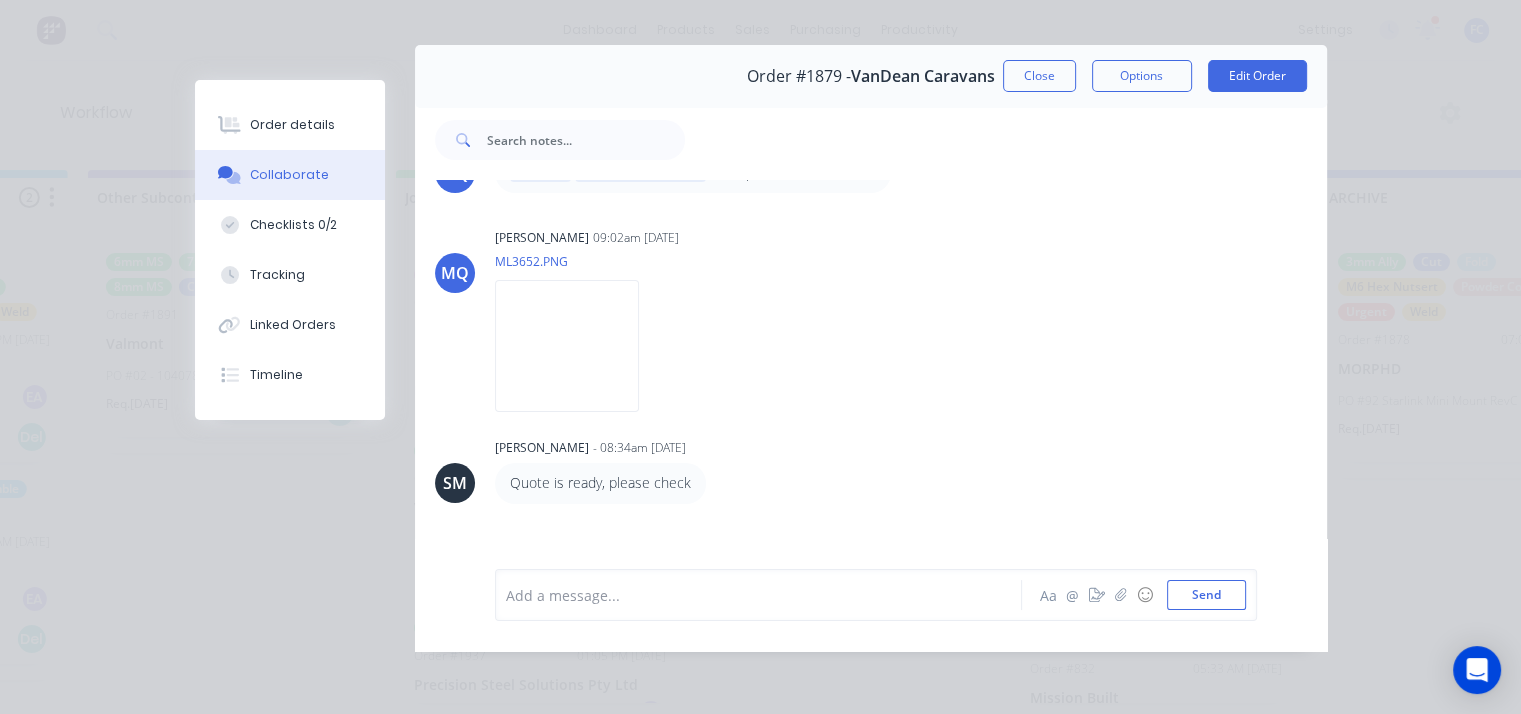 click on "Order details" at bounding box center [292, 125] 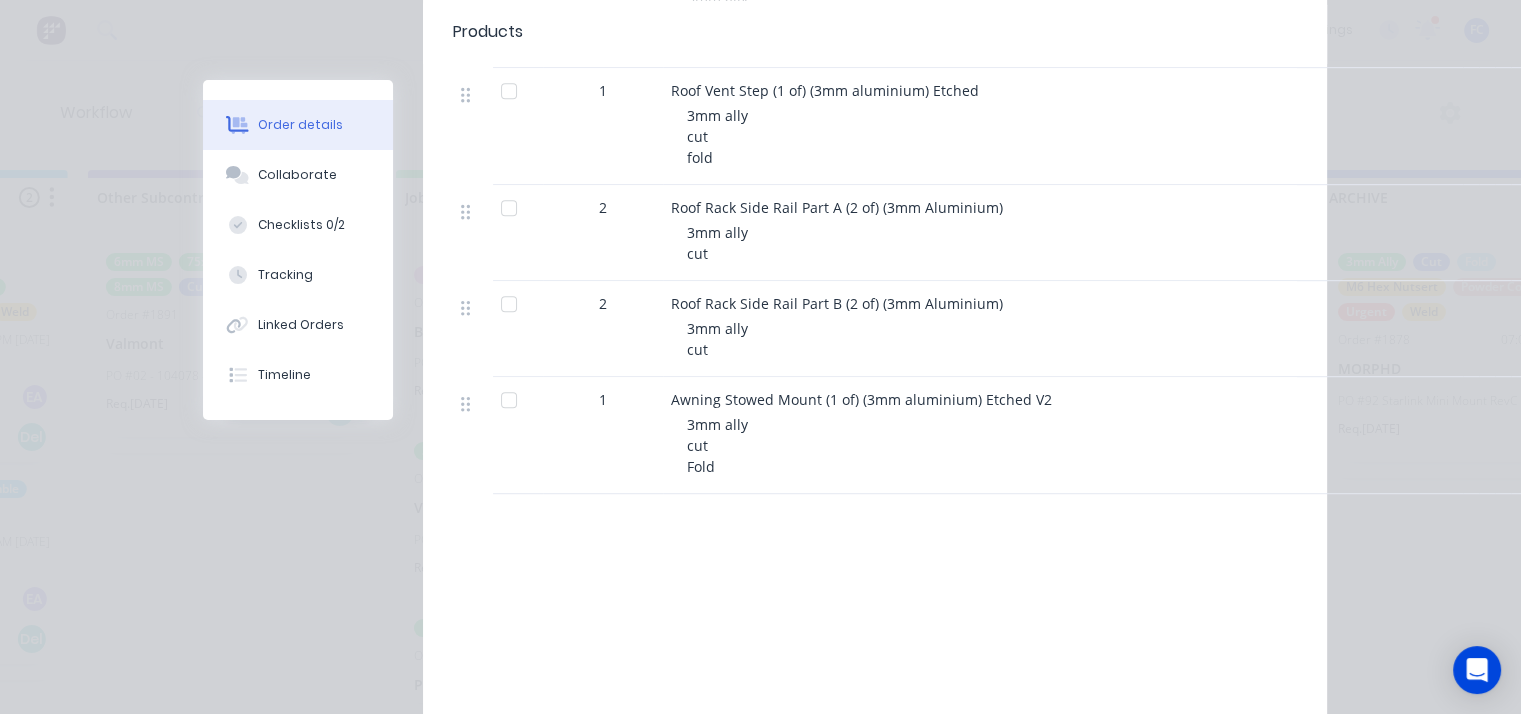 scroll, scrollTop: 1149, scrollLeft: 0, axis: vertical 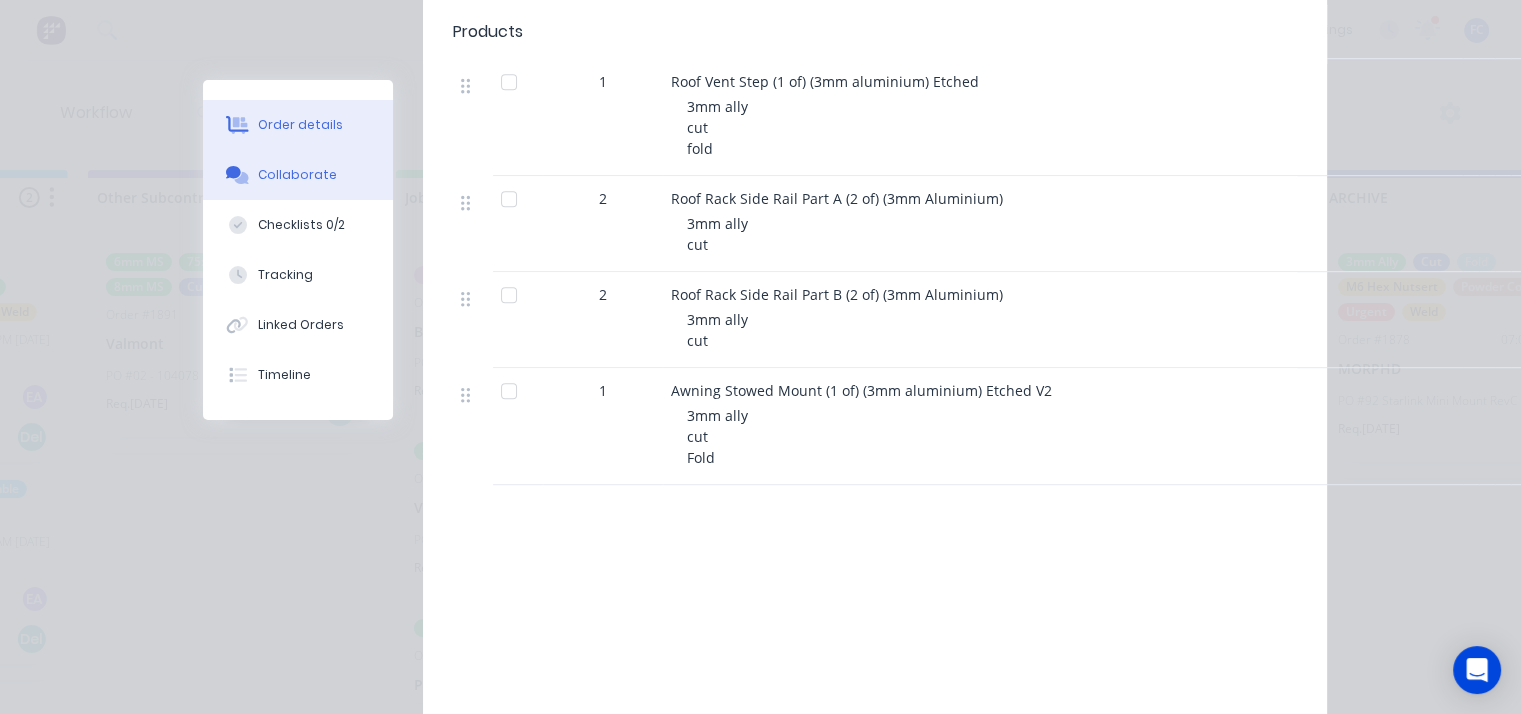 click on "Collaborate" at bounding box center [297, 175] 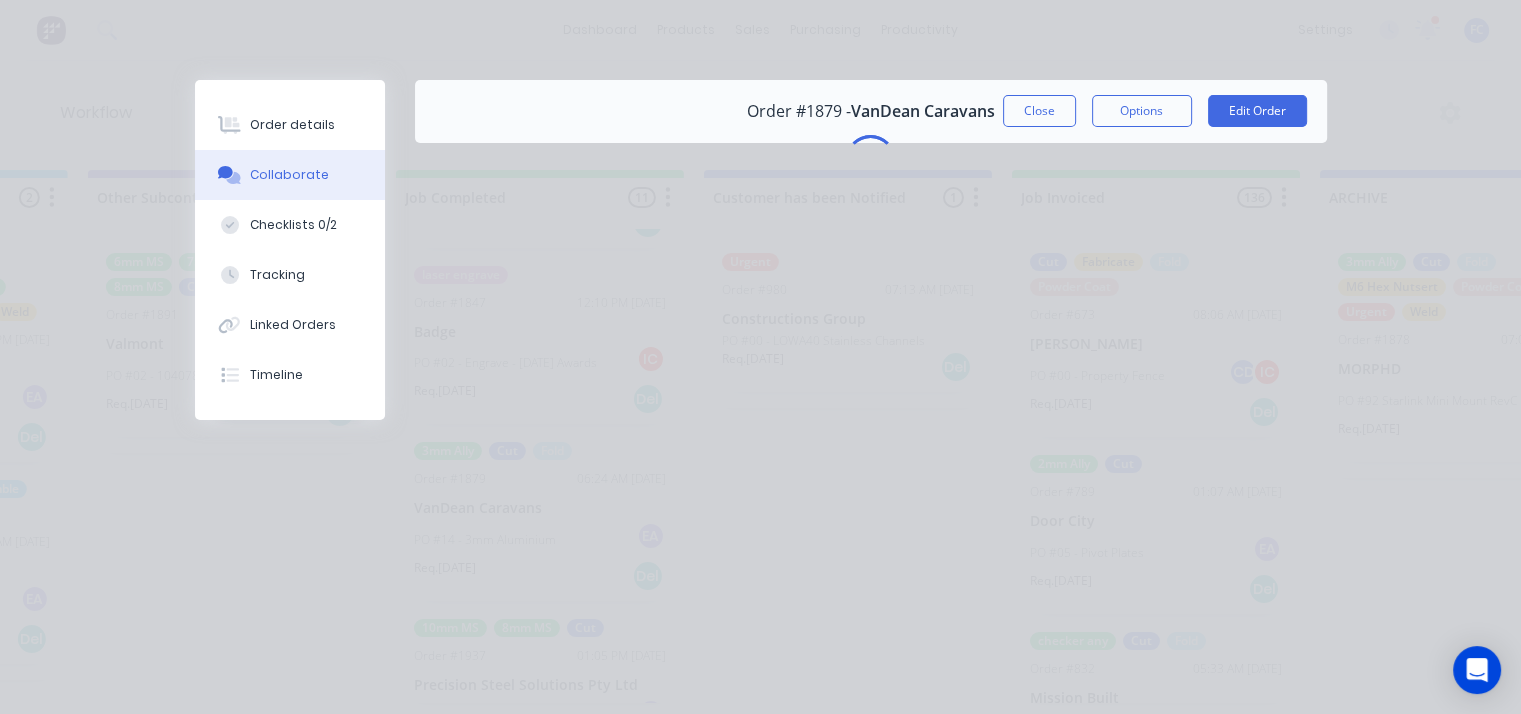 scroll, scrollTop: 0, scrollLeft: 0, axis: both 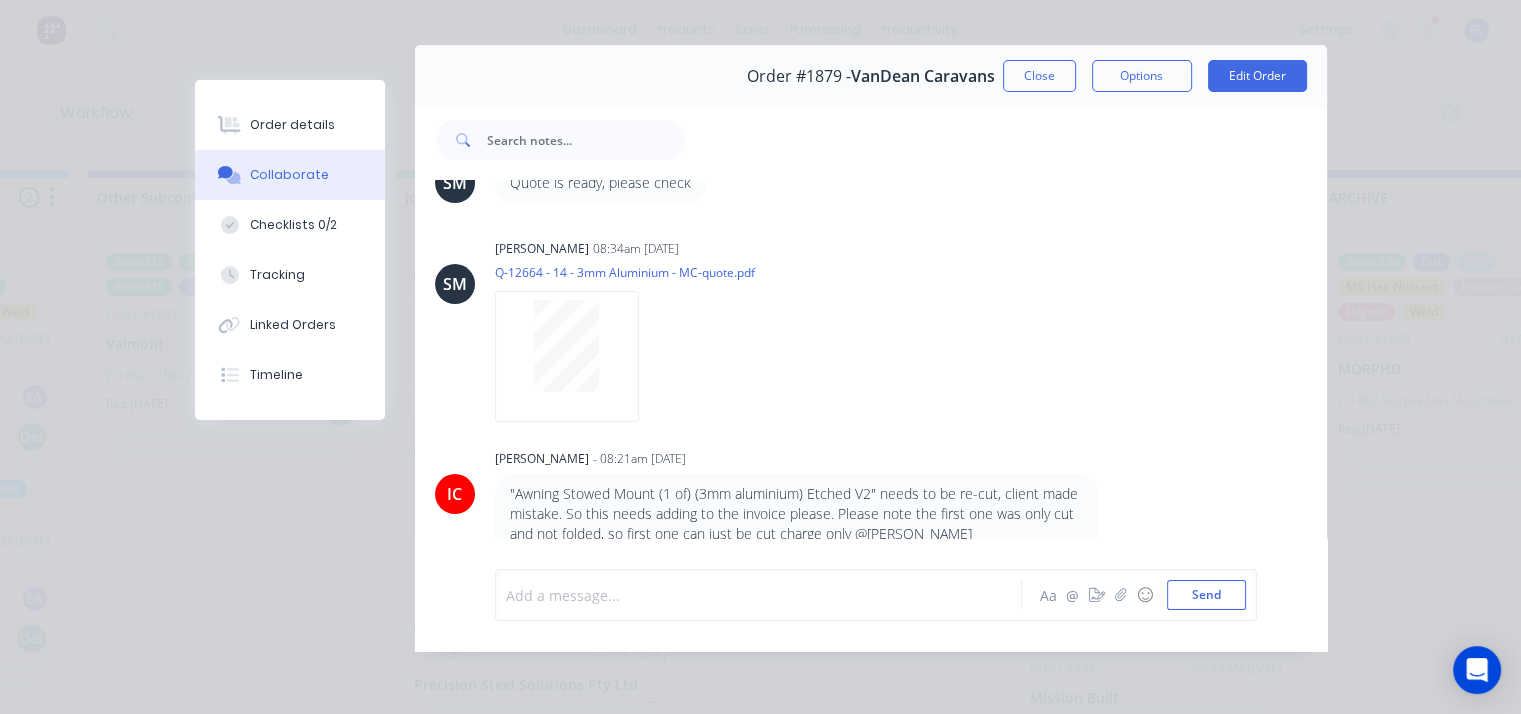 click at bounding box center [764, 595] 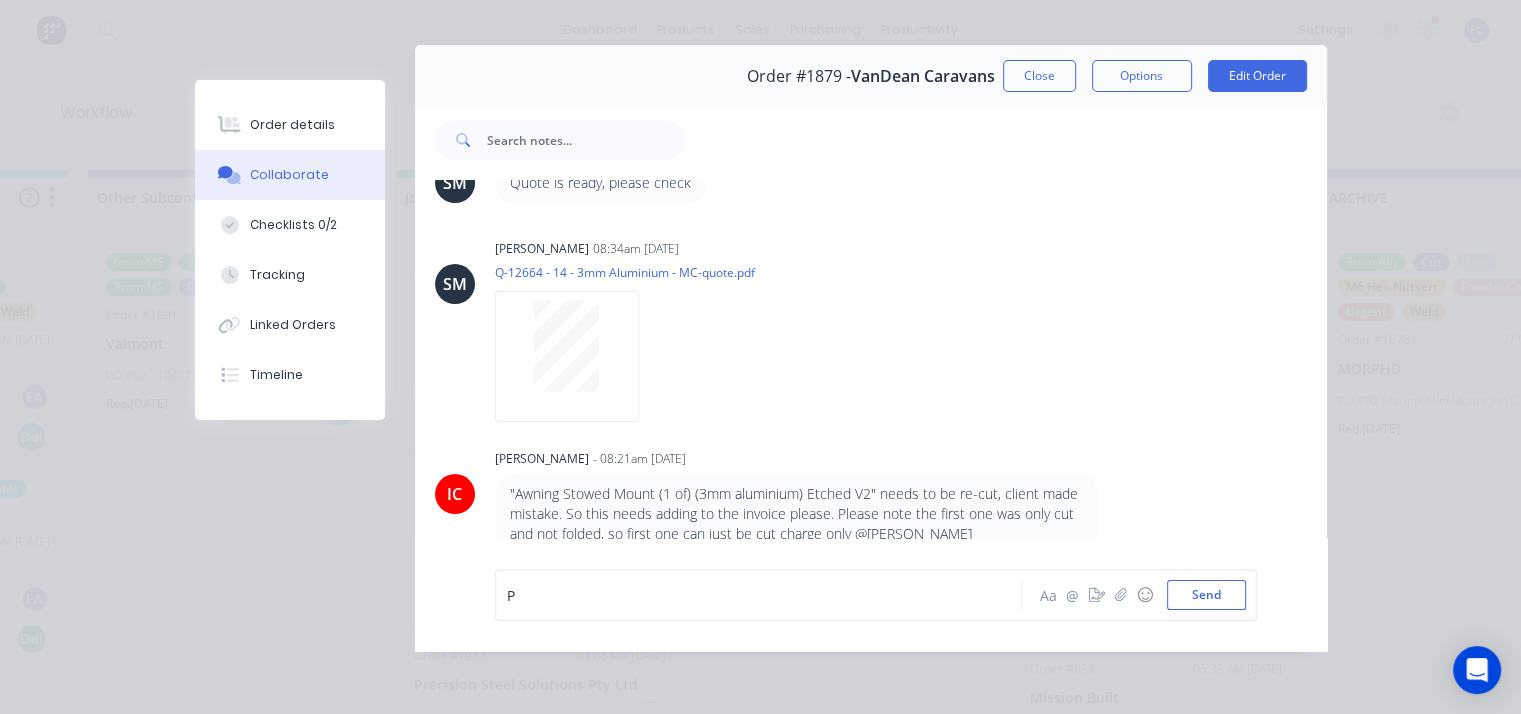 type 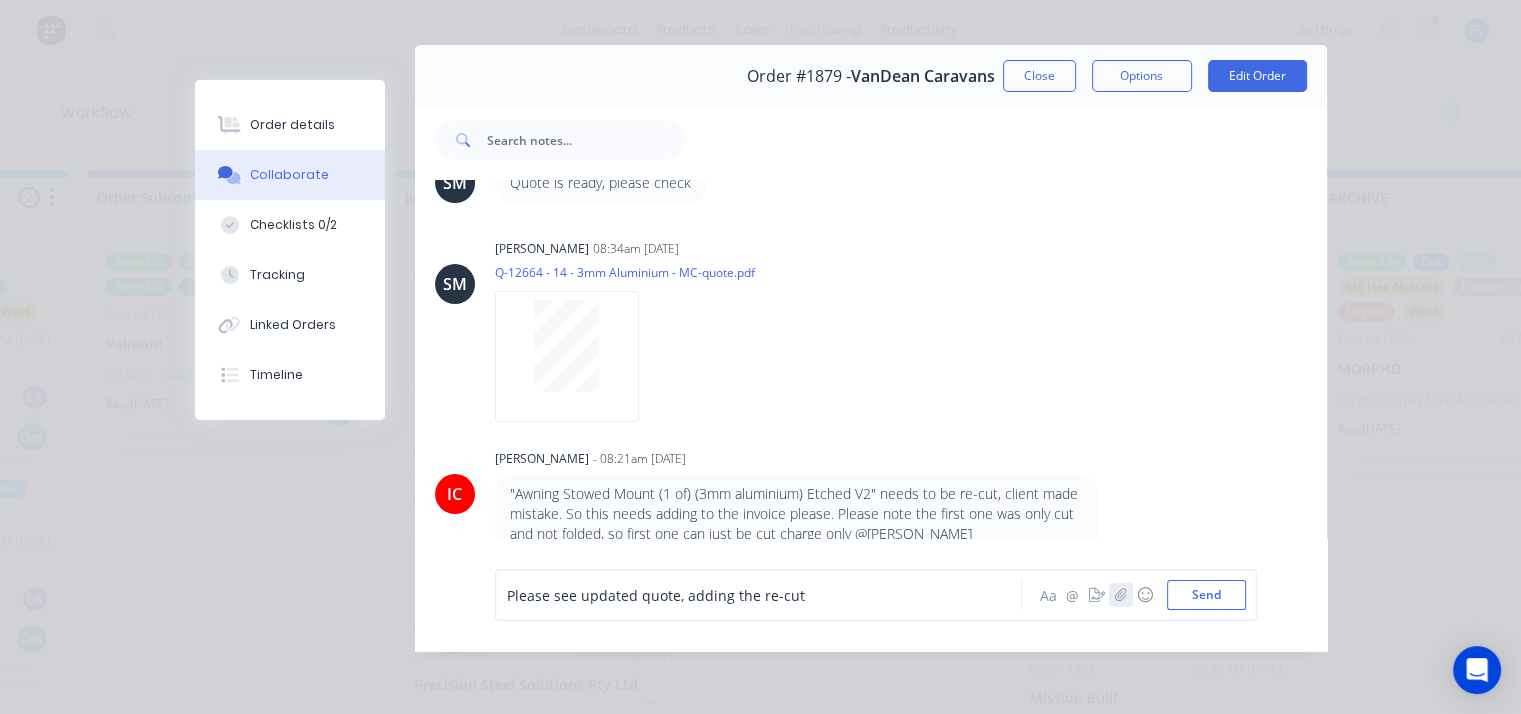 click 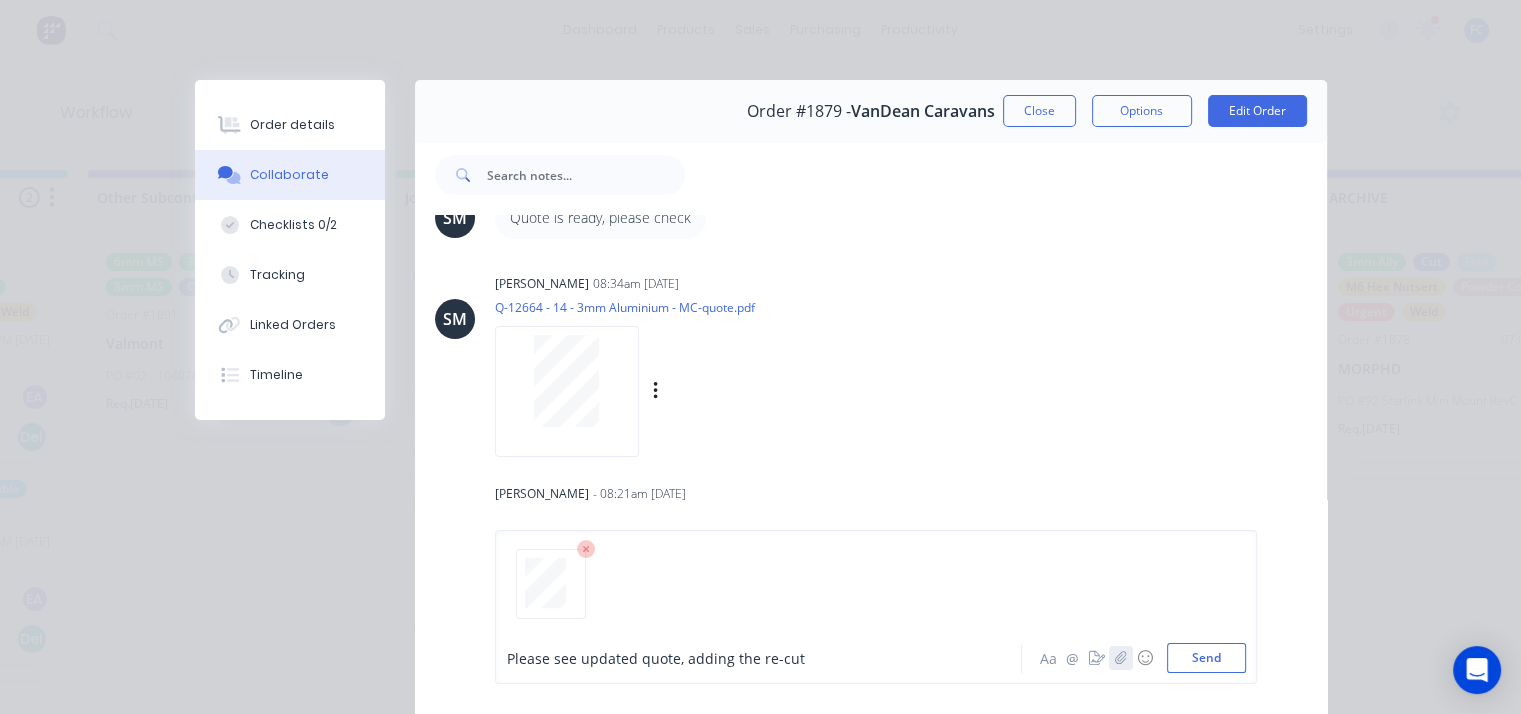 scroll, scrollTop: 0, scrollLeft: 0, axis: both 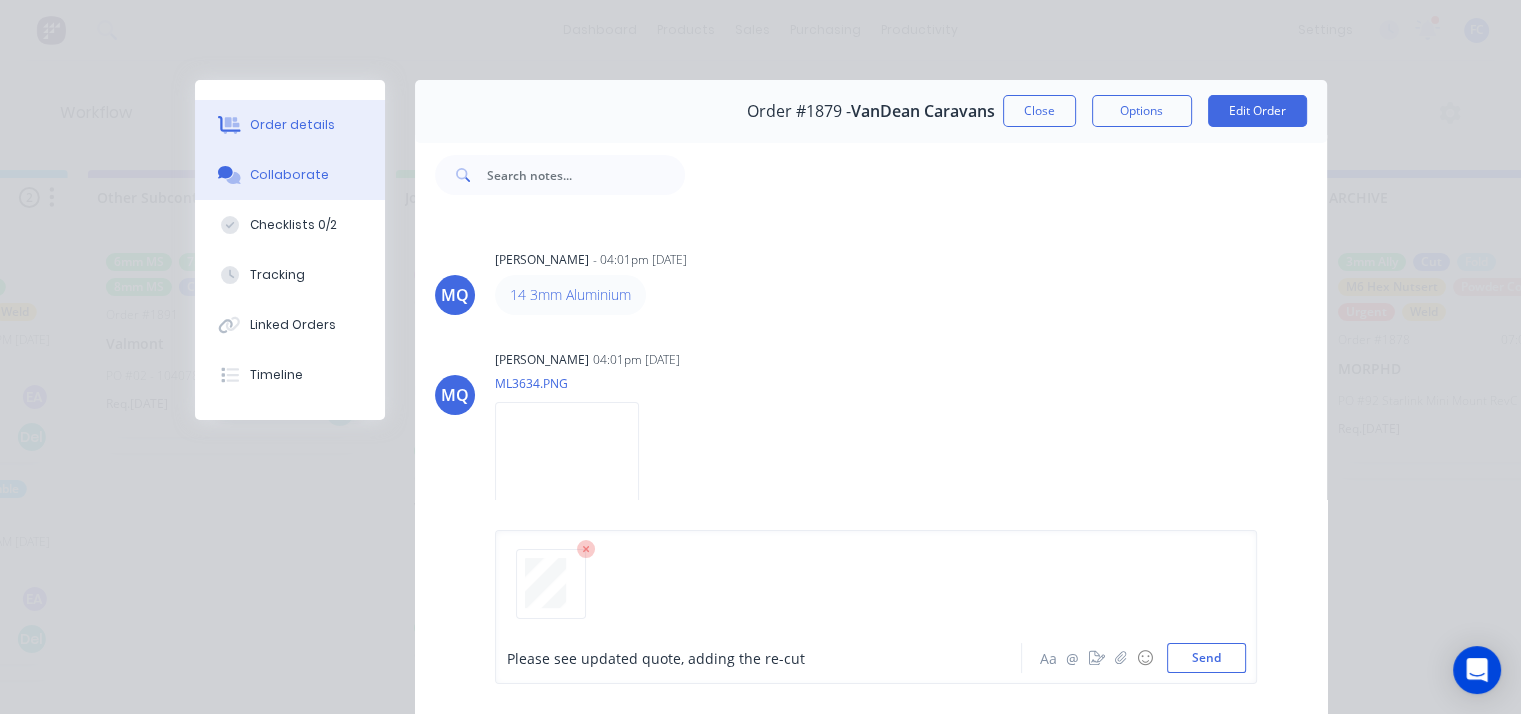 click on "Order details" at bounding box center [292, 125] 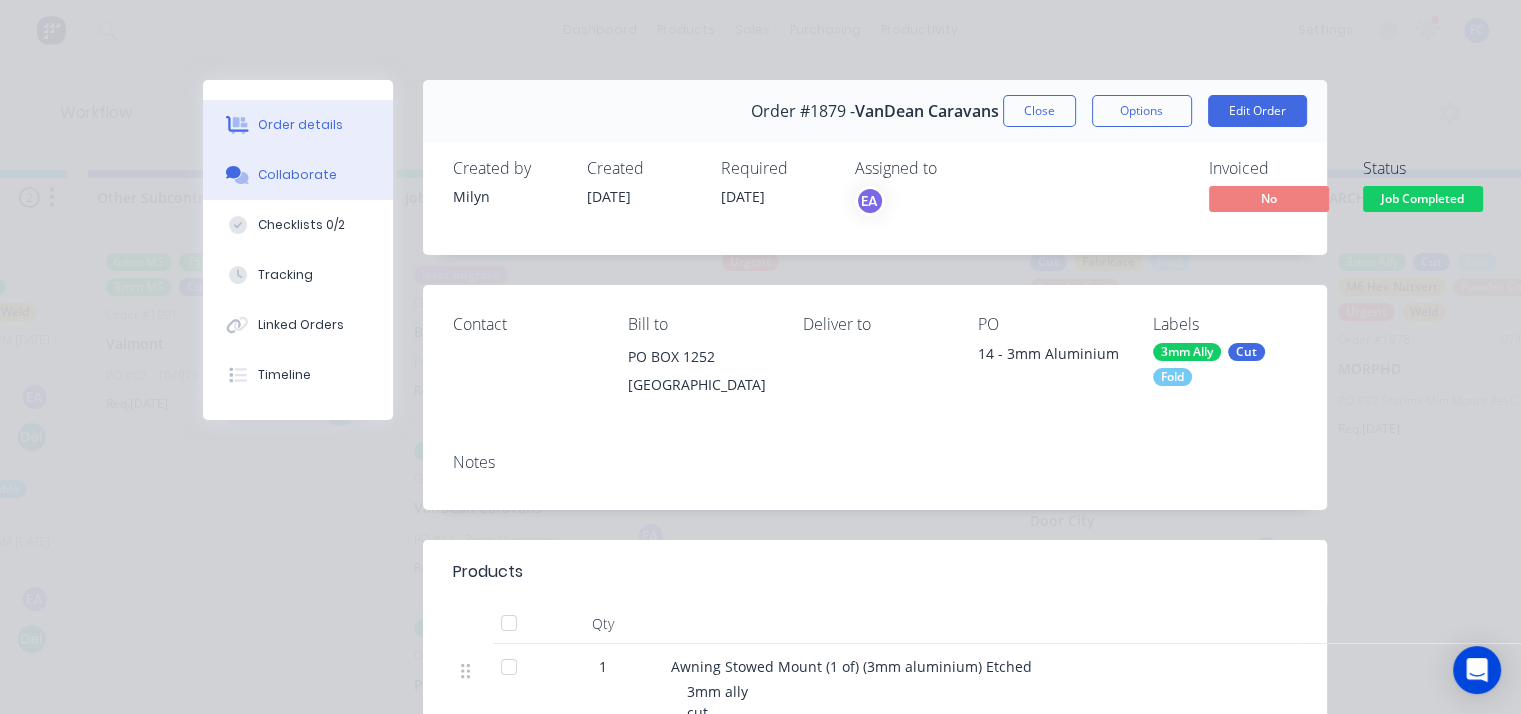 click on "Collaborate" at bounding box center [297, 175] 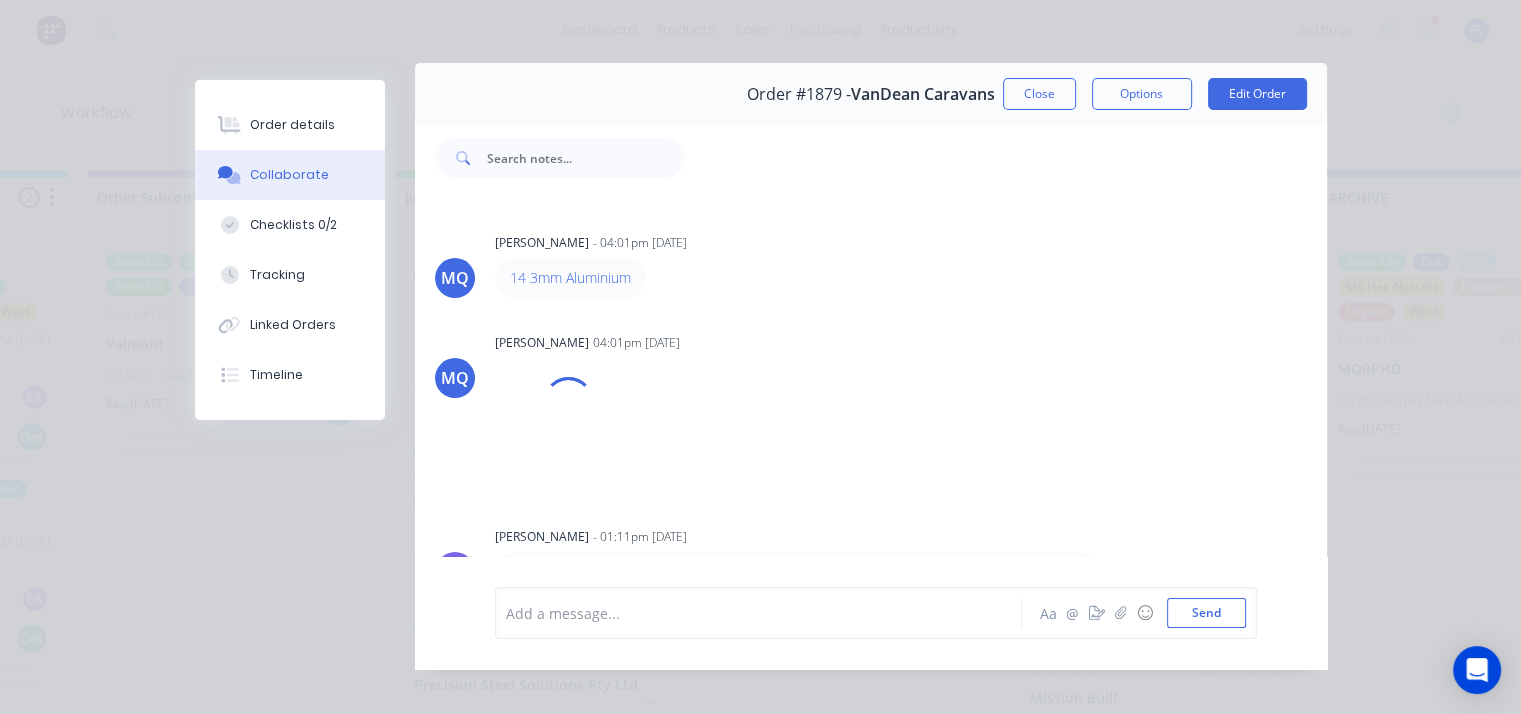 scroll, scrollTop: 47, scrollLeft: 0, axis: vertical 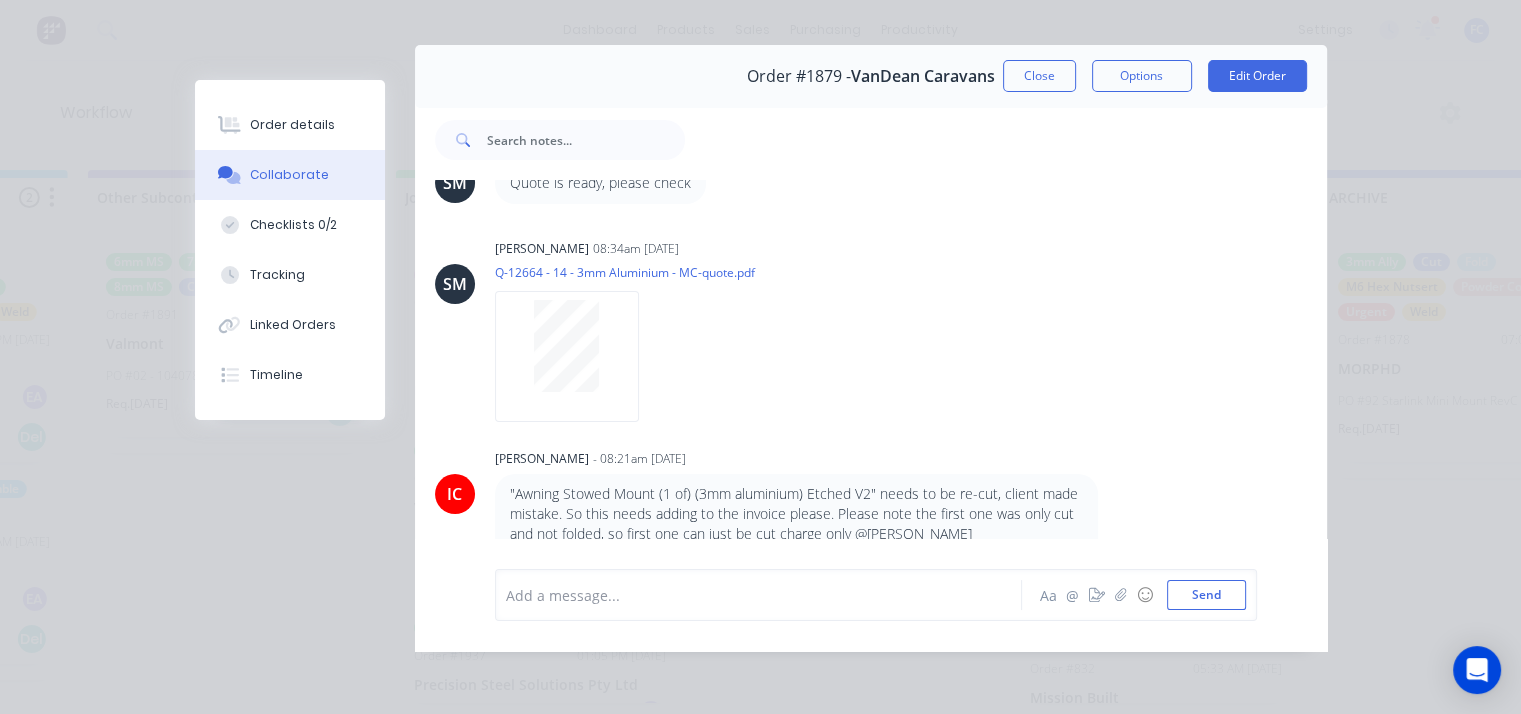 click at bounding box center (764, 595) 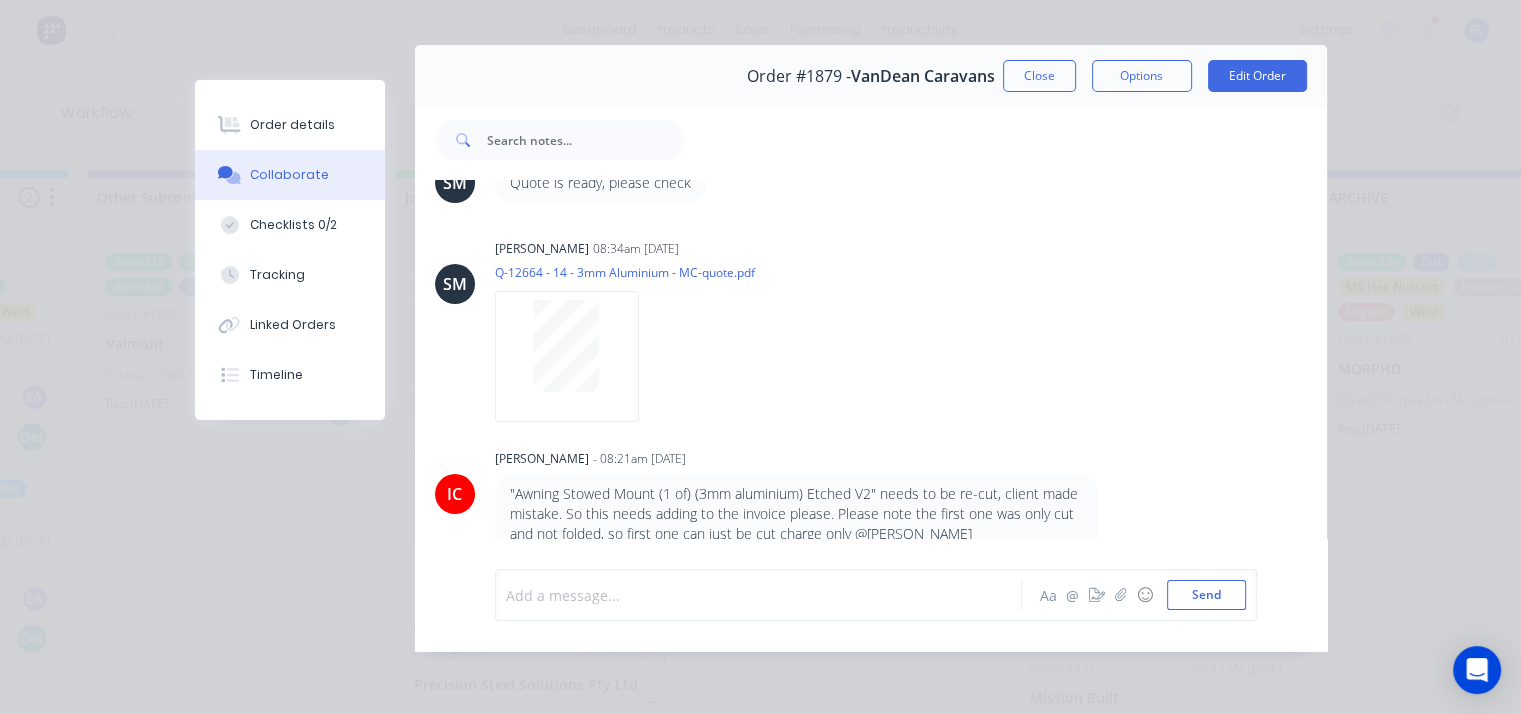 type 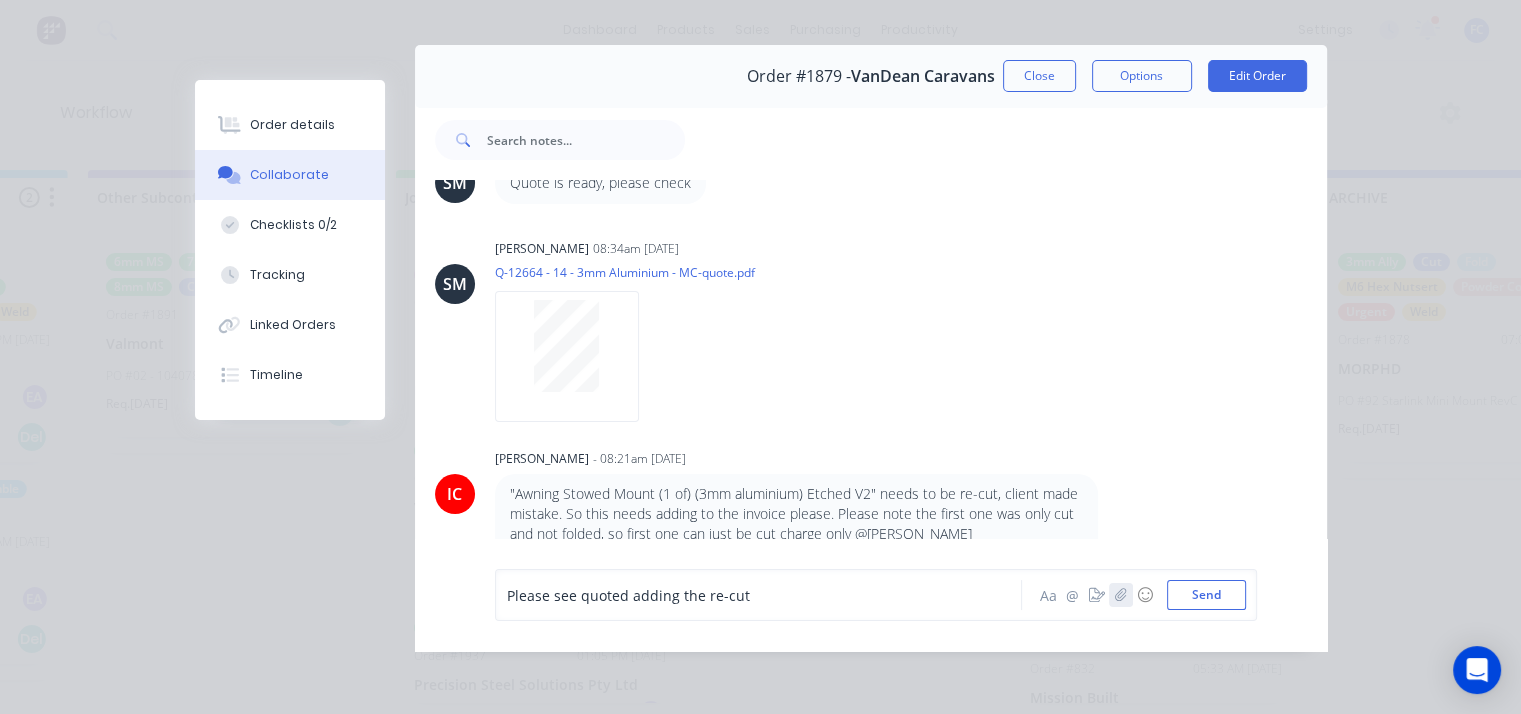 click at bounding box center (1121, 595) 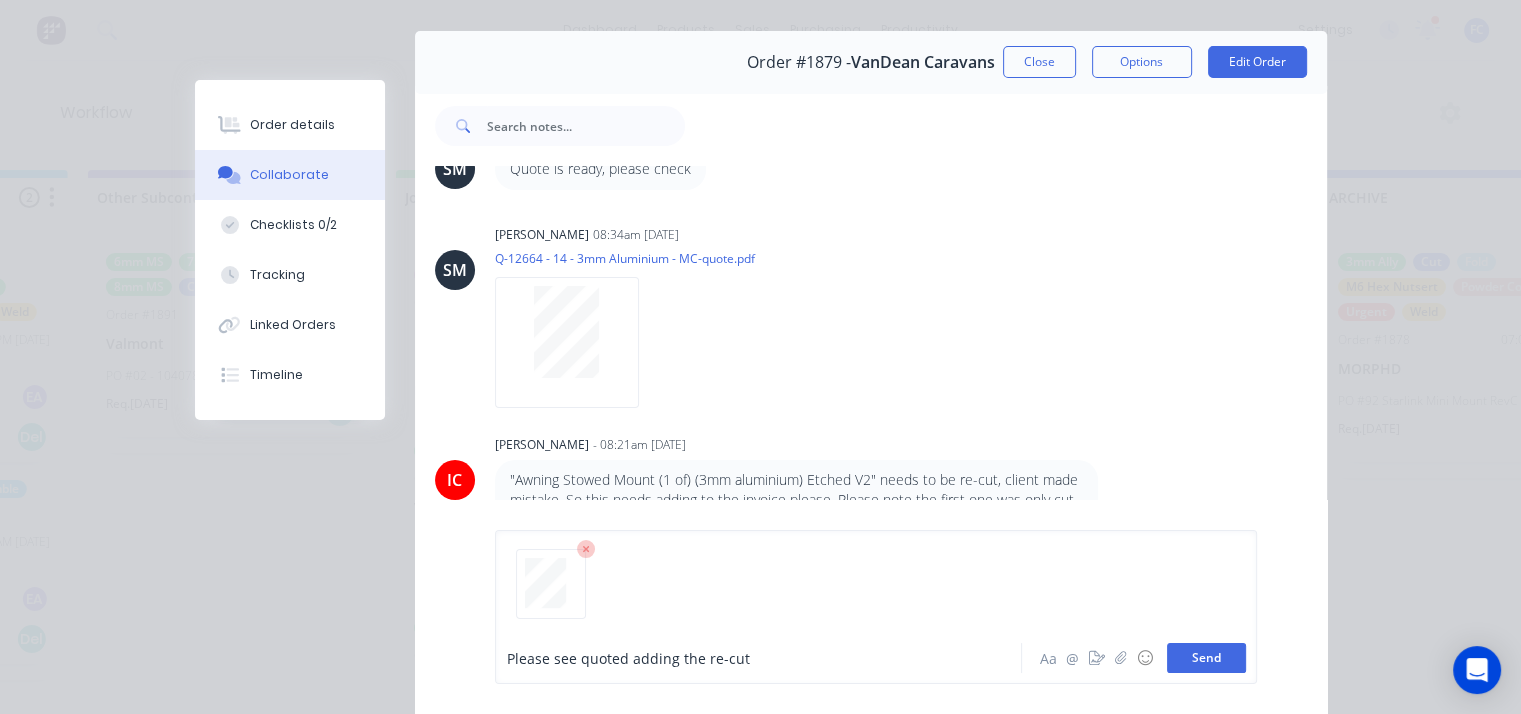 click on "Send" at bounding box center [1206, 658] 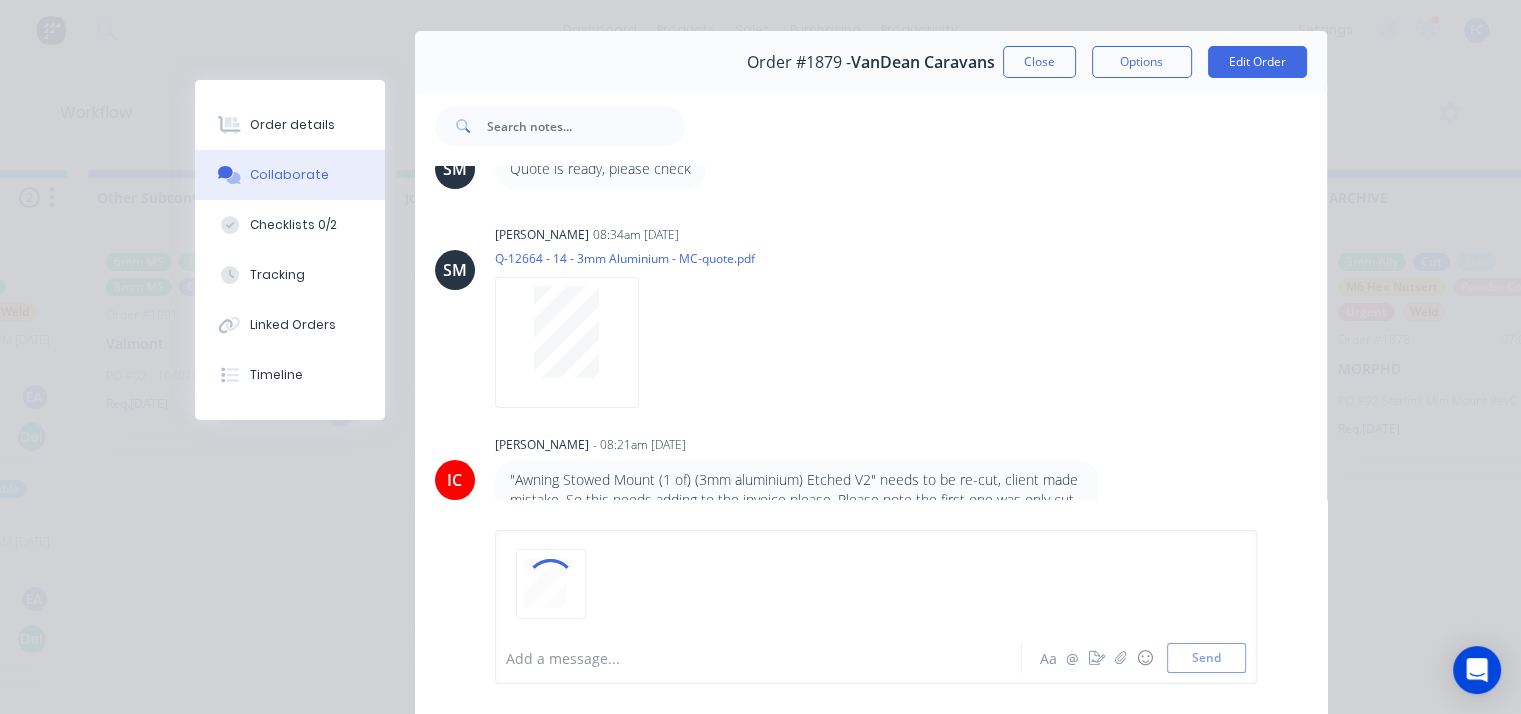 scroll, scrollTop: 49, scrollLeft: 0, axis: vertical 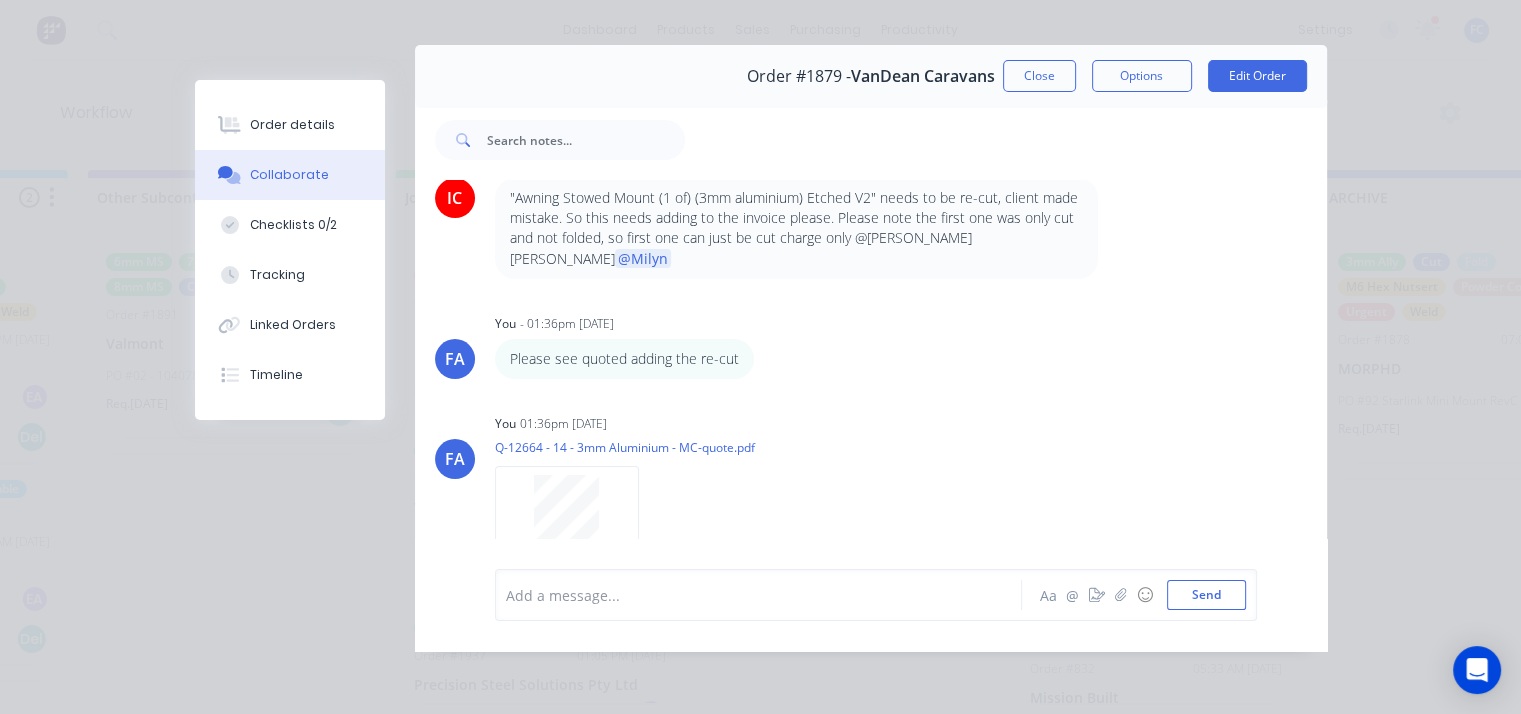 click on "Add a message... Aa @ ☺ Send" at bounding box center (871, 595) 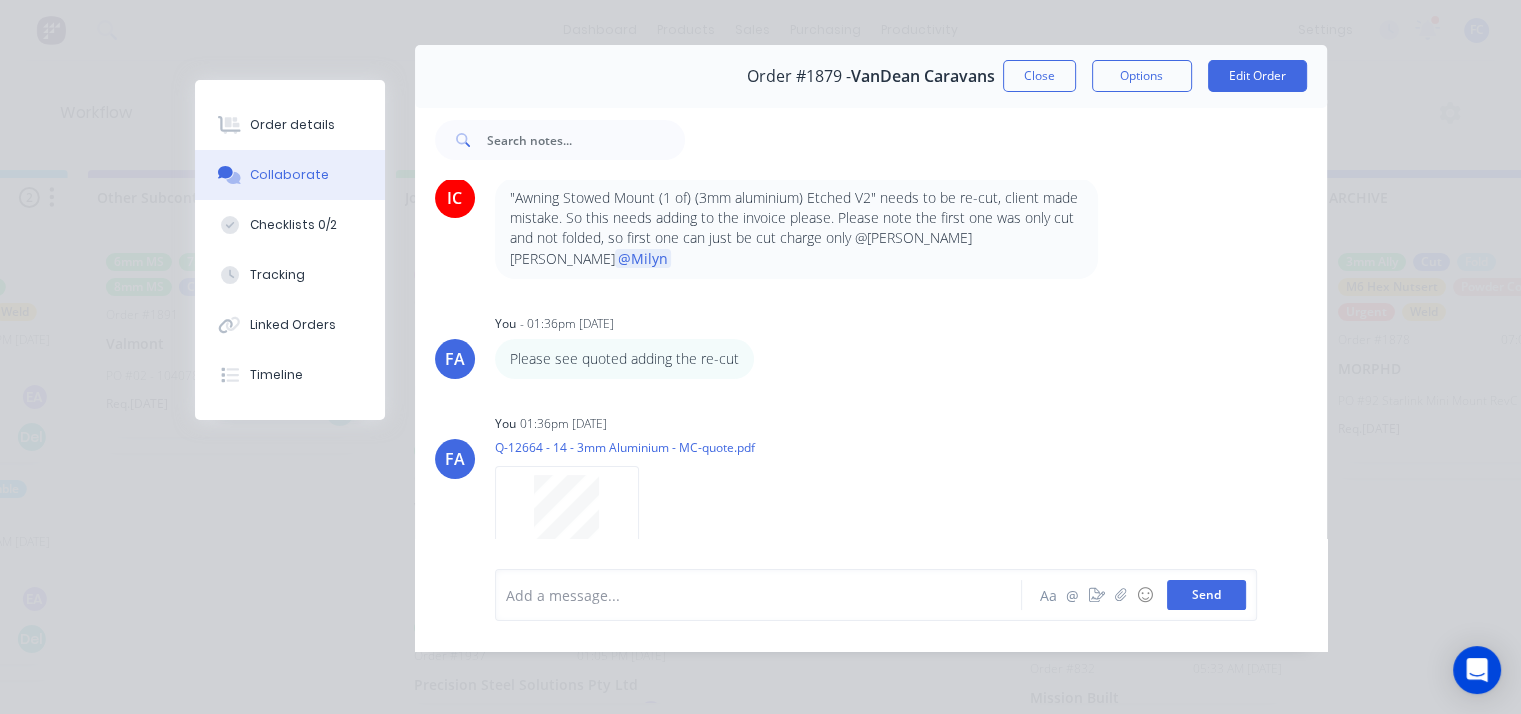 click on "Send" at bounding box center (1206, 595) 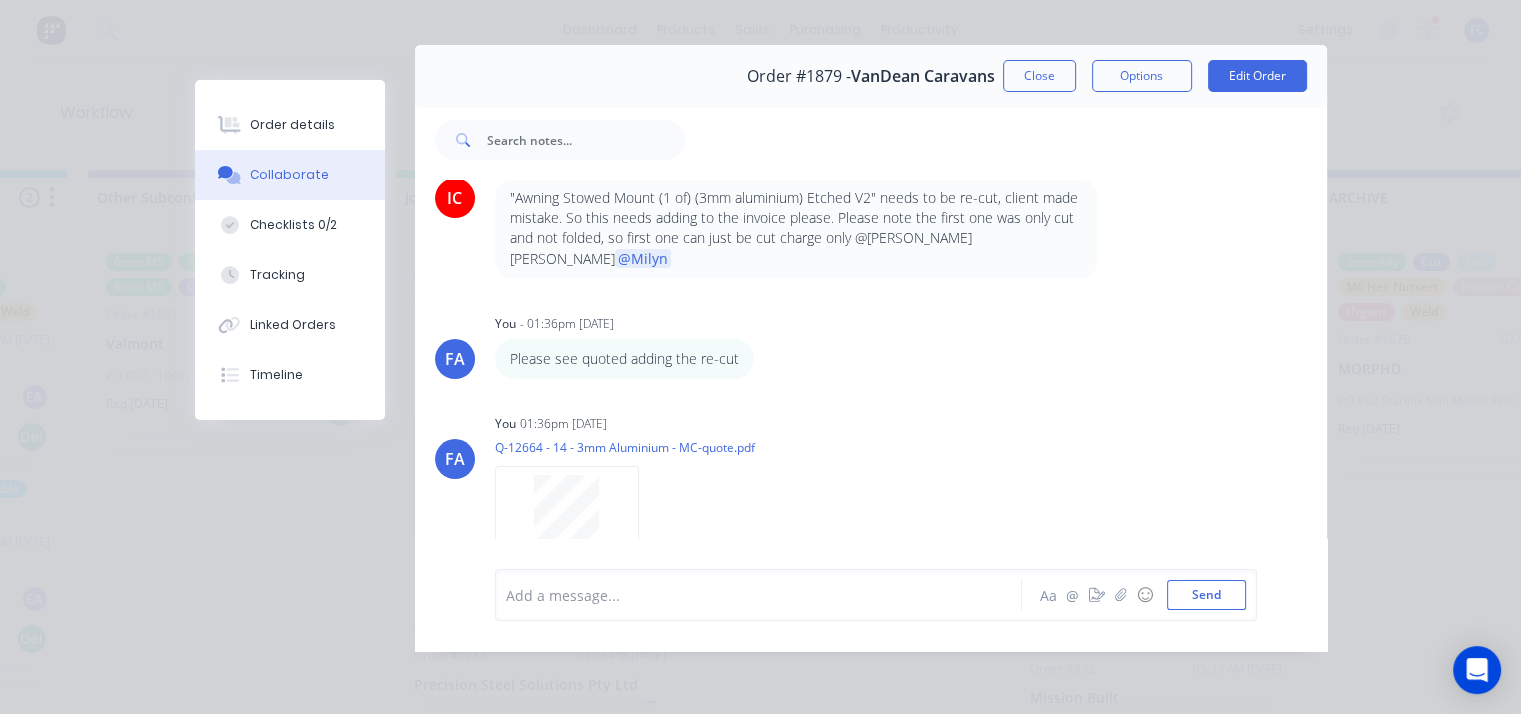 drag, startPoint x: 1024, startPoint y: 50, endPoint x: 1013, endPoint y: 50, distance: 11 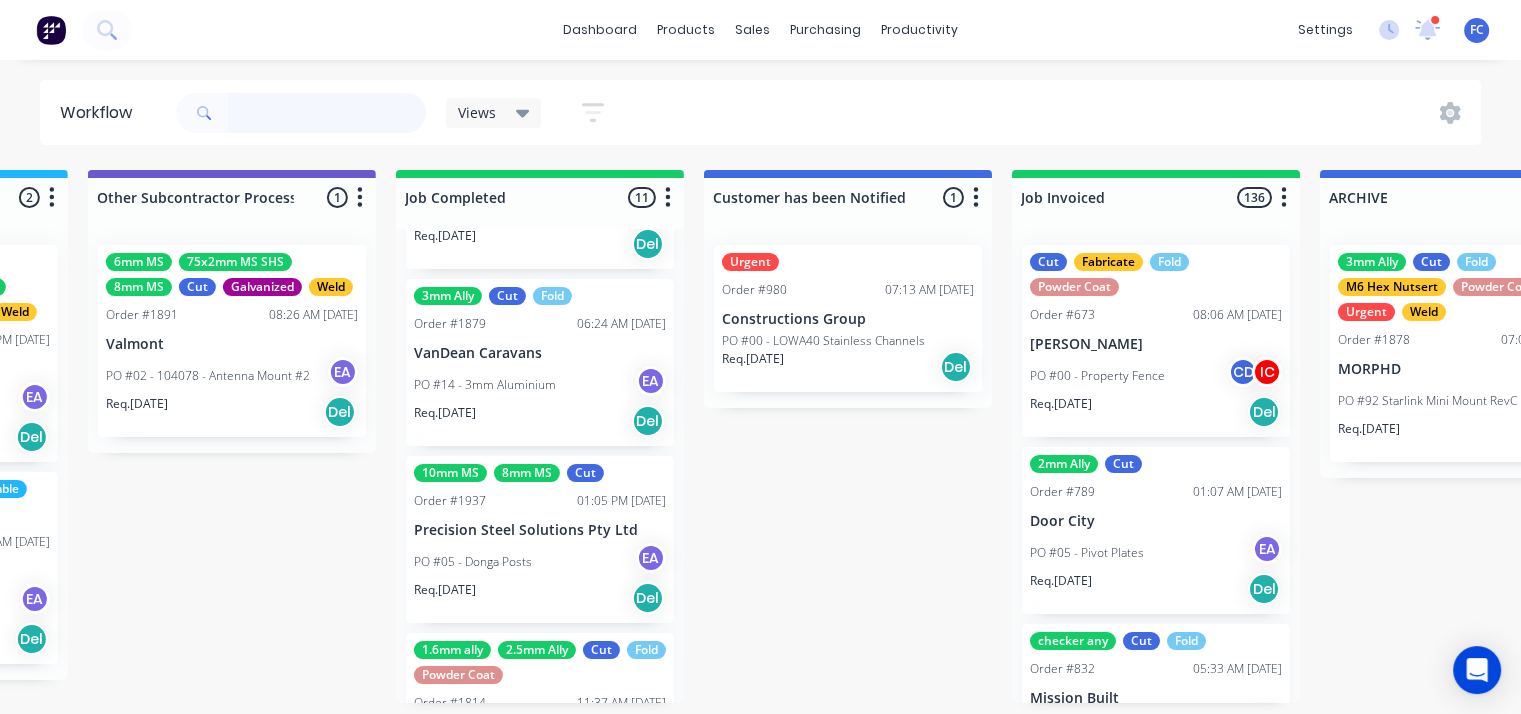 scroll, scrollTop: 1376, scrollLeft: 0, axis: vertical 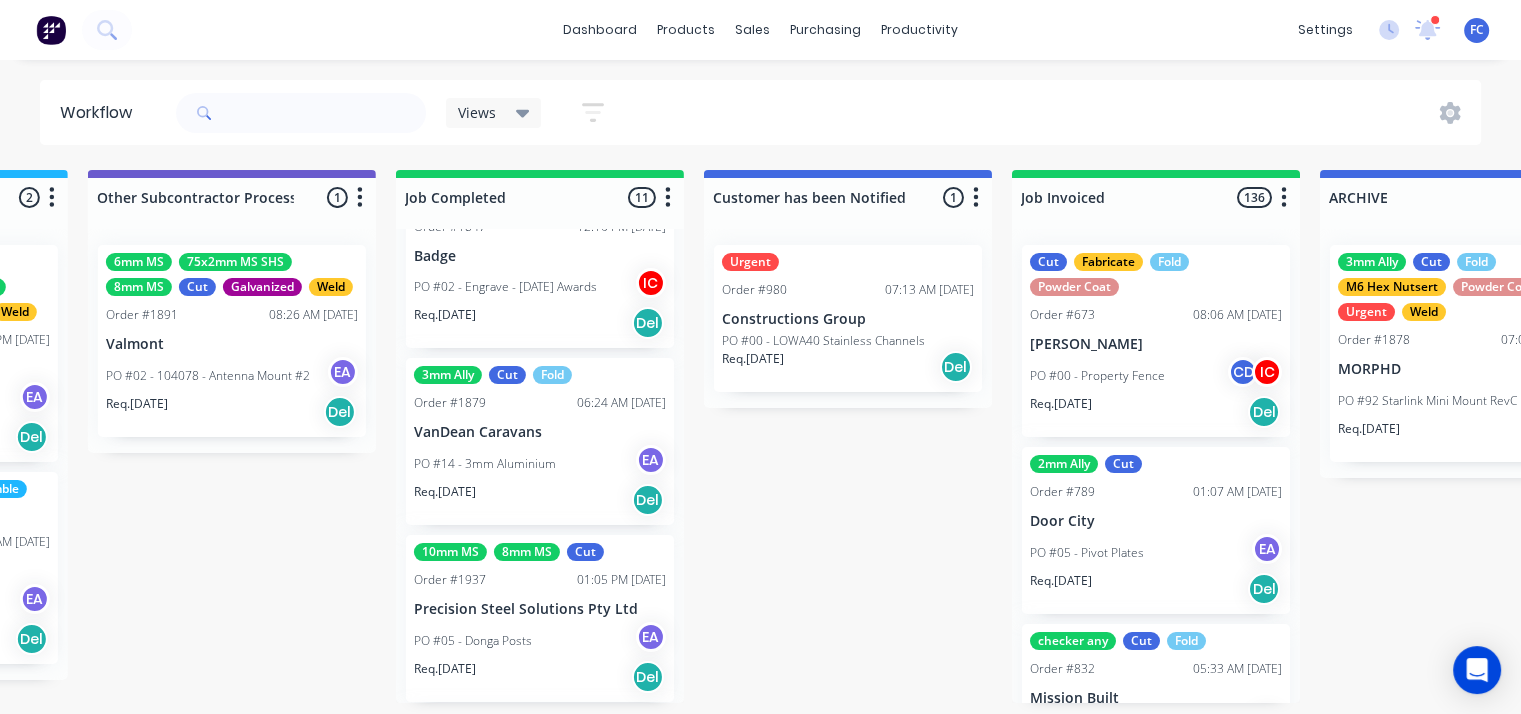 click on "PO #14 - 3mm Aluminium" at bounding box center [485, 464] 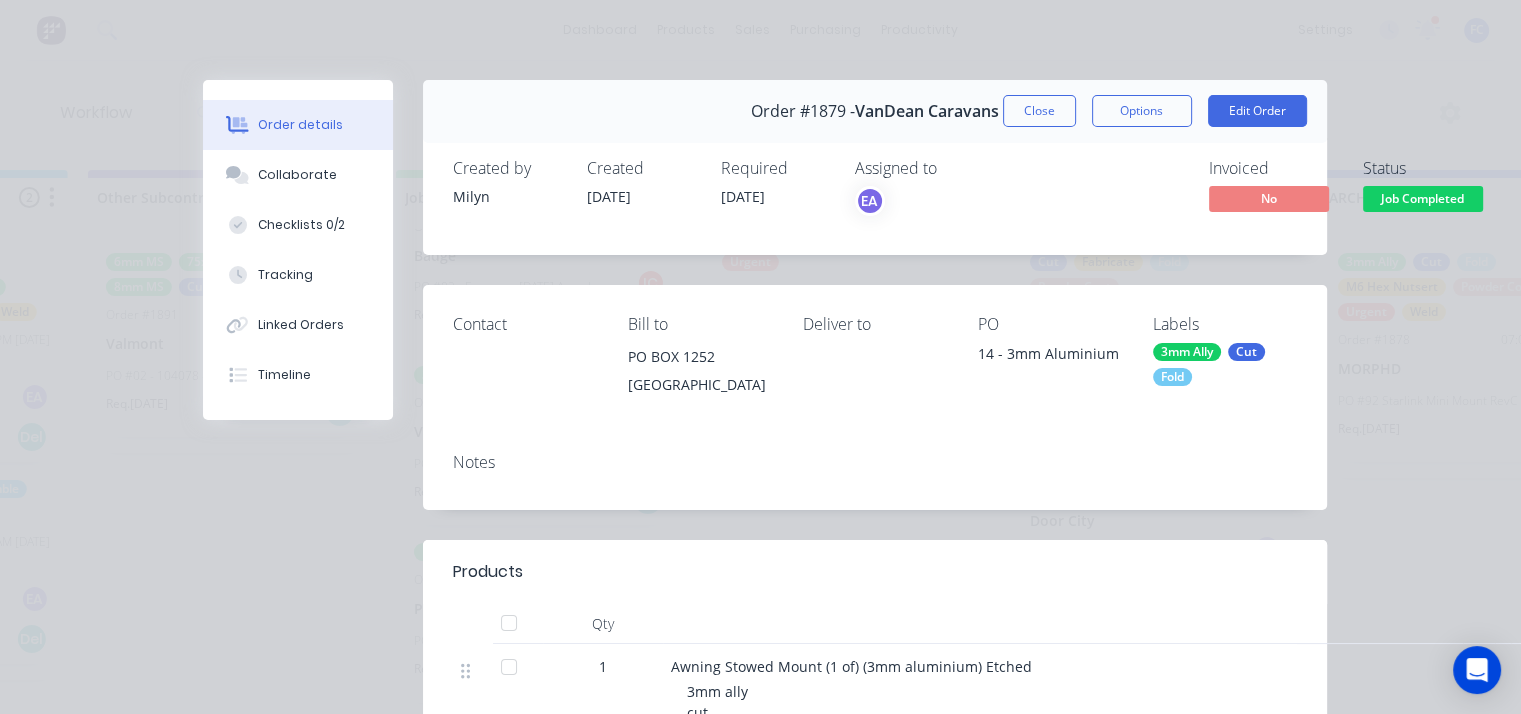 scroll, scrollTop: 0, scrollLeft: 6423, axis: horizontal 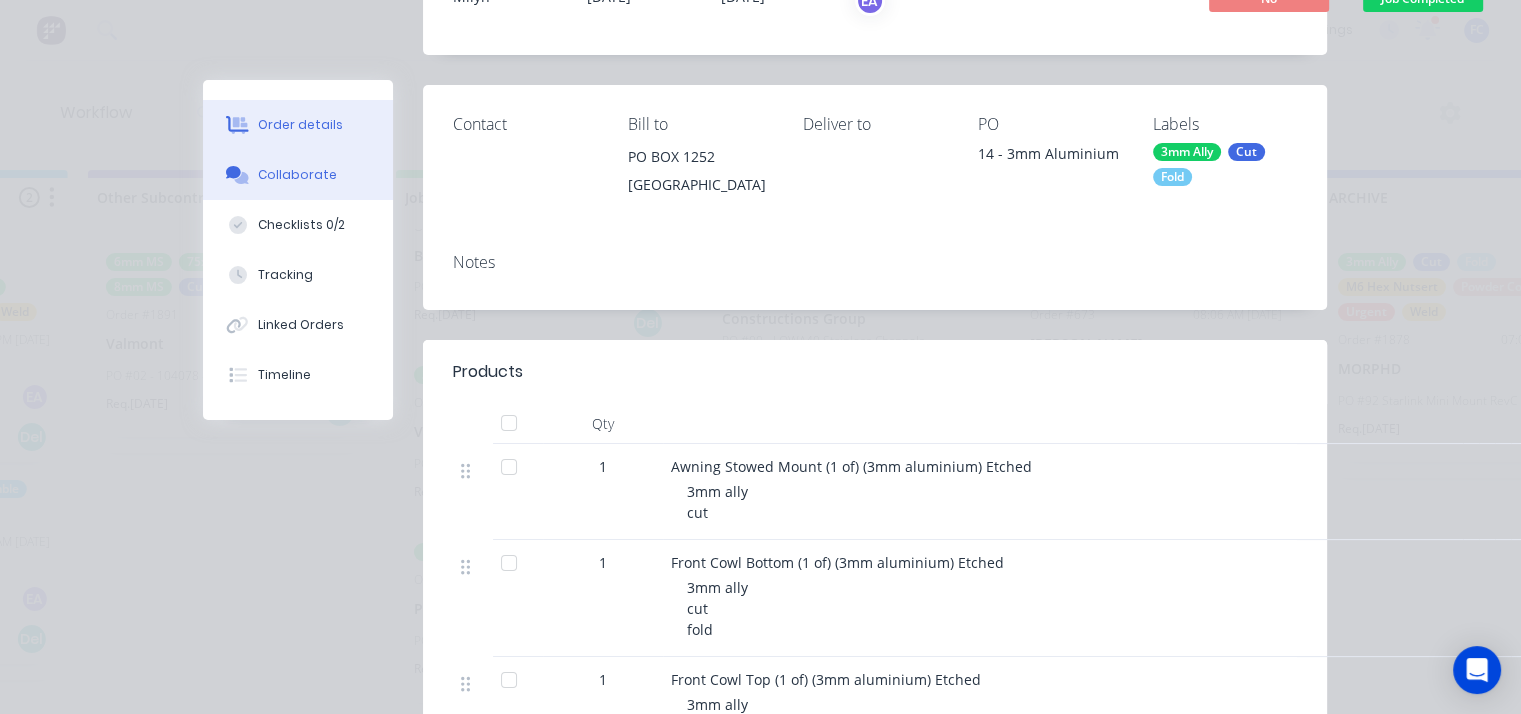 click on "Collaborate" at bounding box center (298, 175) 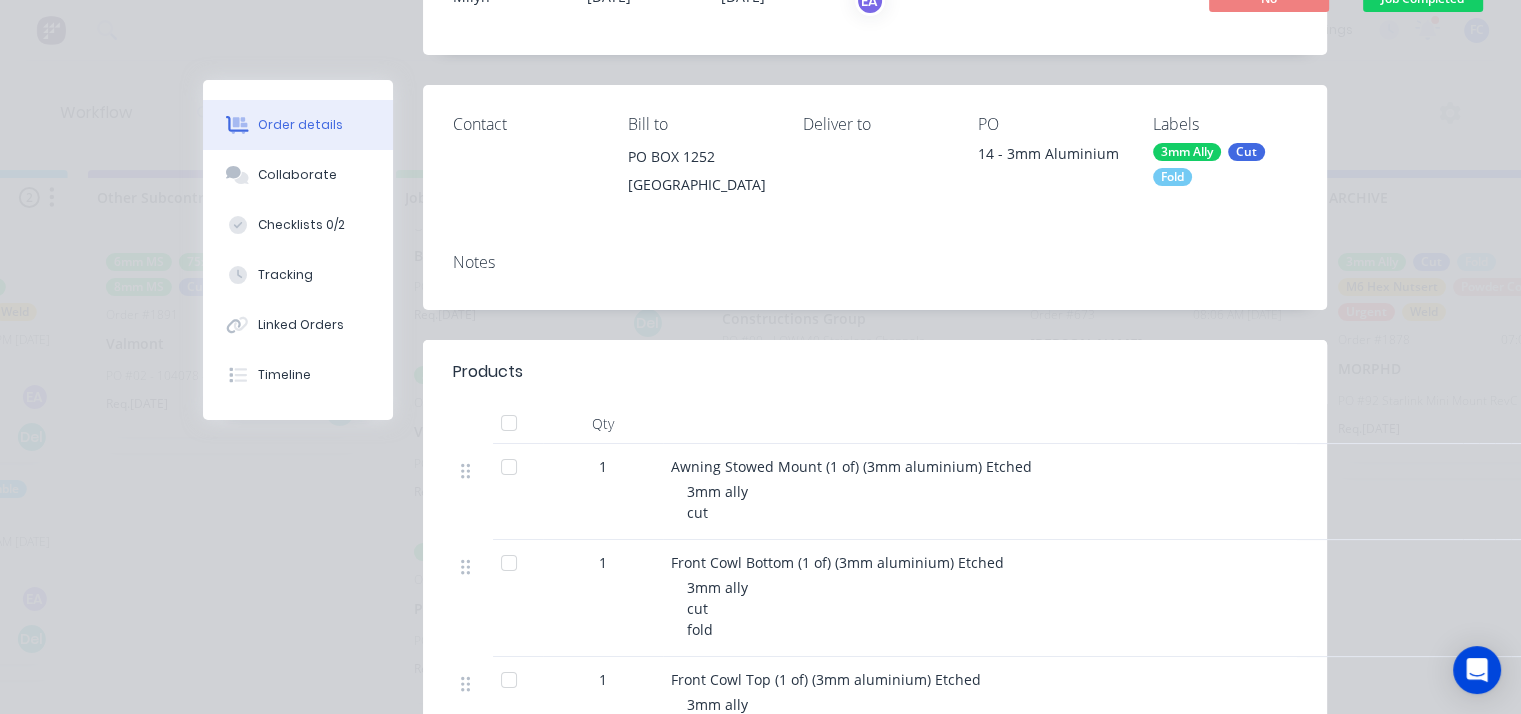 scroll, scrollTop: 0, scrollLeft: 0, axis: both 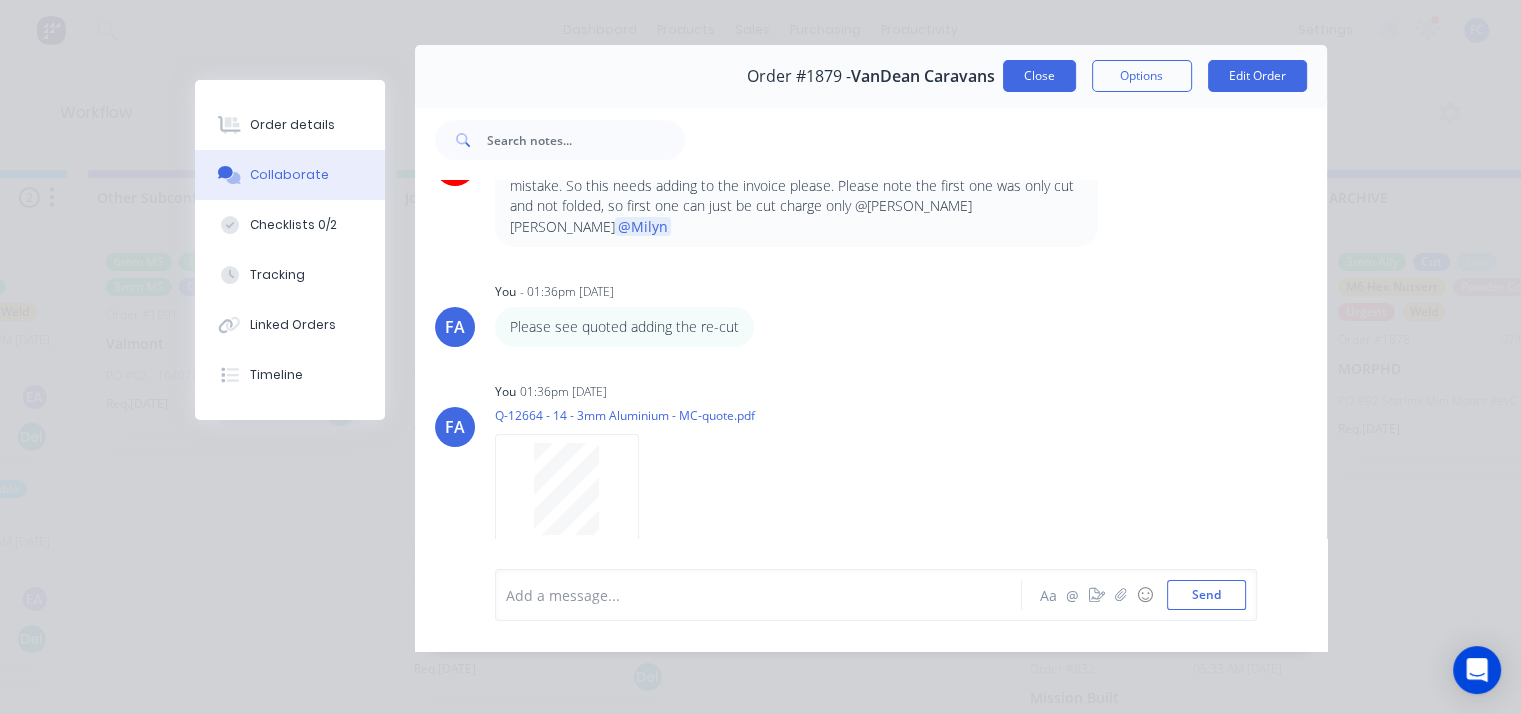 click on "Close" at bounding box center (1039, 76) 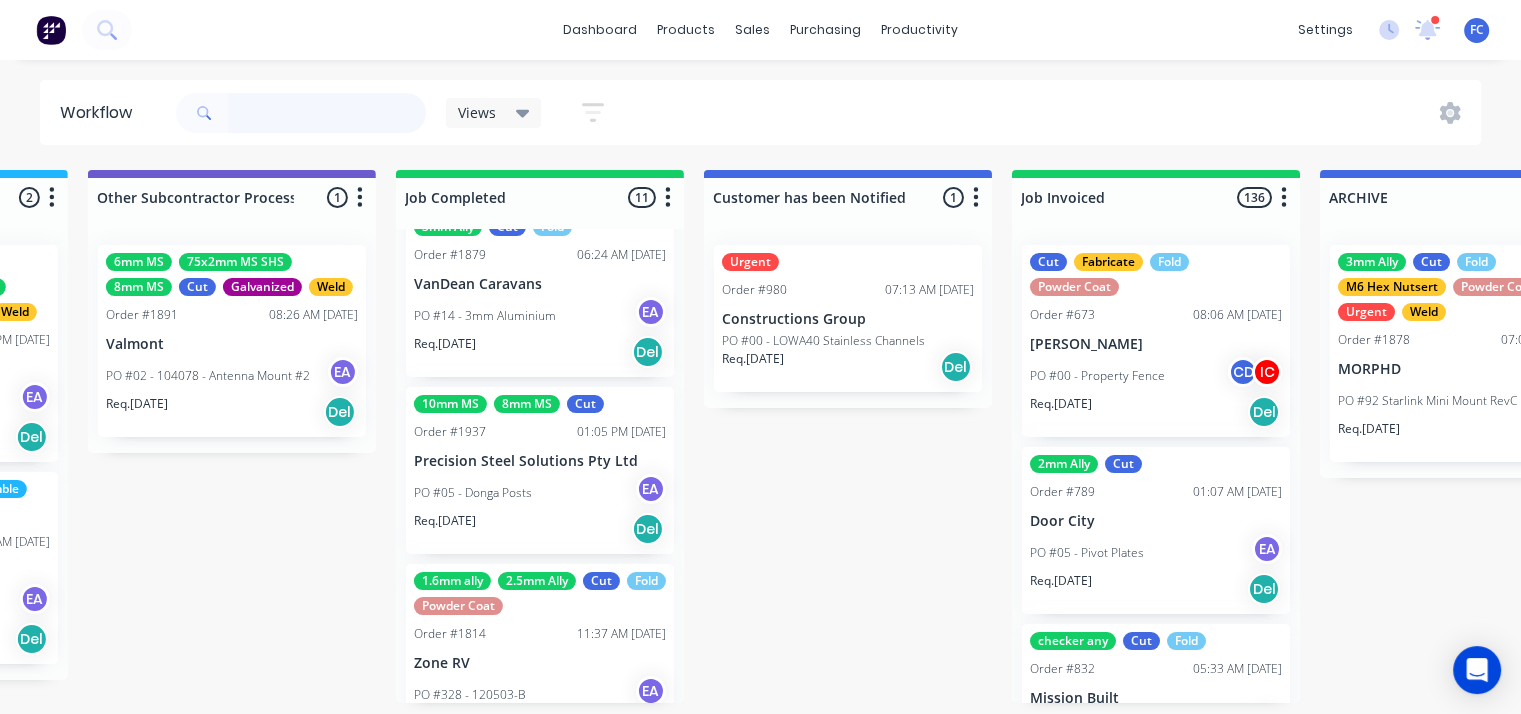 scroll, scrollTop: 1576, scrollLeft: 0, axis: vertical 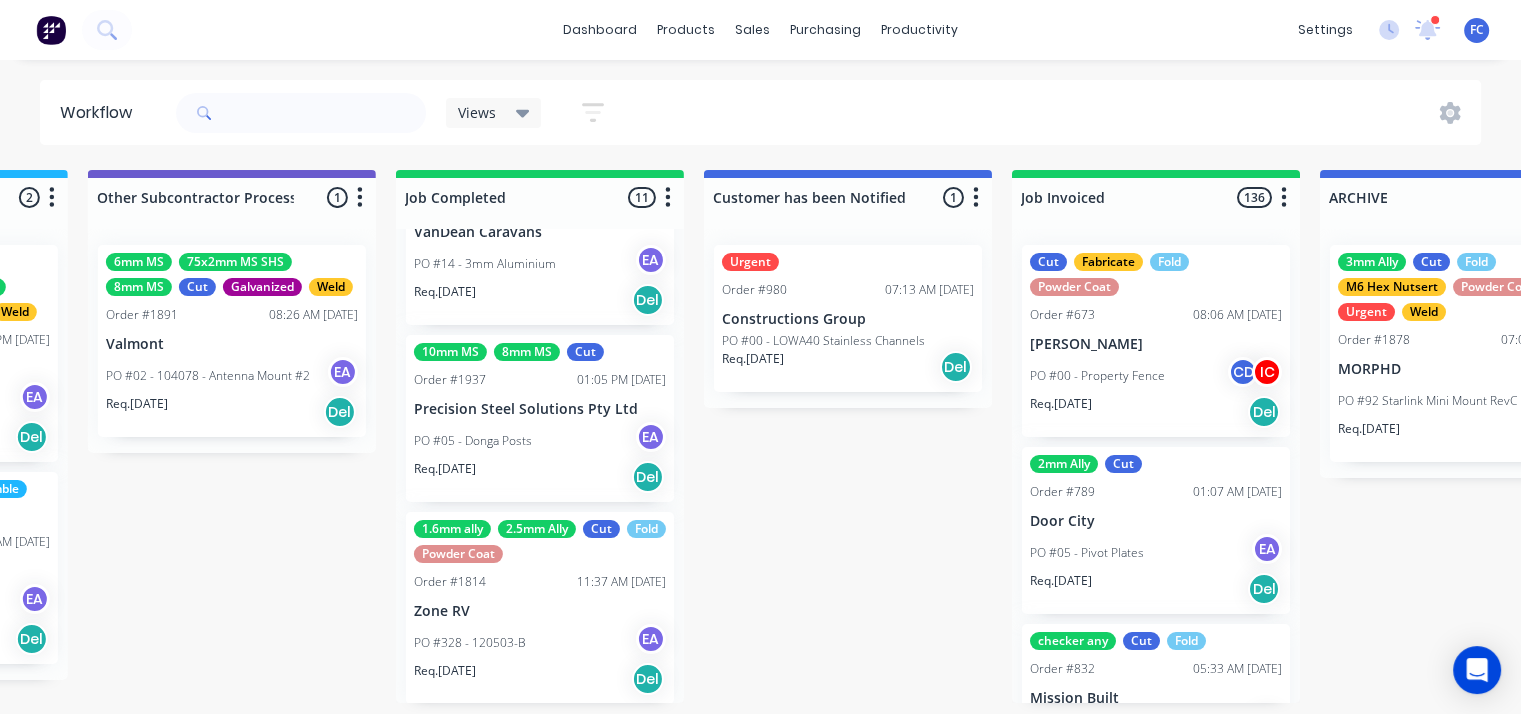click on "PO #05 - Donga Posts
EA" at bounding box center (540, 441) 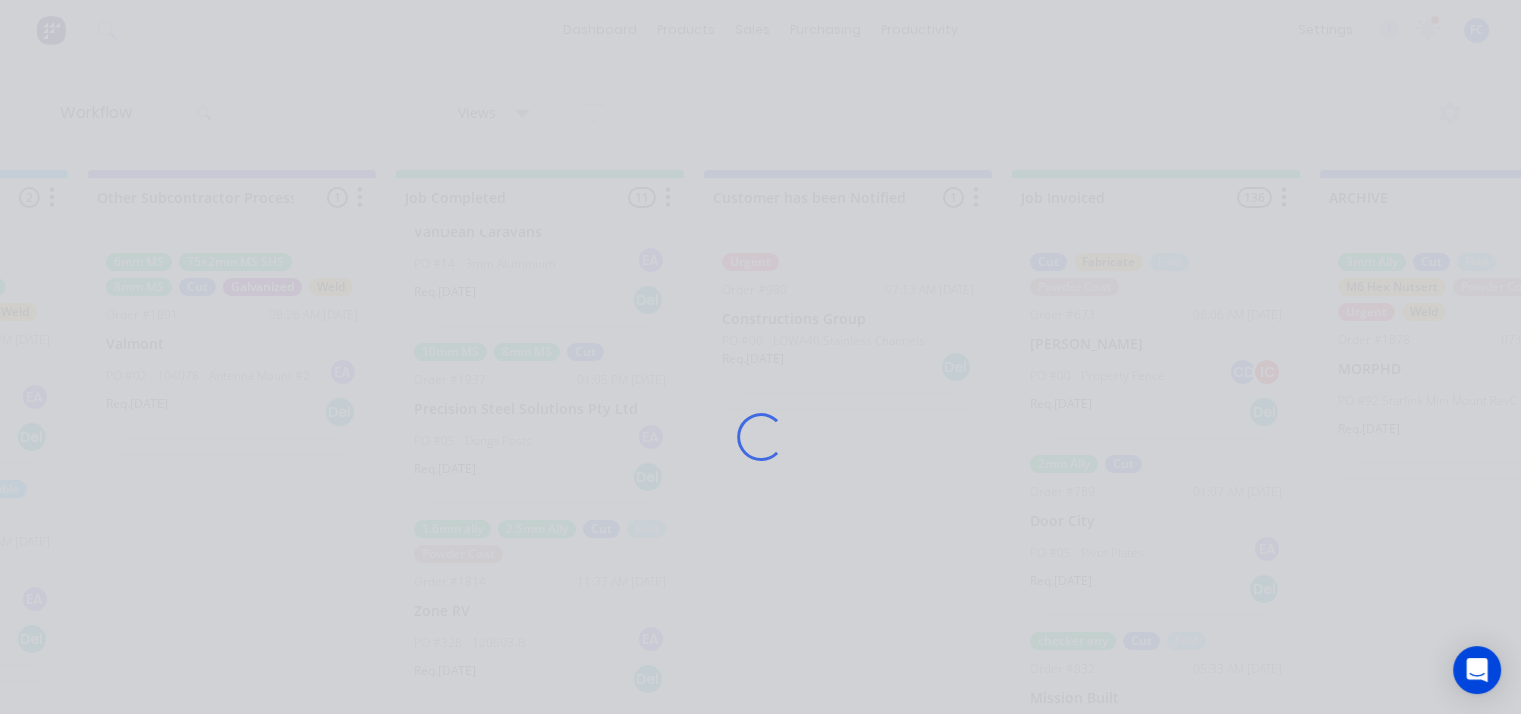 scroll, scrollTop: 0, scrollLeft: 6423, axis: horizontal 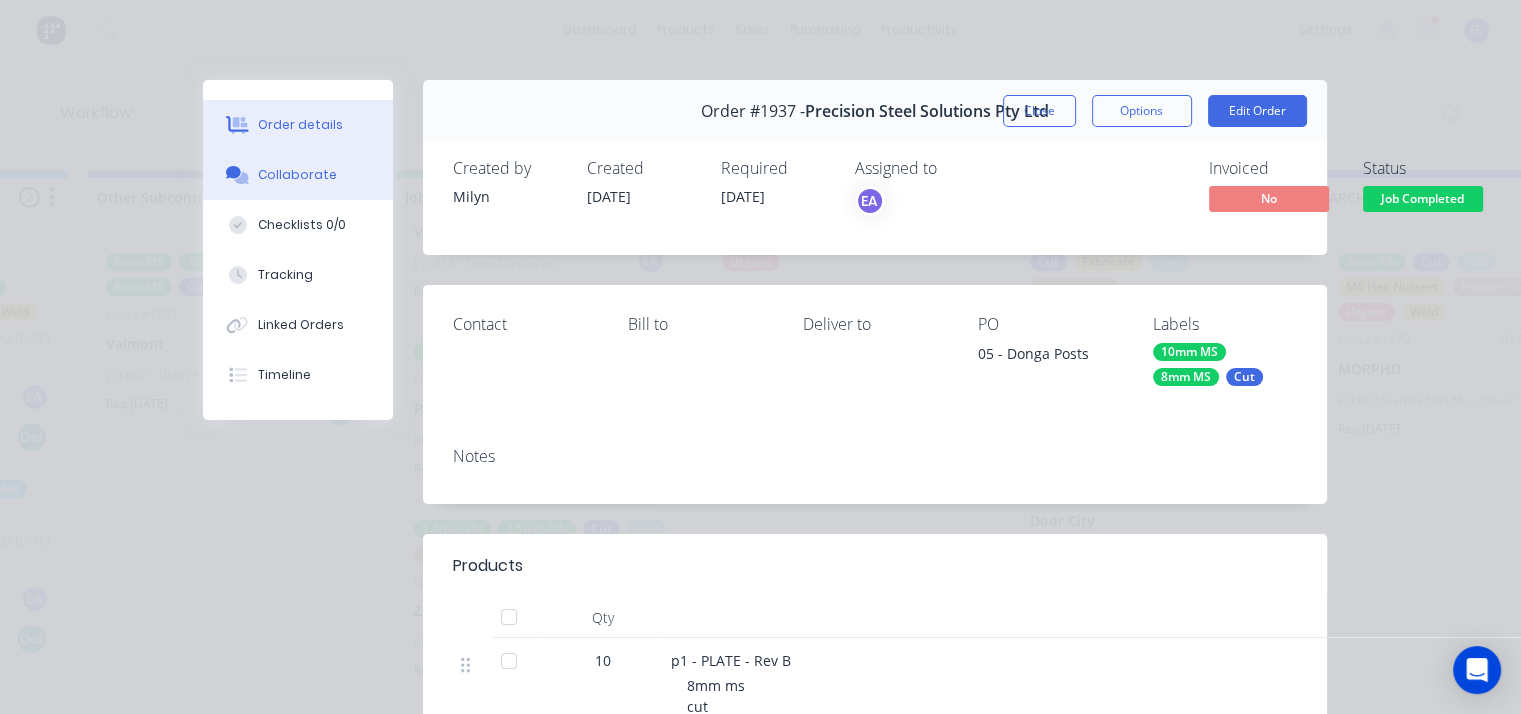 click on "Collaborate" at bounding box center [298, 175] 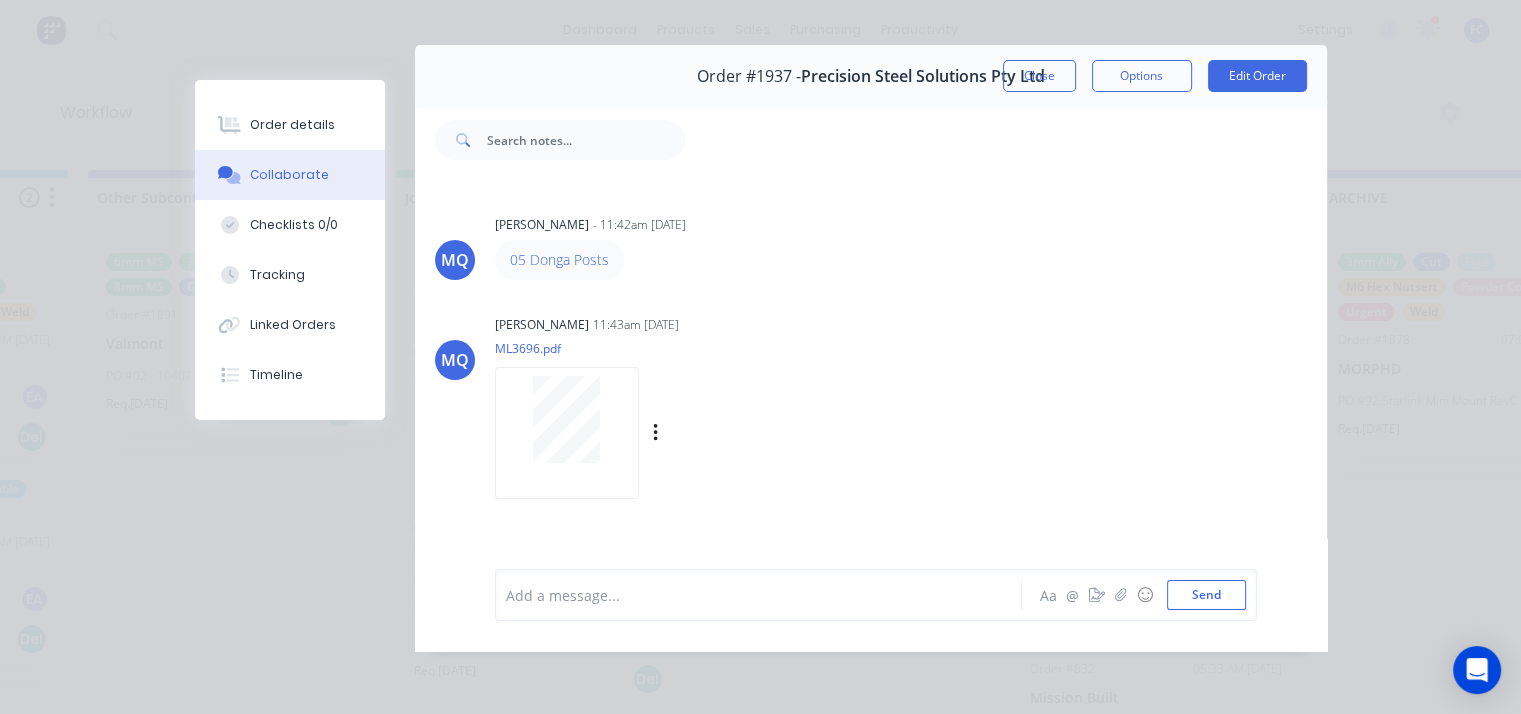 scroll, scrollTop: 49, scrollLeft: 0, axis: vertical 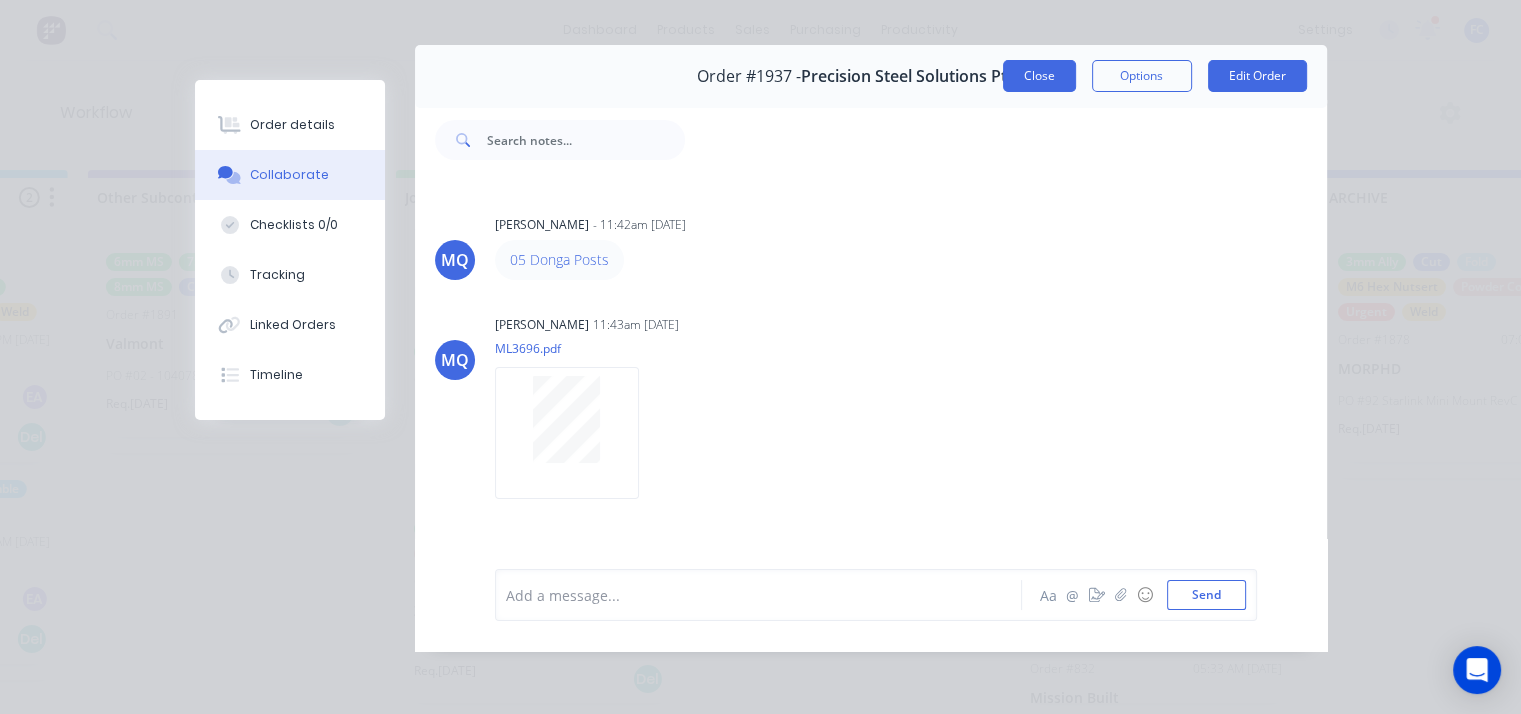 click on "Close" at bounding box center [1039, 76] 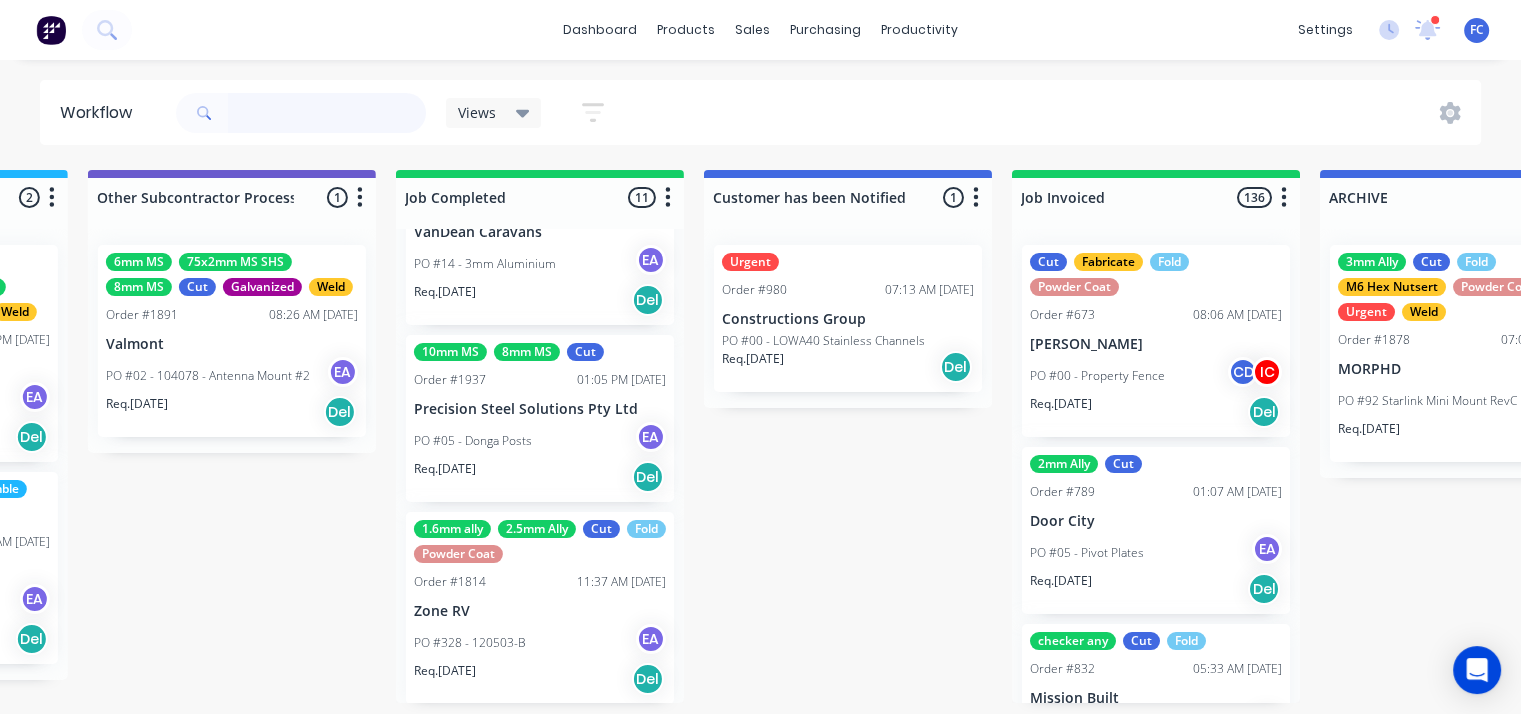 scroll, scrollTop: 0, scrollLeft: 6423, axis: horizontal 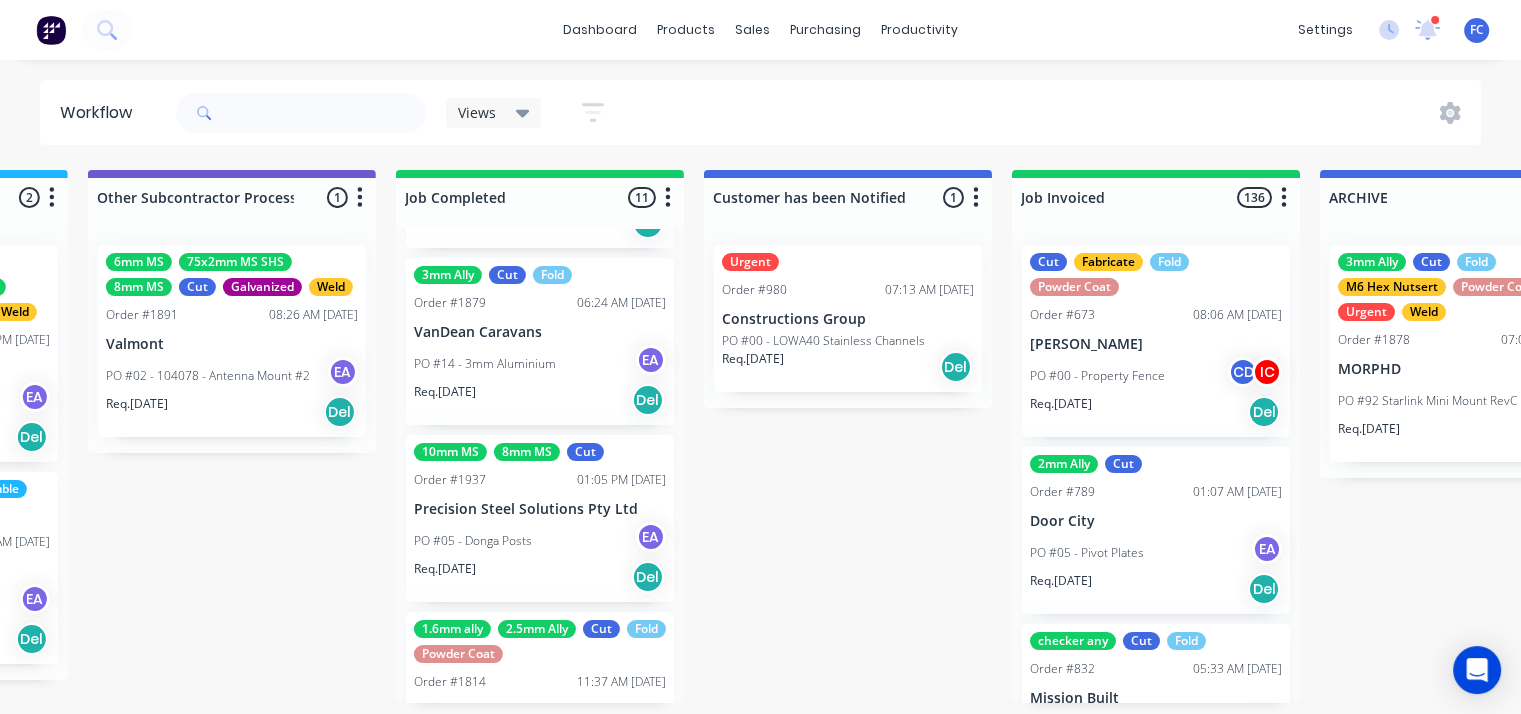 click on "PO #14 - 3mm Aluminium
EA" at bounding box center [540, 364] 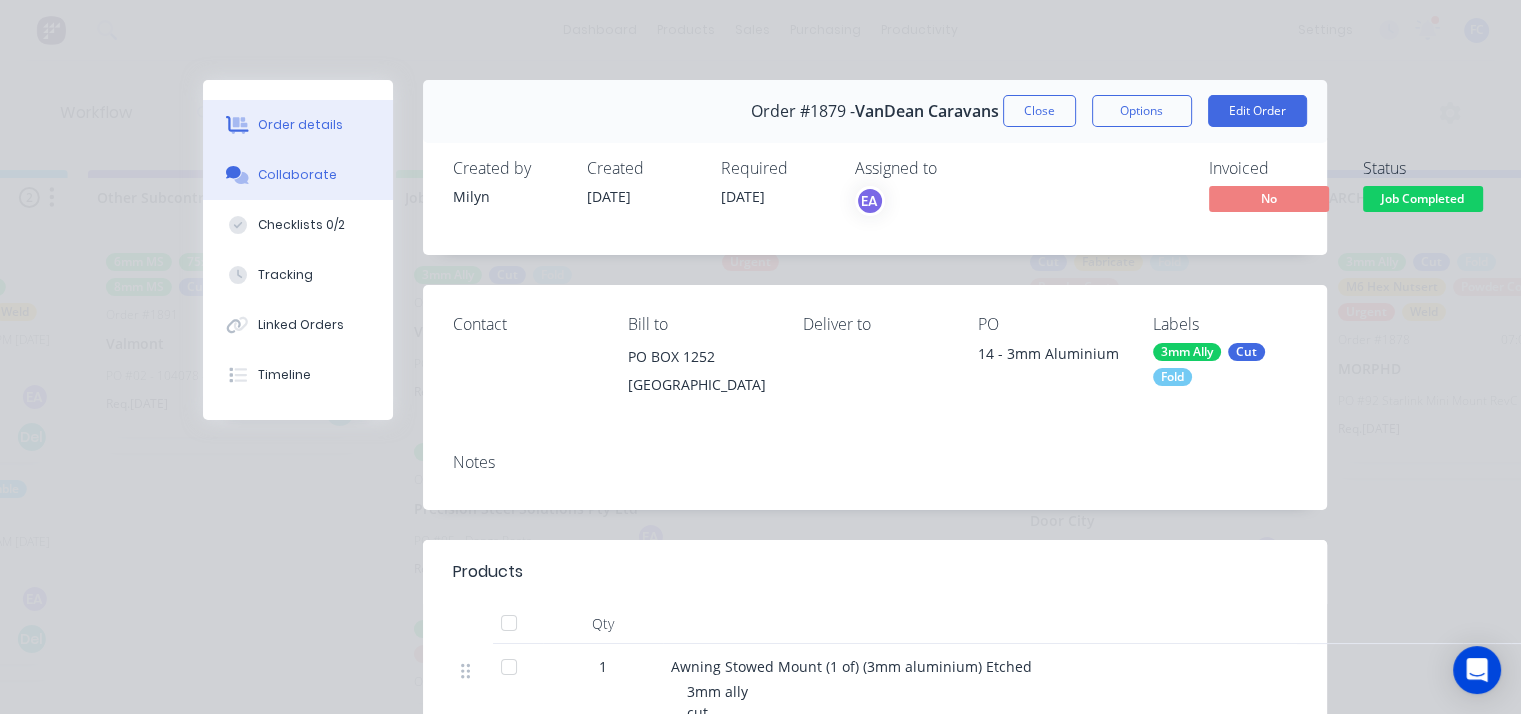 click on "Collaborate" at bounding box center (297, 175) 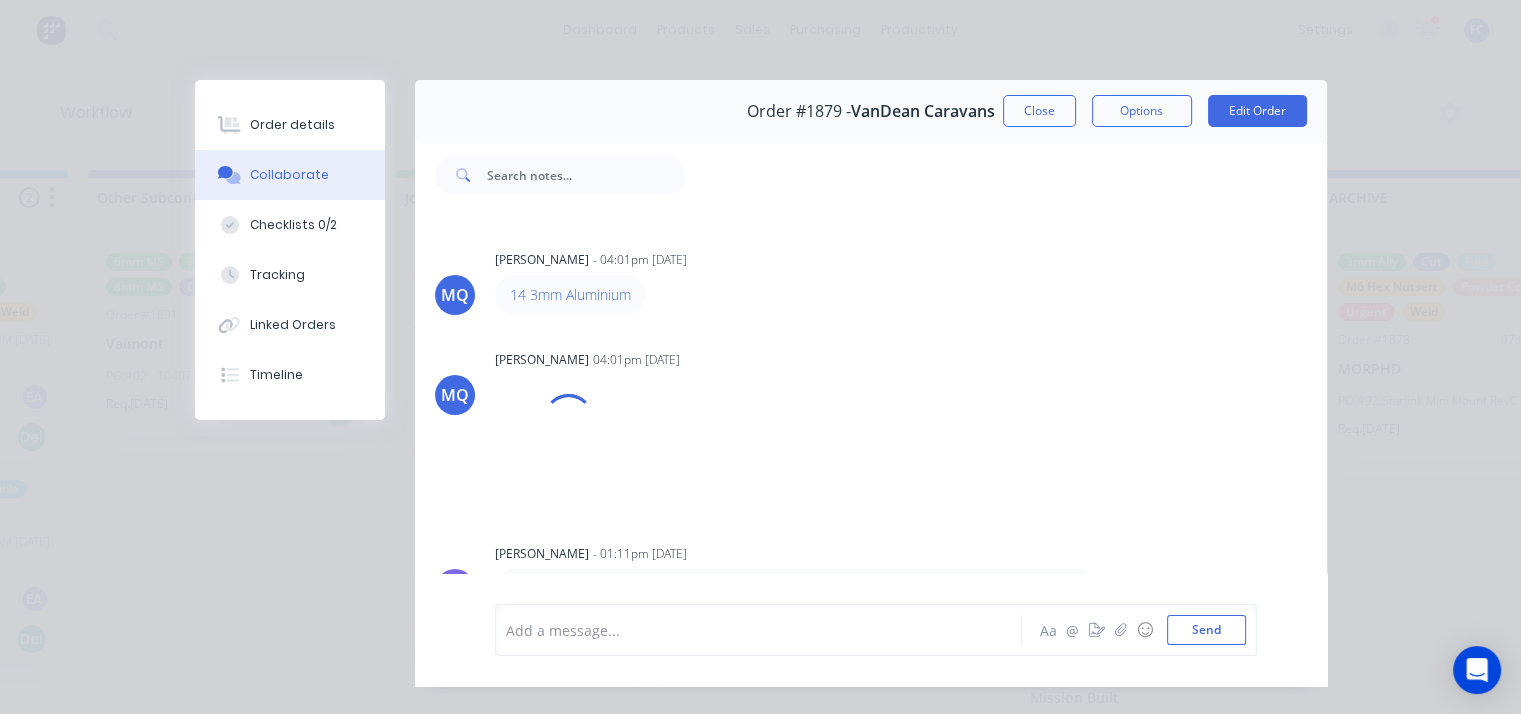 scroll, scrollTop: 1066, scrollLeft: 0, axis: vertical 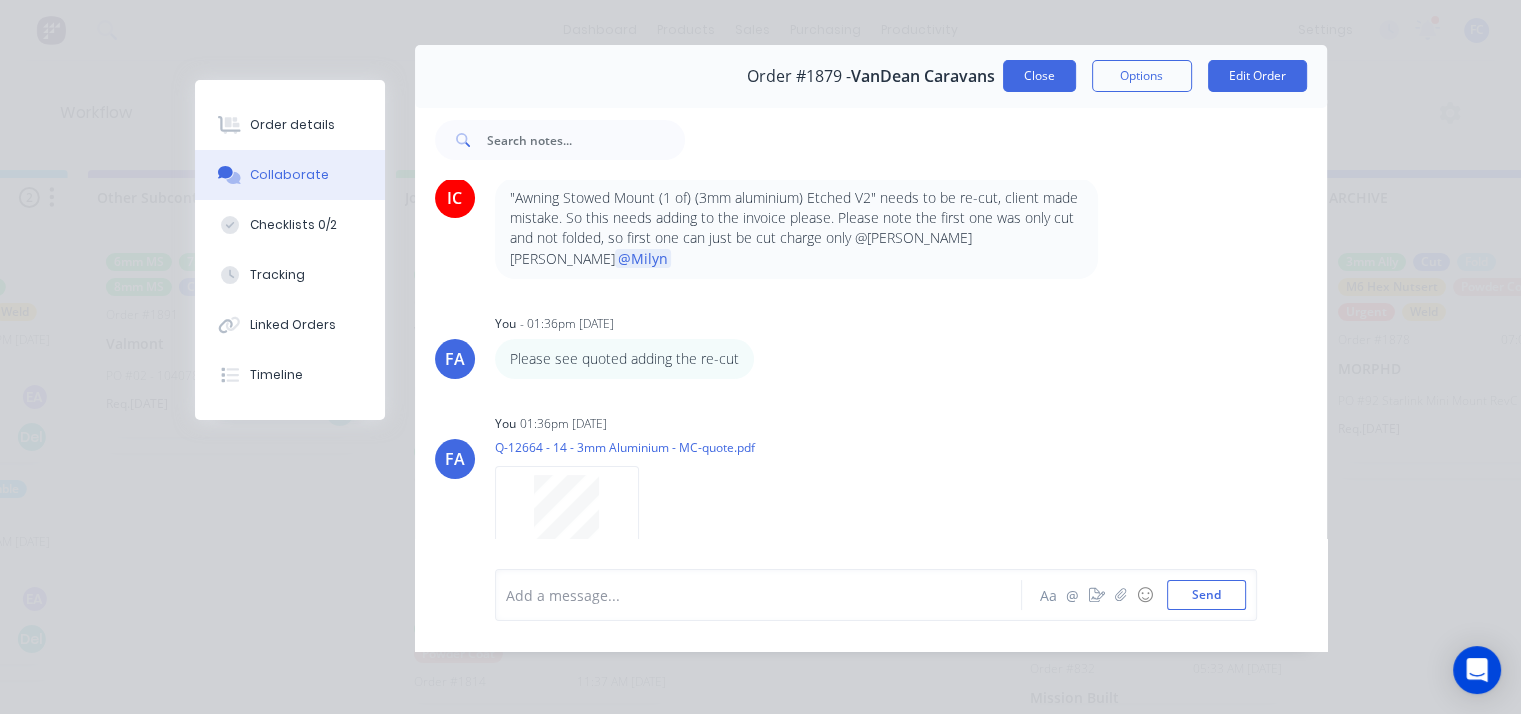 click on "Close" at bounding box center (1039, 76) 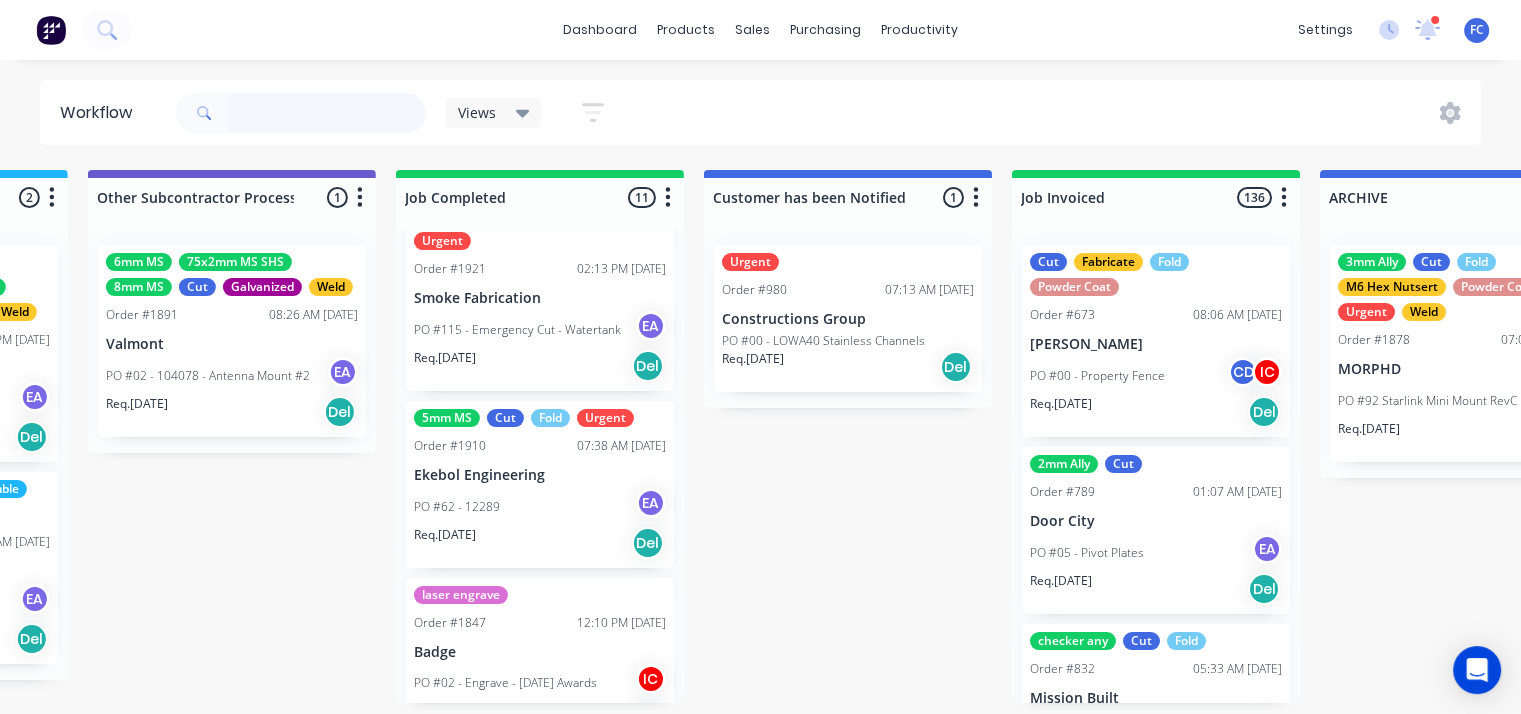 scroll, scrollTop: 976, scrollLeft: 0, axis: vertical 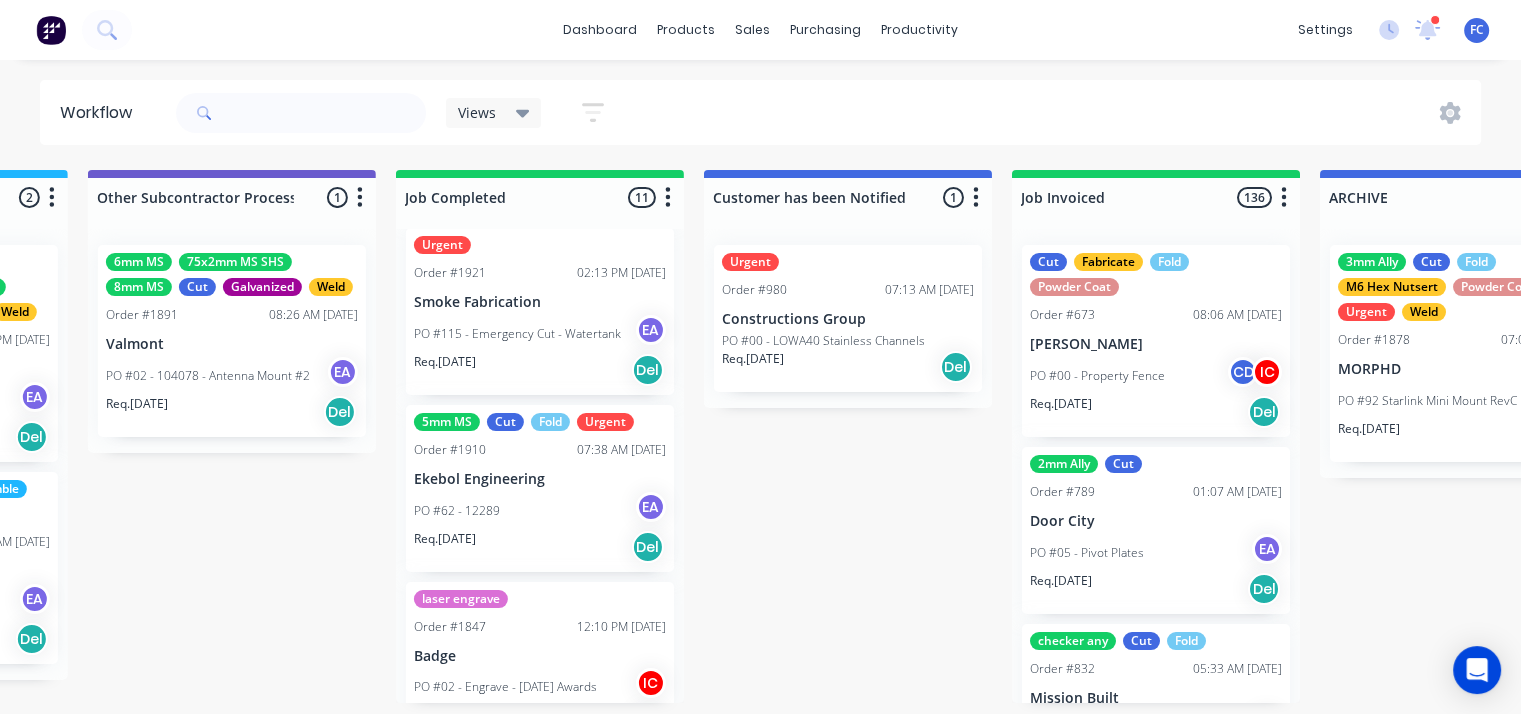 click on "PO #62 -  12289 EA" at bounding box center [540, 511] 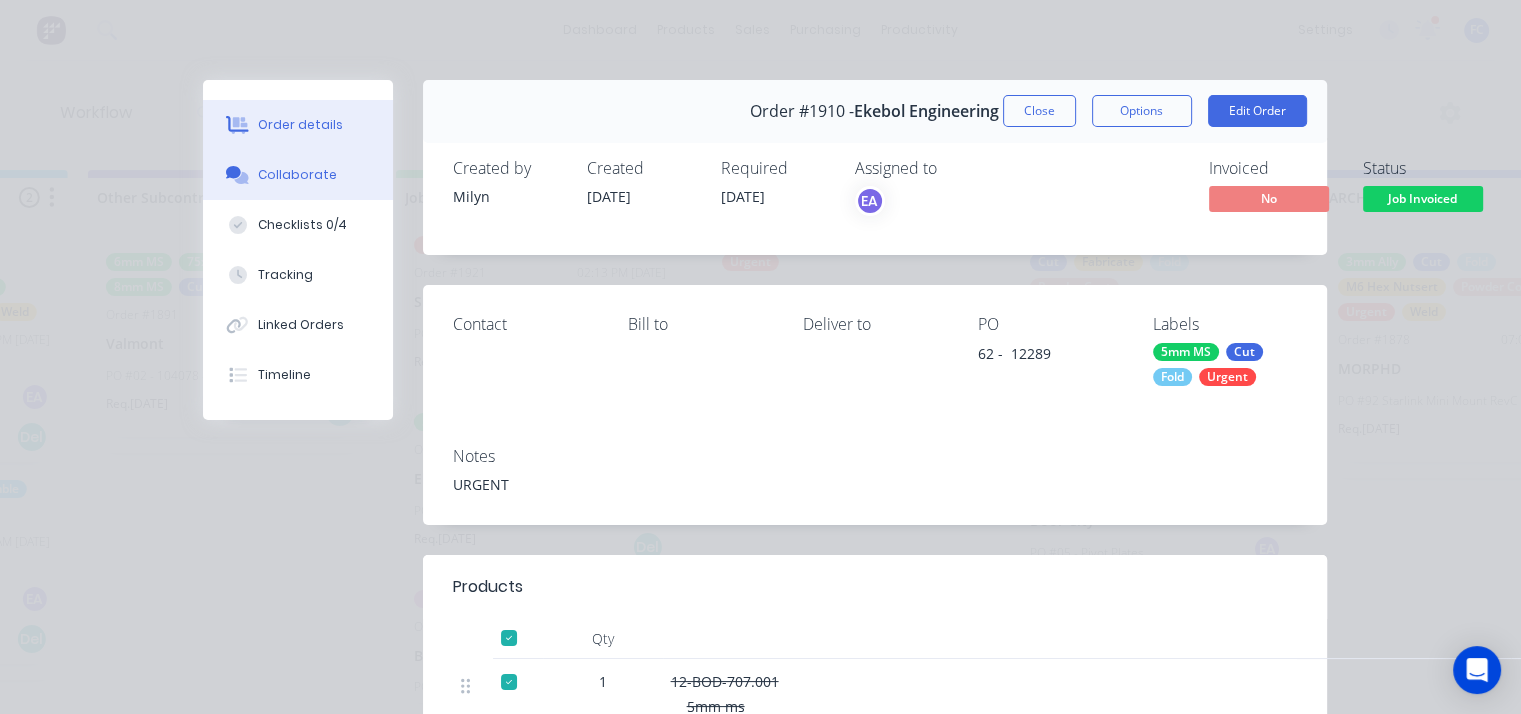 click on "Collaborate" at bounding box center (298, 175) 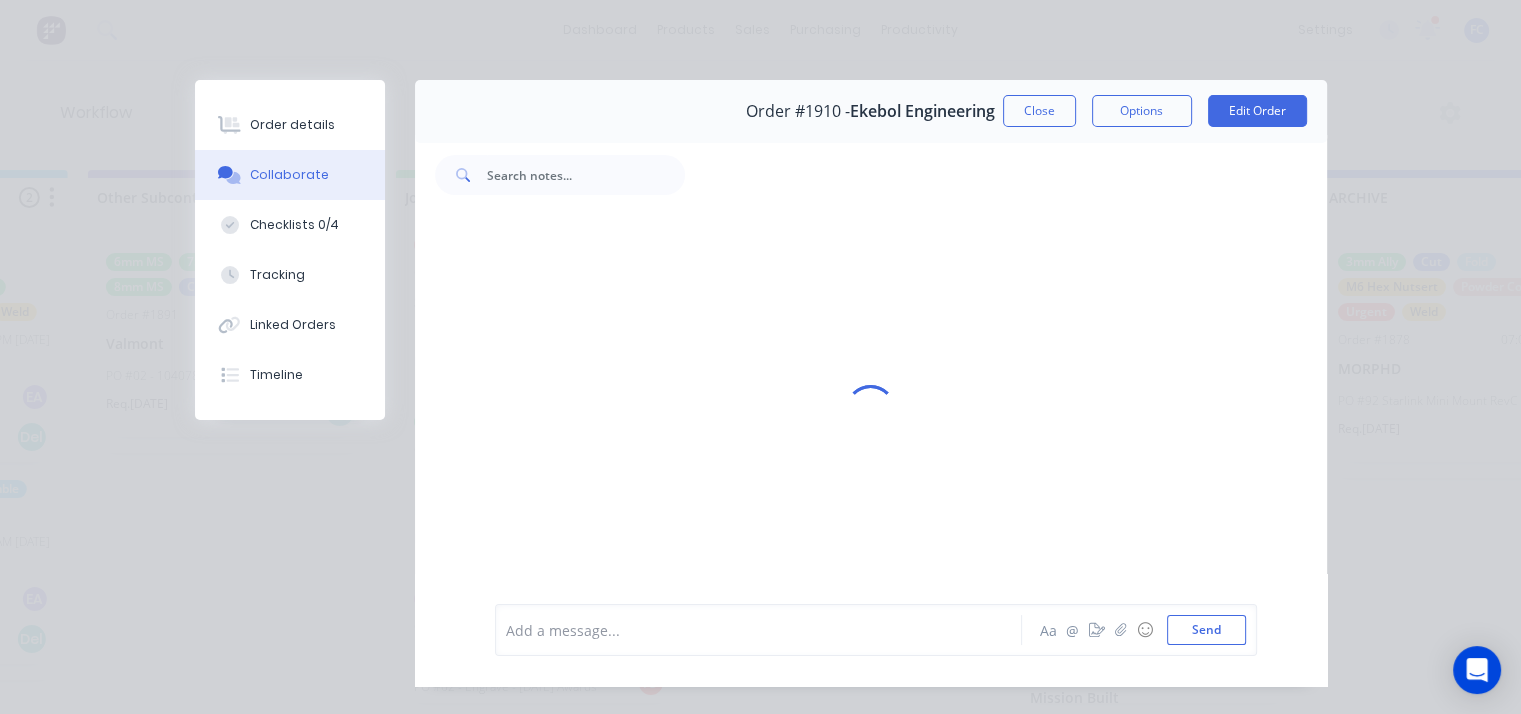 scroll, scrollTop: 611, scrollLeft: 0, axis: vertical 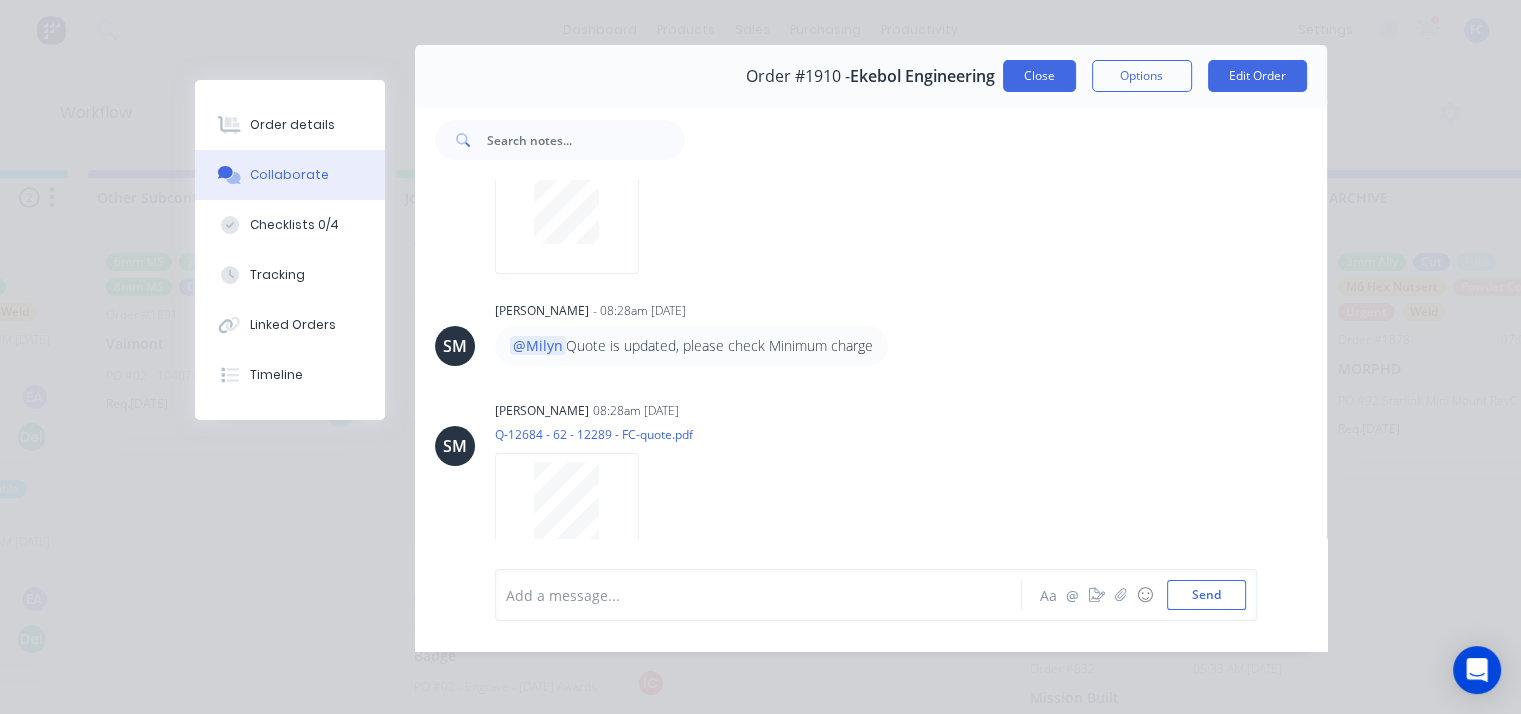 click on "Close" at bounding box center (1039, 76) 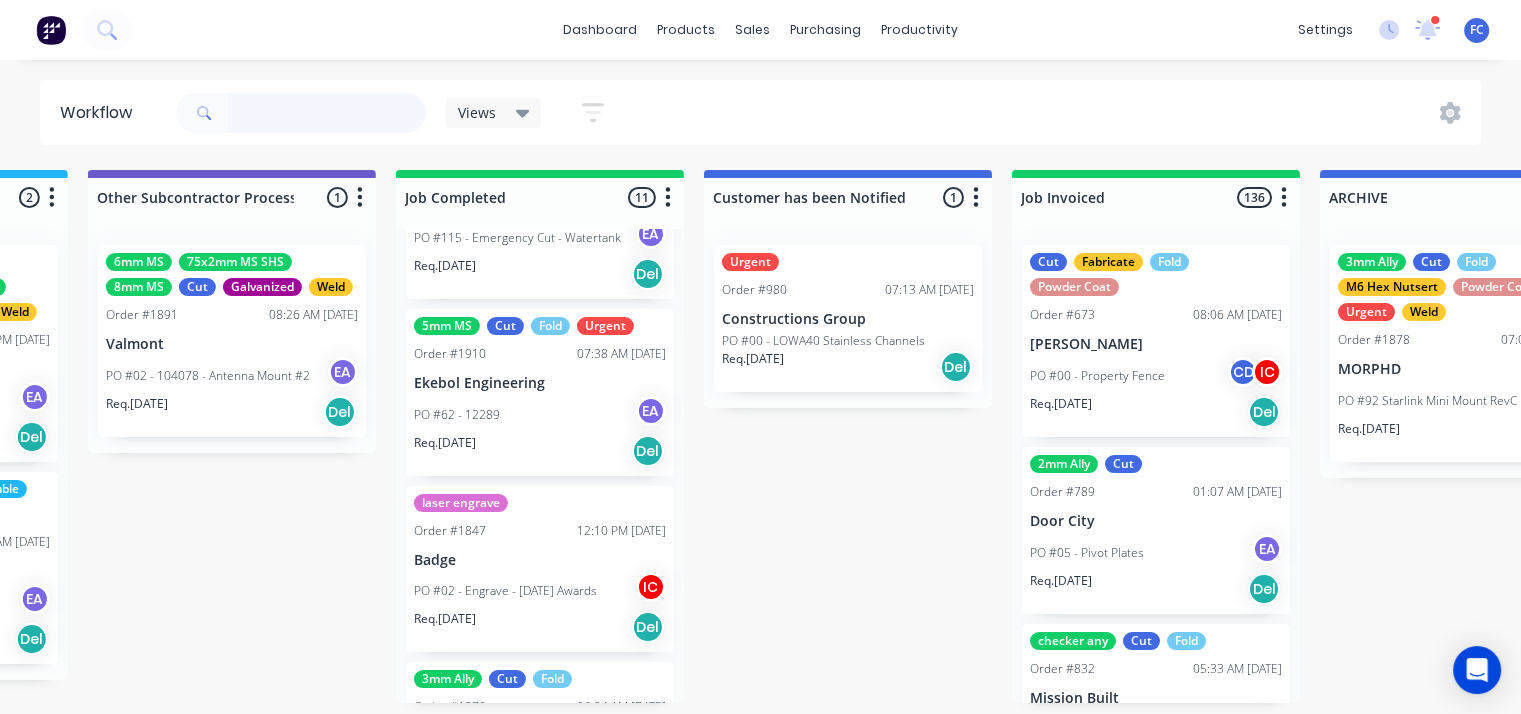 scroll, scrollTop: 1076, scrollLeft: 0, axis: vertical 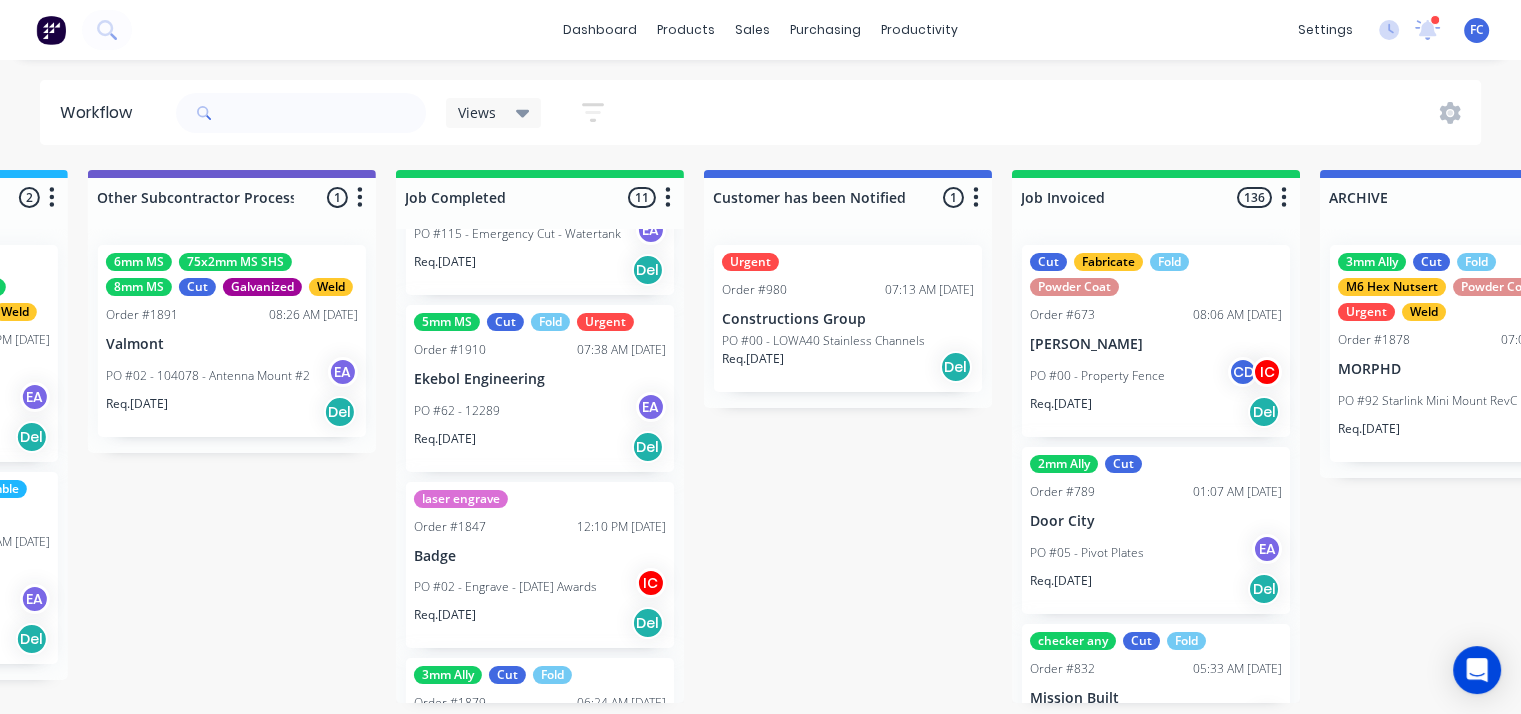 click on "Badge" at bounding box center [540, 556] 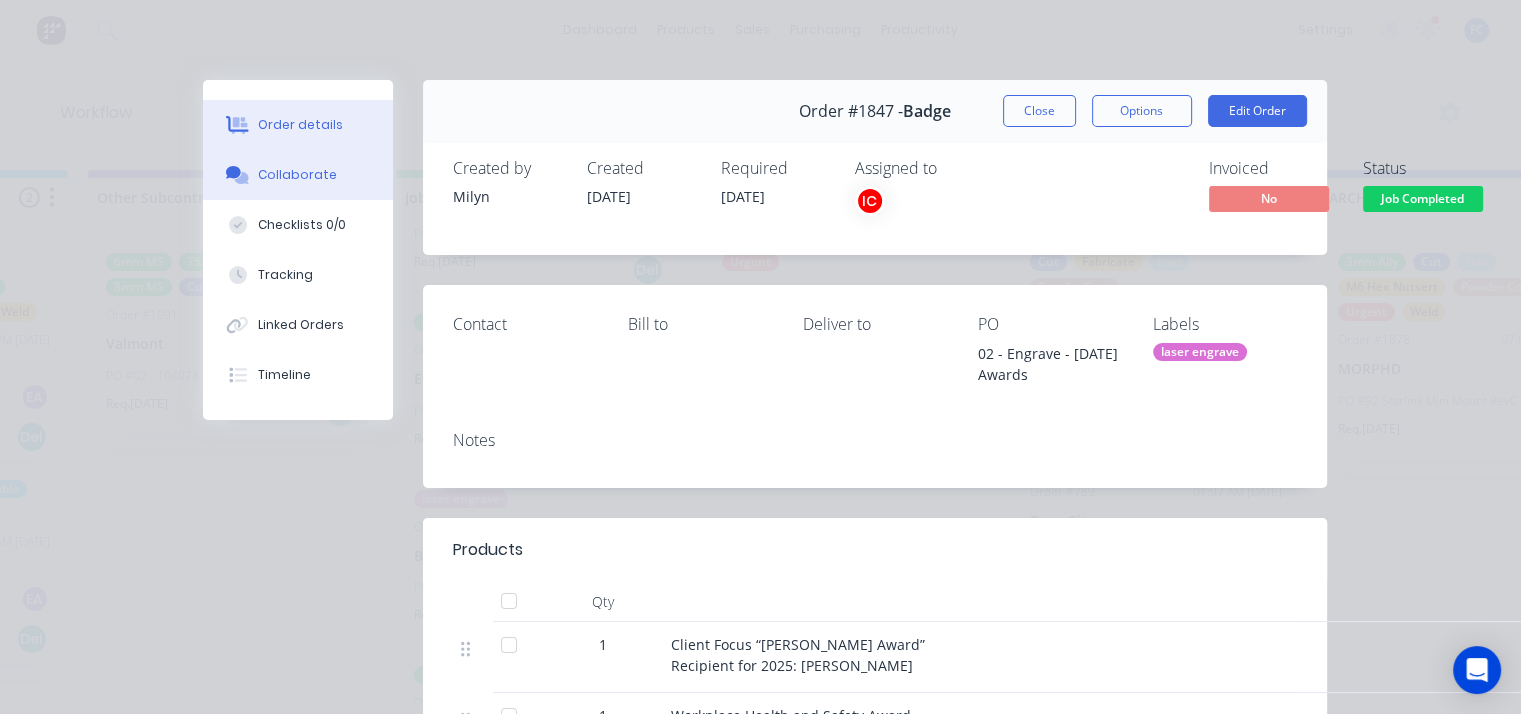 click on "Collaborate" at bounding box center (297, 175) 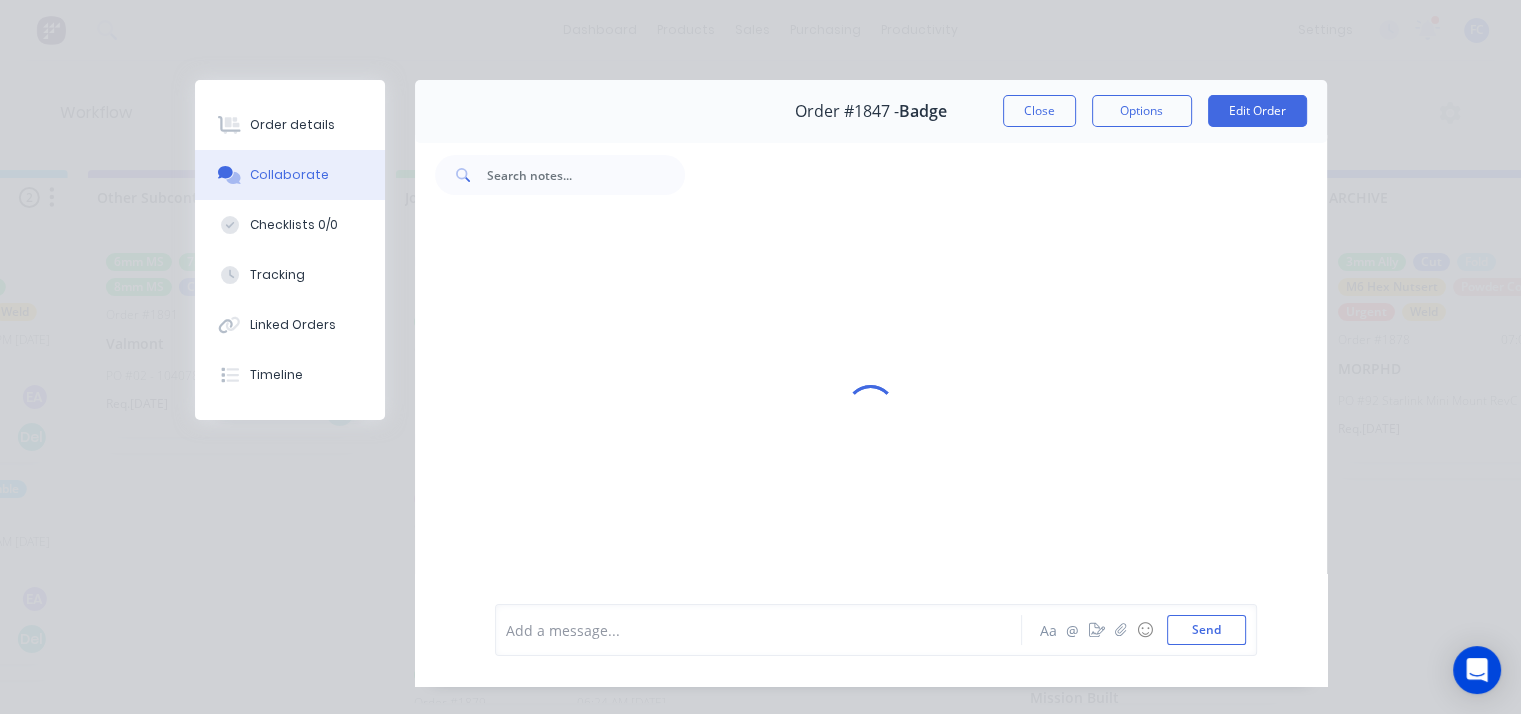 scroll, scrollTop: 216, scrollLeft: 0, axis: vertical 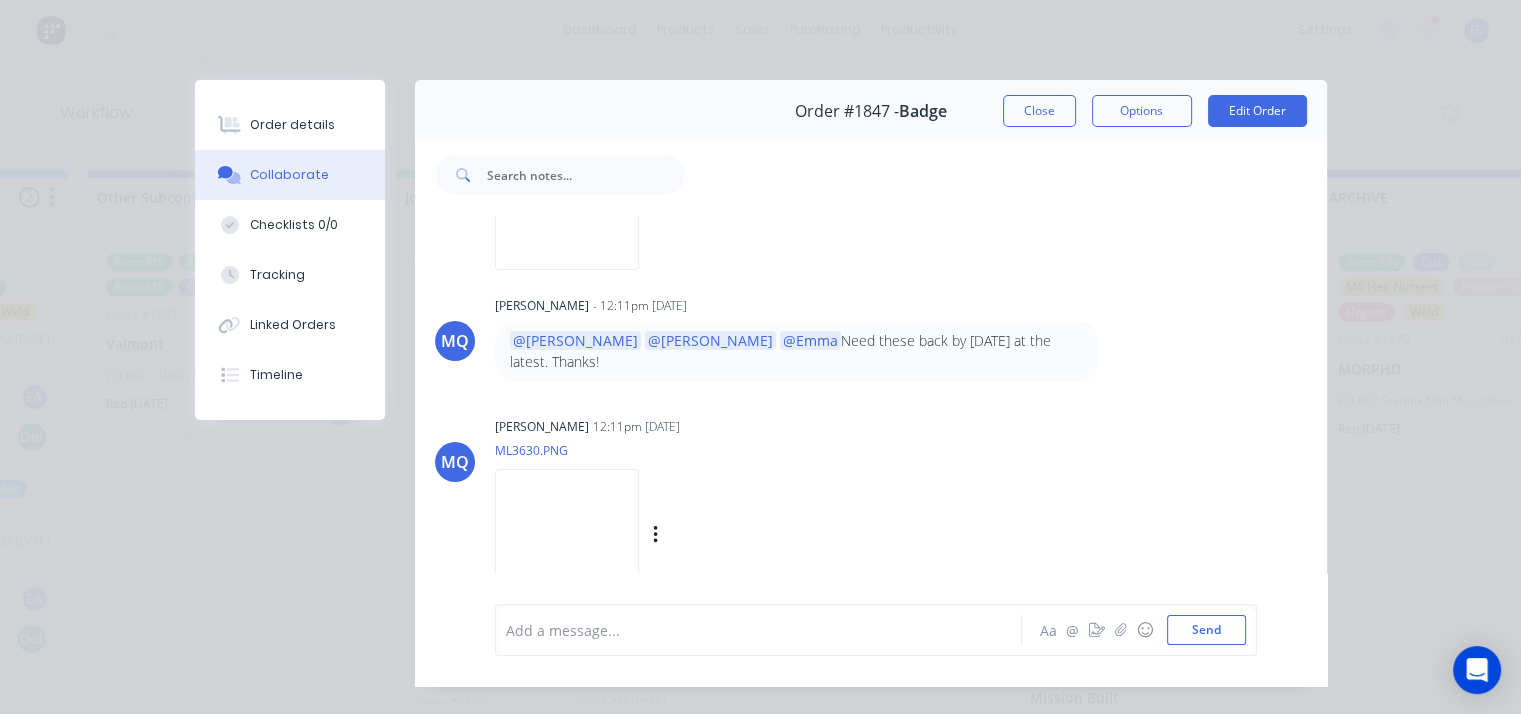 click at bounding box center [567, 534] 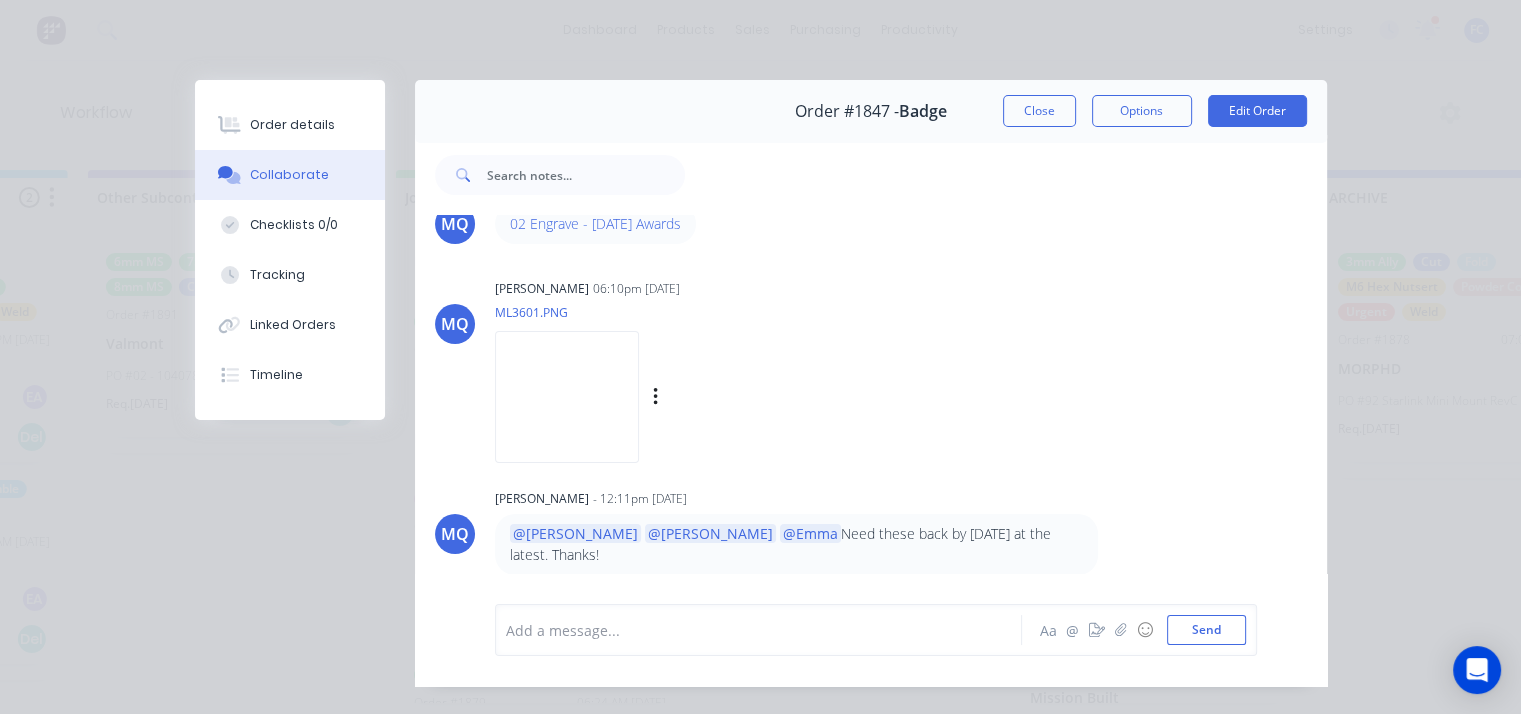 scroll, scrollTop: 64, scrollLeft: 0, axis: vertical 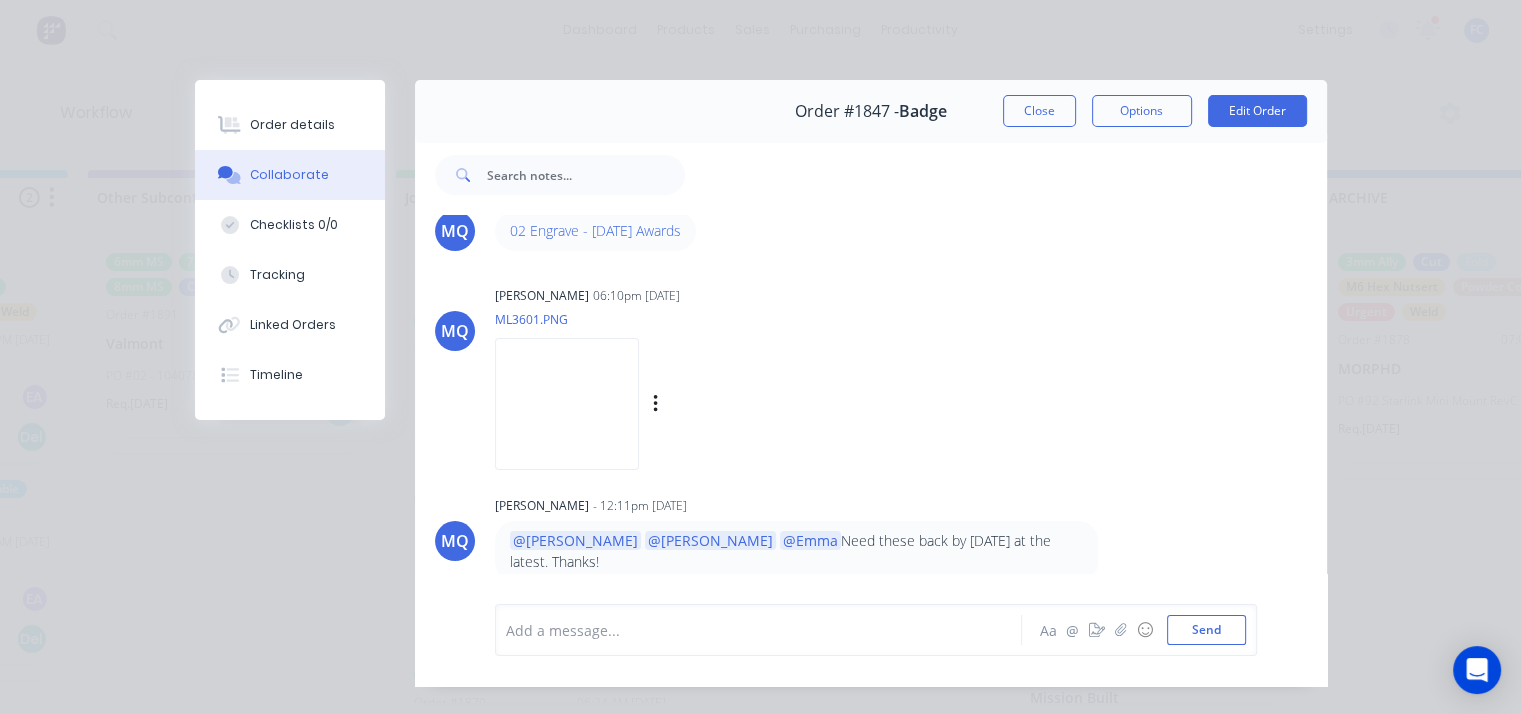 click at bounding box center [567, 403] 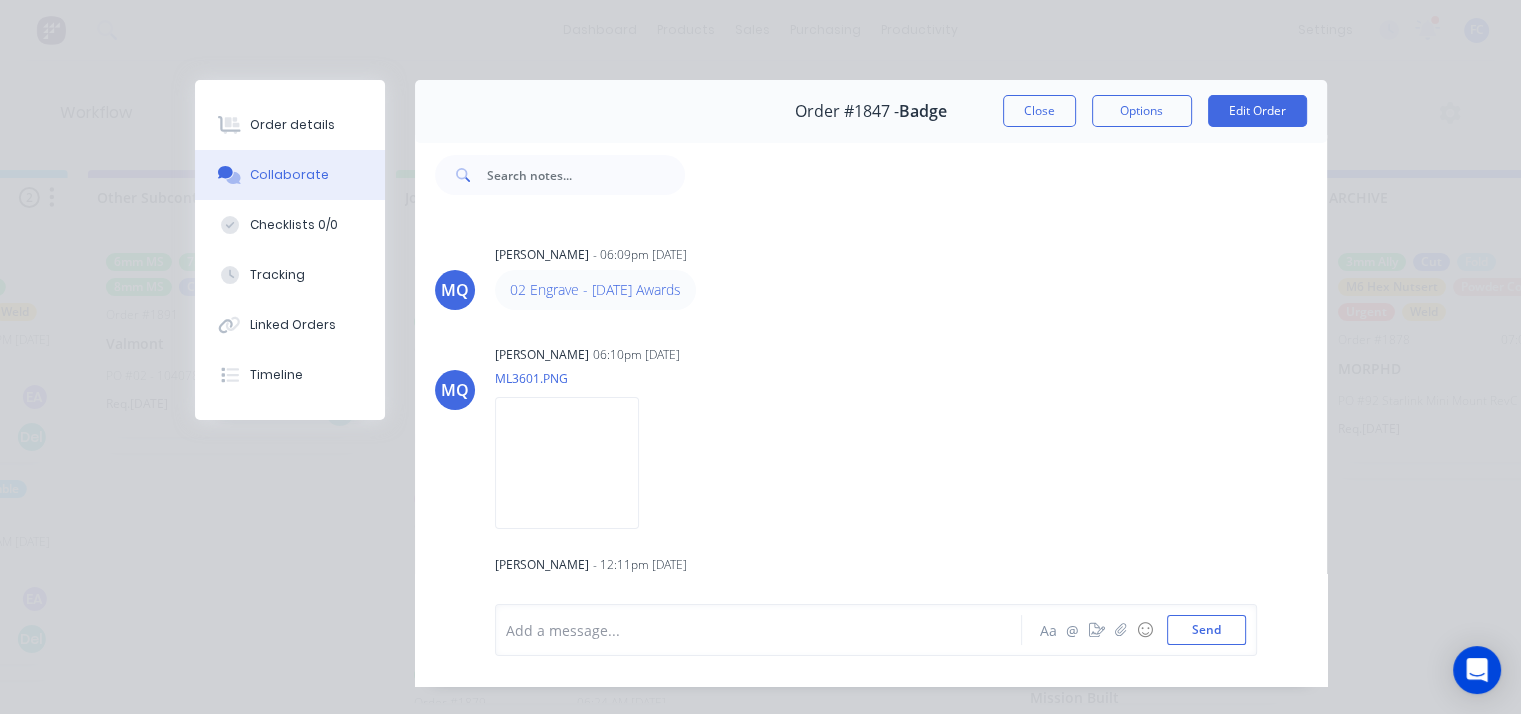 scroll, scrollTop: 0, scrollLeft: 0, axis: both 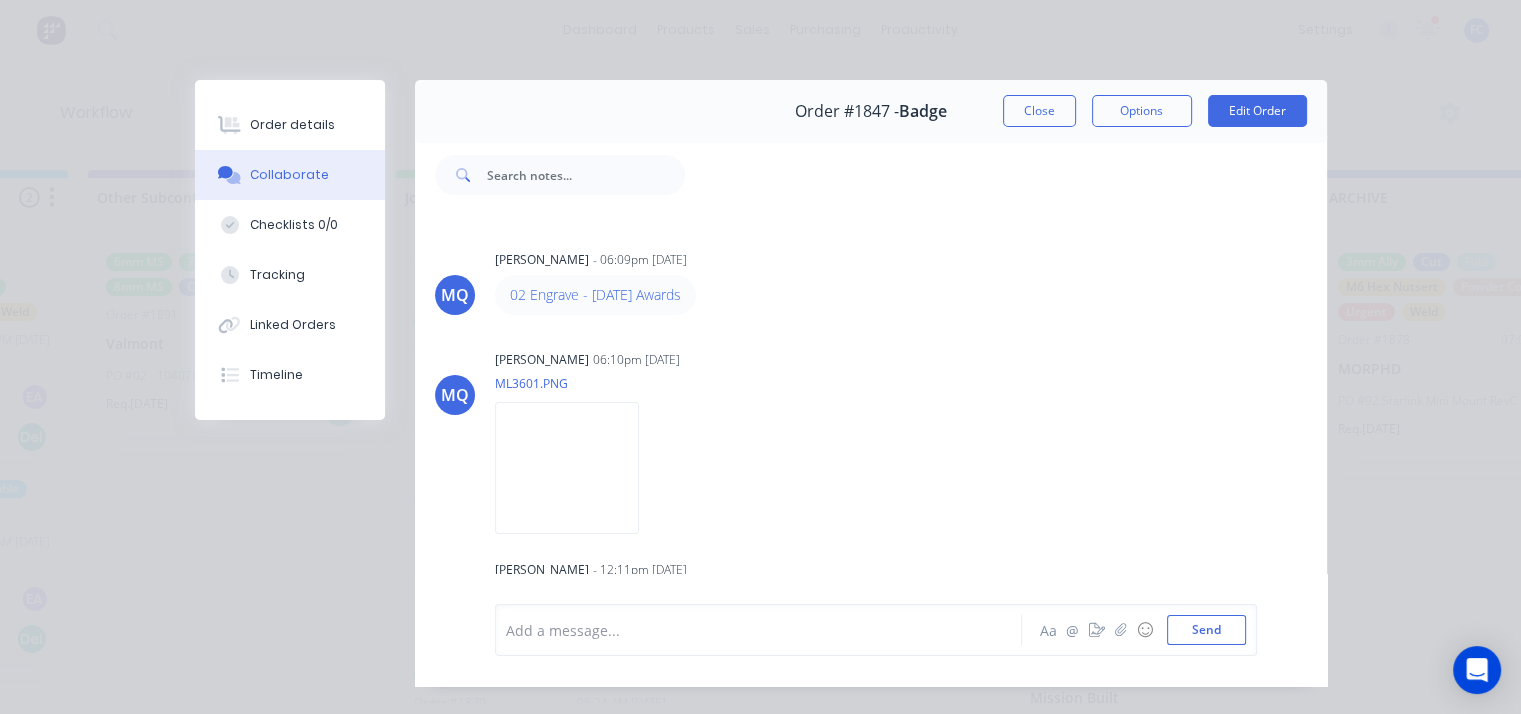 drag, startPoint x: 1011, startPoint y: 116, endPoint x: 897, endPoint y: 215, distance: 150.98676 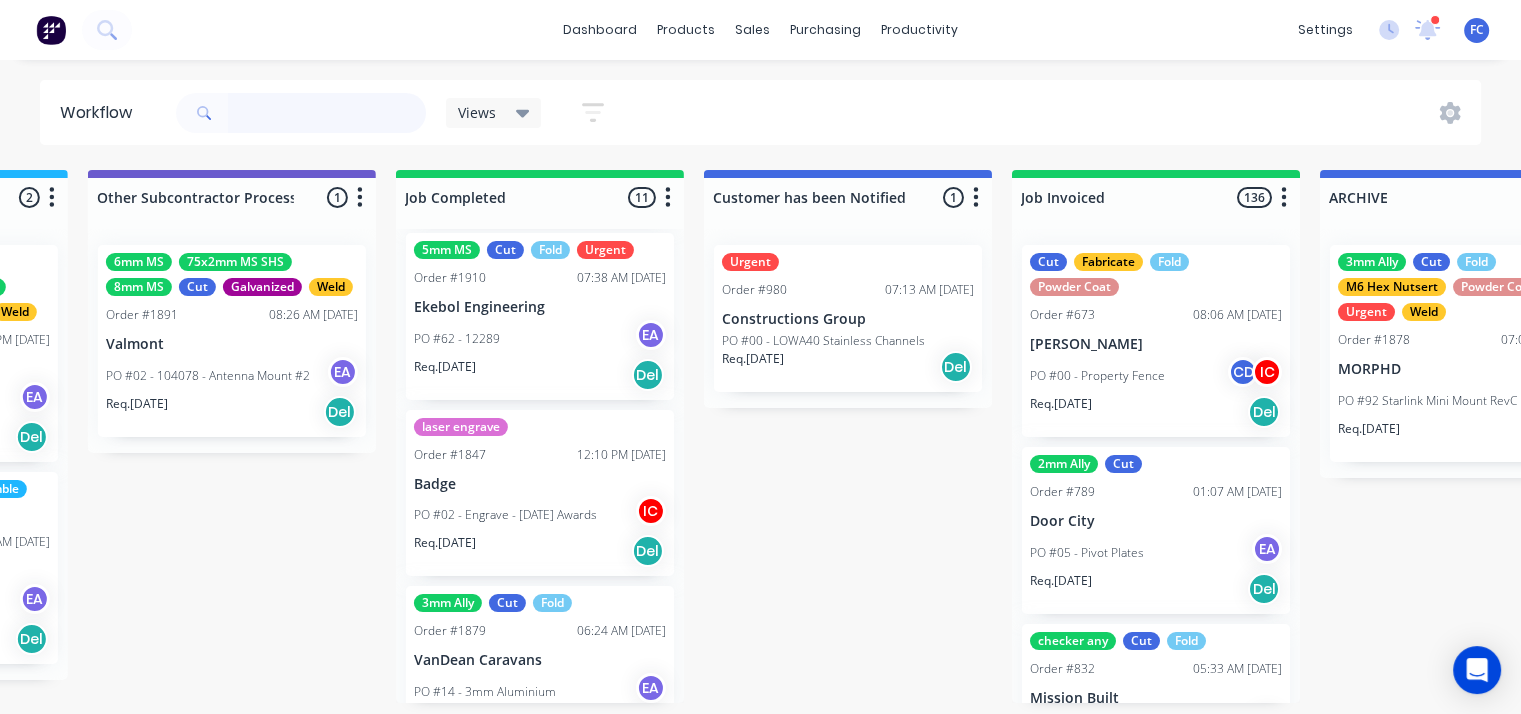 scroll, scrollTop: 1200, scrollLeft: 0, axis: vertical 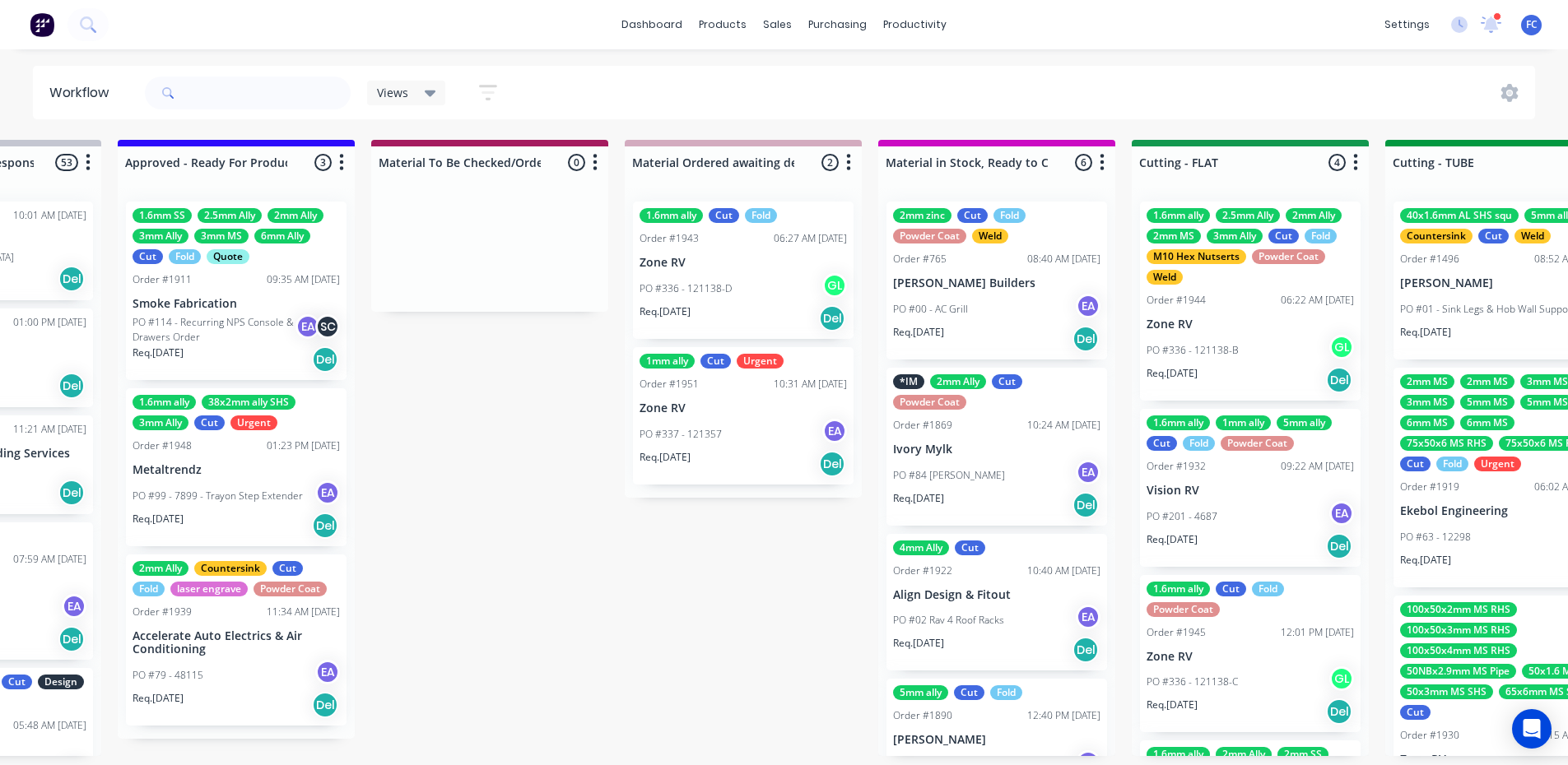 drag, startPoint x: 541, startPoint y: 763, endPoint x: 579, endPoint y: 763, distance: 38 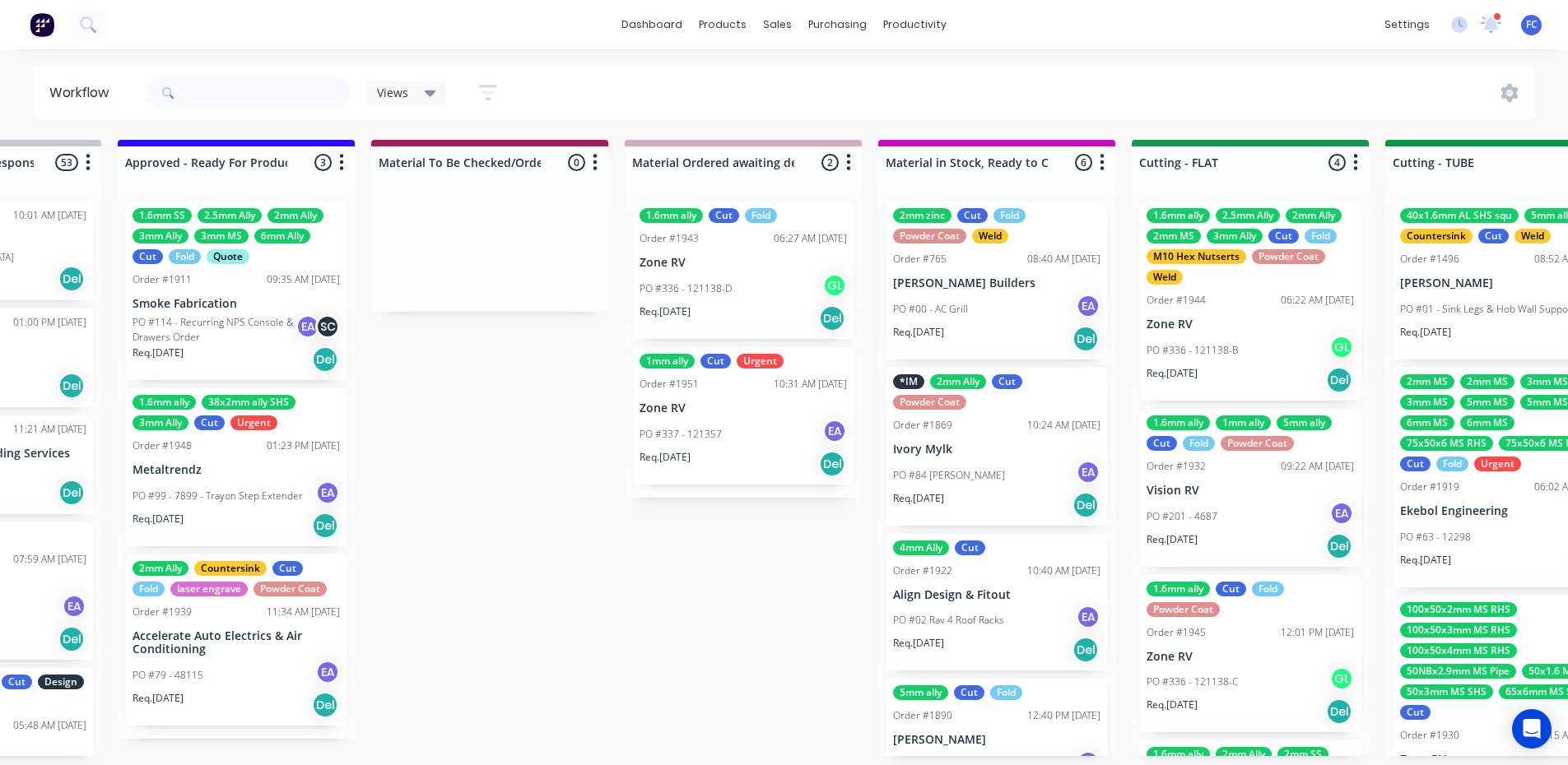 click on "Submitted 10 Status colour #273444 hex #273444 Save Cancel Summaries Total order value Invoiced to date To be invoiced Sort By Created date Required date Order number Customer name Most recent 0-Add labels for all materials and processes here 100x50x3mm ally RHS 2.5mm SS 3mm Ally Cut Fold M10 Hex Nutserts Powder Coat Order #386 07:56 AM 09/06/25 Metalmorphic PO #00-Template Req. 05/06/24 Del Quote Order #1905 12:47 PM 30/06/25 Whitelaw Hydraulics Pty Ltd PO #05 - Adaptor Sleeves EA Req. 07/07/25 Del Order #1947 11:46 AM 10/07/25 Ekebol Engineering PO #64 - 12358
Req. 15/07/25 Del Quote Order #1907 11:13 AM 10/07/25 Dream Signs PO #01 - Sign EA Req. 17/07/25 Del Quote Order #1950 04:38 PM 10/07/25 Precision Stainless PO #07 - Tray Shelves
Req. 17/07/25 Del Quote Order #1949 04:19 PM 10/07/25 Lance Keech PO #01 - Canopy Shelf Hangers
Req. 17/07/25 Del Order #1954 09:06 AM 11/07/25 Jon Williams PO #01 - Bash Plate Req. 18/07/25 Del Order #1953 08:15 AM 11/07/25 Teralume Industries Req. 18/07/25 Del Req. Del 7" at bounding box center [1443, 447] 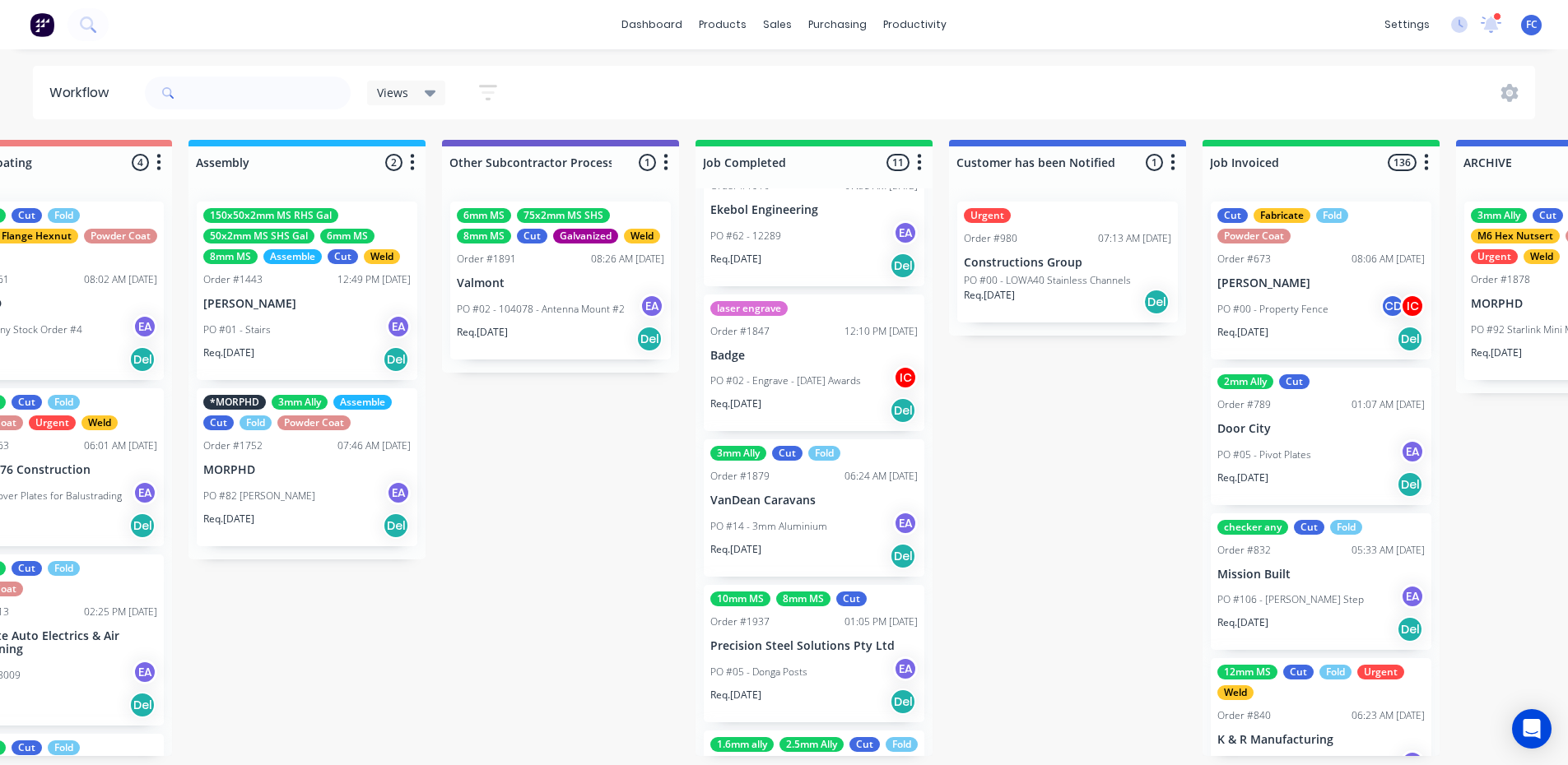 scroll, scrollTop: 0, scrollLeft: 4932, axis: horizontal 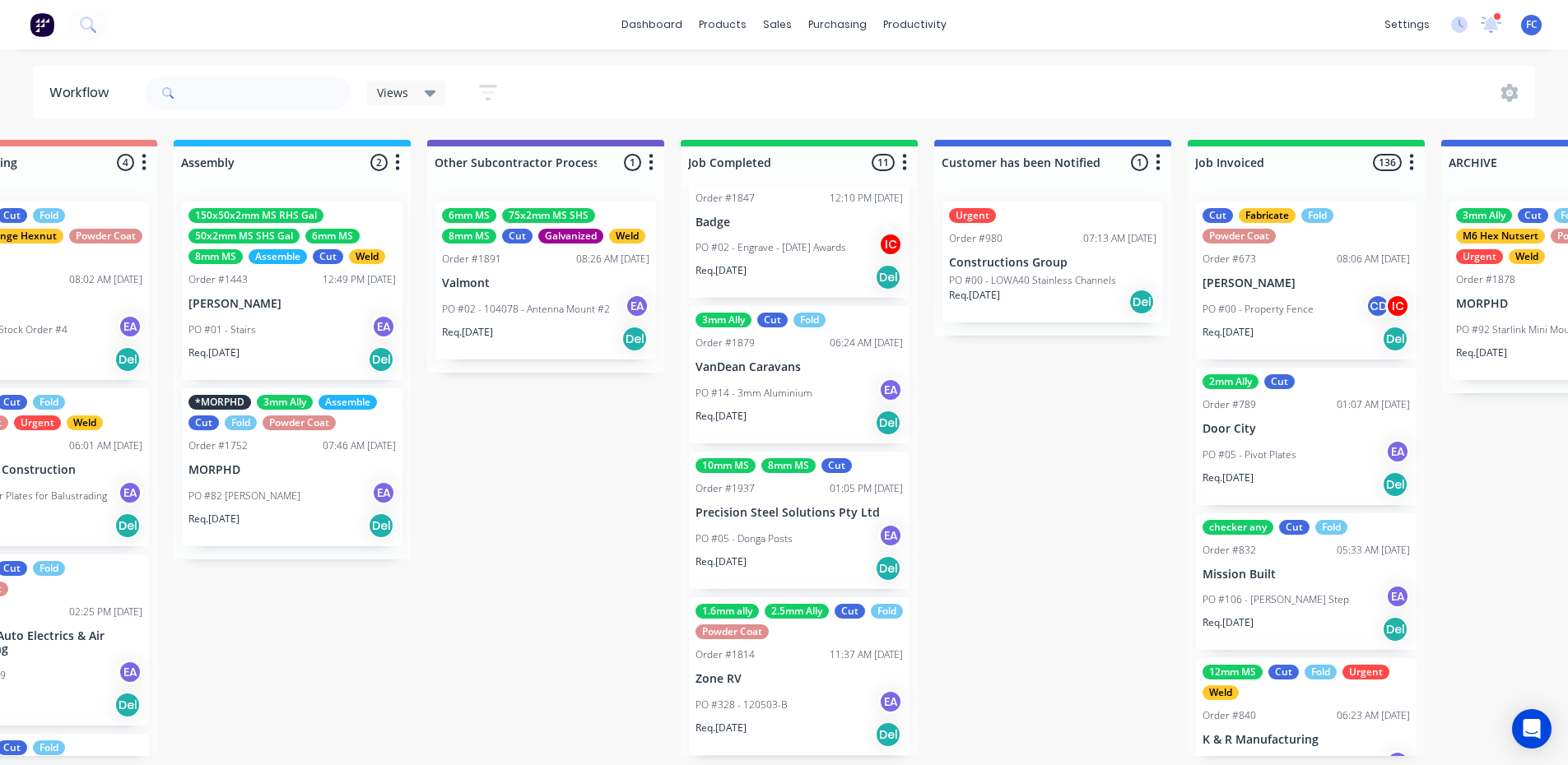 click on "PO #05 - Donga Posts" at bounding box center [744, 539] 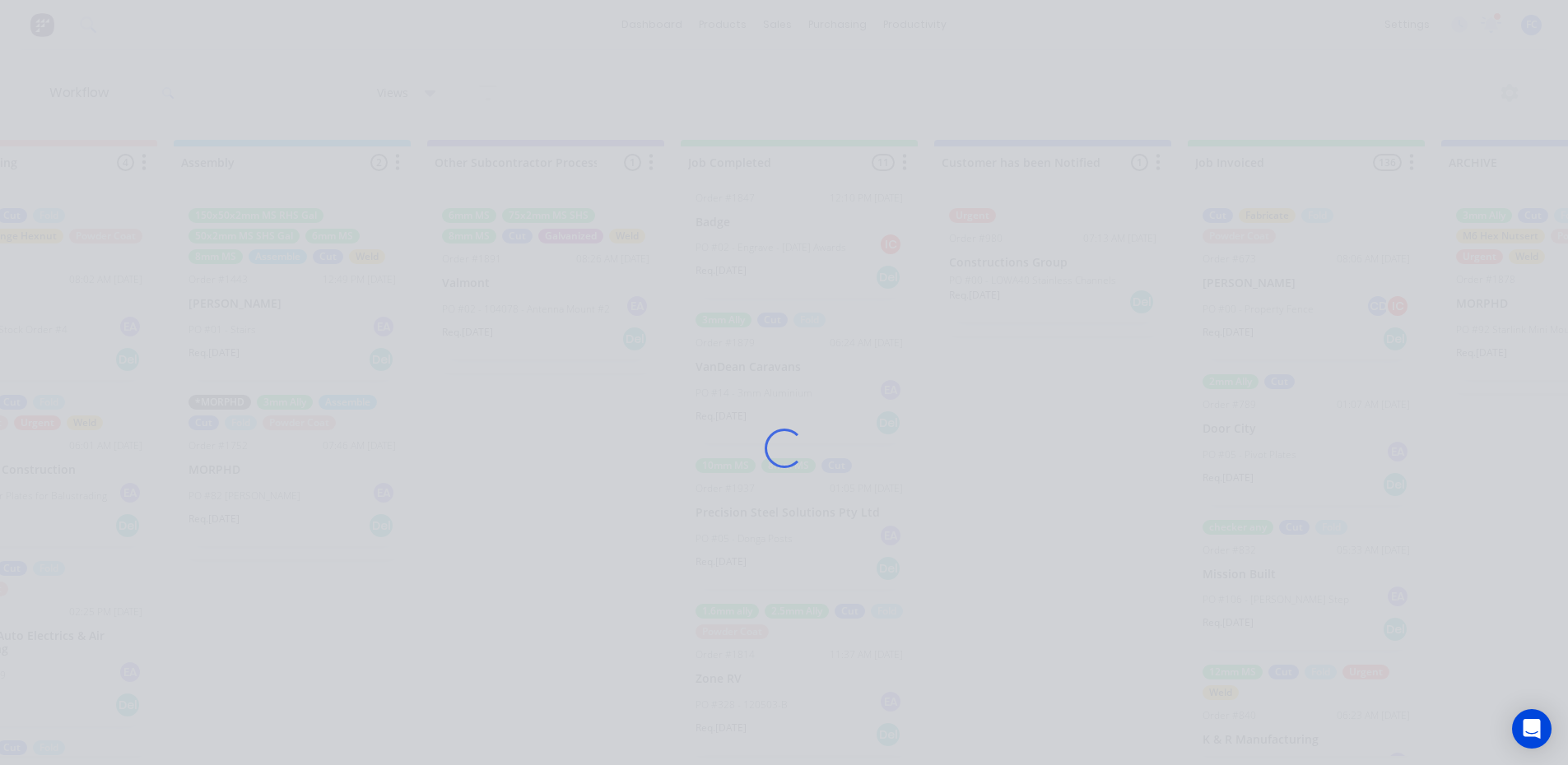 scroll, scrollTop: 0, scrollLeft: 4932, axis: horizontal 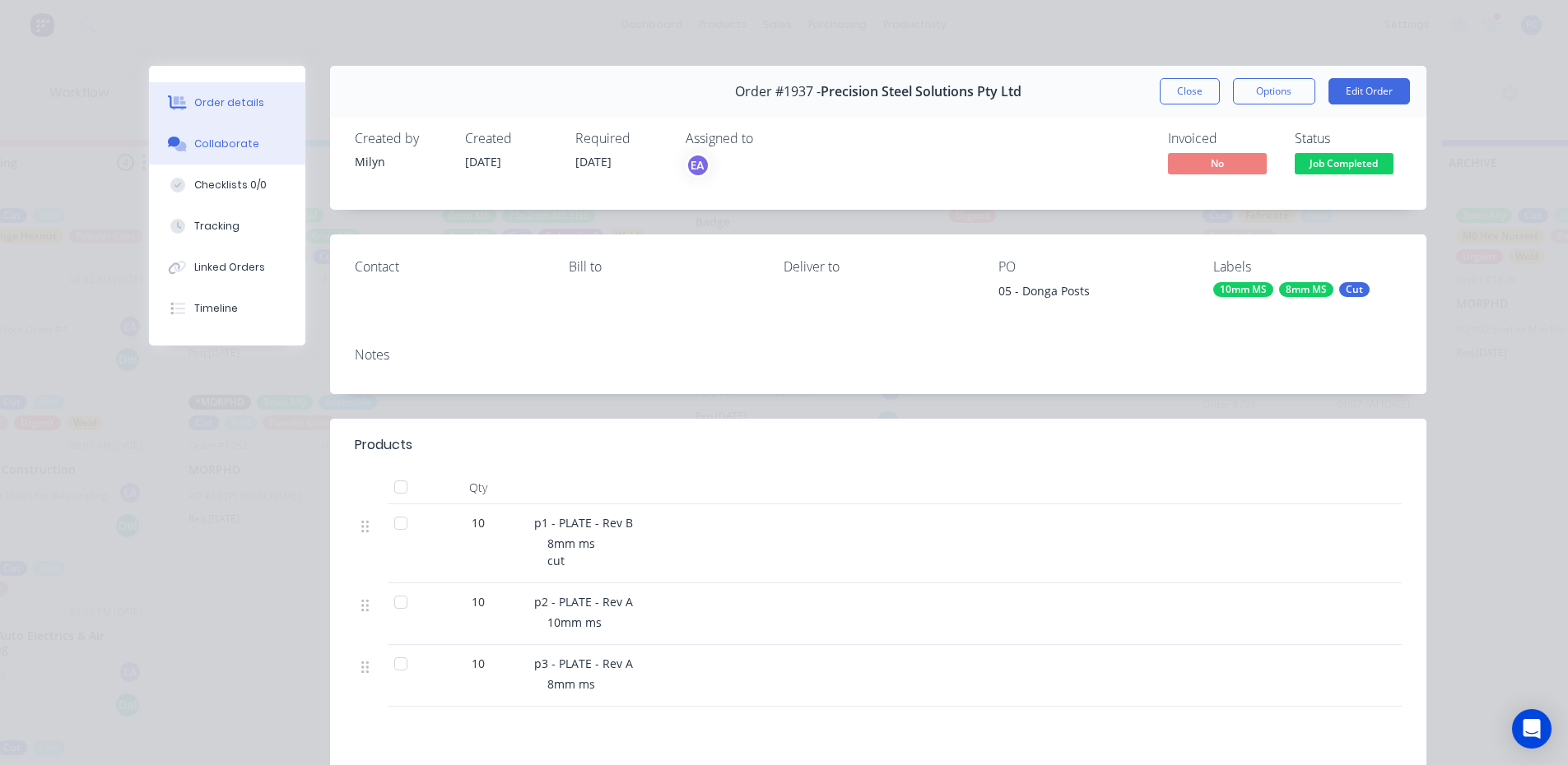 click on "Collaborate" at bounding box center [226, 144] 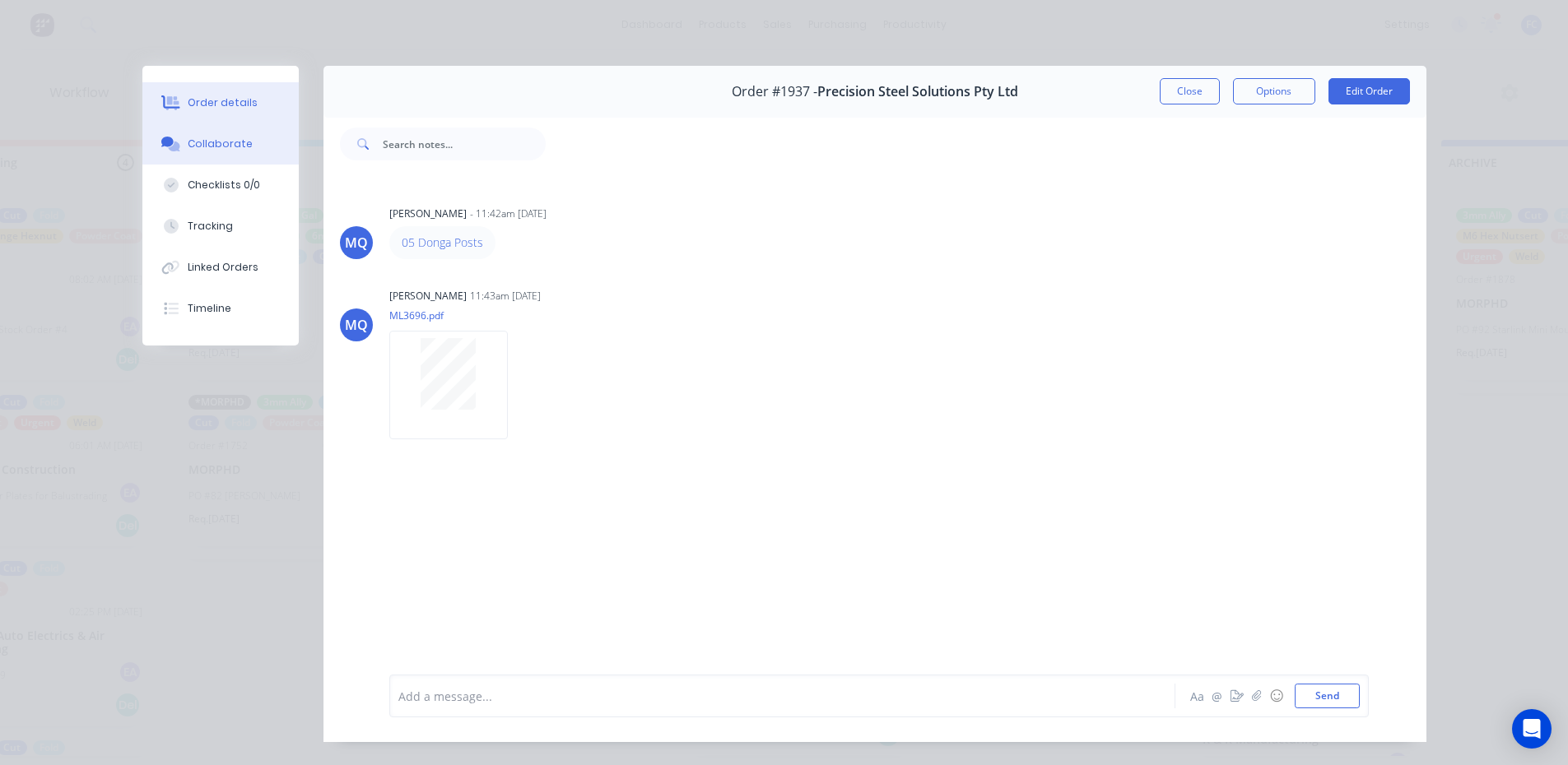click on "Order details" at bounding box center (222, 103) 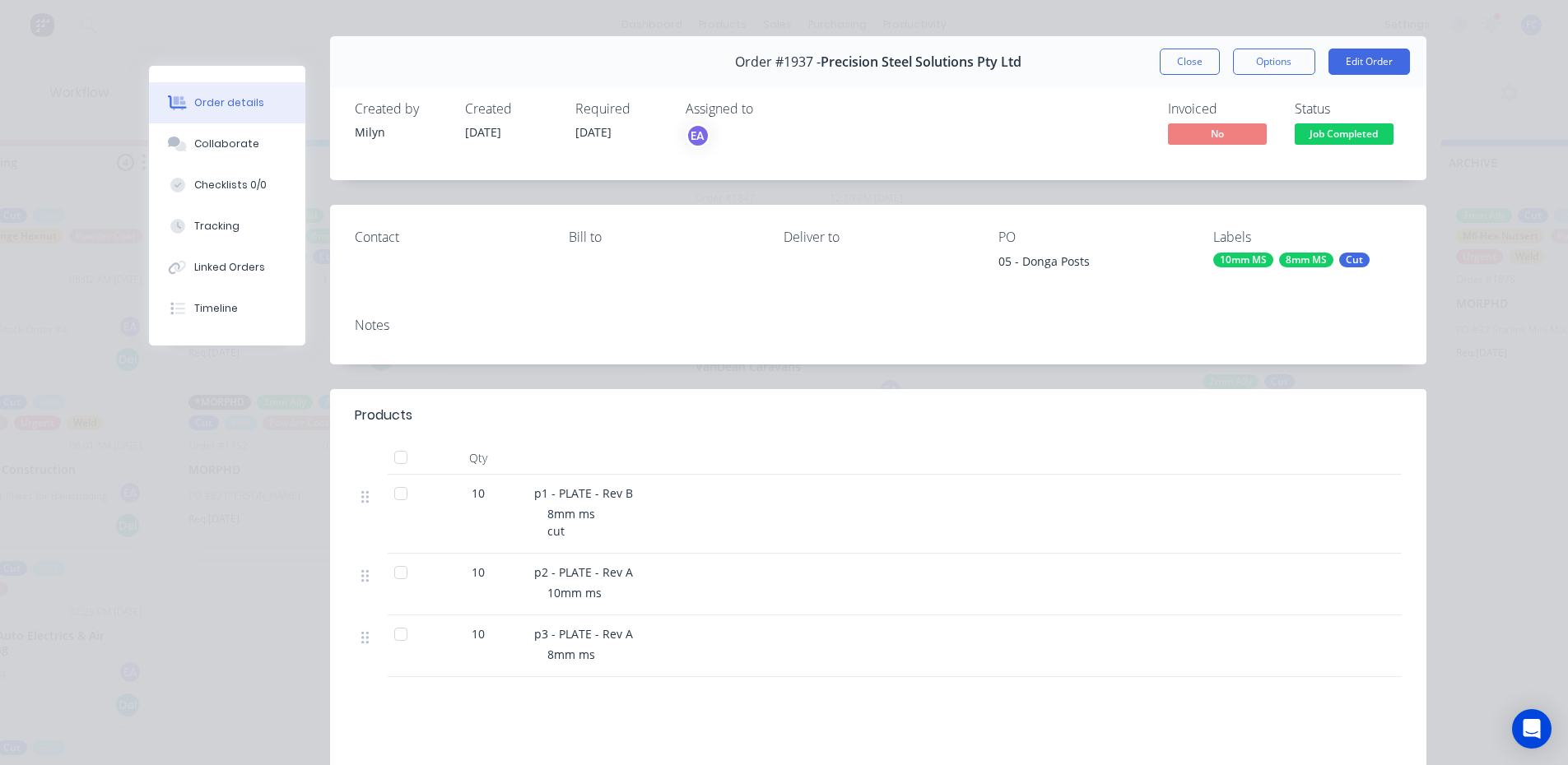 scroll, scrollTop: 82, scrollLeft: 0, axis: vertical 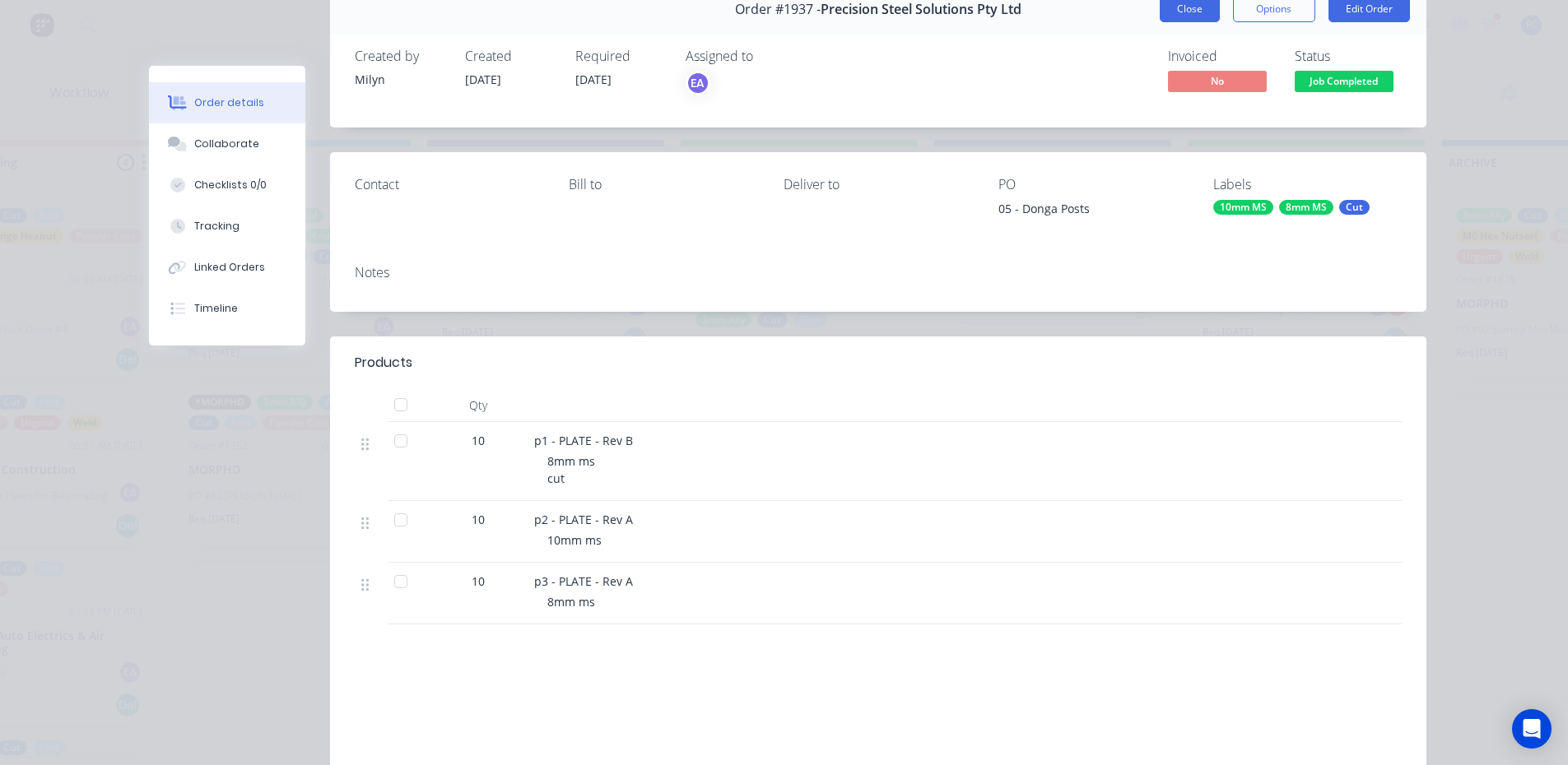 click on "Close" at bounding box center (1189, 9) 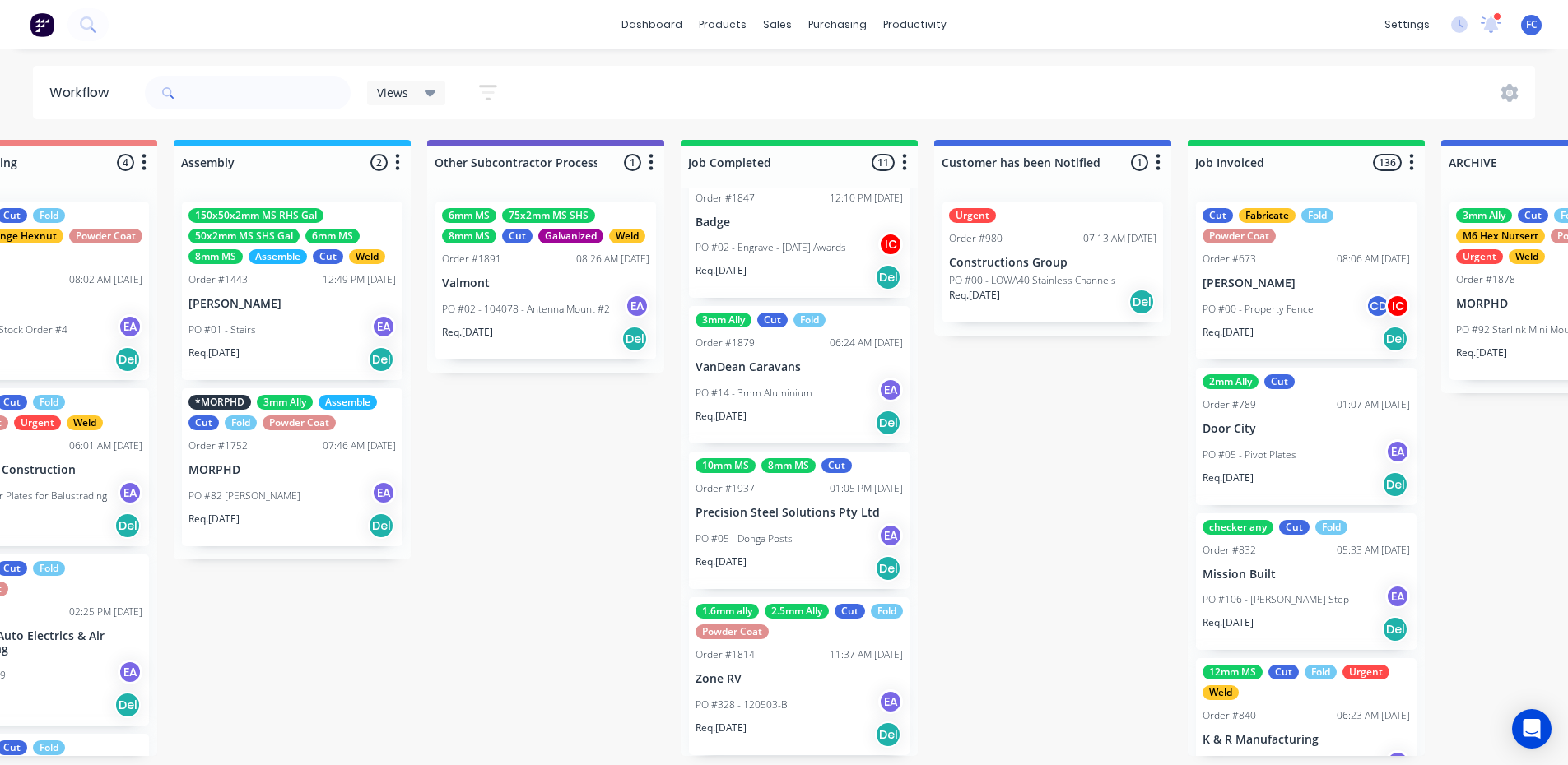 click on "Precision Steel Solutions Pty Ltd" at bounding box center [799, 512] 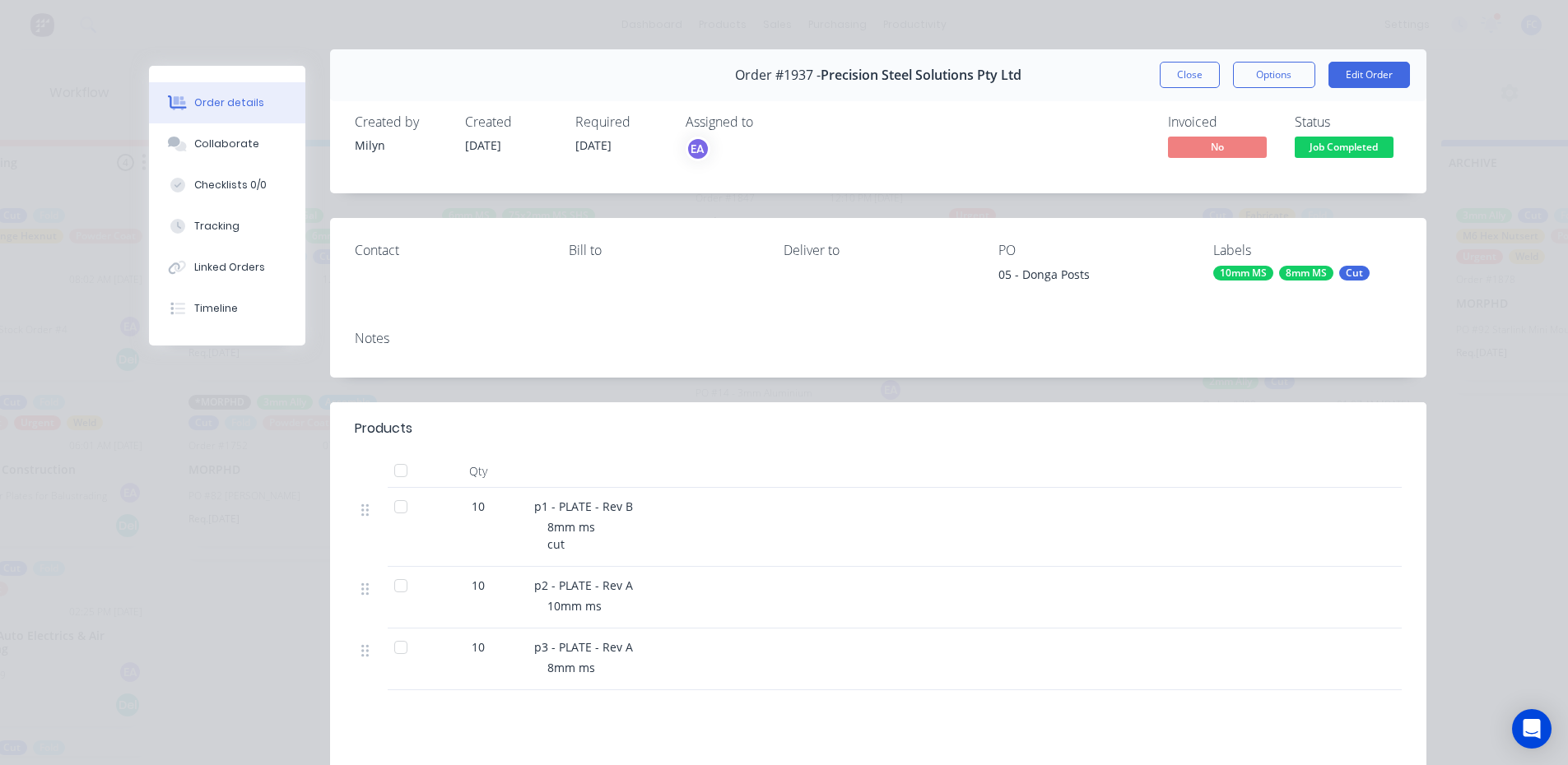 scroll, scrollTop: 0, scrollLeft: 0, axis: both 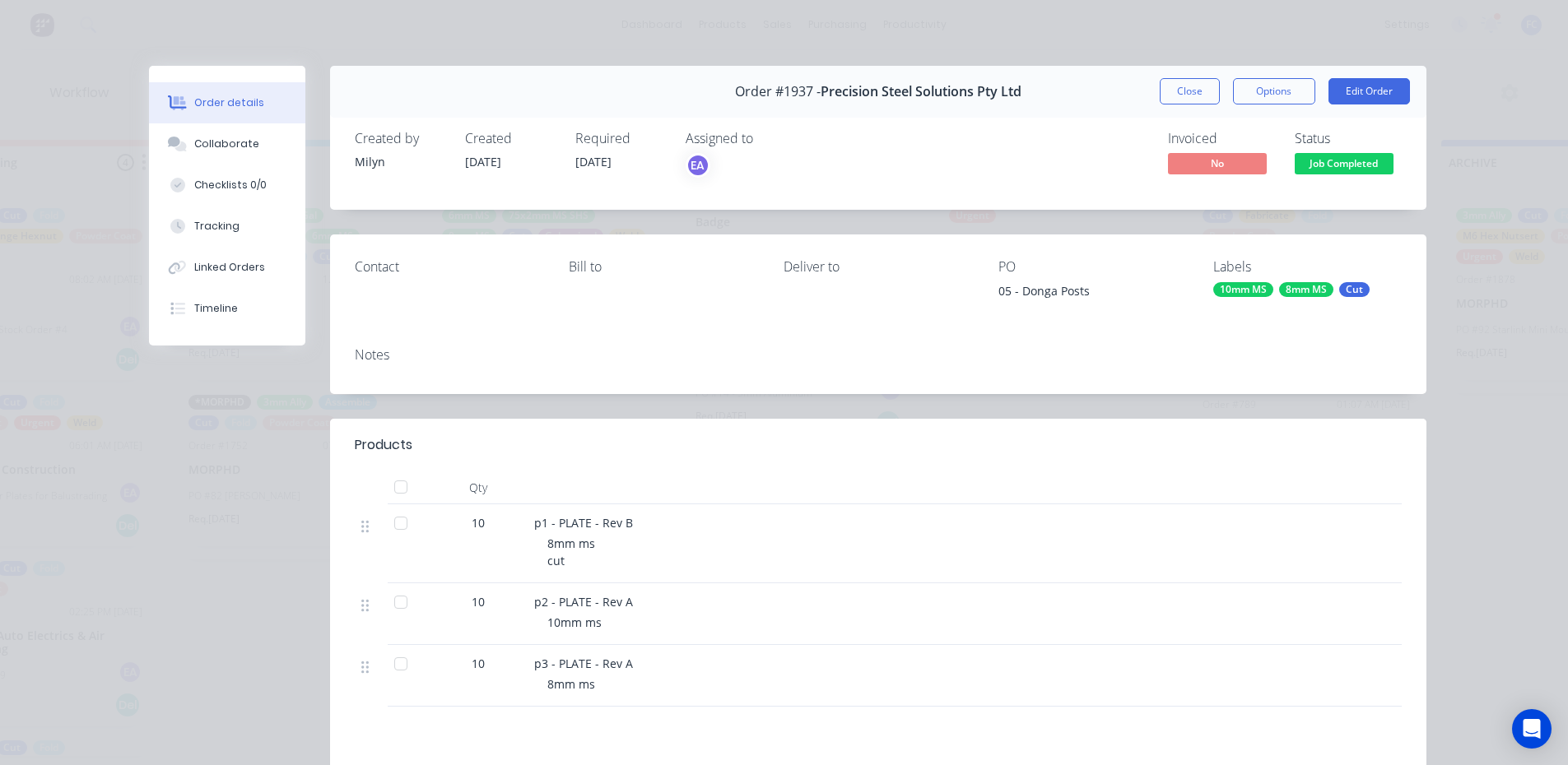 drag, startPoint x: 1170, startPoint y: 81, endPoint x: 1039, endPoint y: 89, distance: 131.24405 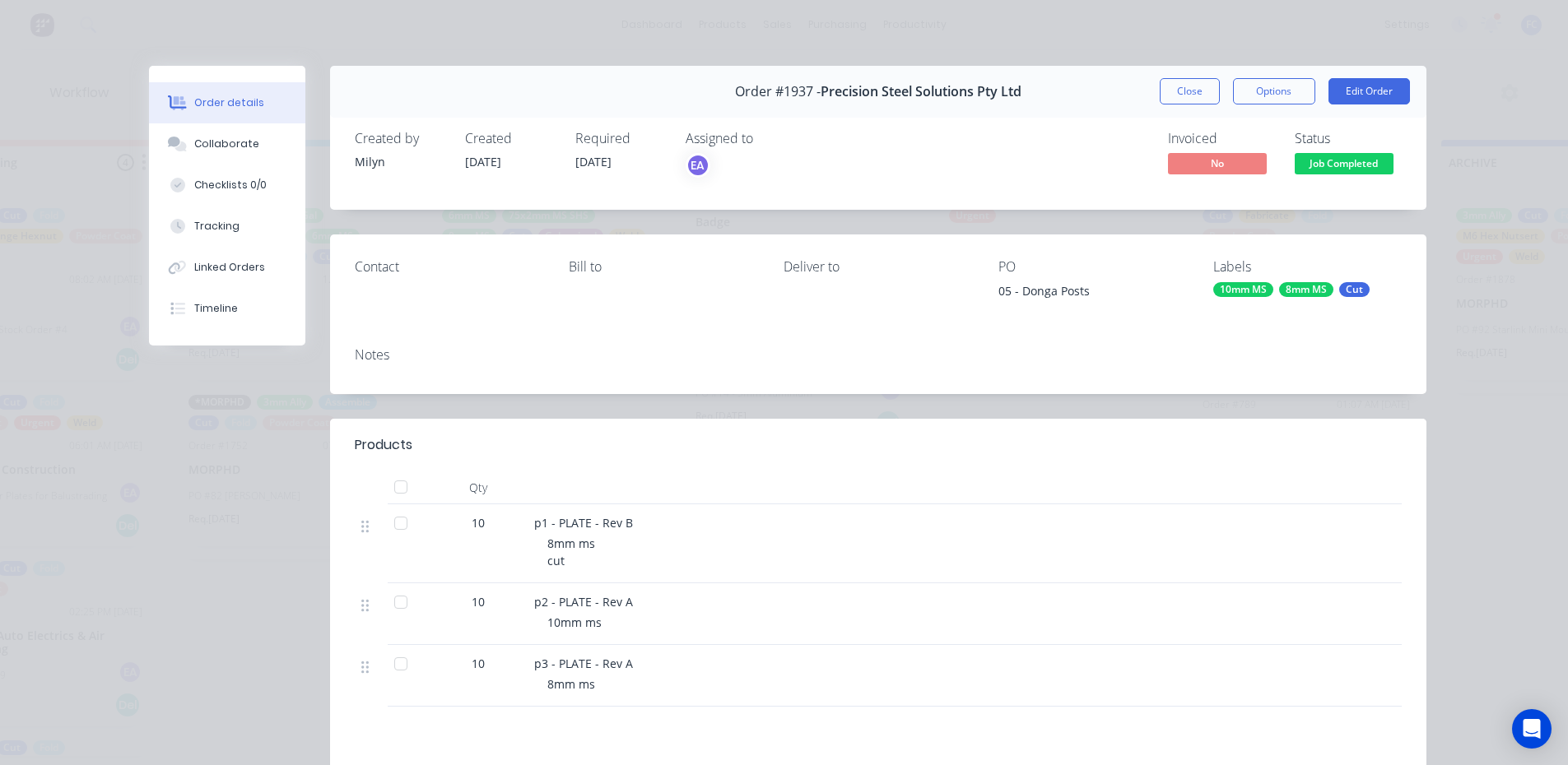 click on "Close" at bounding box center (1189, 91) 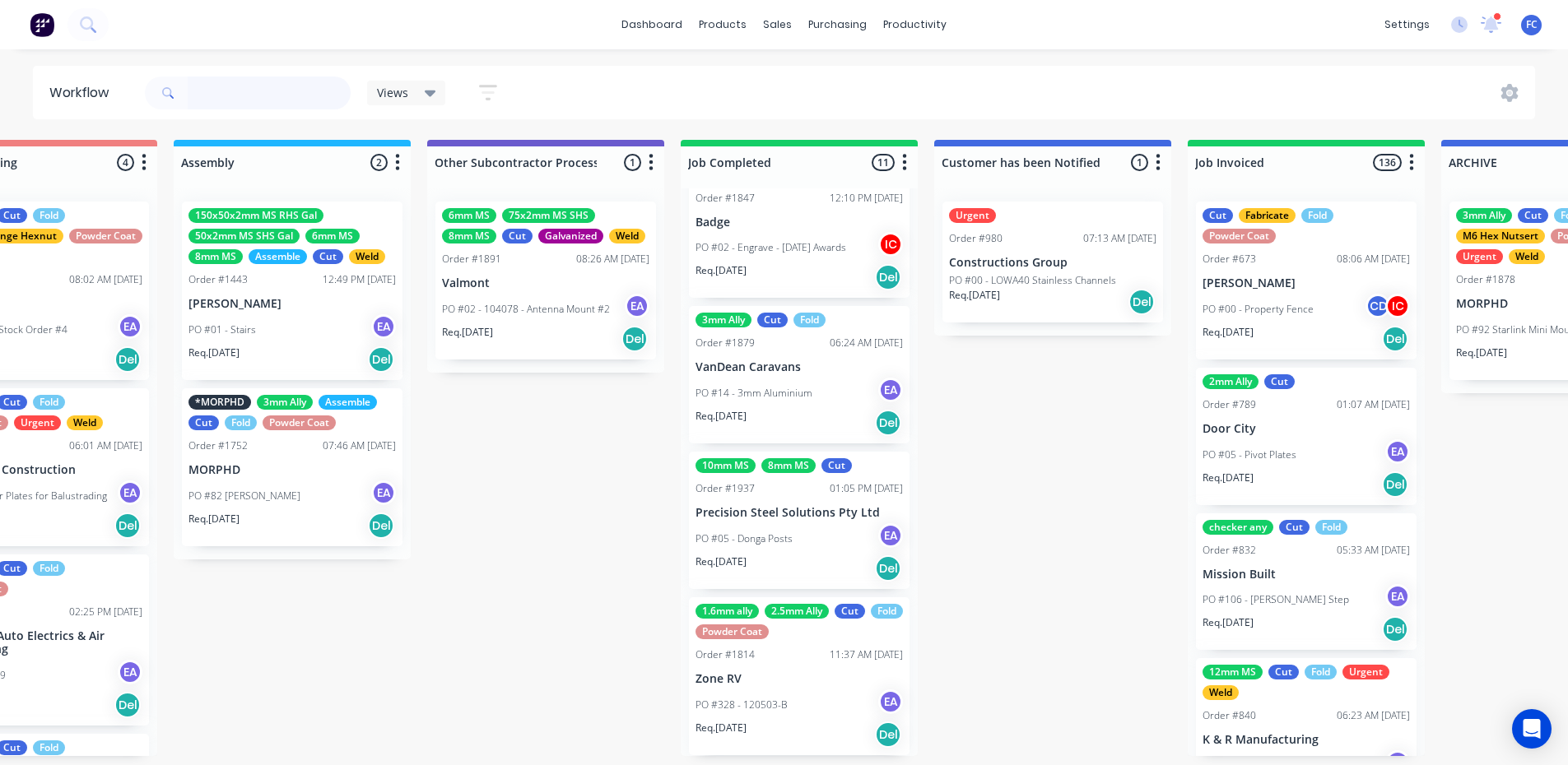 click at bounding box center [269, 93] 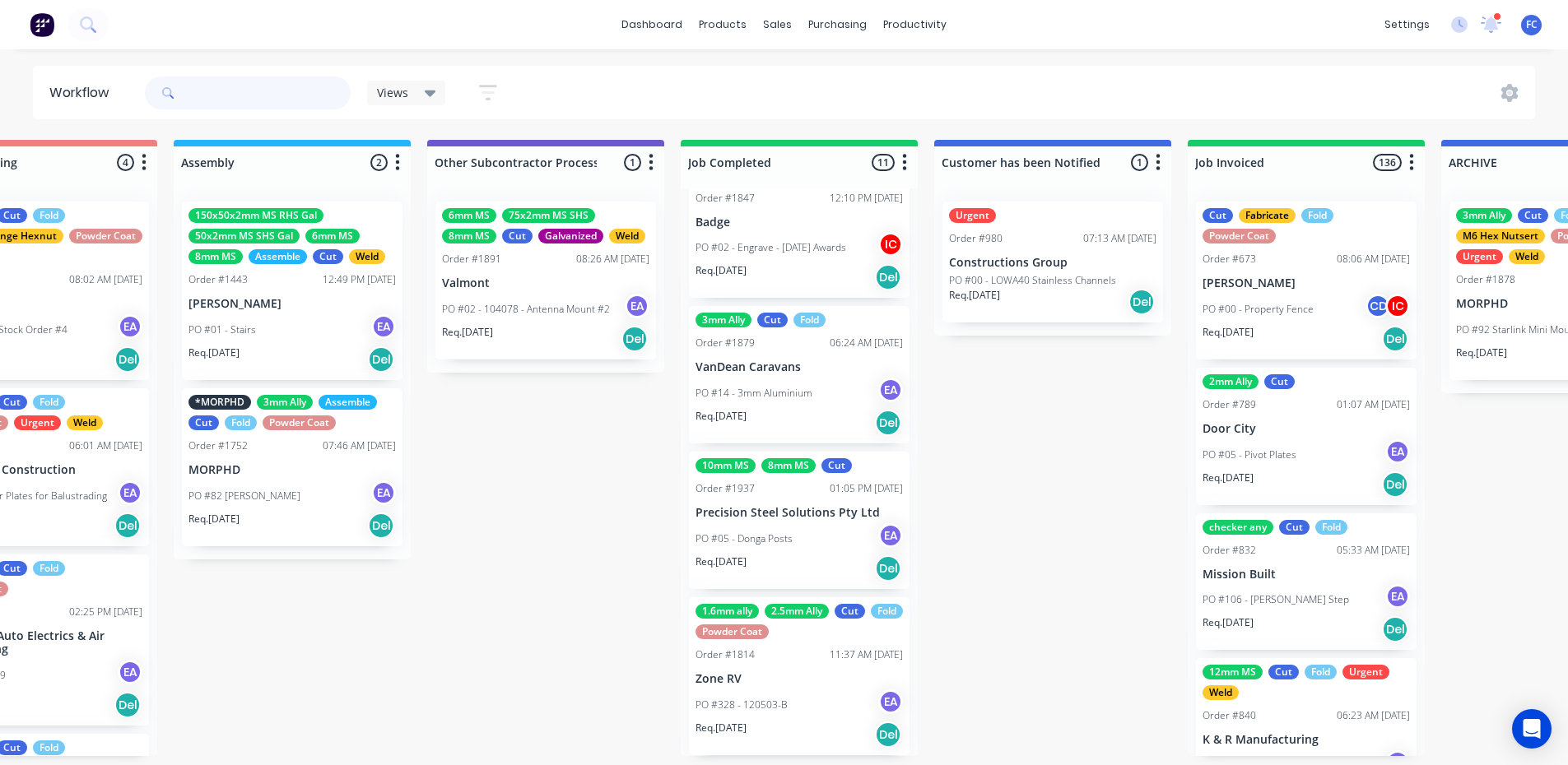 paste on "12542" 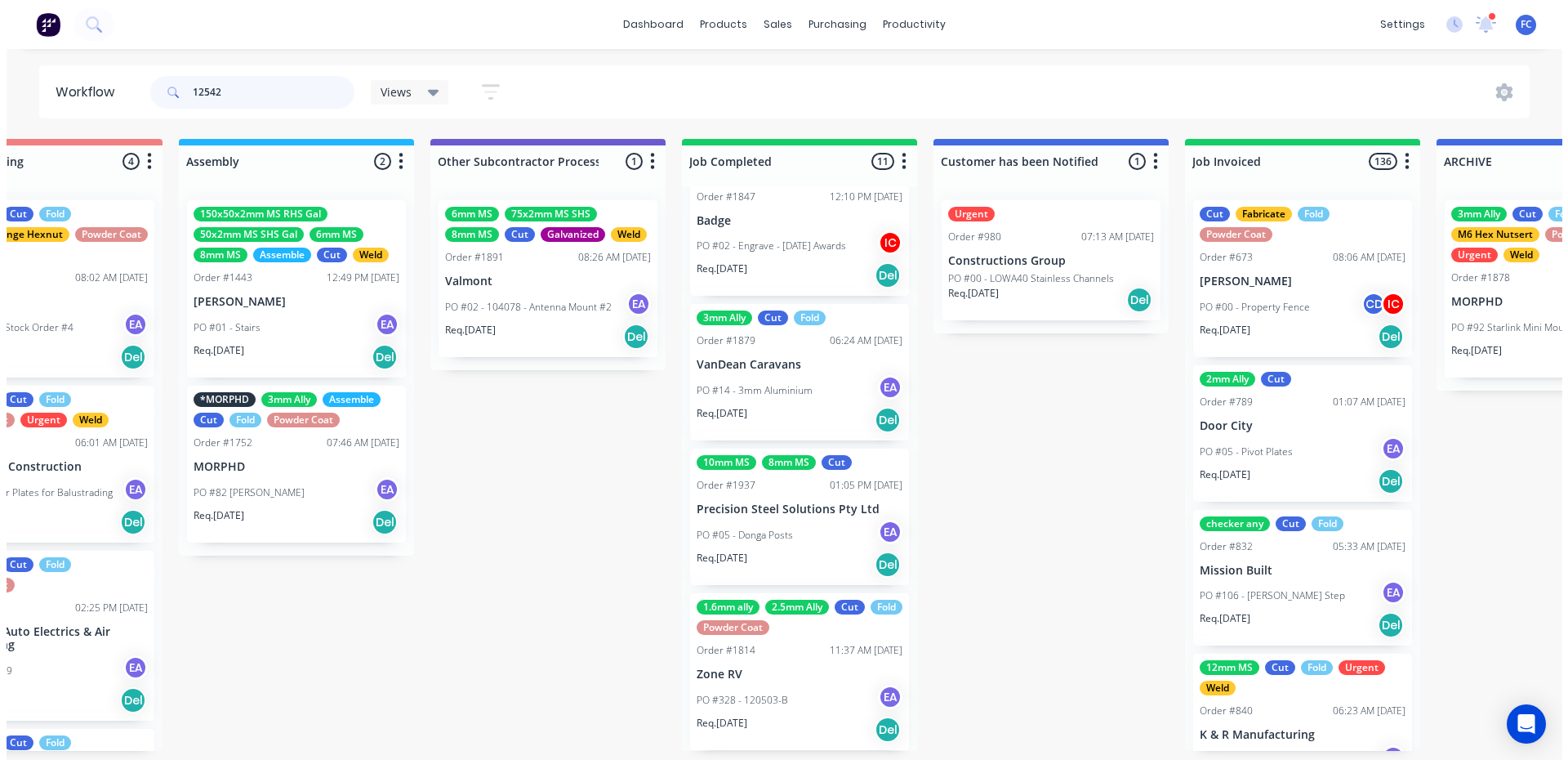 scroll, scrollTop: 0, scrollLeft: 0, axis: both 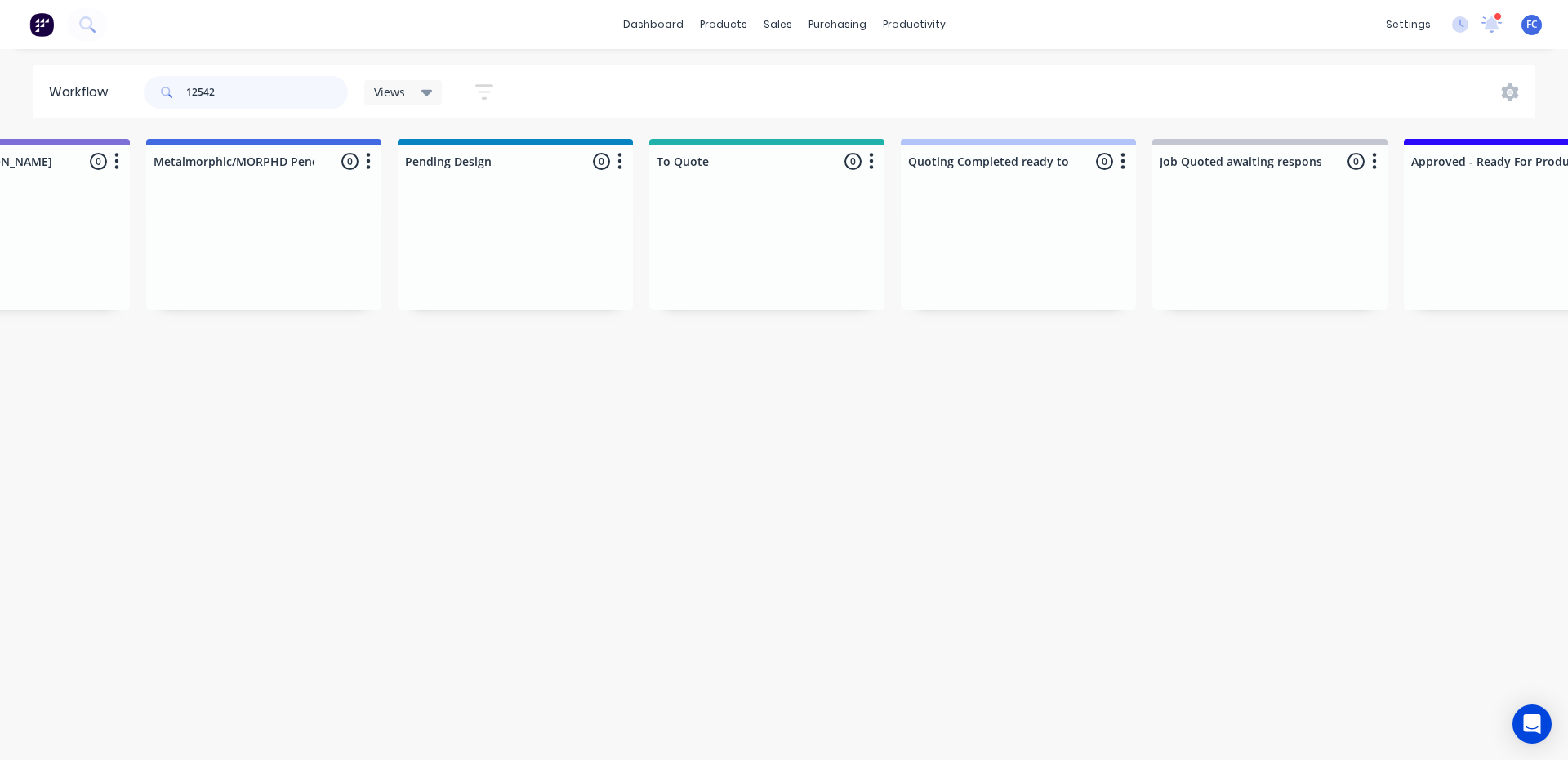 drag, startPoint x: 178, startPoint y: 91, endPoint x: 119, endPoint y: 92, distance: 59.00847 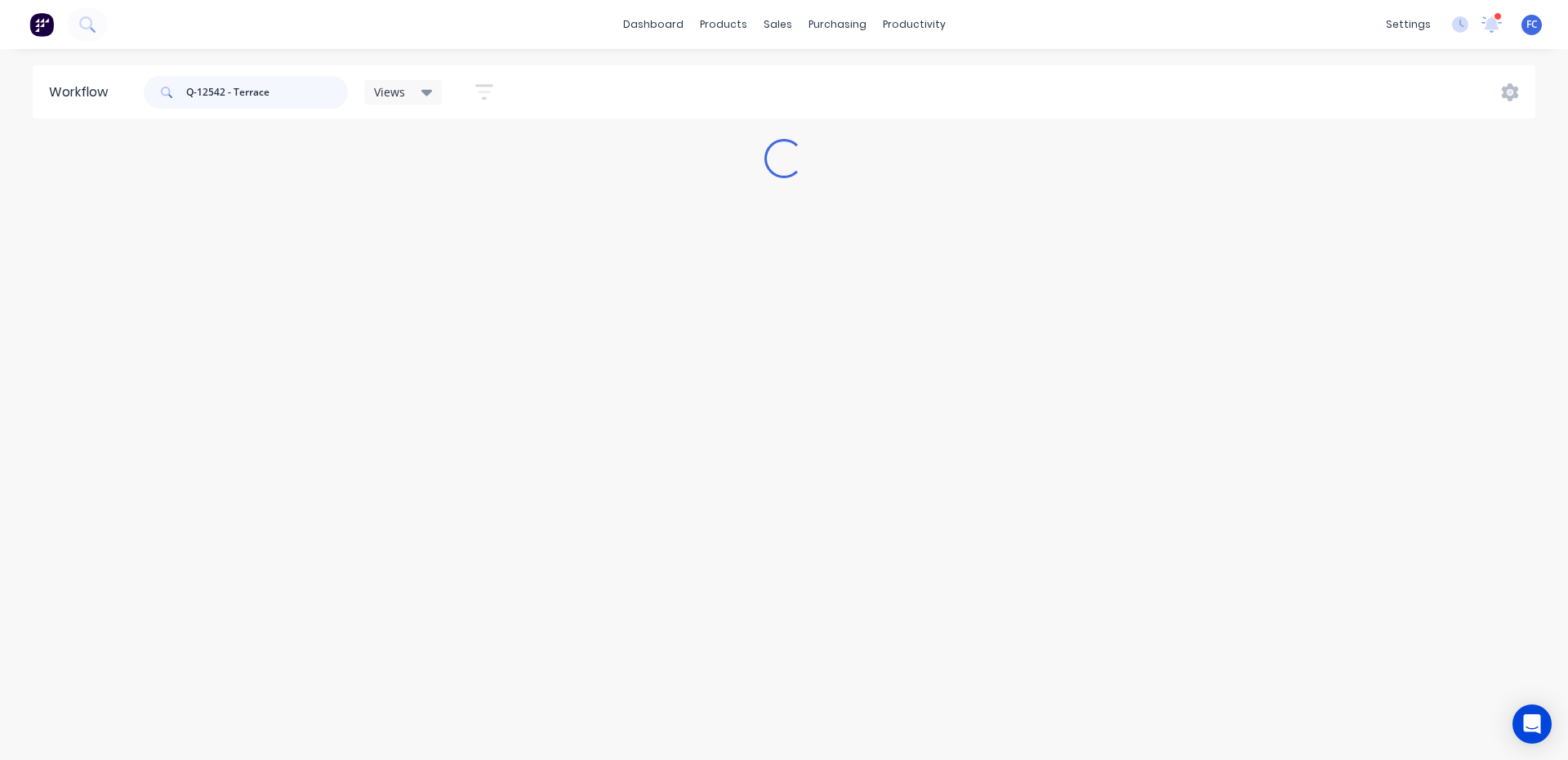 scroll, scrollTop: 0, scrollLeft: 0, axis: both 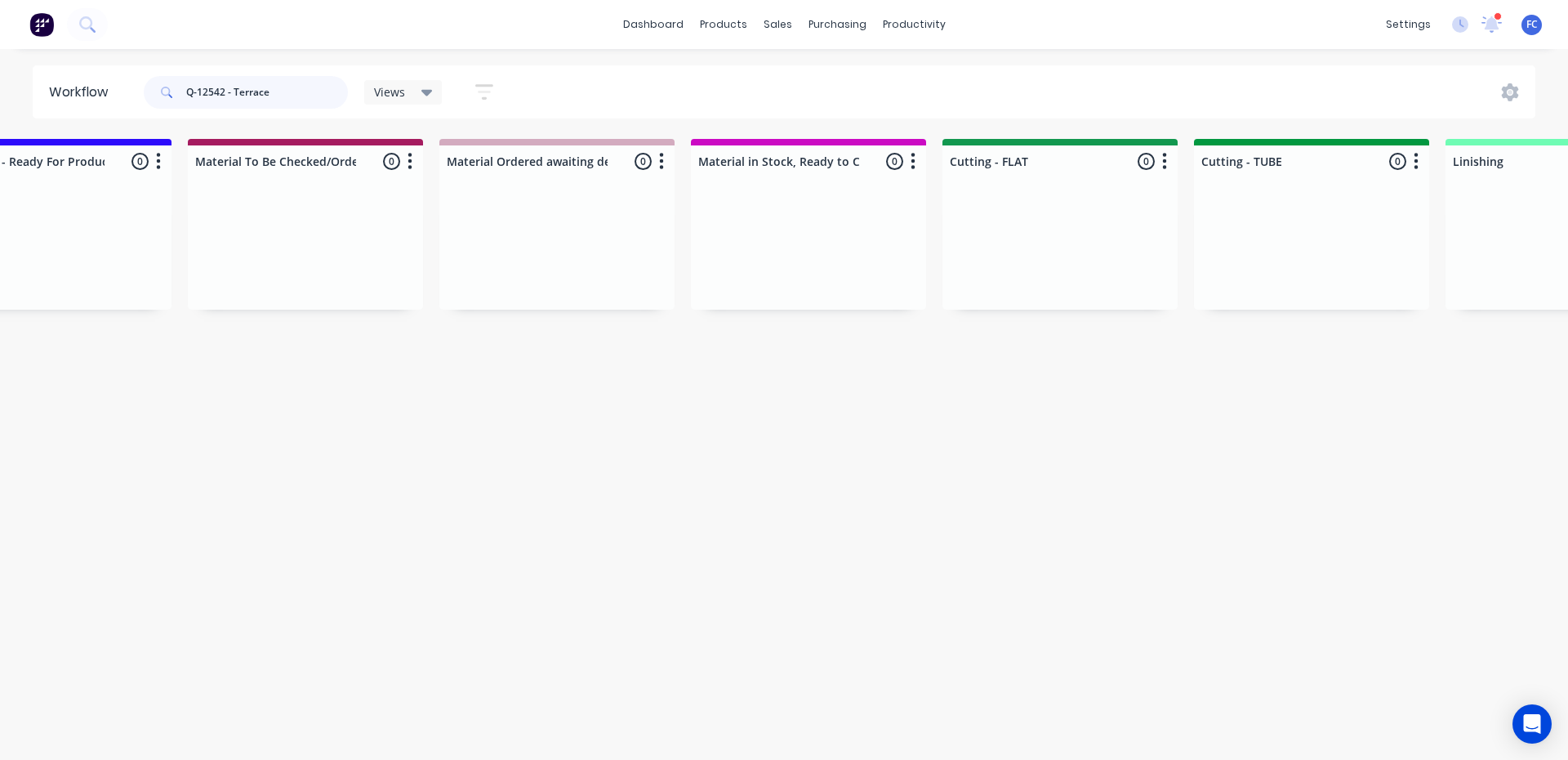 drag, startPoint x: 235, startPoint y: 94, endPoint x: 153, endPoint y: 93, distance: 82.0061 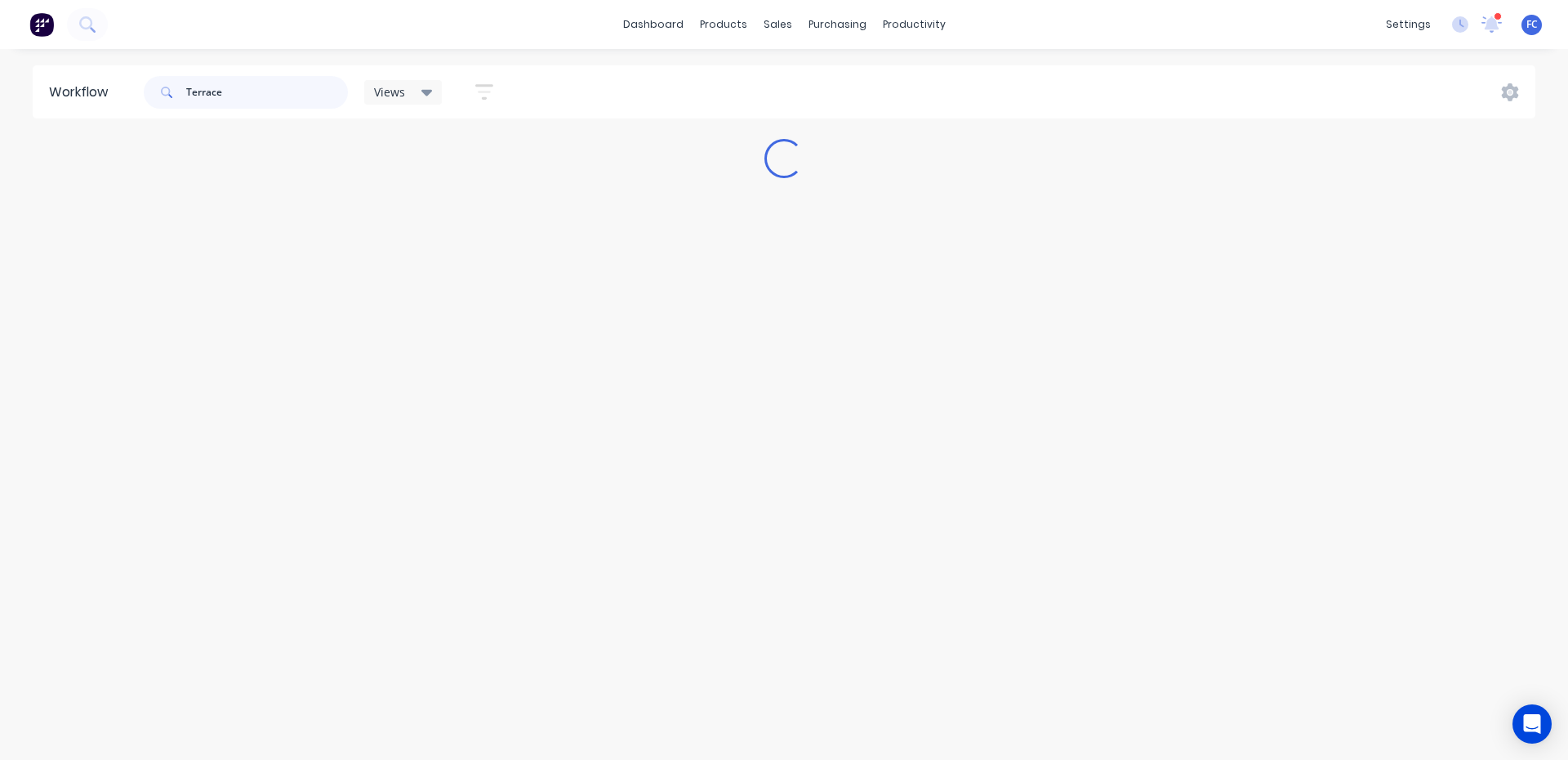 scroll, scrollTop: 0, scrollLeft: 0, axis: both 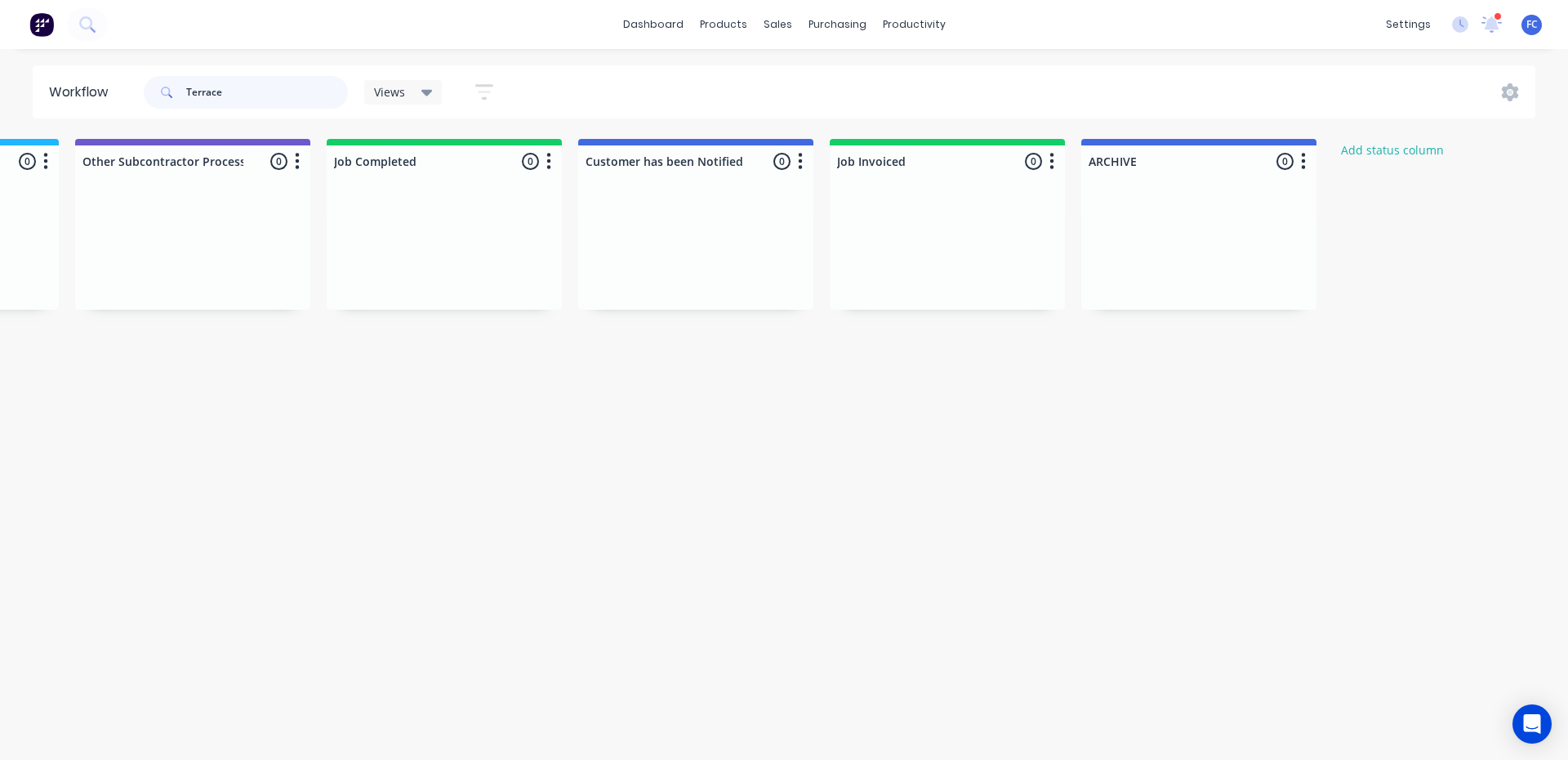 drag, startPoint x: 183, startPoint y: 83, endPoint x: 149, endPoint y: 66, distance: 38.013156 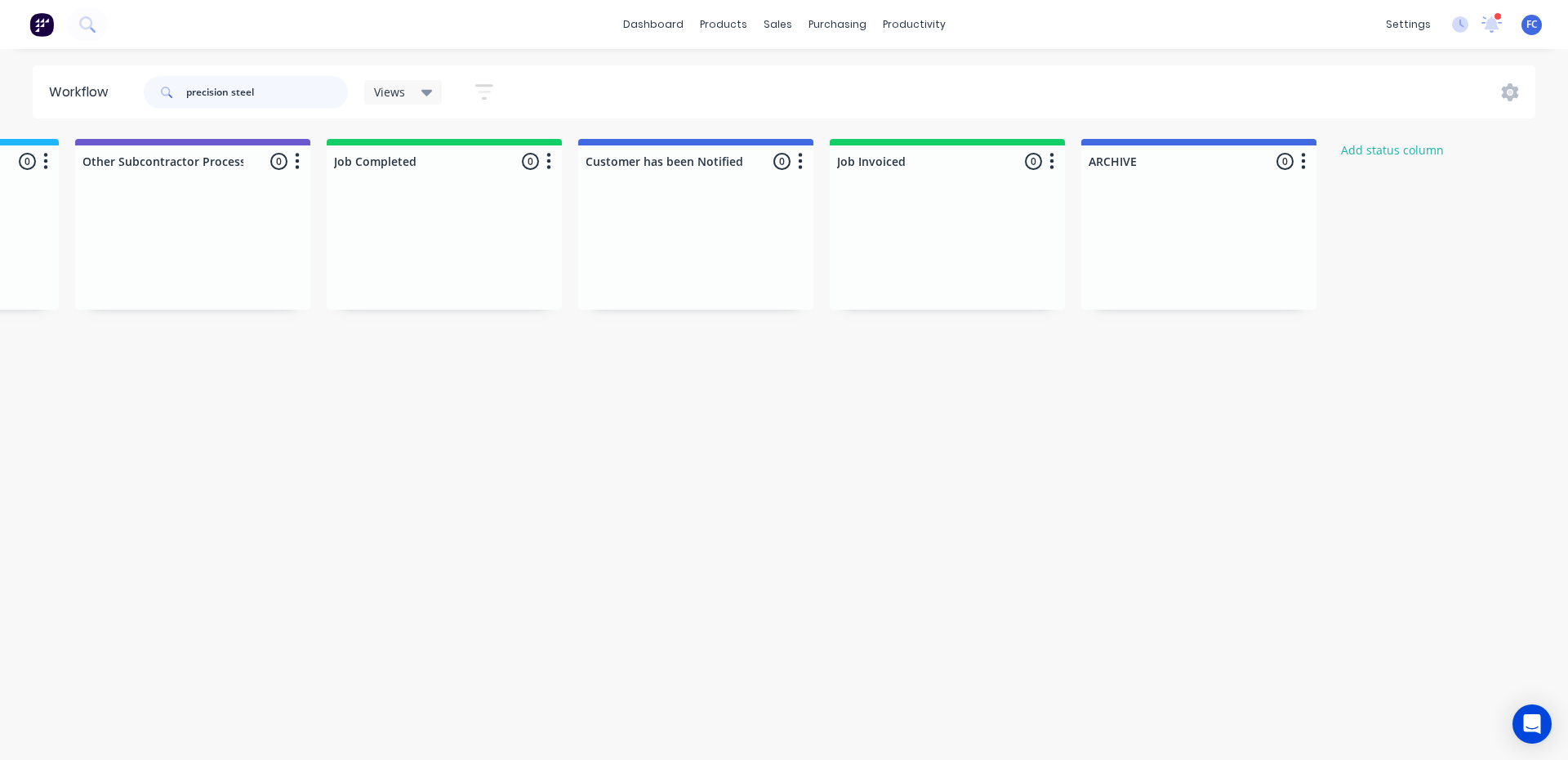 scroll, scrollTop: 0, scrollLeft: 0, axis: both 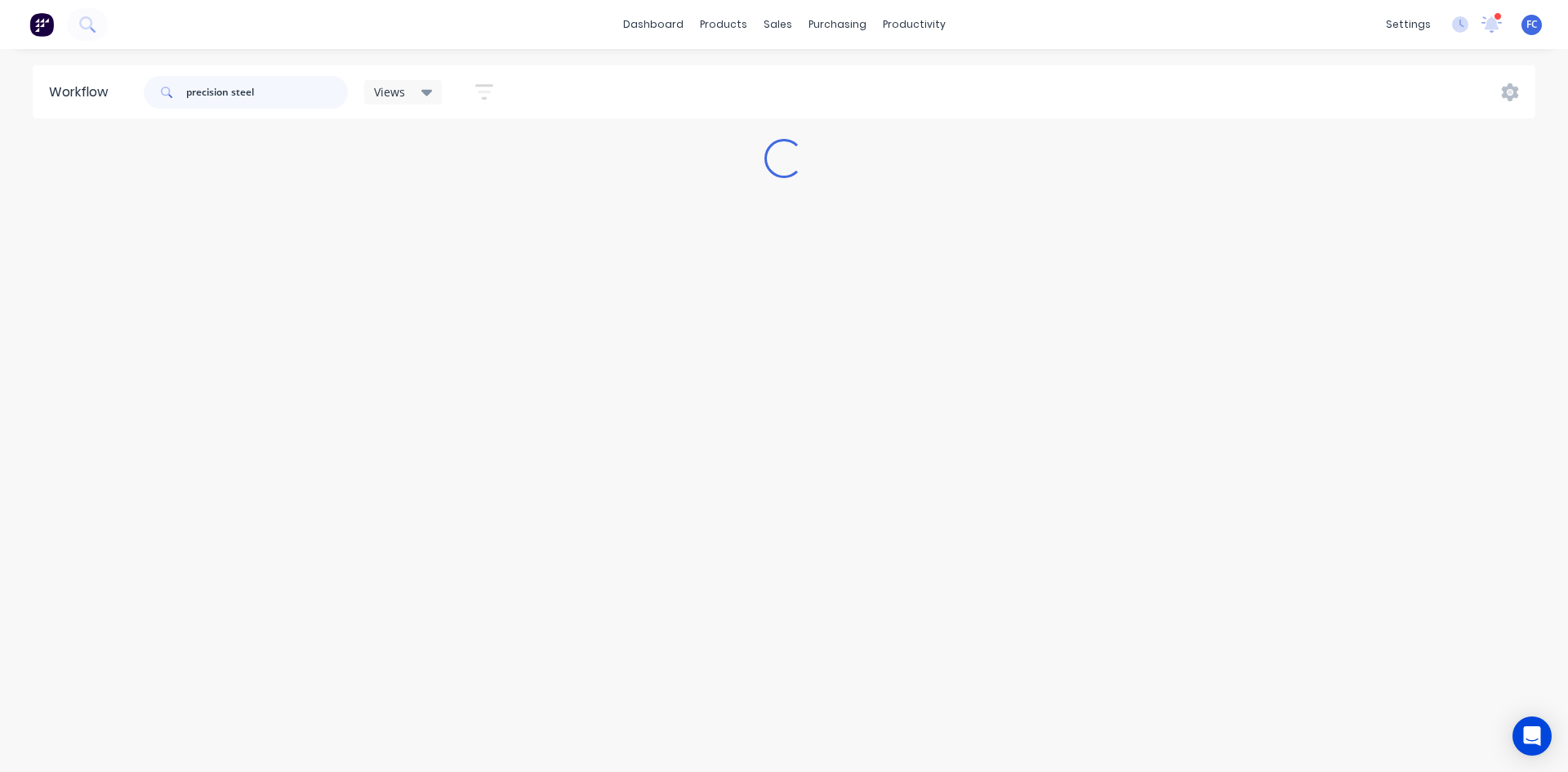 type on "precision steel" 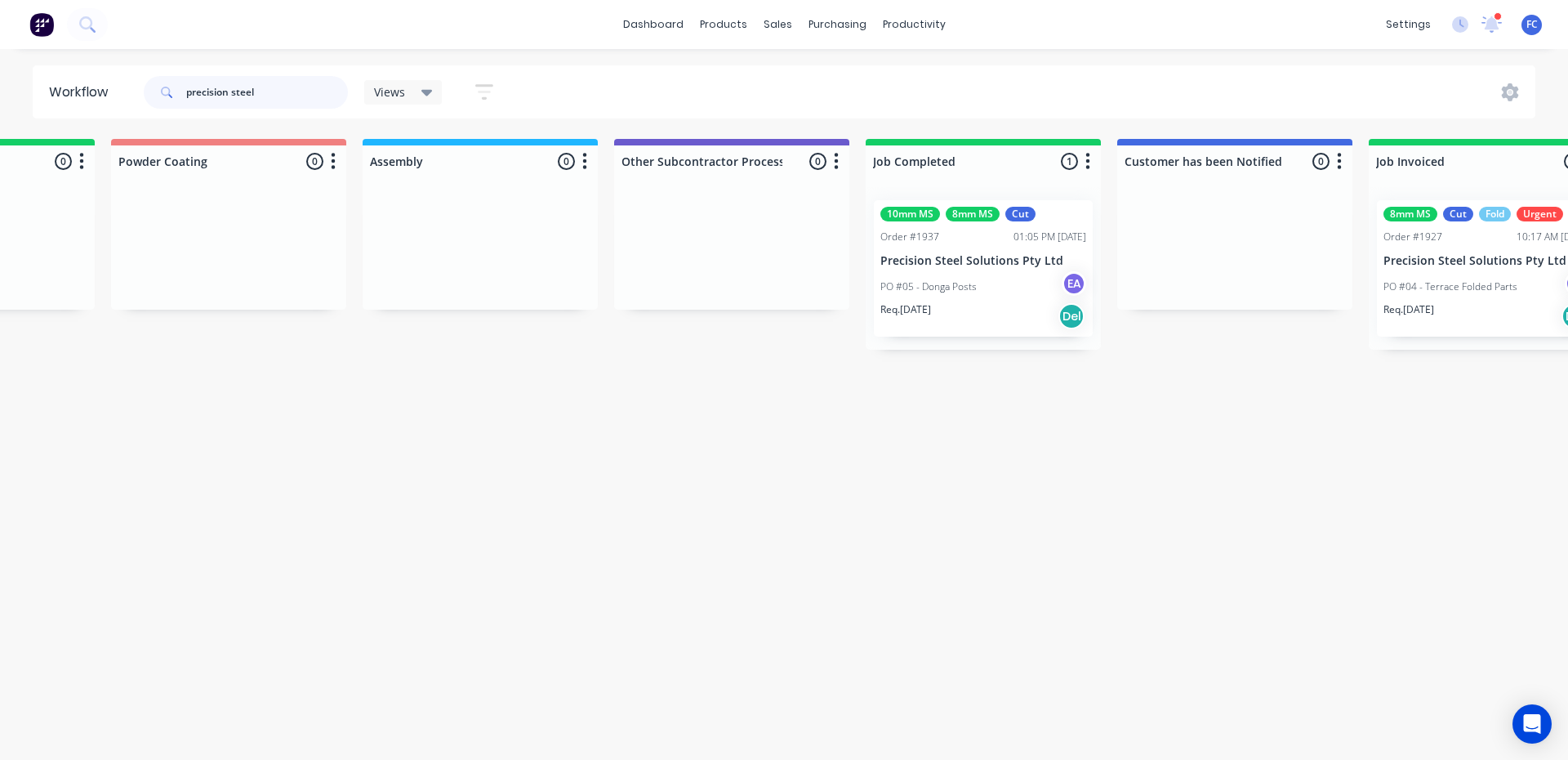 scroll, scrollTop: 0, scrollLeft: 4804, axis: horizontal 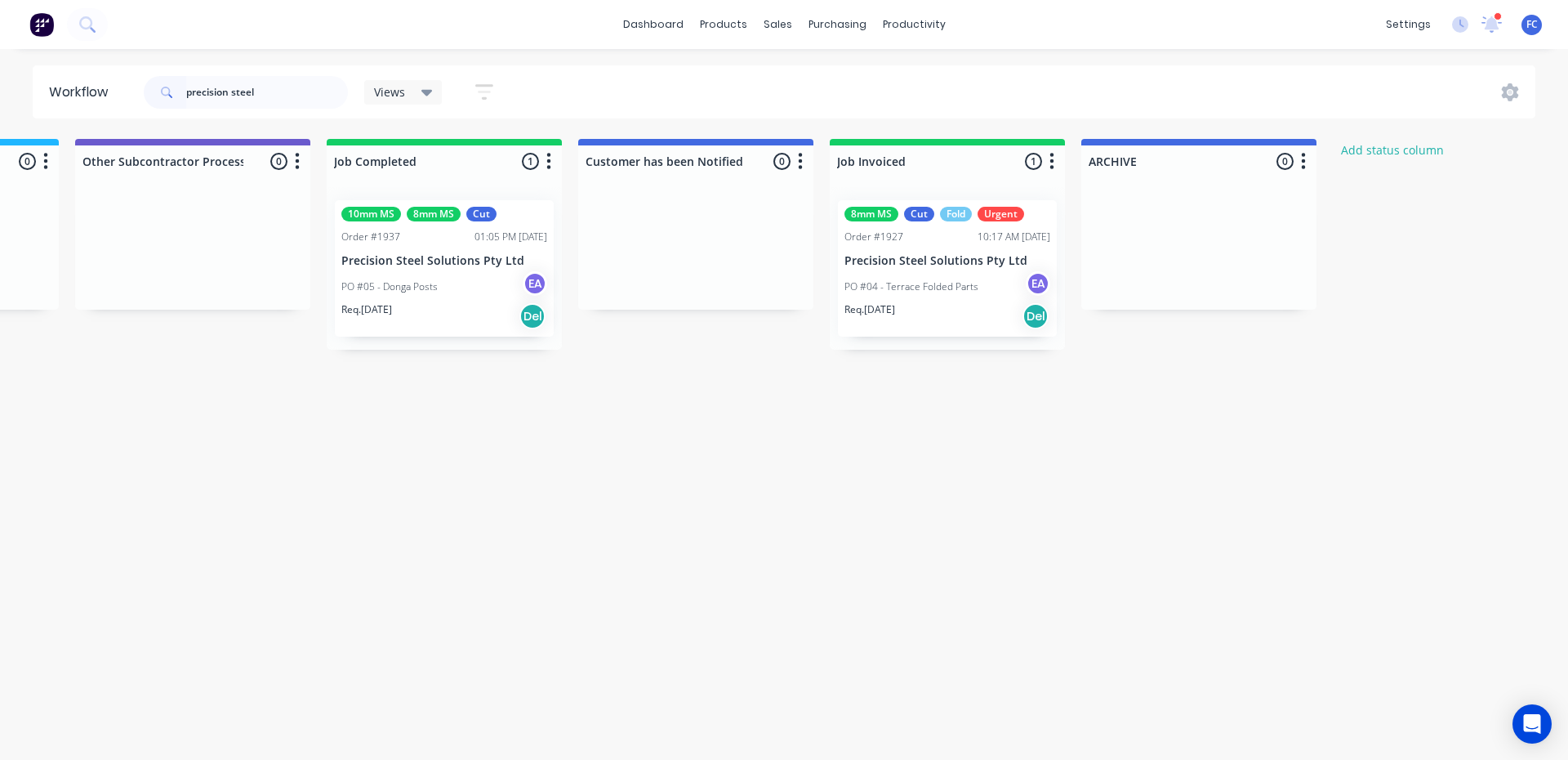 click on "8mm MS Cut Fold Urgent Order #1927 10:17 AM 07/07/25 Precision Steel Solutions Pty Ltd PO #04 - Terrace Folded Parts EA Req. 04/07/25 Del" at bounding box center (947, 268) 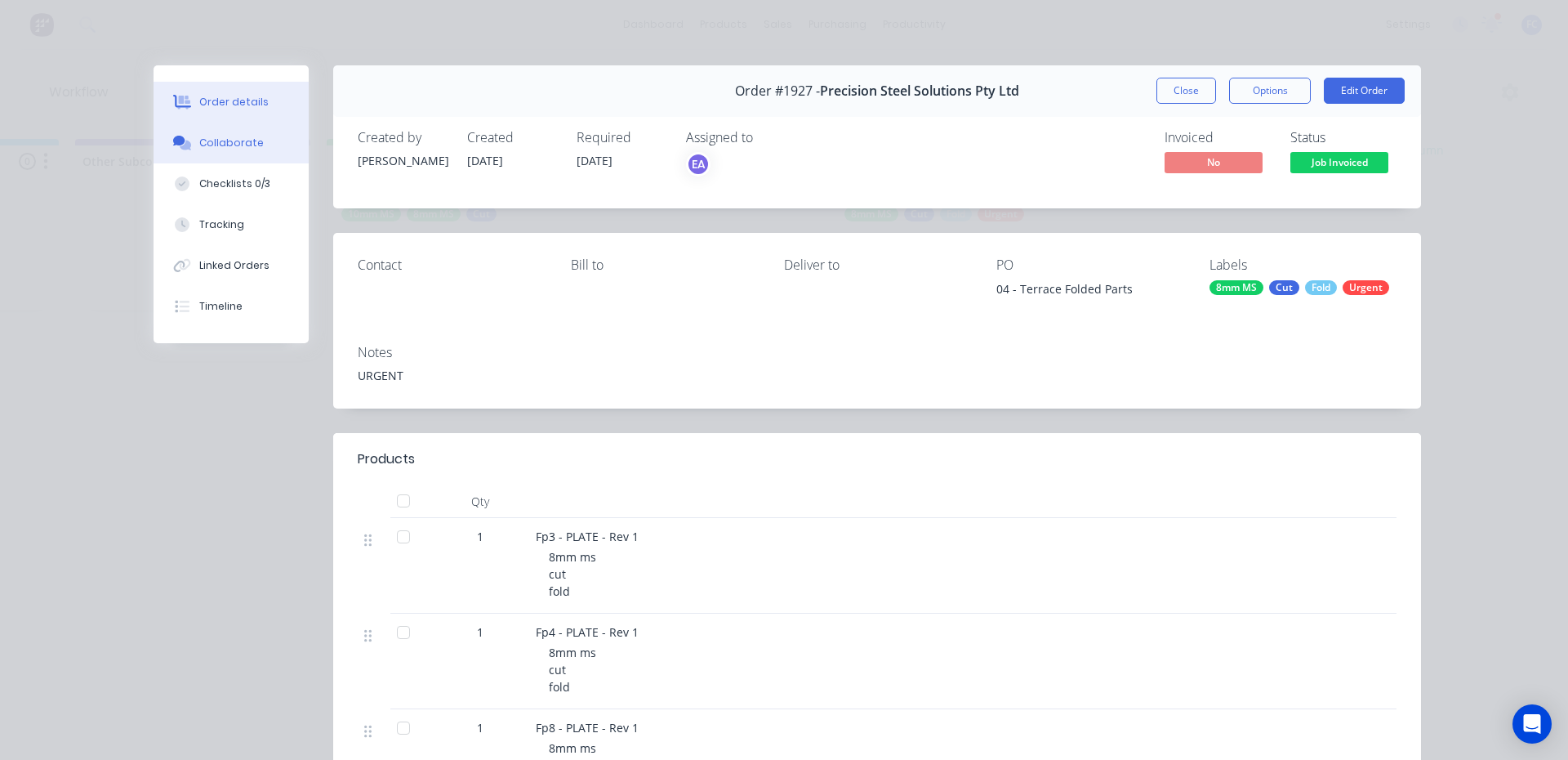 click on "Collaborate" at bounding box center [231, 143] 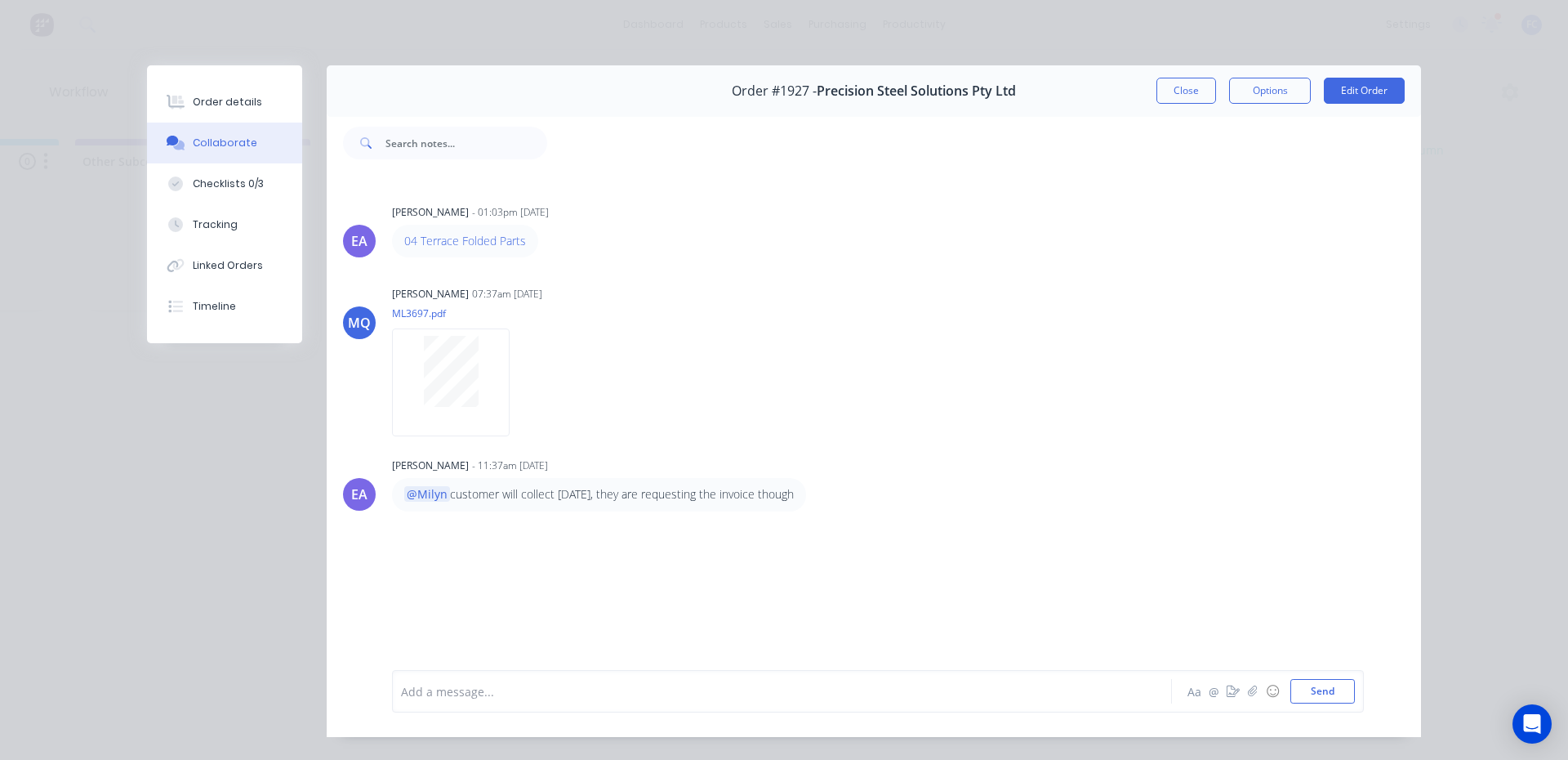 scroll, scrollTop: 41, scrollLeft: 0, axis: vertical 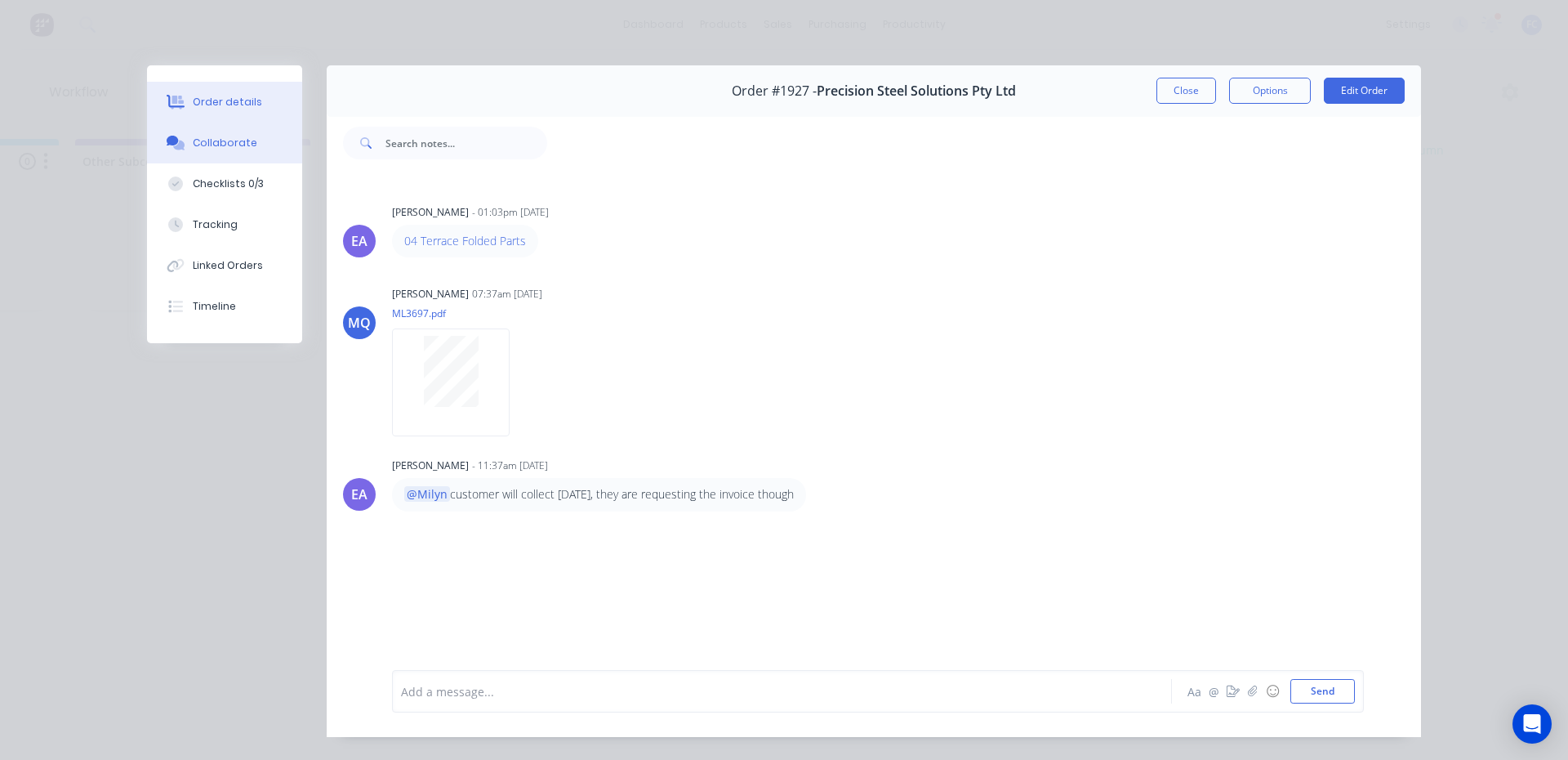 click on "Order details" at bounding box center (227, 102) 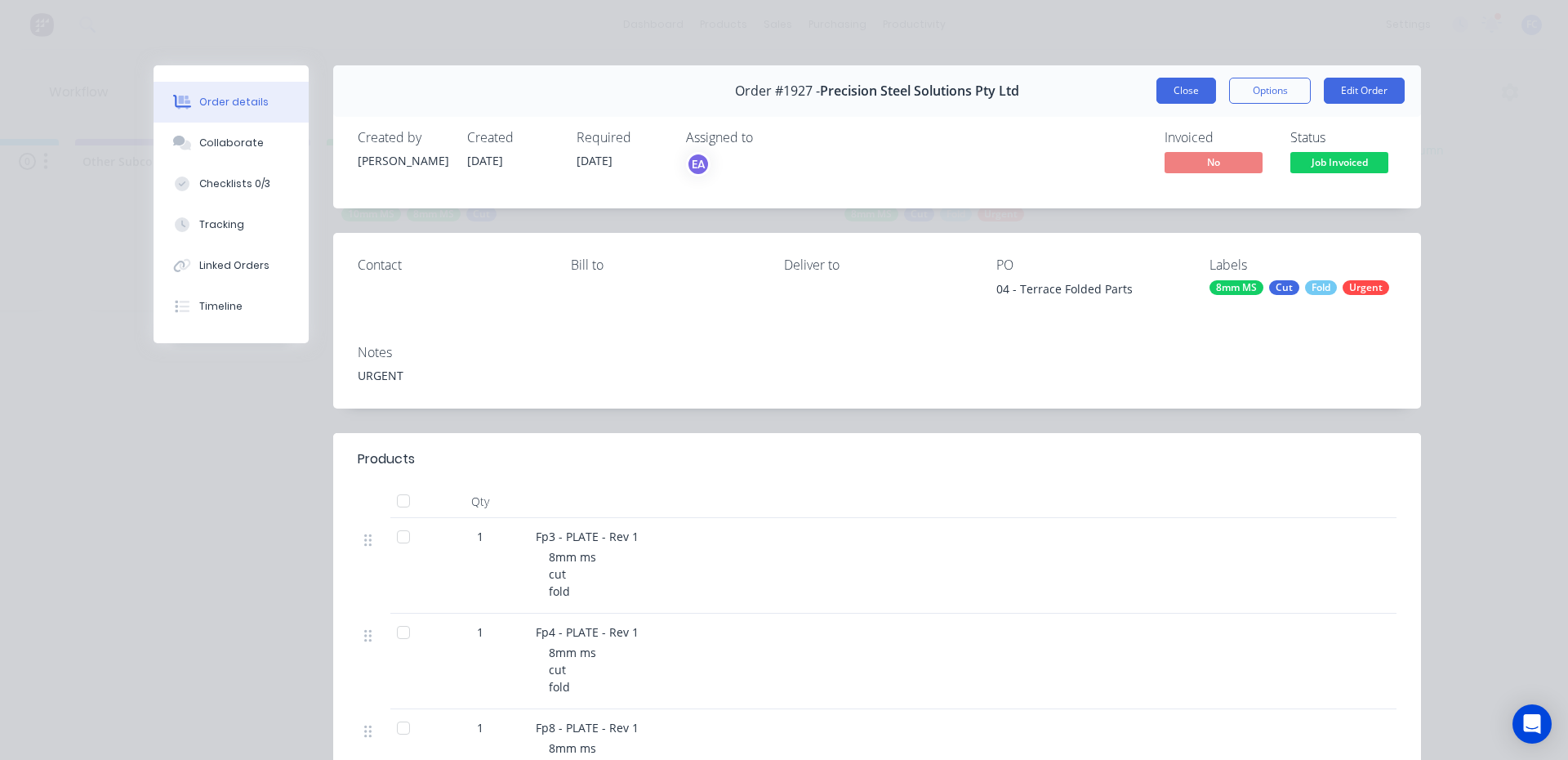 click on "Close" at bounding box center [1186, 91] 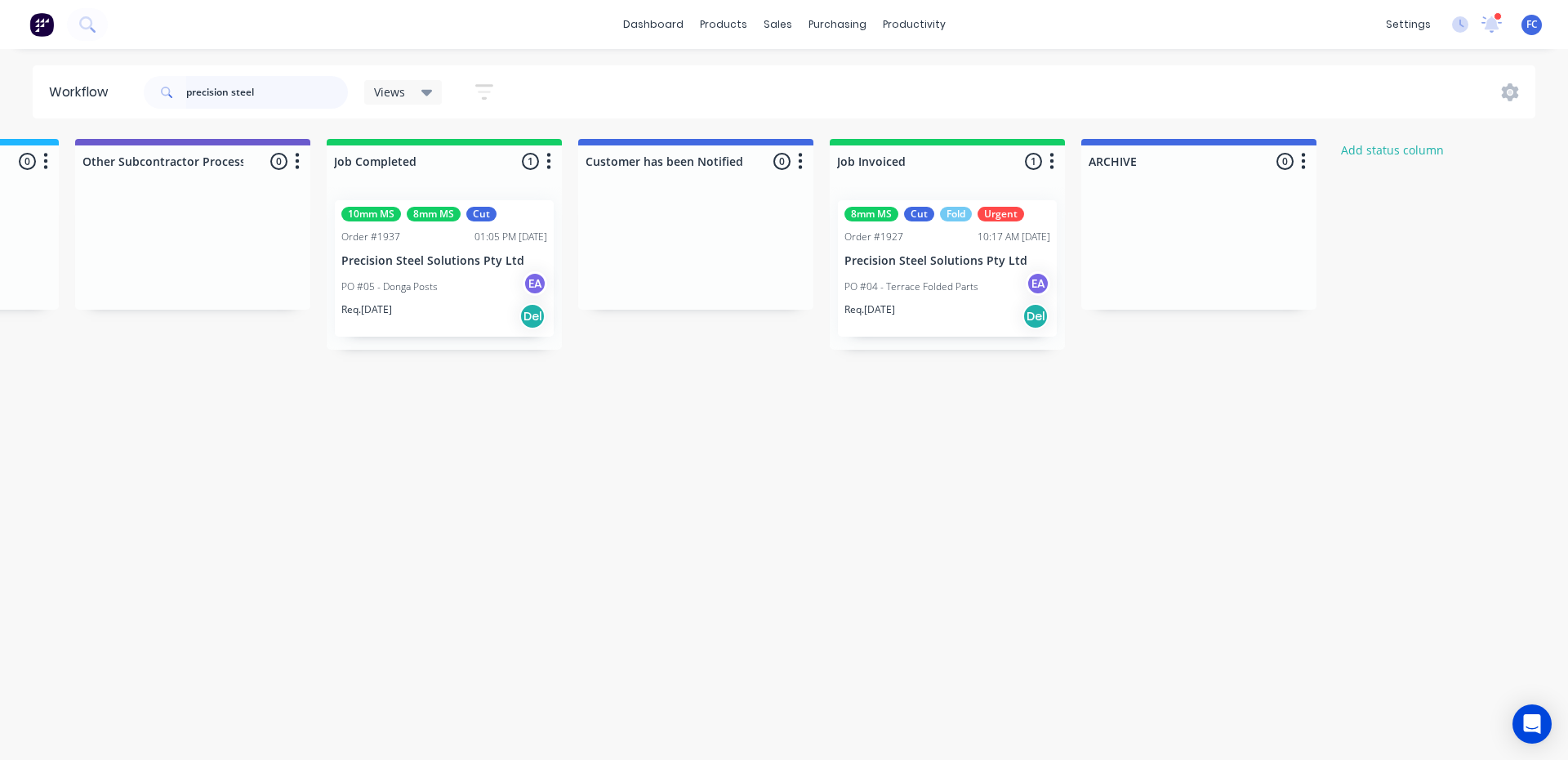drag, startPoint x: 274, startPoint y: 90, endPoint x: 504, endPoint y: 120, distance: 231.94827 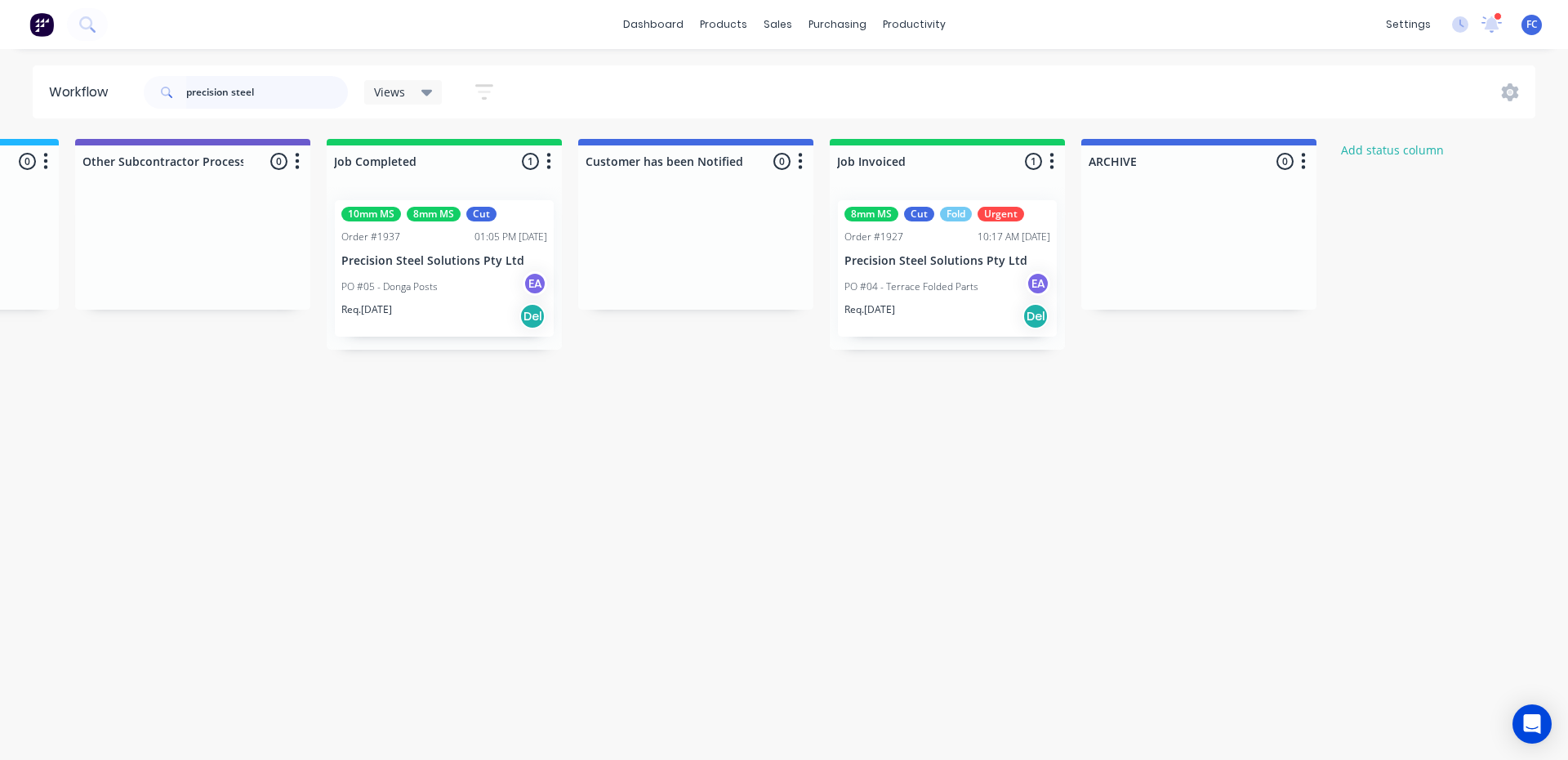 click on "precision steel" at bounding box center [267, 92] 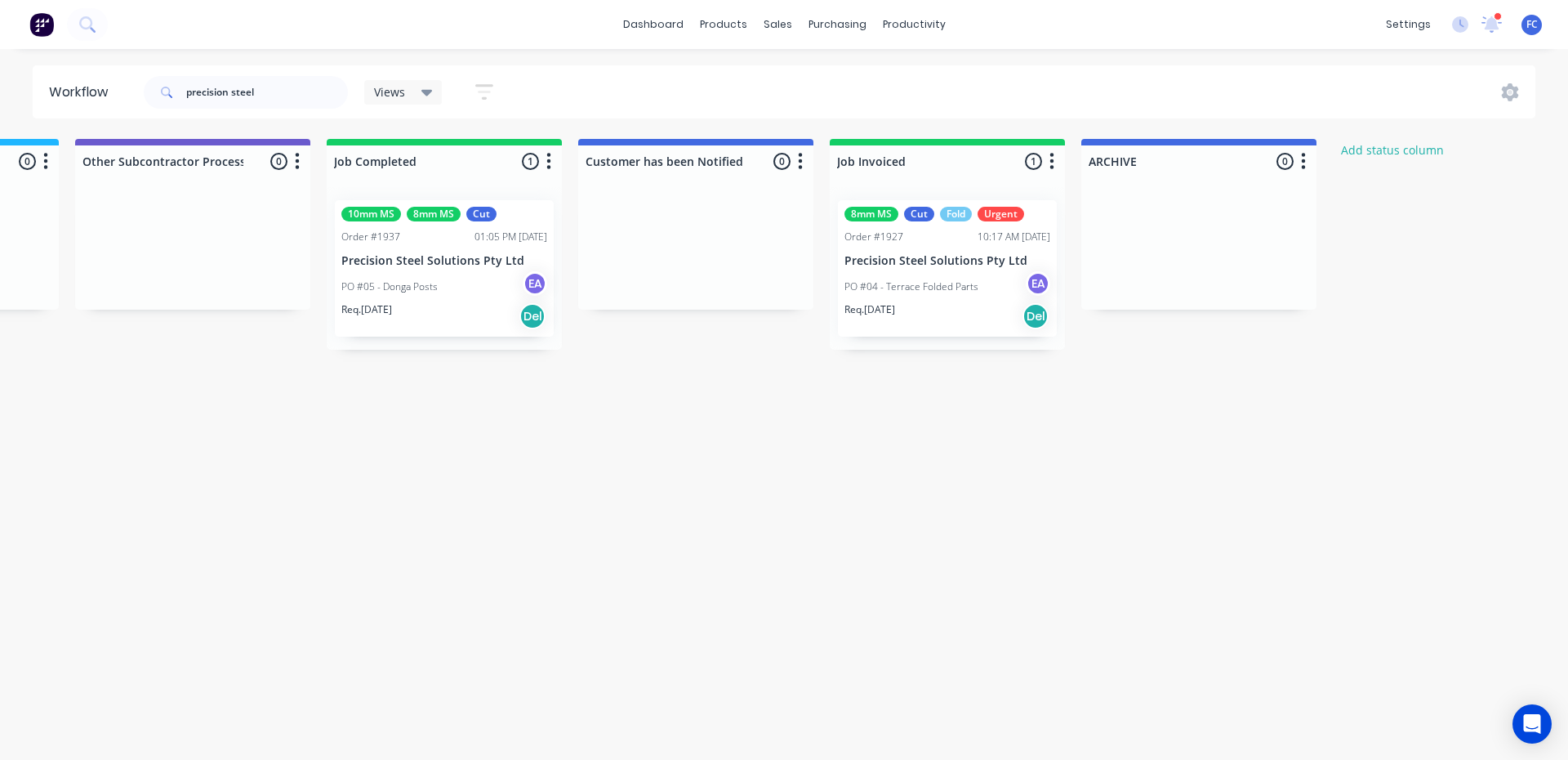 click on "Precision Steel Solutions Pty Ltd" at bounding box center (947, 261) 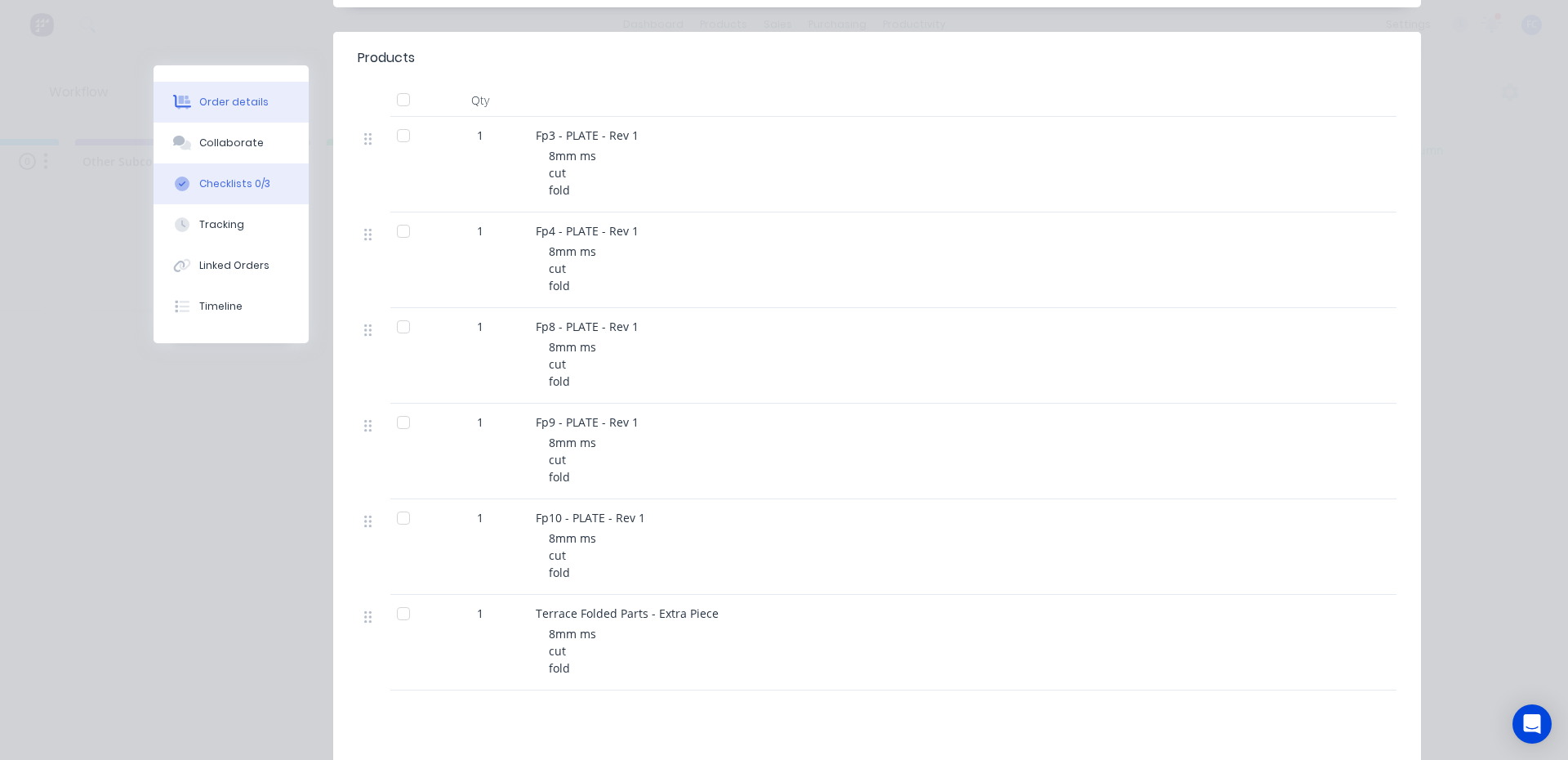 scroll, scrollTop: 347, scrollLeft: 0, axis: vertical 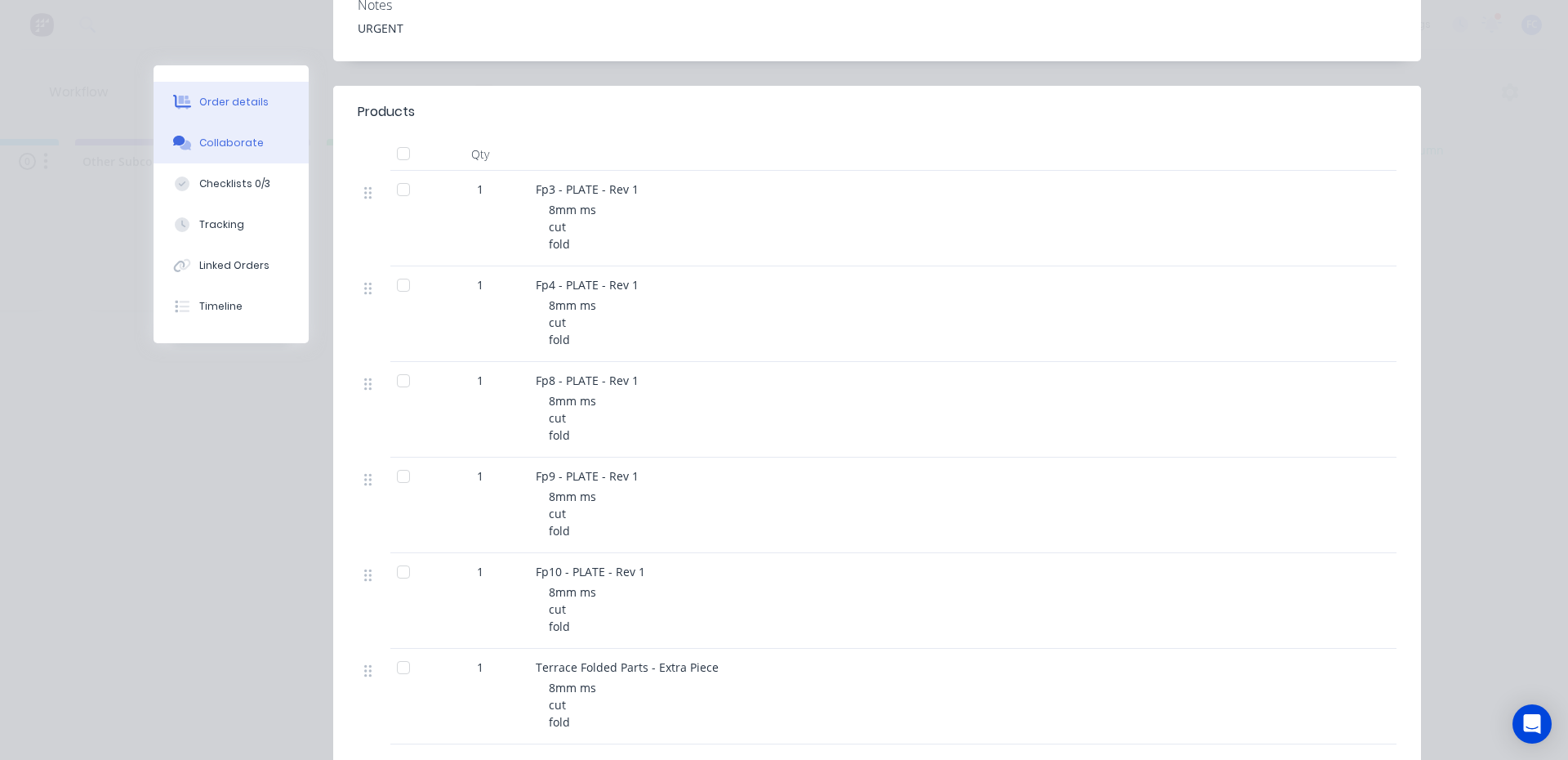 click on "Collaborate" at bounding box center [231, 143] 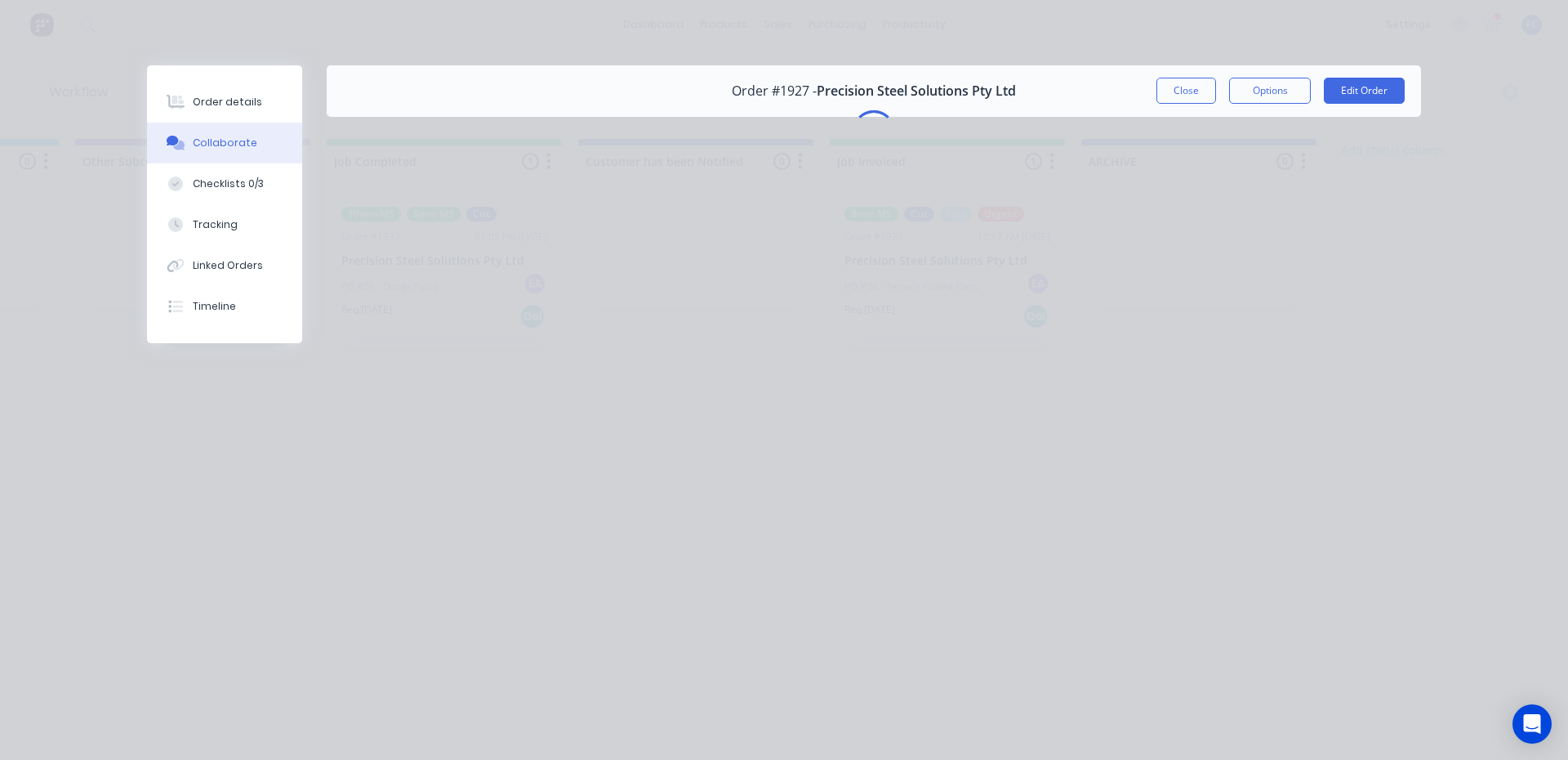 scroll, scrollTop: 0, scrollLeft: 0, axis: both 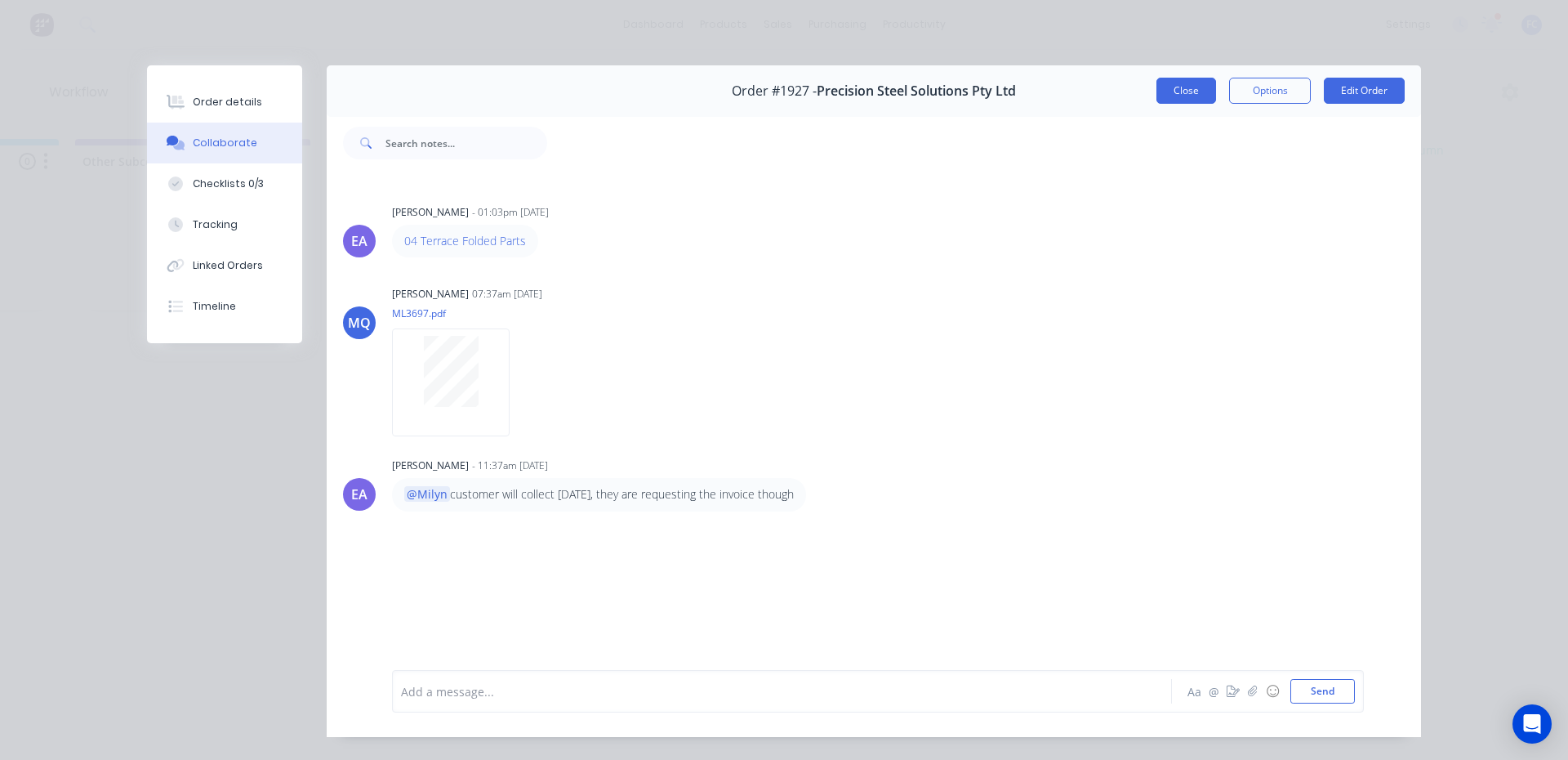 click on "Close" at bounding box center (1186, 91) 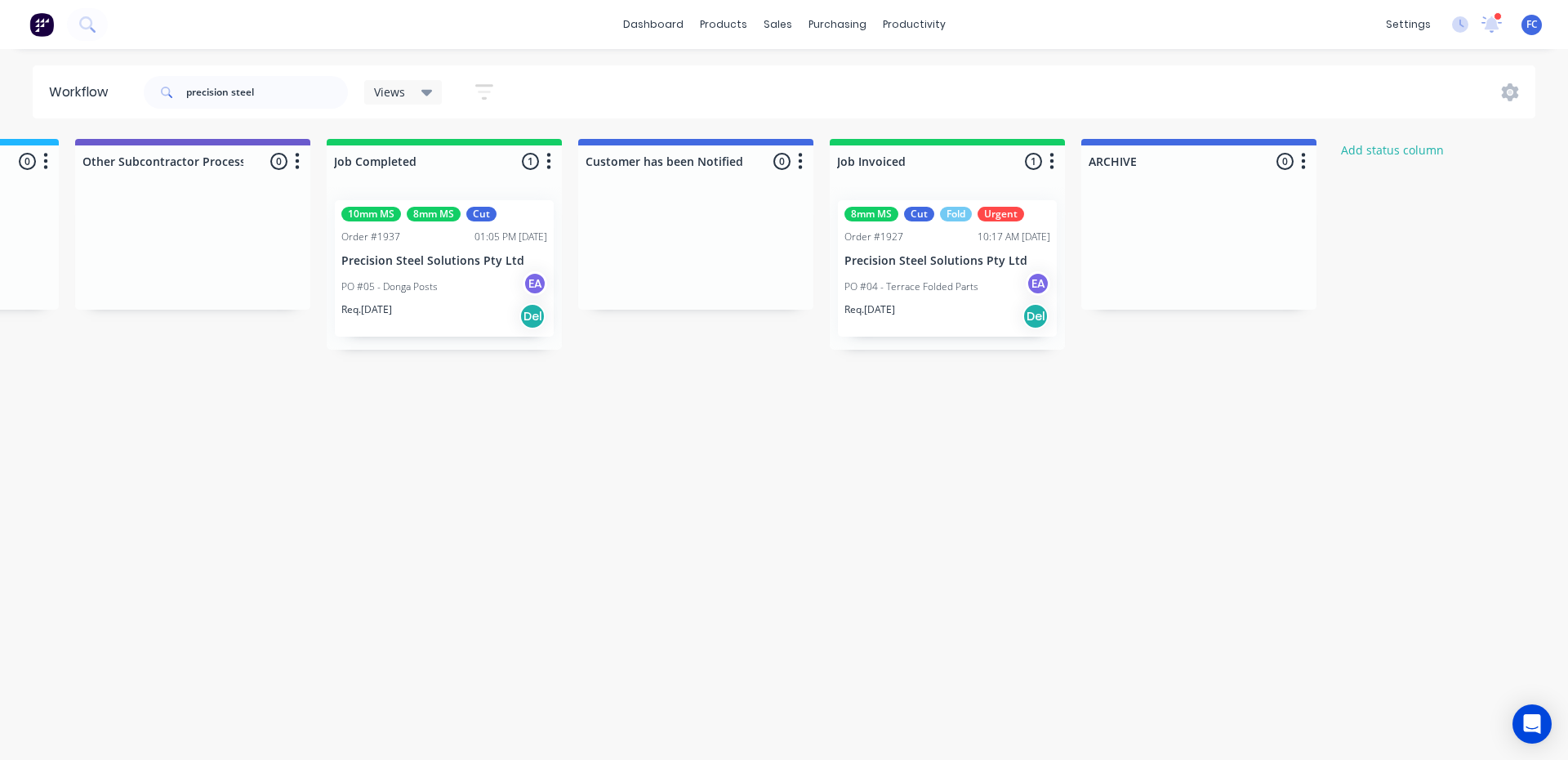 click on "10mm MS 8mm MS Cut Order #1937 01:05 PM 11/07/25 Precision Steel Solutions Pty Ltd PO #05 - Donga Posts
EA Req. 15/07/25 Del" at bounding box center [444, 268] 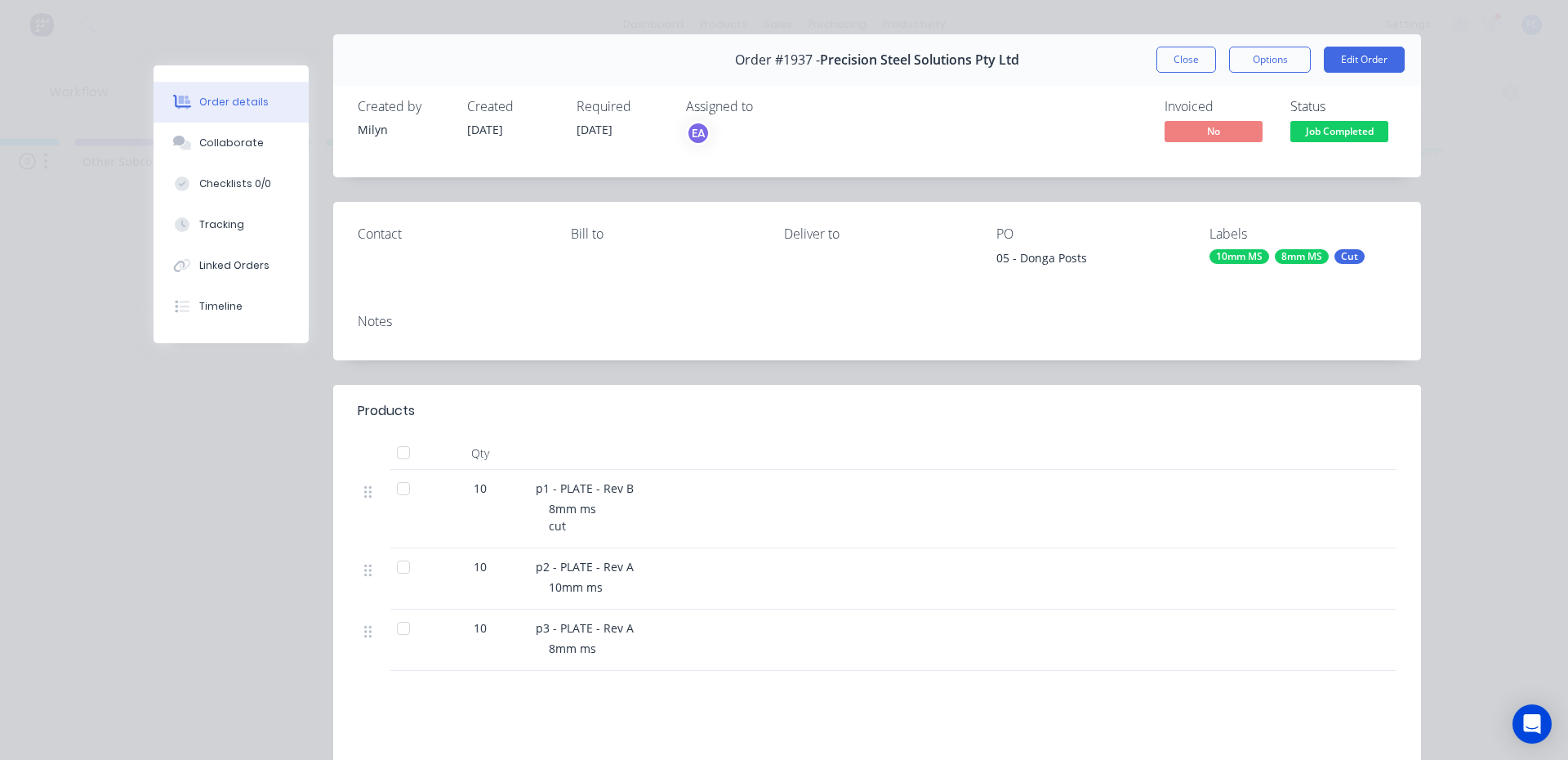 scroll, scrollTop: 82, scrollLeft: 0, axis: vertical 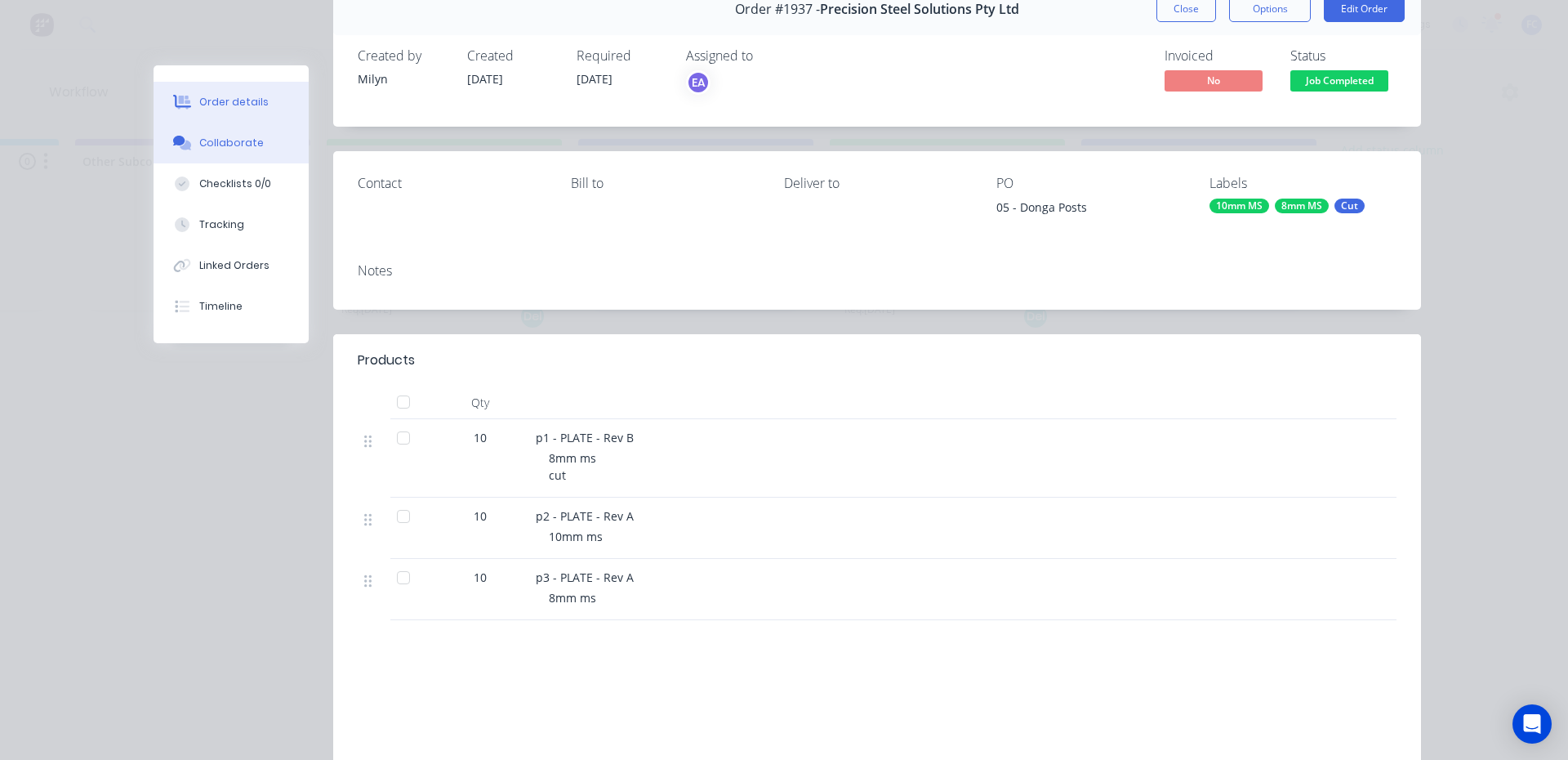 click on "Collaborate" at bounding box center [231, 143] 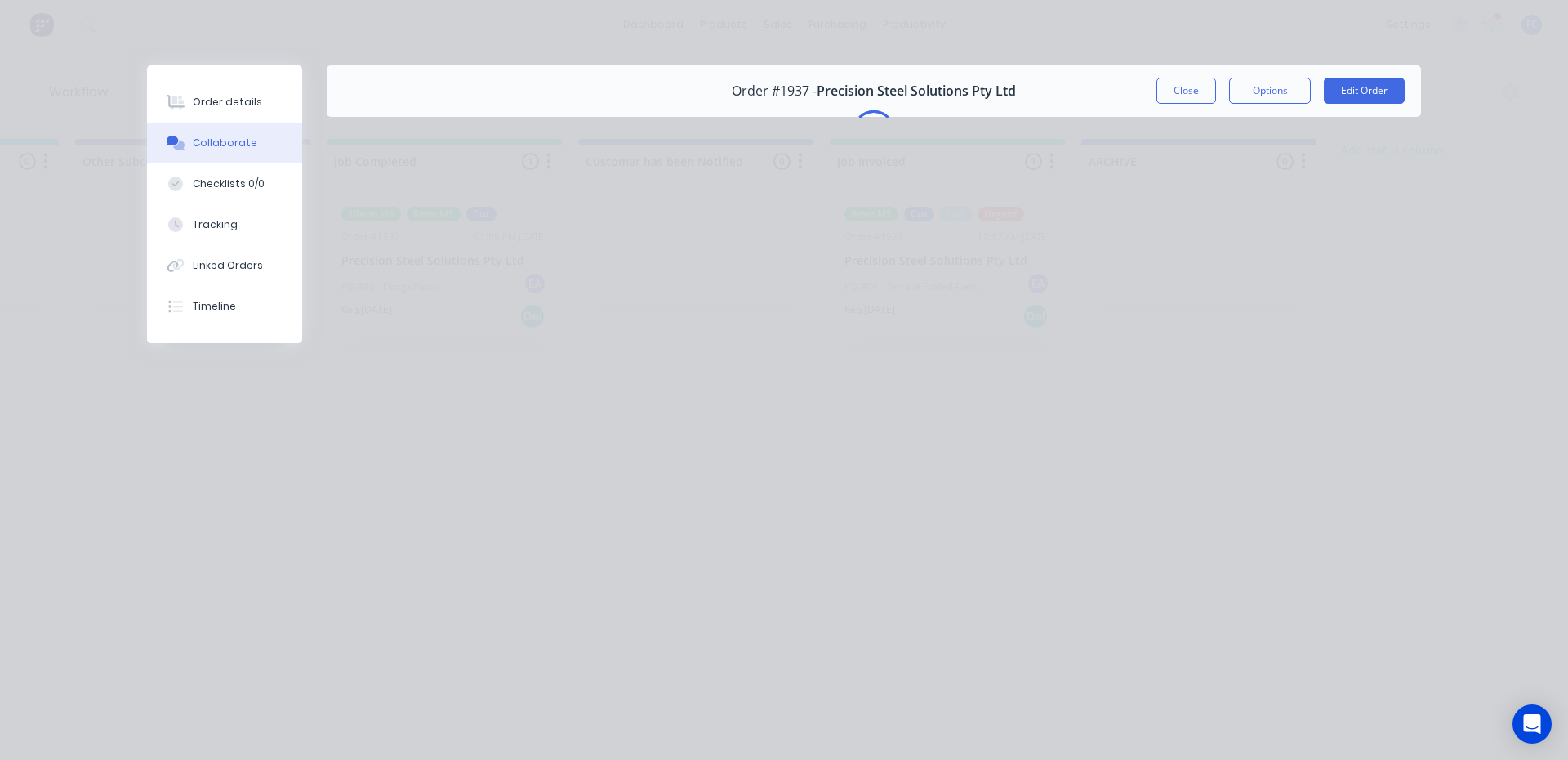 scroll, scrollTop: 0, scrollLeft: 0, axis: both 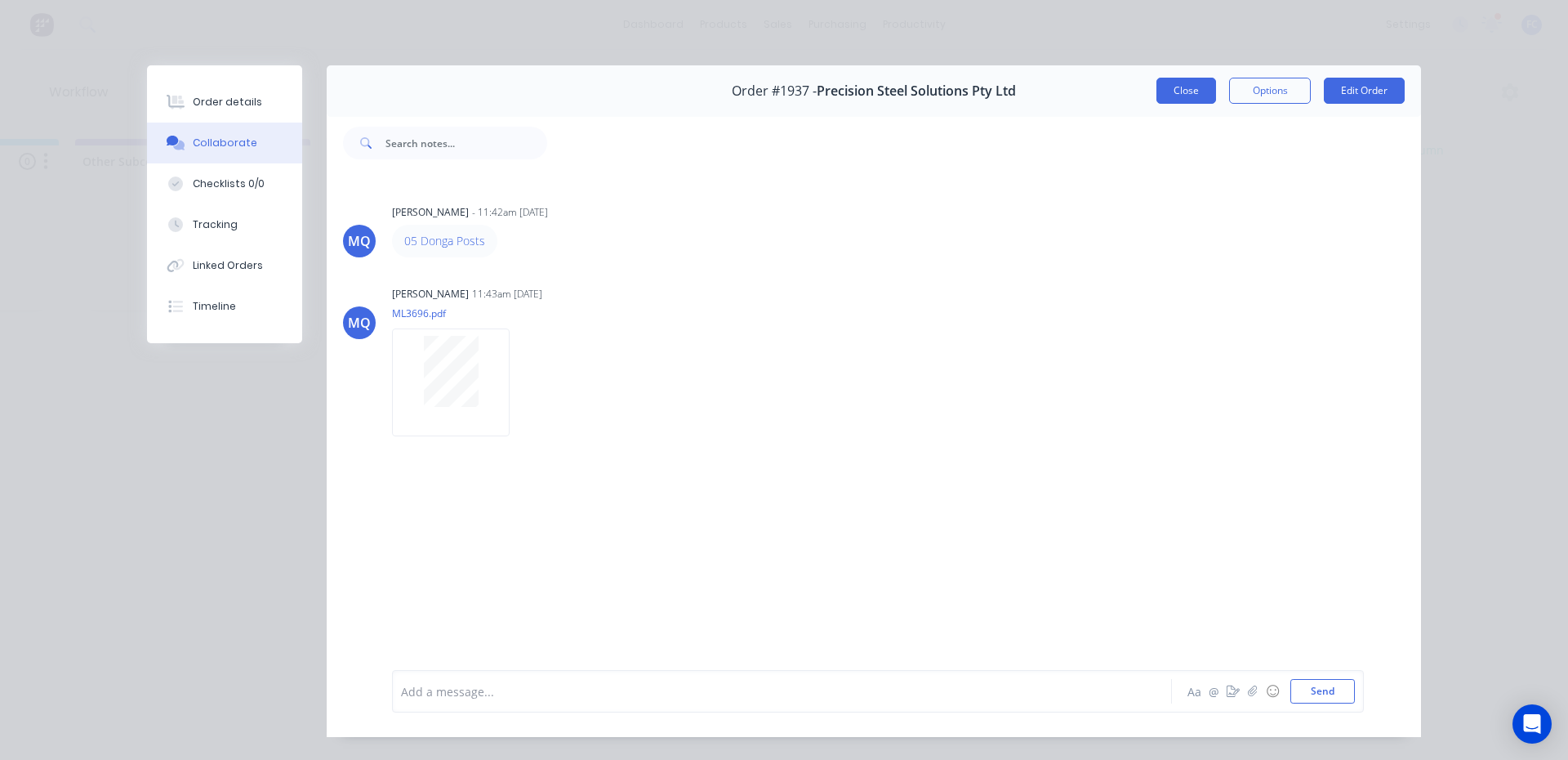 click on "Close" at bounding box center [1186, 91] 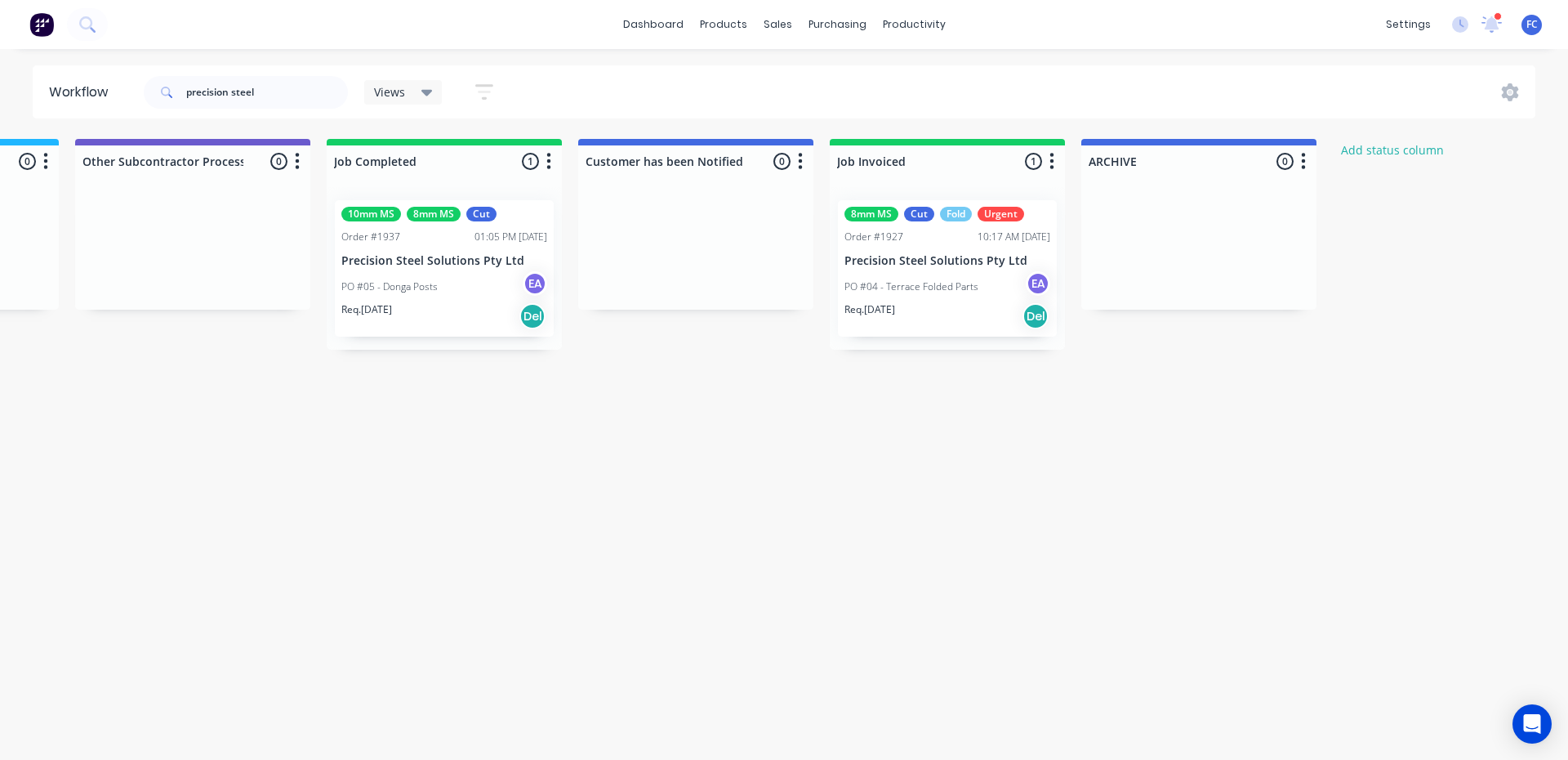 click on "Precision Steel Solutions Pty Ltd" at bounding box center [947, 261] 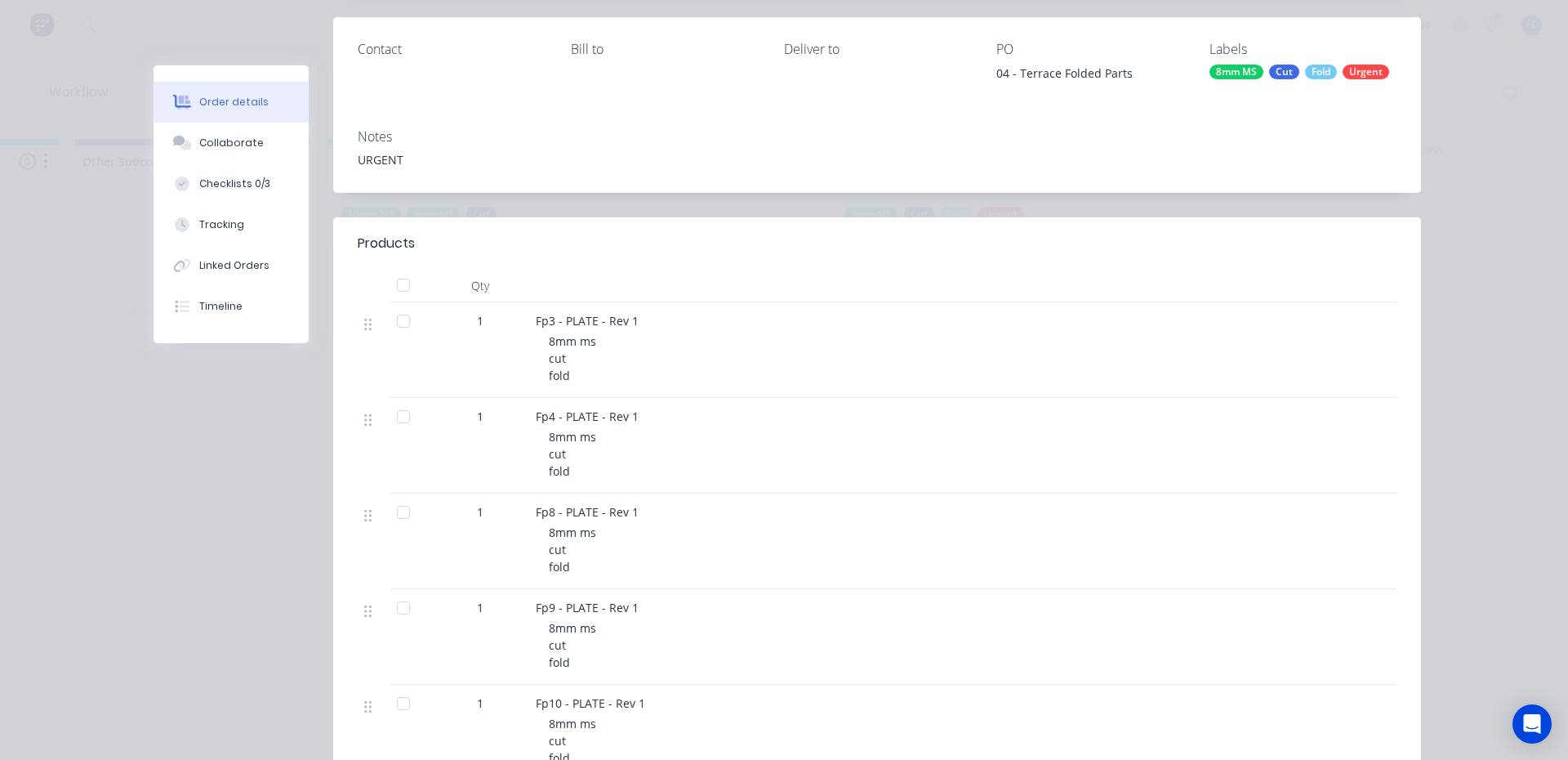 scroll, scrollTop: 163, scrollLeft: 0, axis: vertical 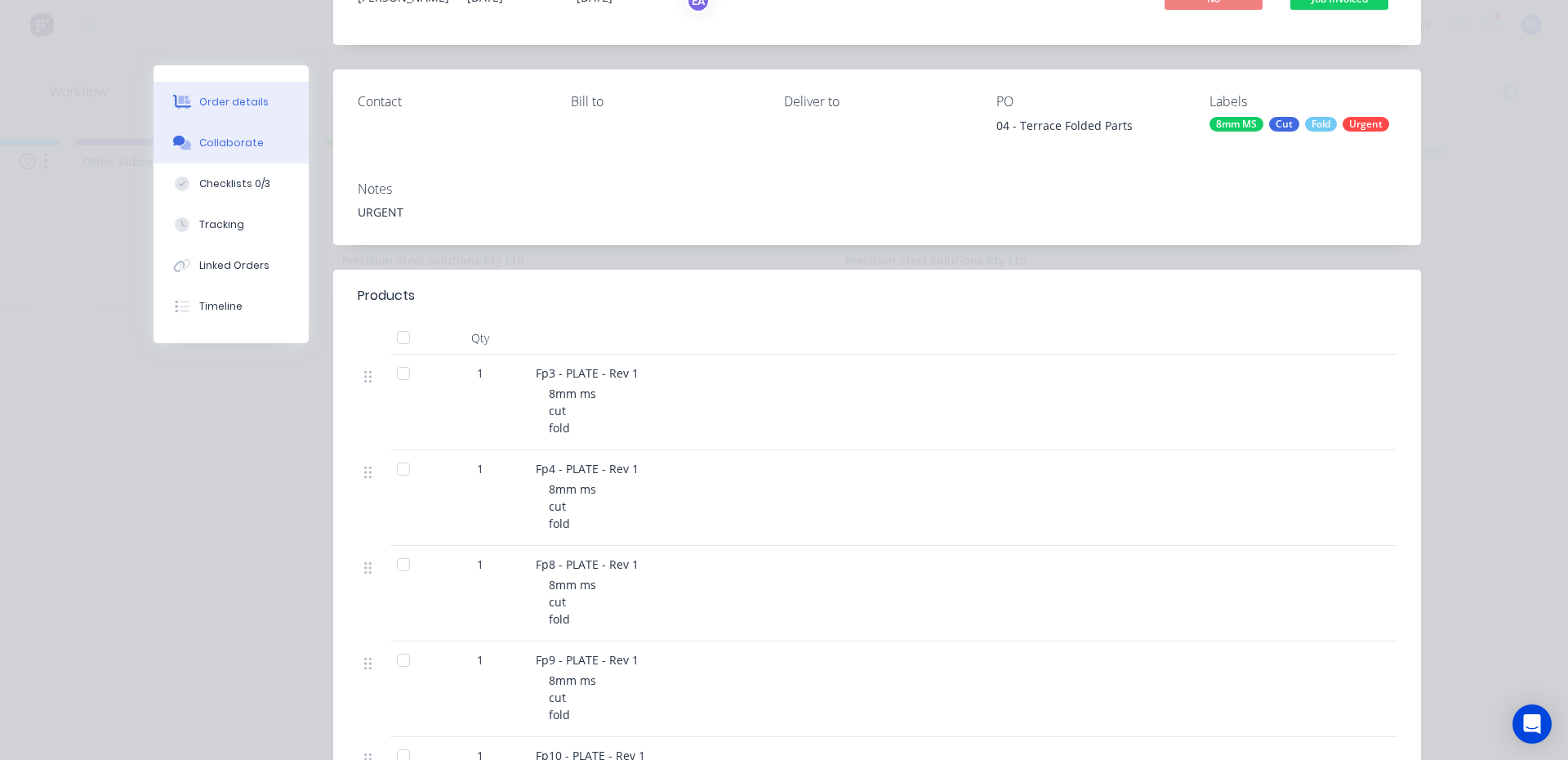 click on "Collaborate" at bounding box center (231, 143) 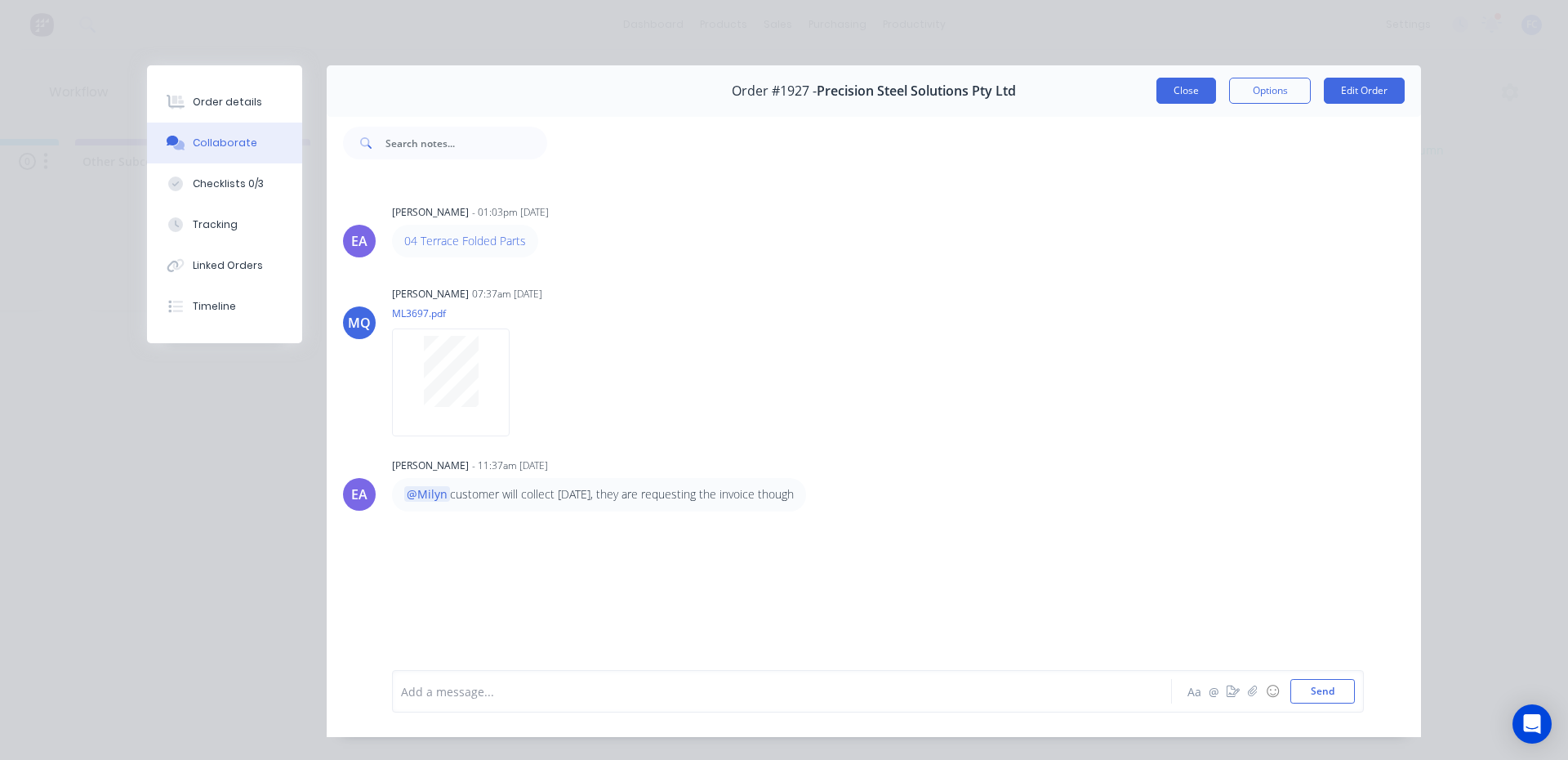click on "Close" at bounding box center [1186, 91] 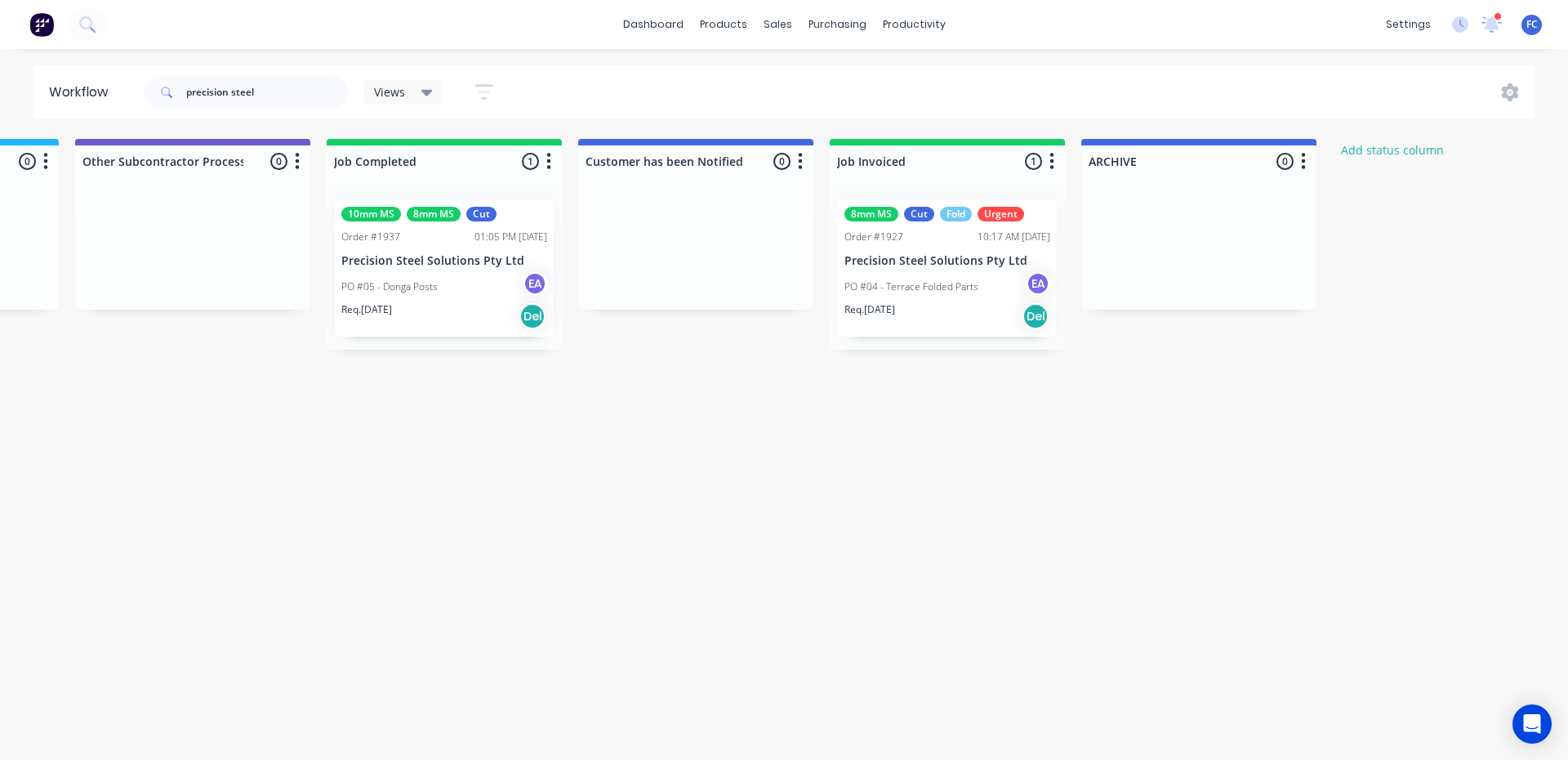 click on "10mm MS 8mm MS Cut Order #1937 01:05 PM 11/07/25 Precision Steel Solutions Pty Ltd PO #05 - Donga Posts
EA Req. 15/07/25 Del" at bounding box center [444, 268] 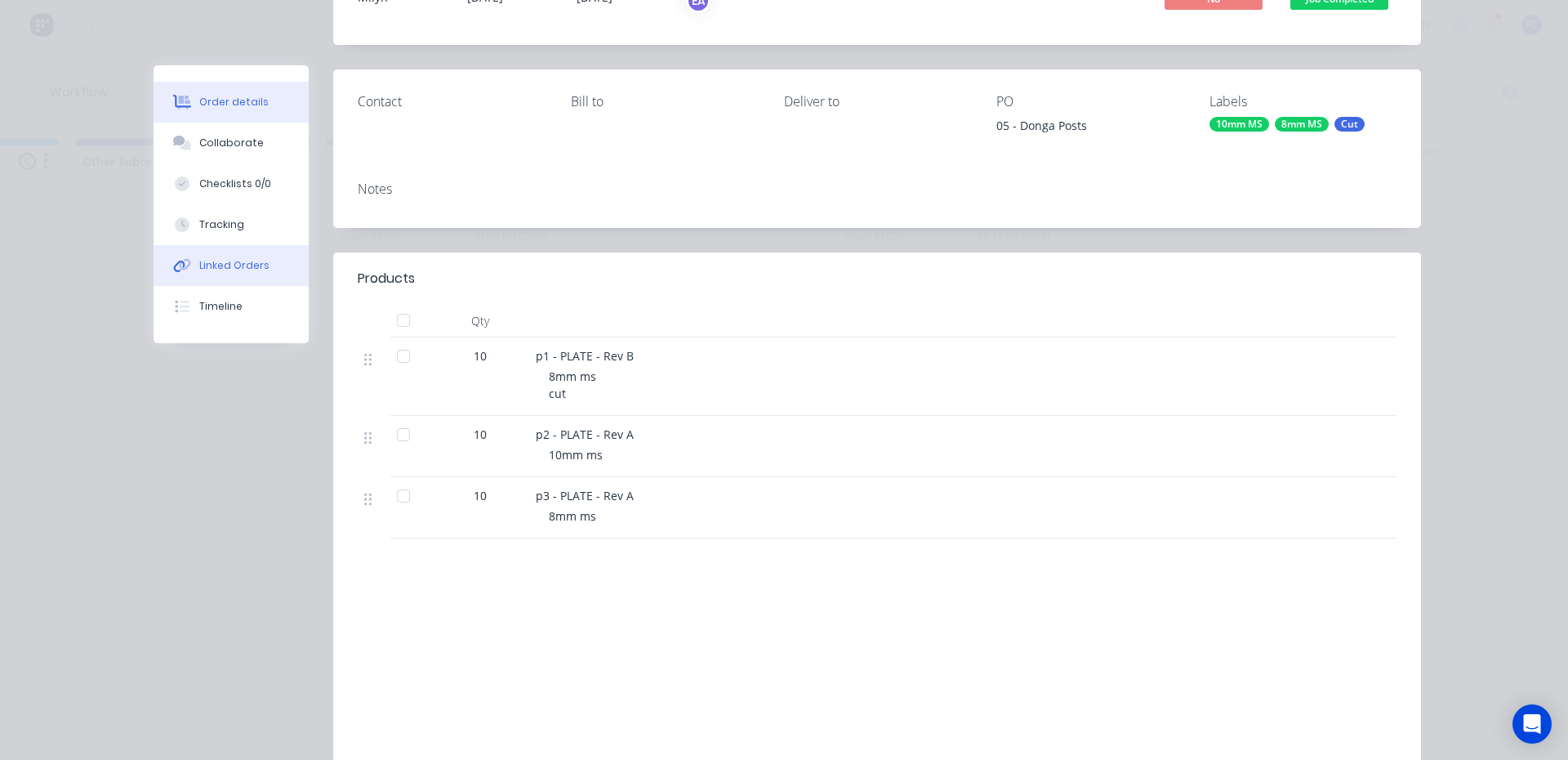 scroll, scrollTop: 0, scrollLeft: 0, axis: both 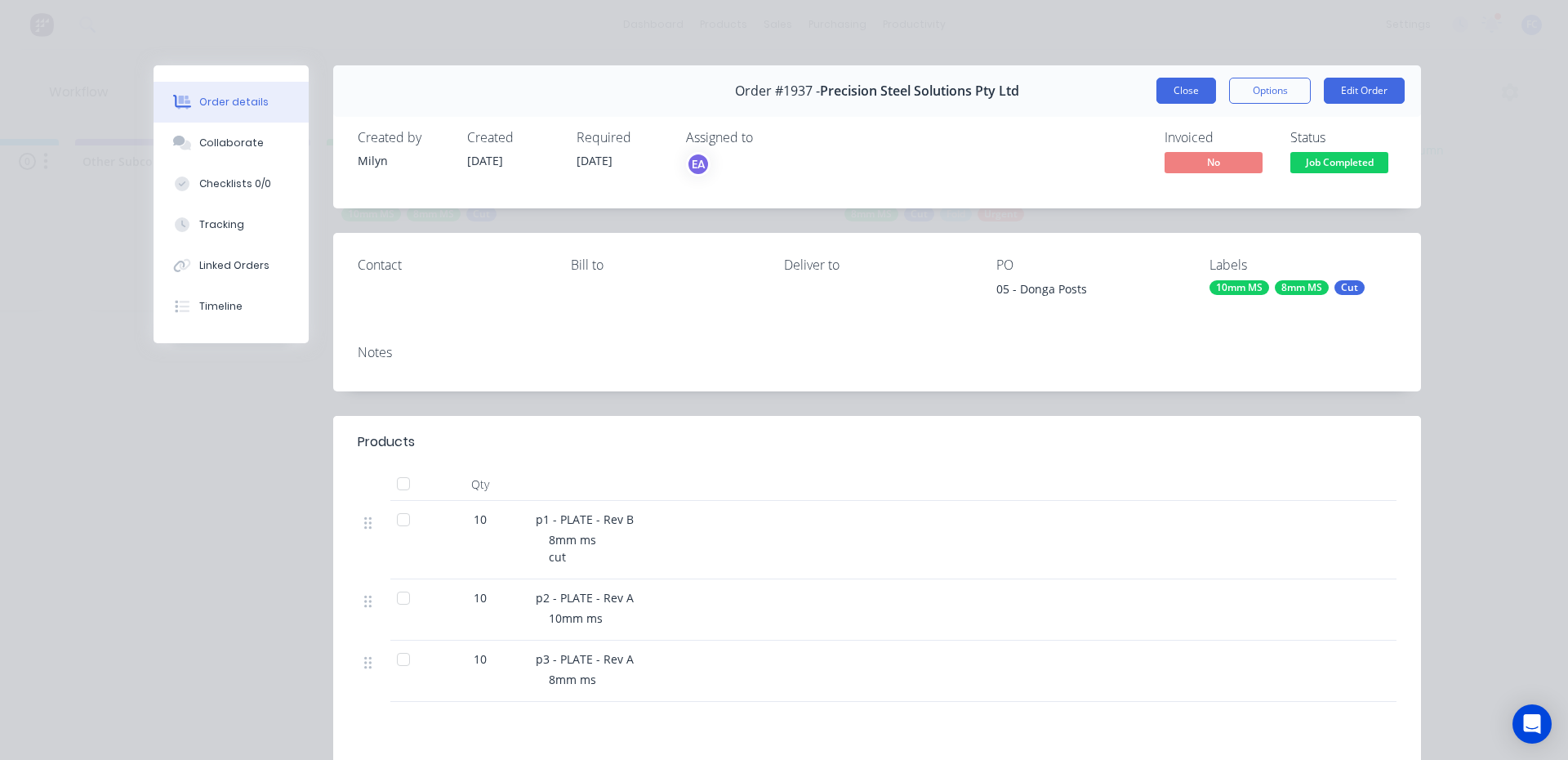 click on "Close" at bounding box center (1186, 91) 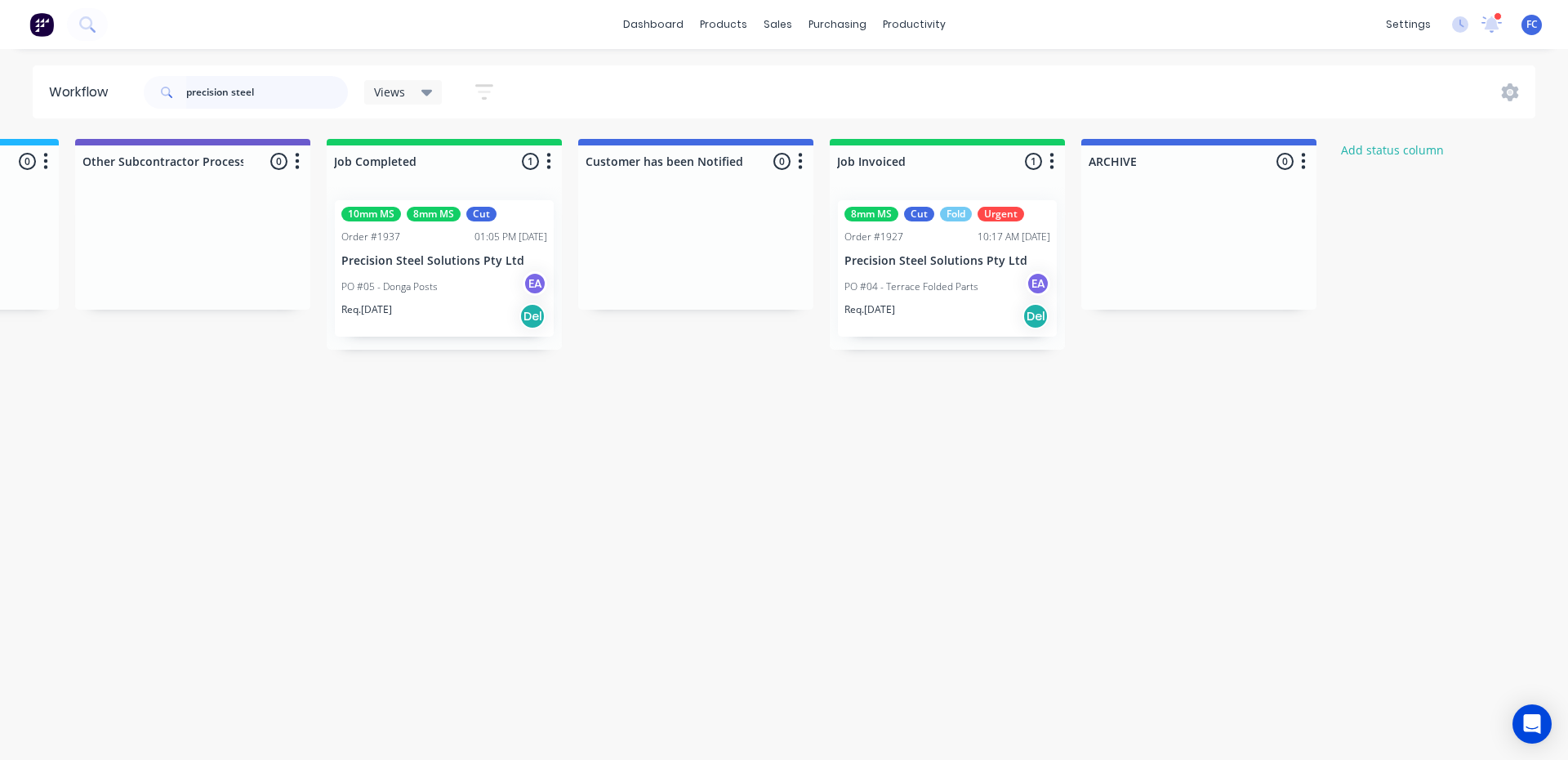 click on "precision steel" at bounding box center [267, 92] 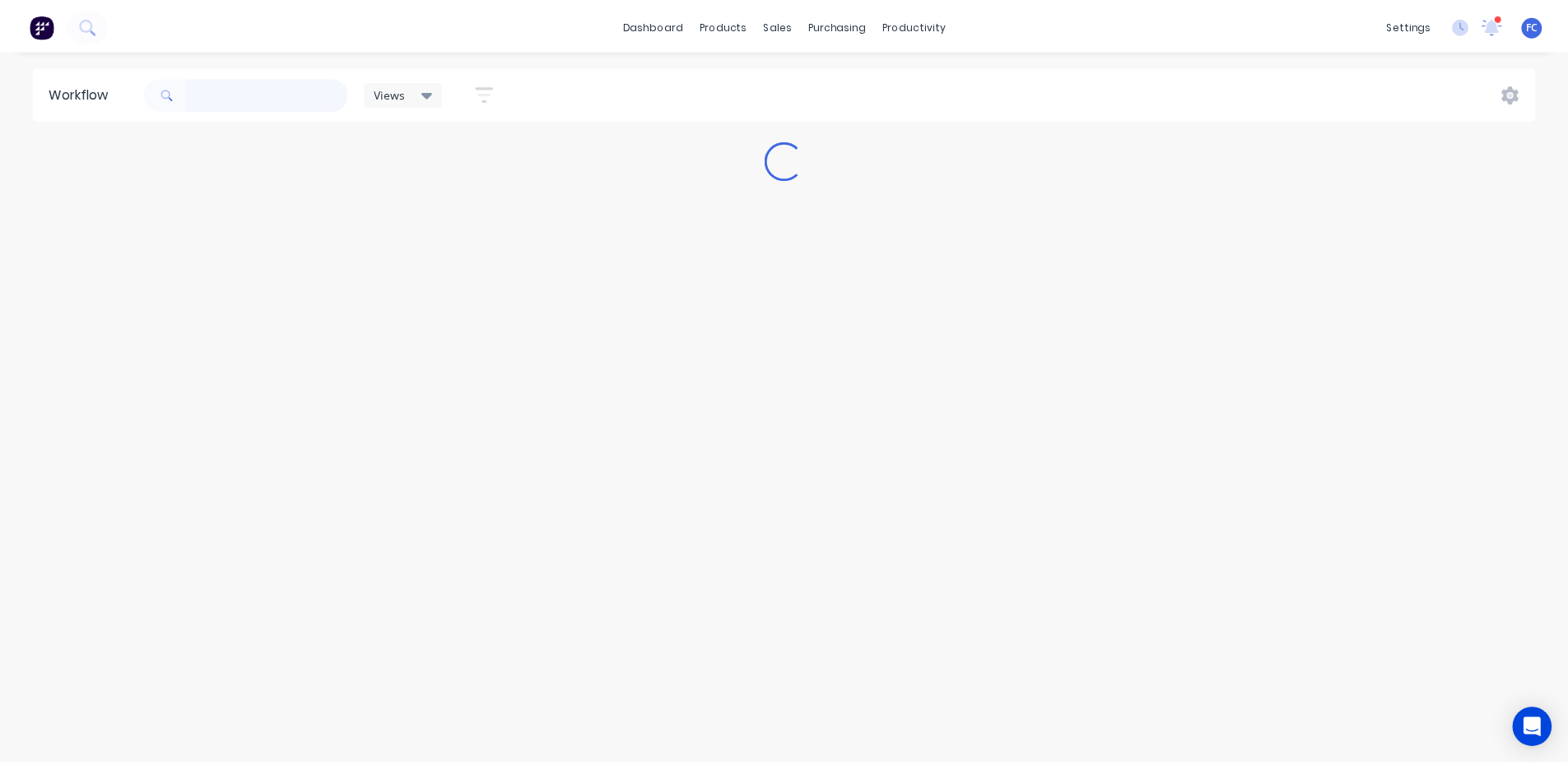 scroll, scrollTop: 0, scrollLeft: 0, axis: both 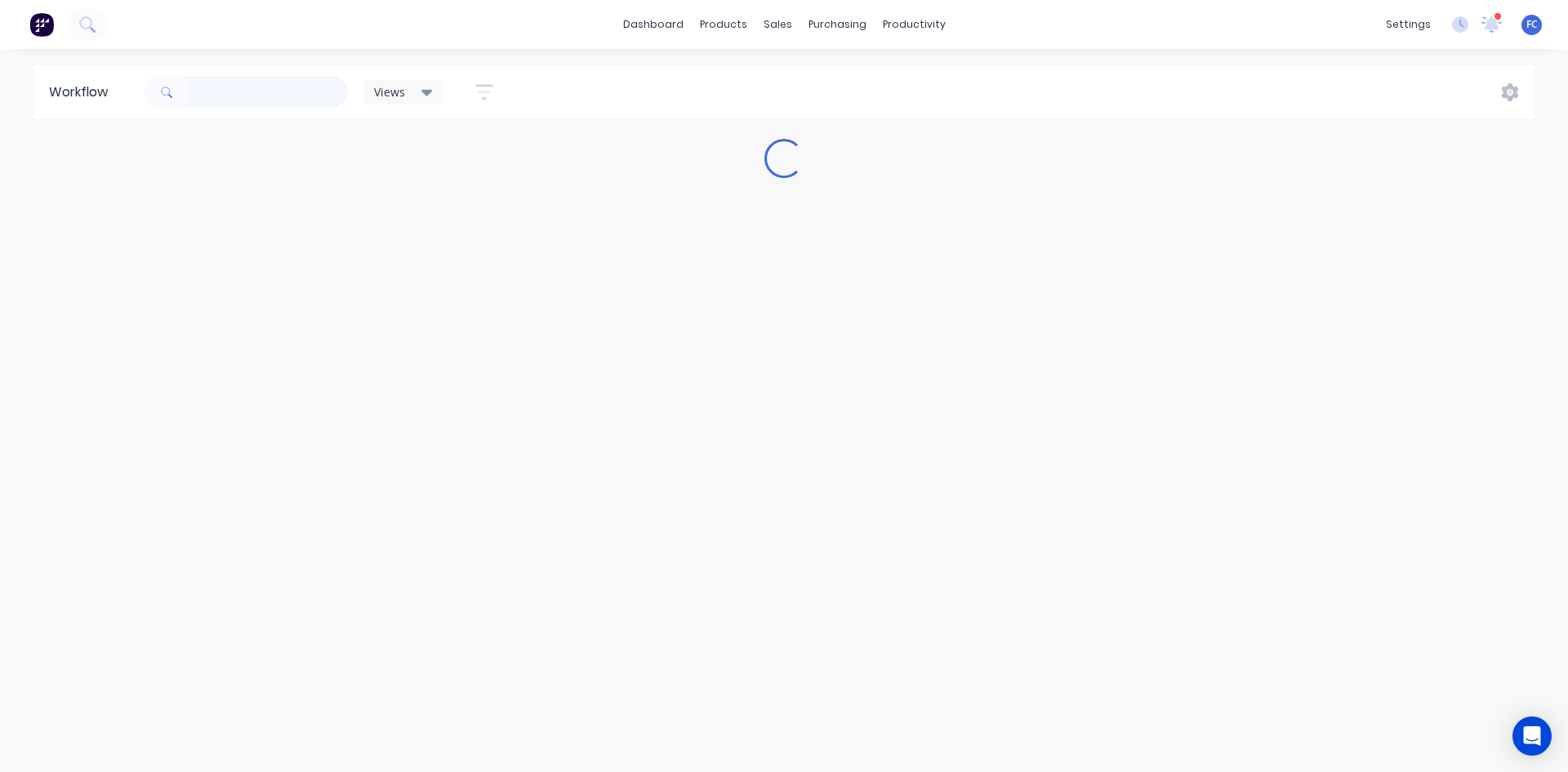 type 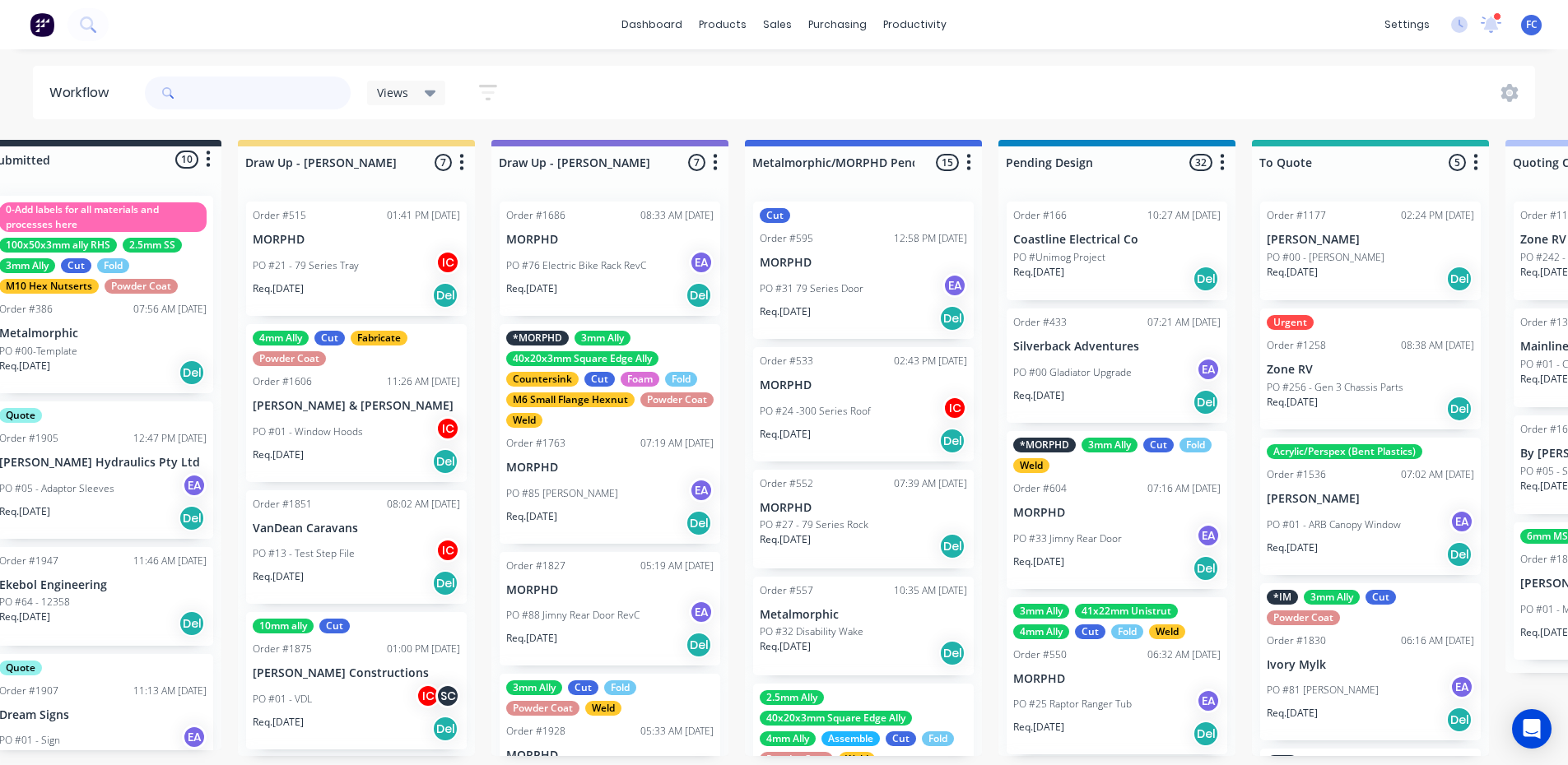 scroll, scrollTop: 0, scrollLeft: 0, axis: both 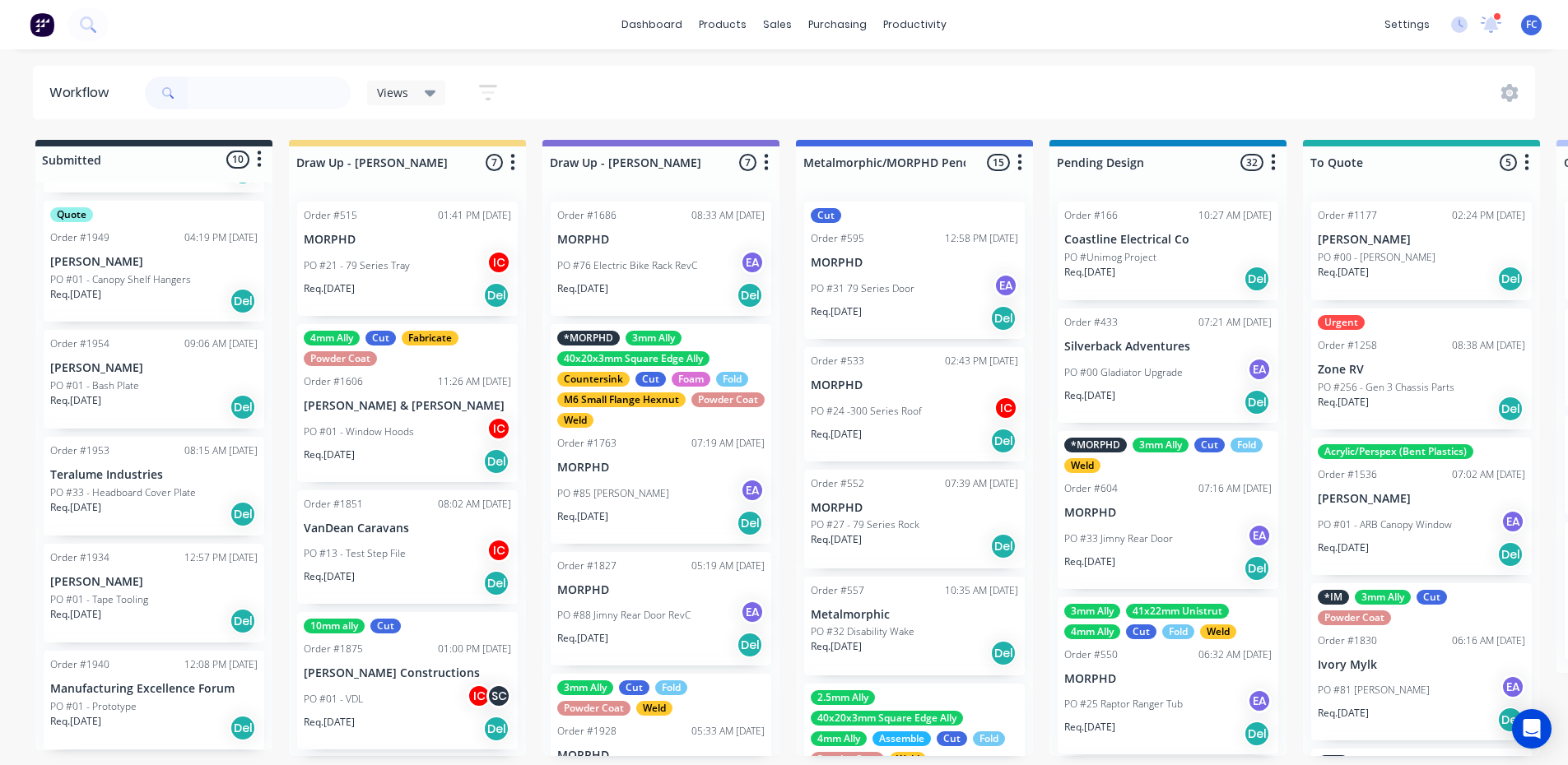 click on "Order #1940 12:08 PM 10/07/25 Manufacturing Excellence Forum PO #01 - Prototype Req. 01/08/25 Del" at bounding box center [154, 700] 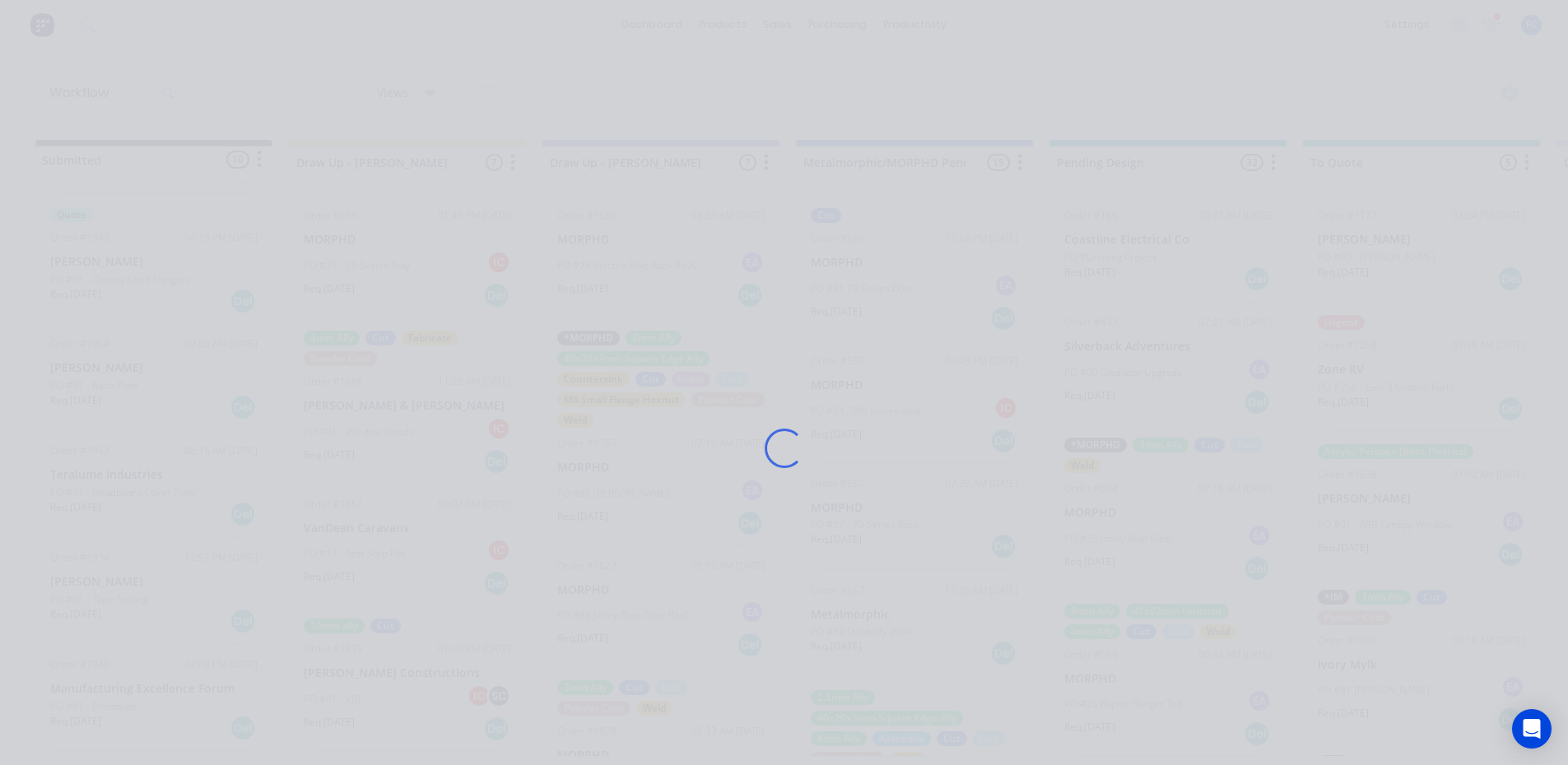 scroll, scrollTop: 0, scrollLeft: 0, axis: both 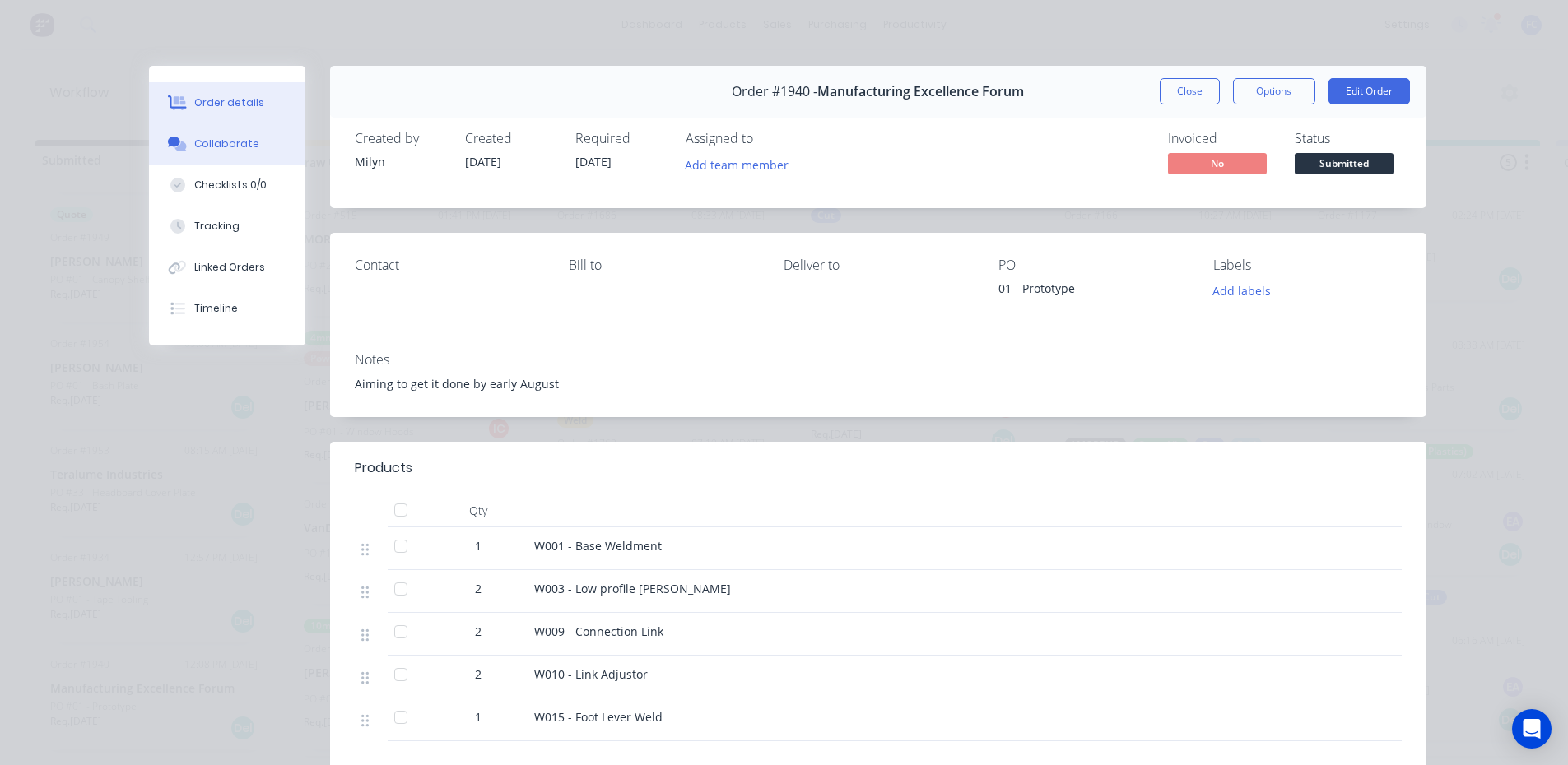 click on "Collaborate" at bounding box center (226, 144) 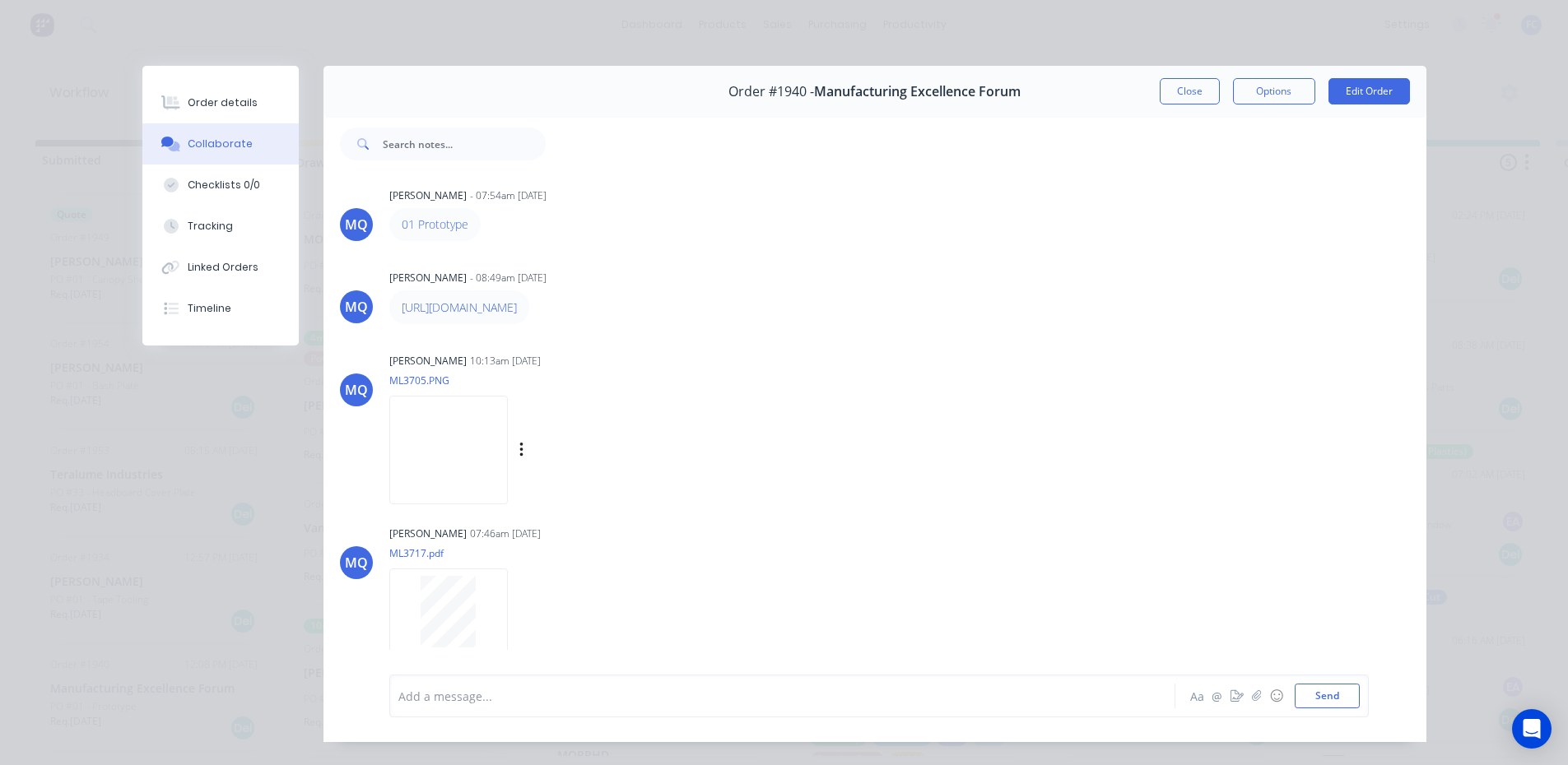scroll, scrollTop: 58, scrollLeft: 0, axis: vertical 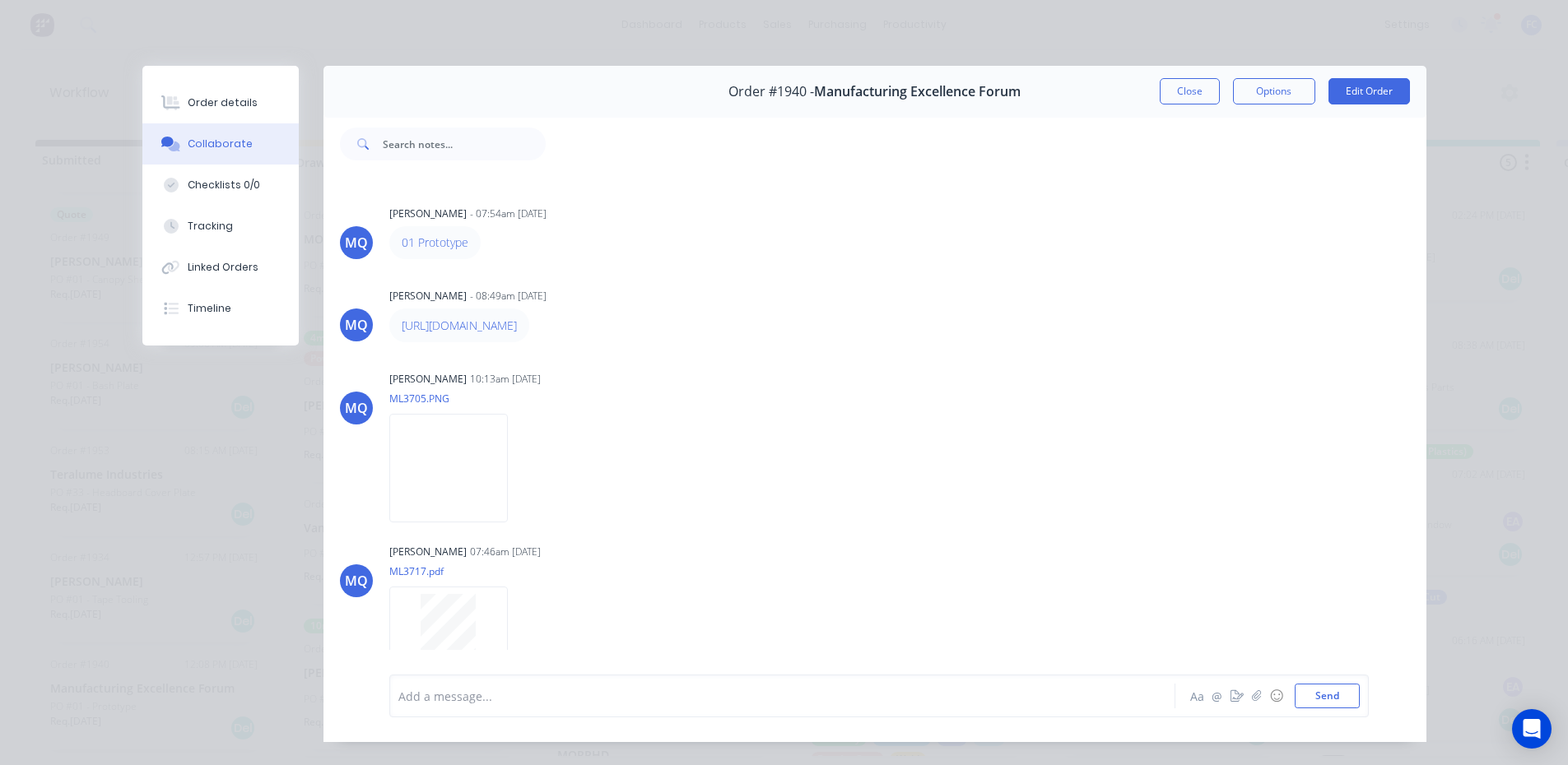 drag, startPoint x: 1162, startPoint y: 86, endPoint x: 713, endPoint y: 262, distance: 482.2624 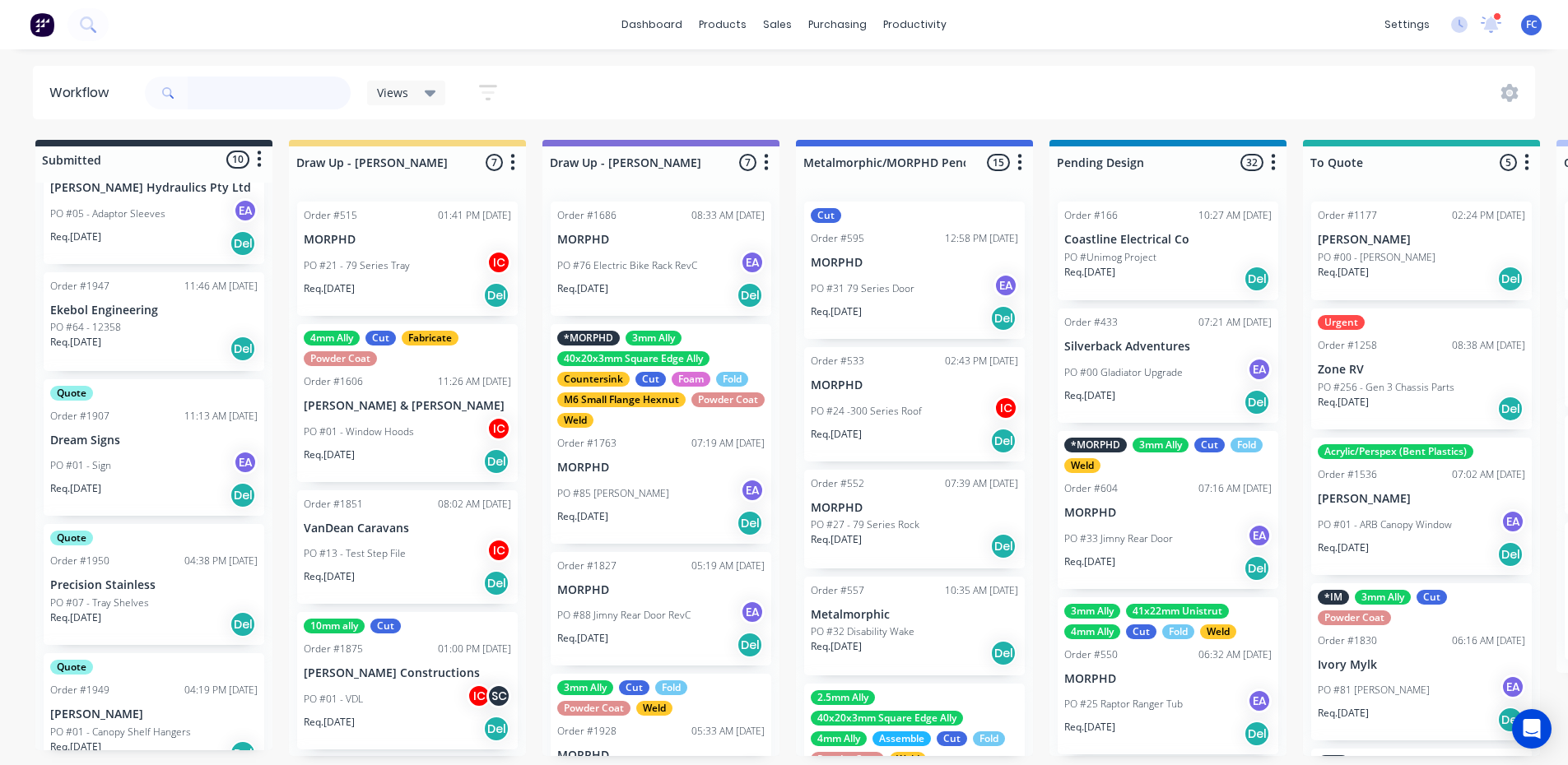 scroll, scrollTop: 329, scrollLeft: 0, axis: vertical 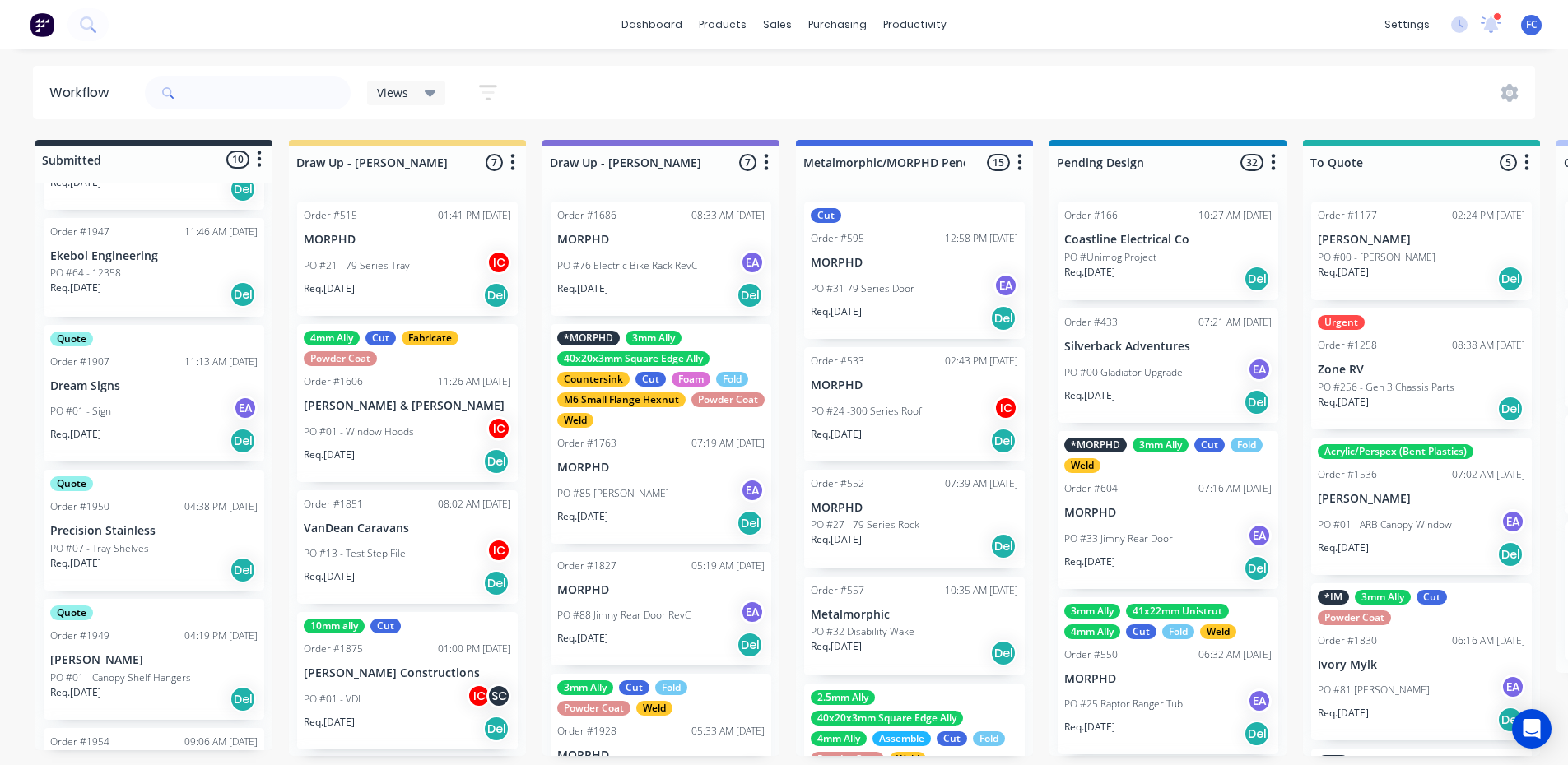 click on "PO #01 - Sign EA" at bounding box center (154, 411) 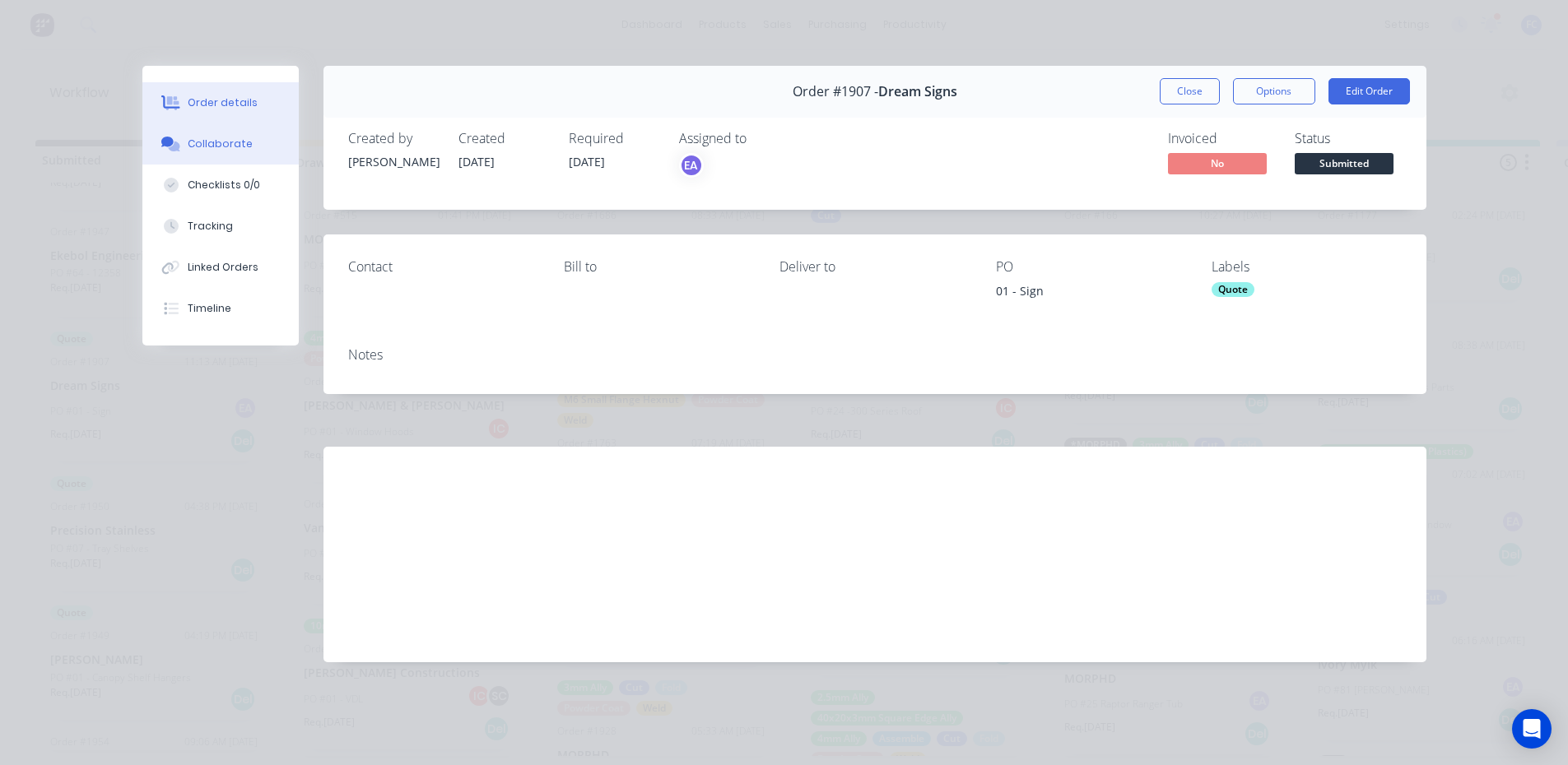 click on "Collaborate" at bounding box center (221, 144) 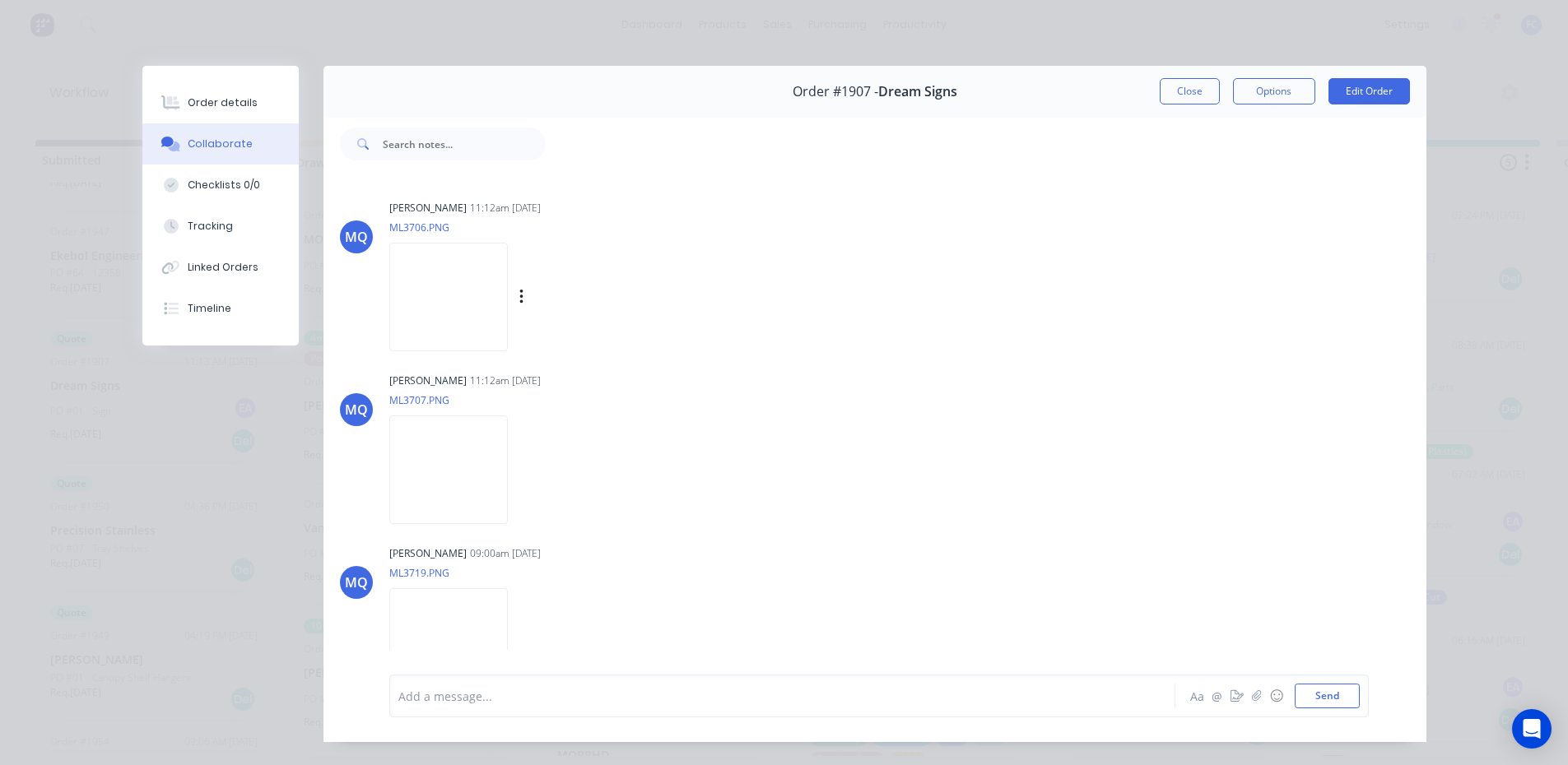 scroll, scrollTop: 130, scrollLeft: 0, axis: vertical 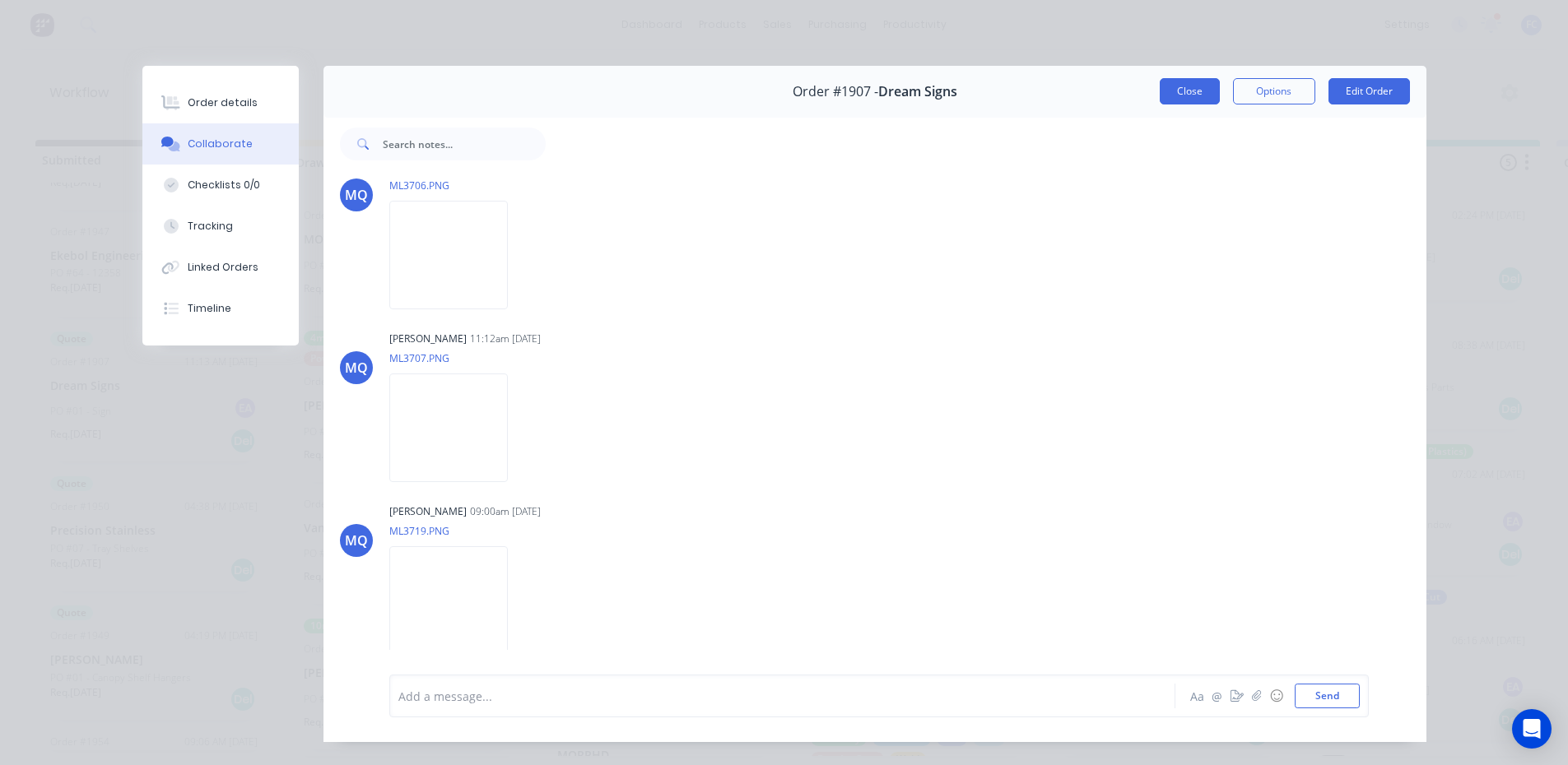 click on "Close" at bounding box center (1189, 91) 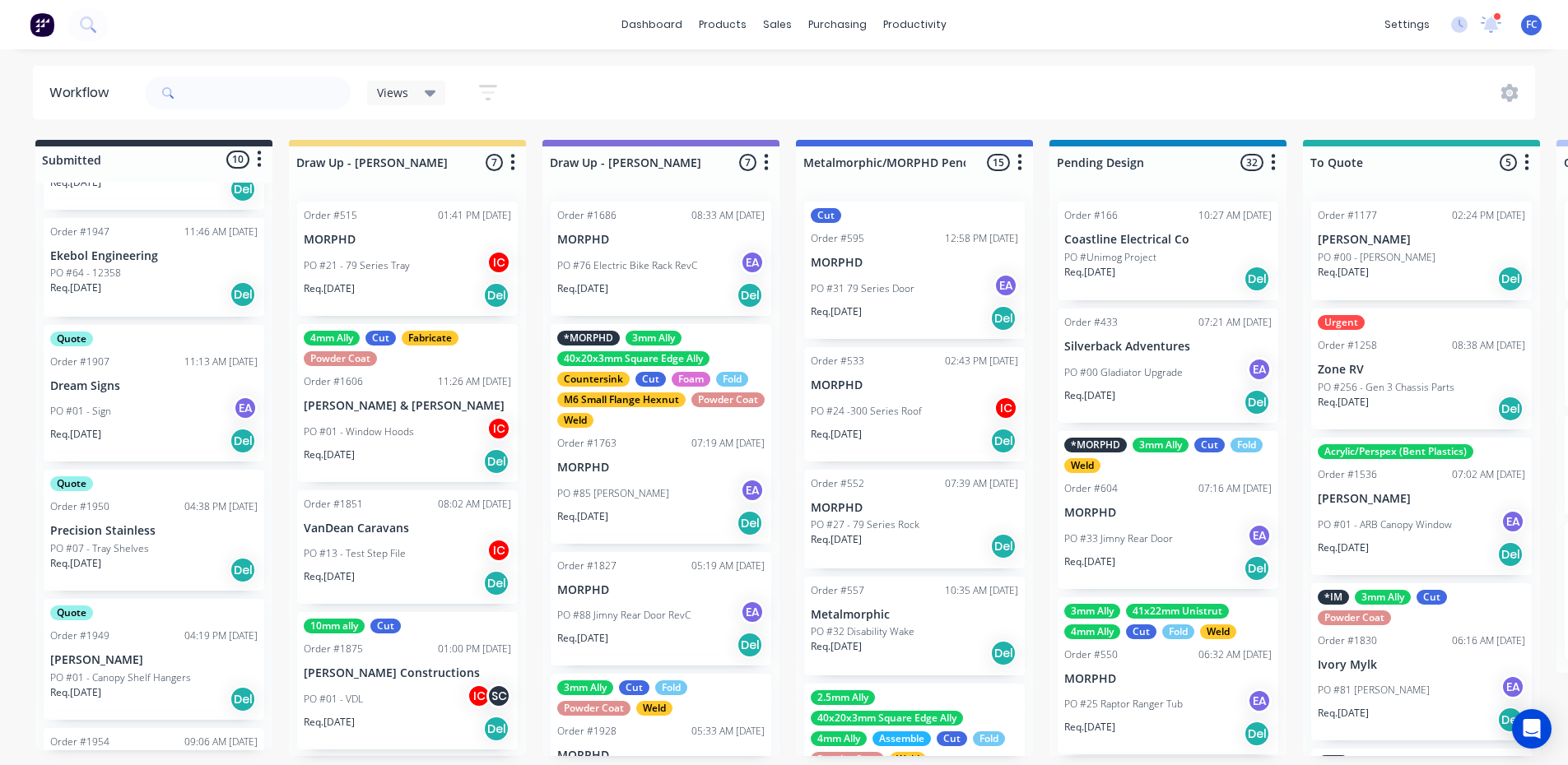 click on "PO #01 - Sign EA" at bounding box center (154, 411) 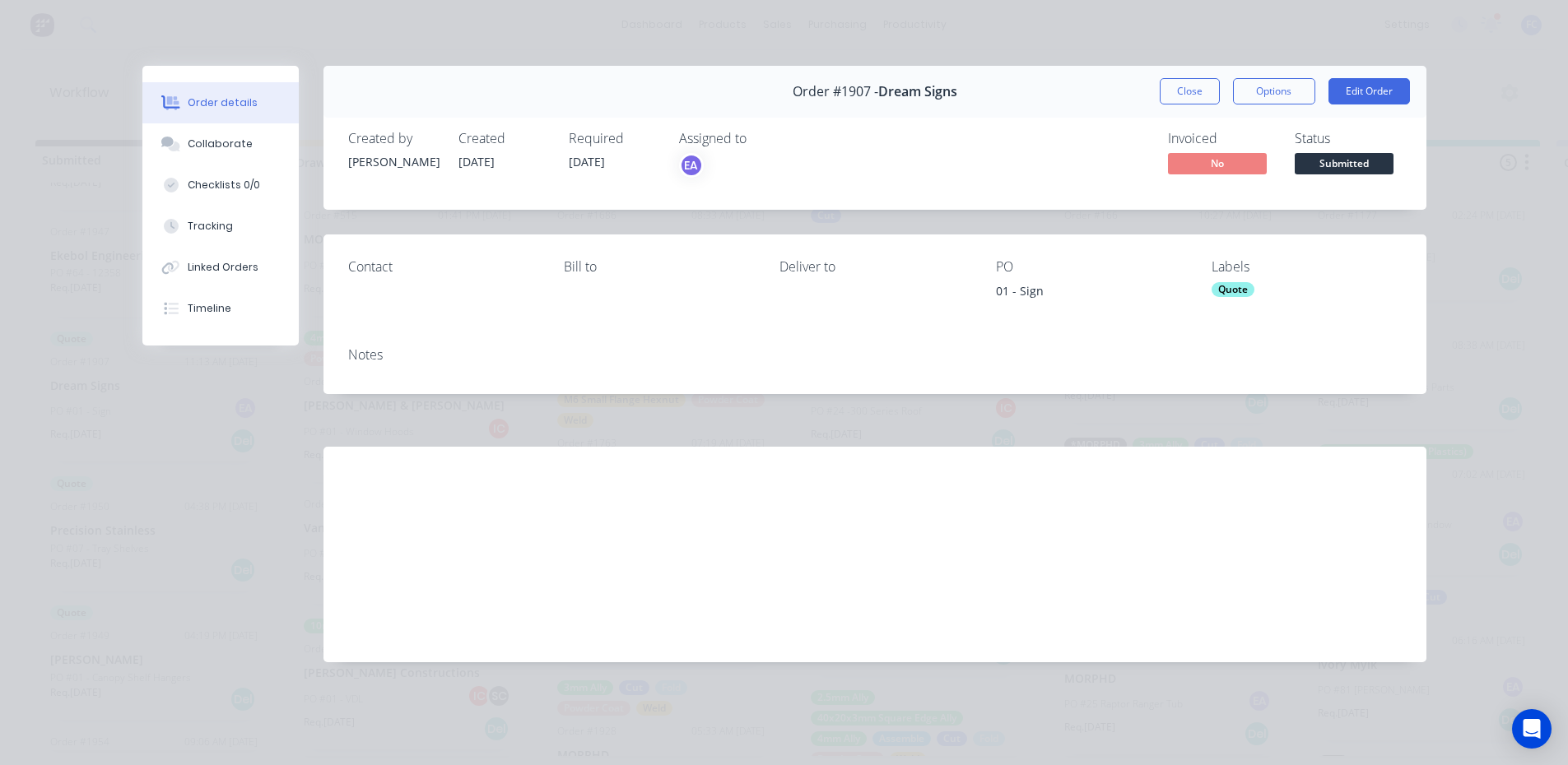 drag, startPoint x: 241, startPoint y: 146, endPoint x: 219, endPoint y: 120, distance: 34.058773 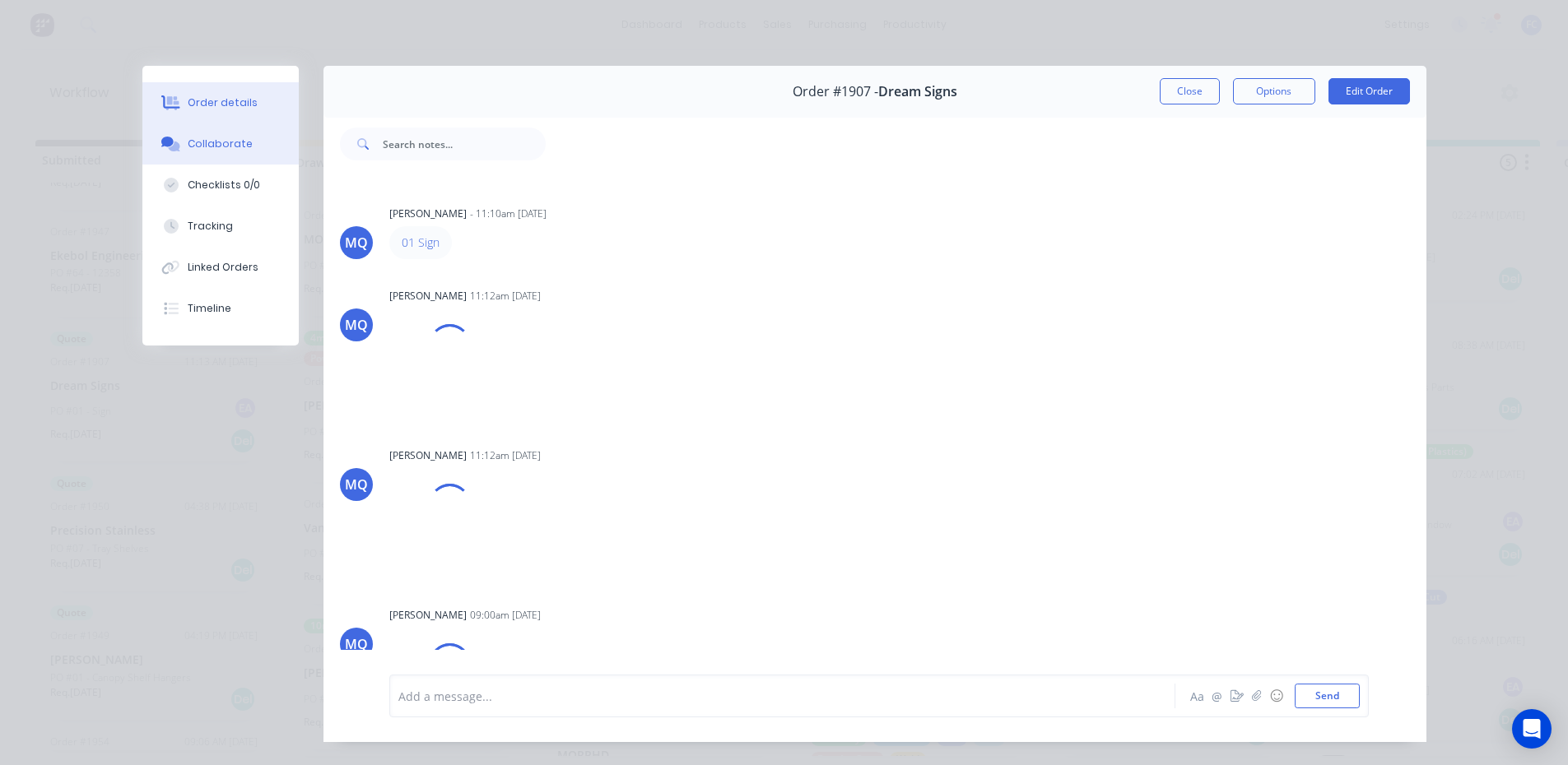 scroll, scrollTop: 77, scrollLeft: 0, axis: vertical 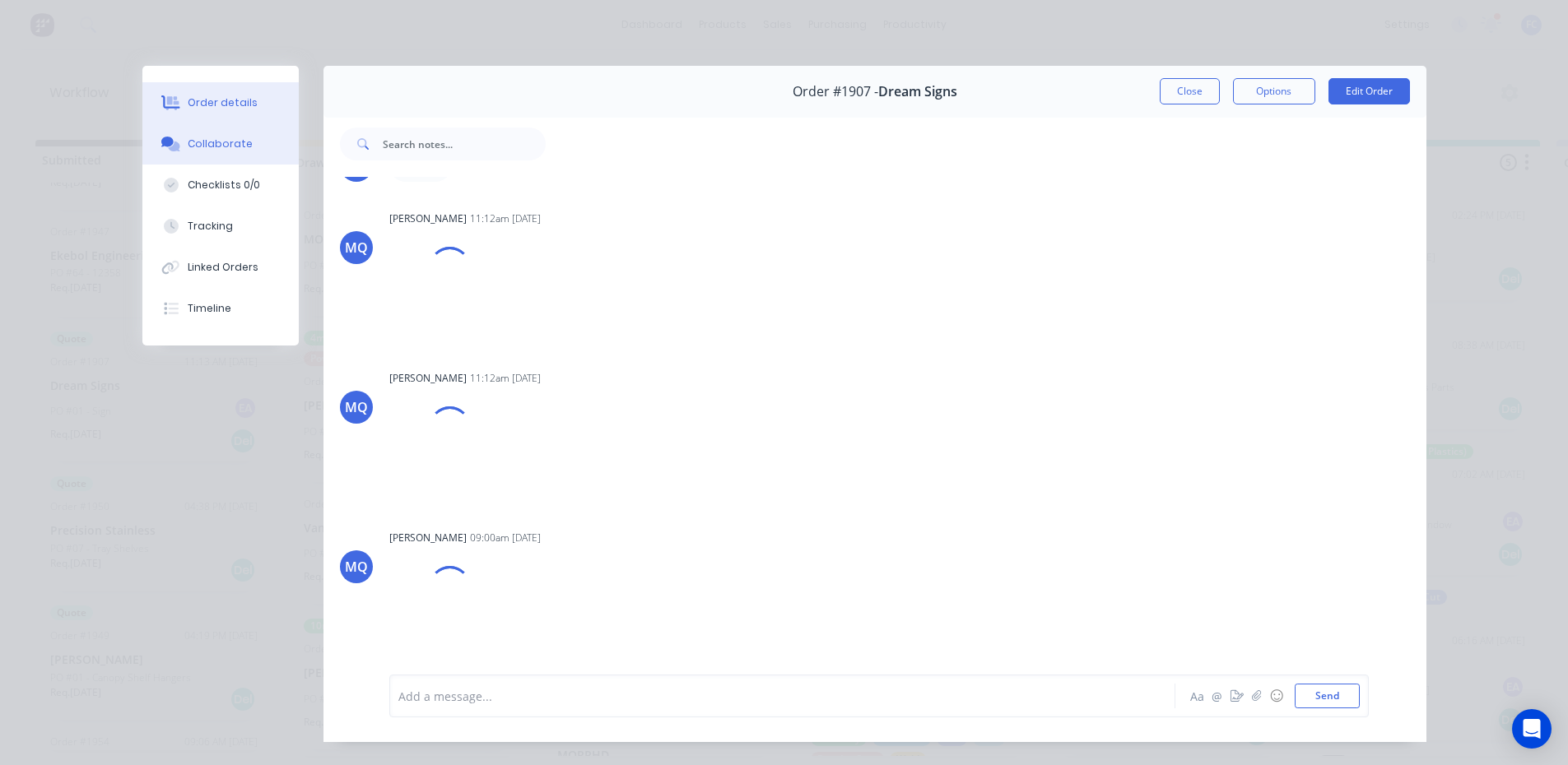 click on "Order details" at bounding box center (221, 103) 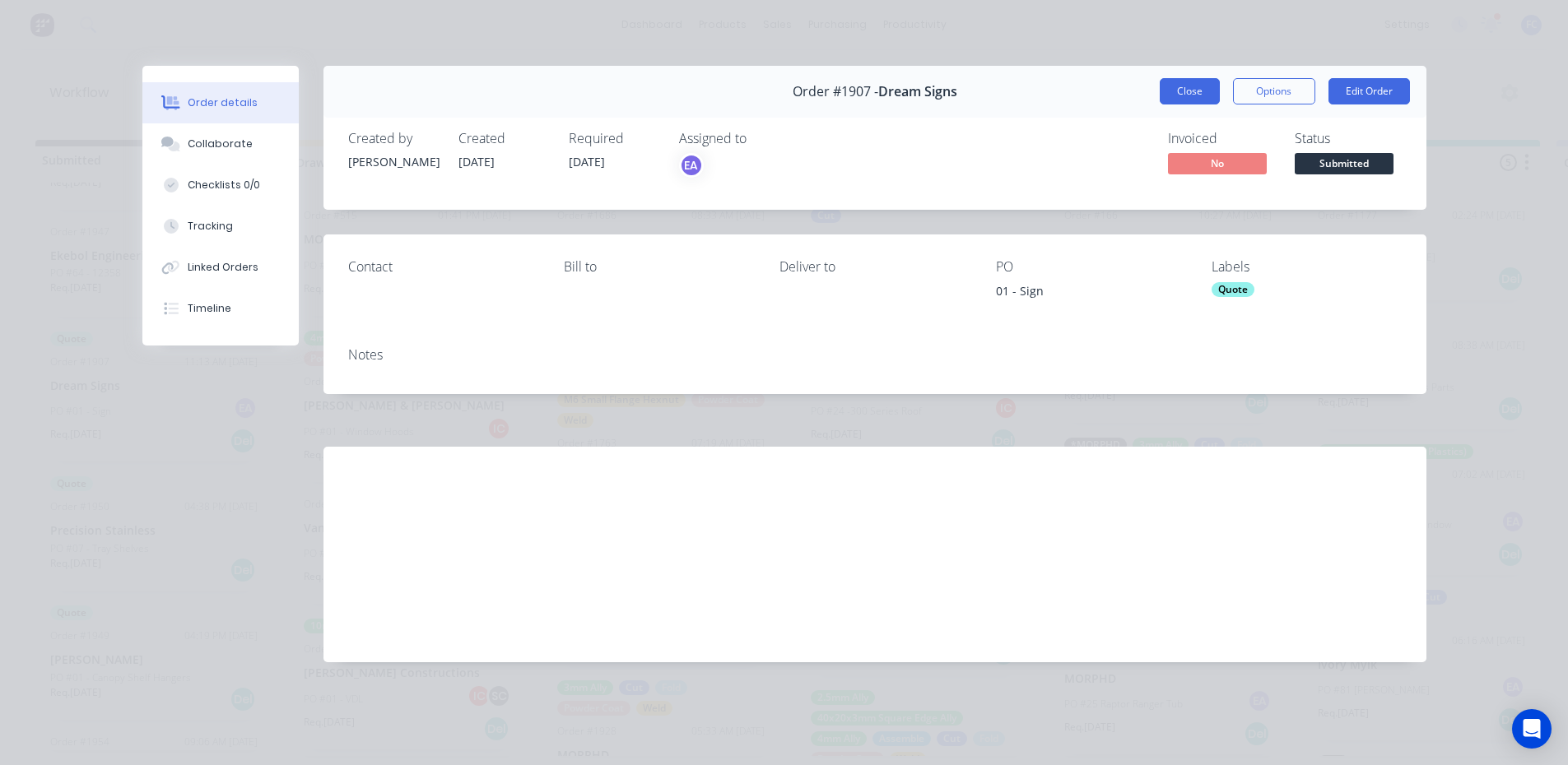 click on "Close" at bounding box center (1189, 91) 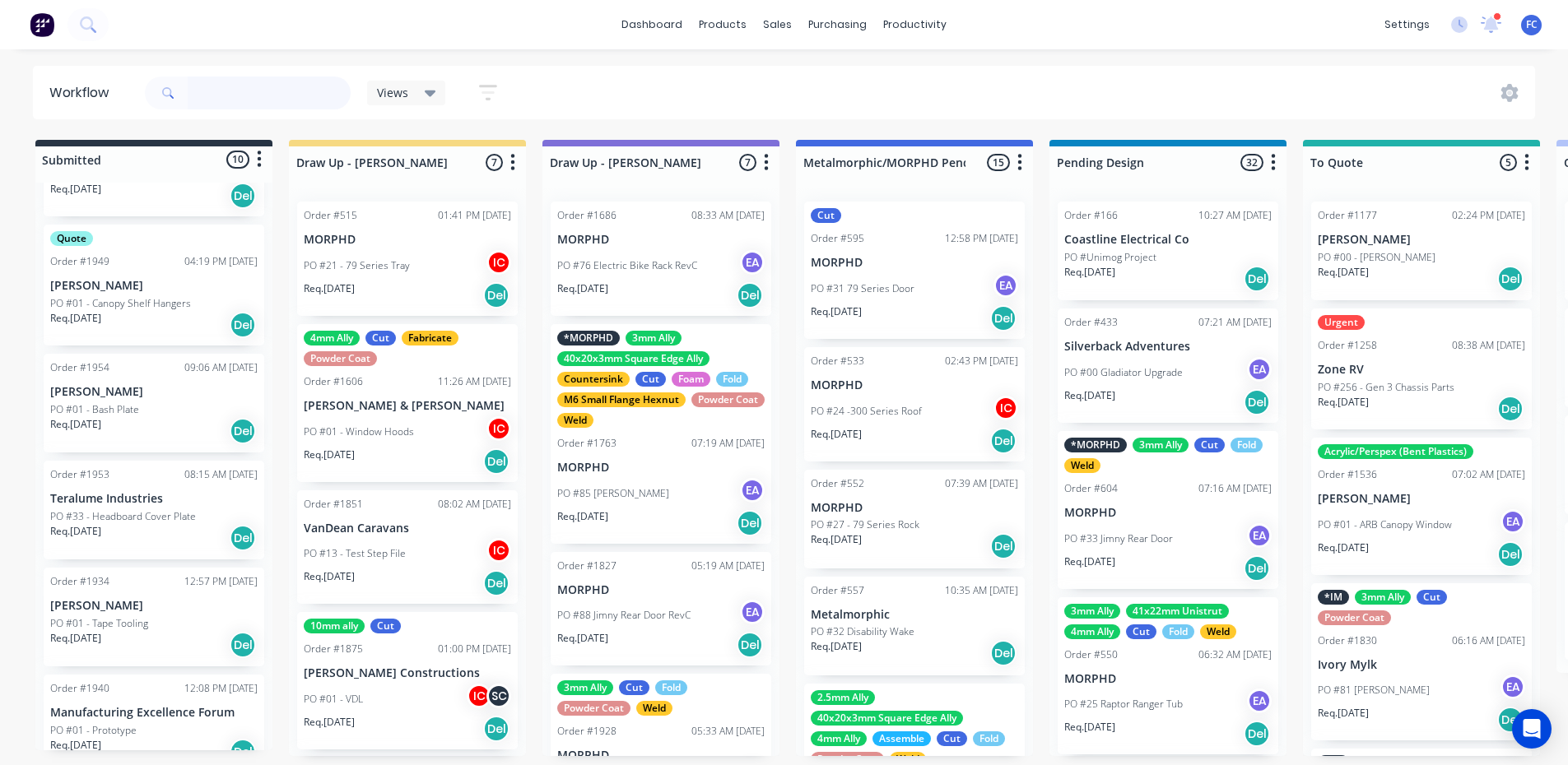 scroll, scrollTop: 727, scrollLeft: 0, axis: vertical 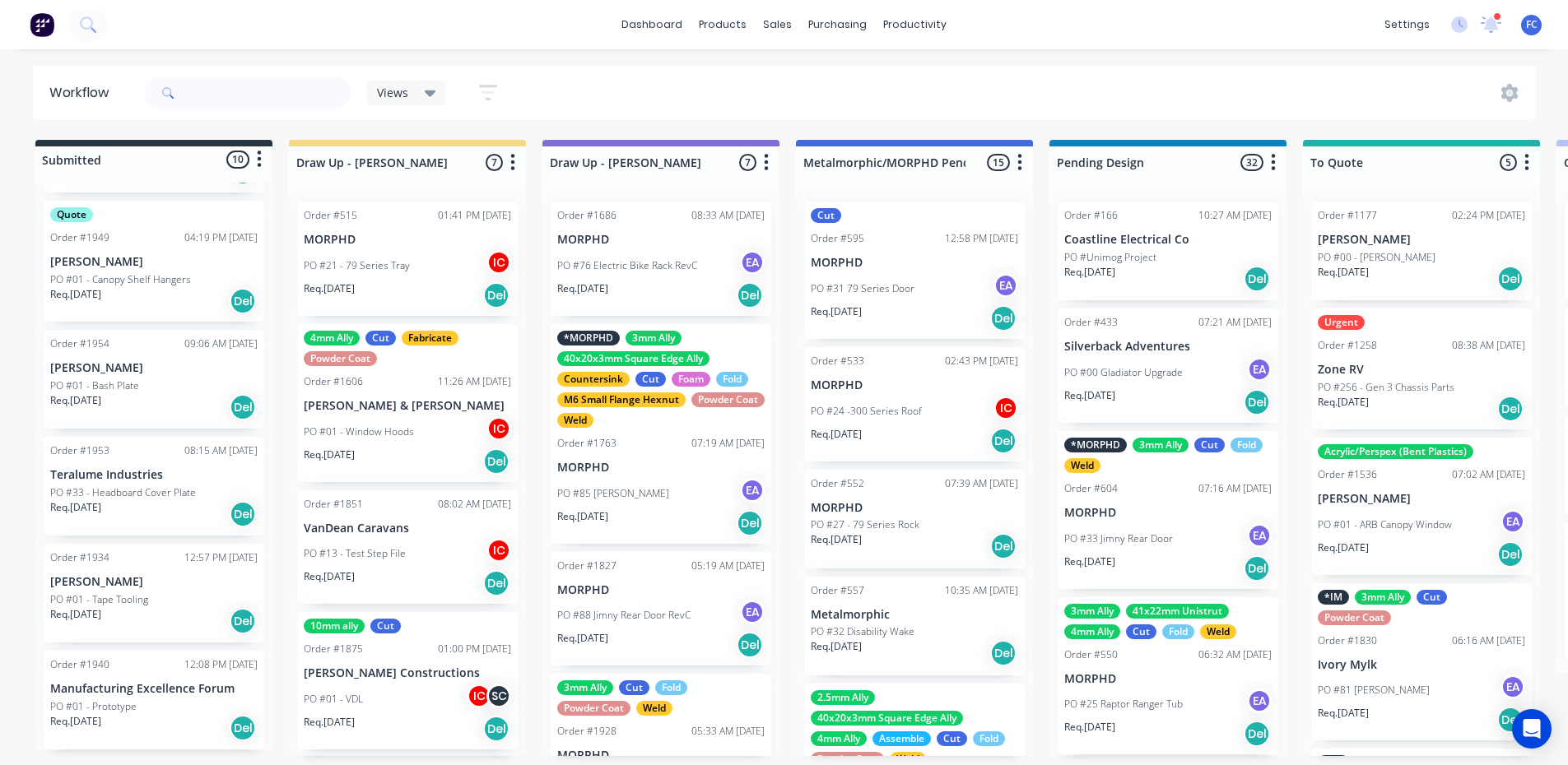 click on "PO #01 - Prototype" at bounding box center [93, 707] 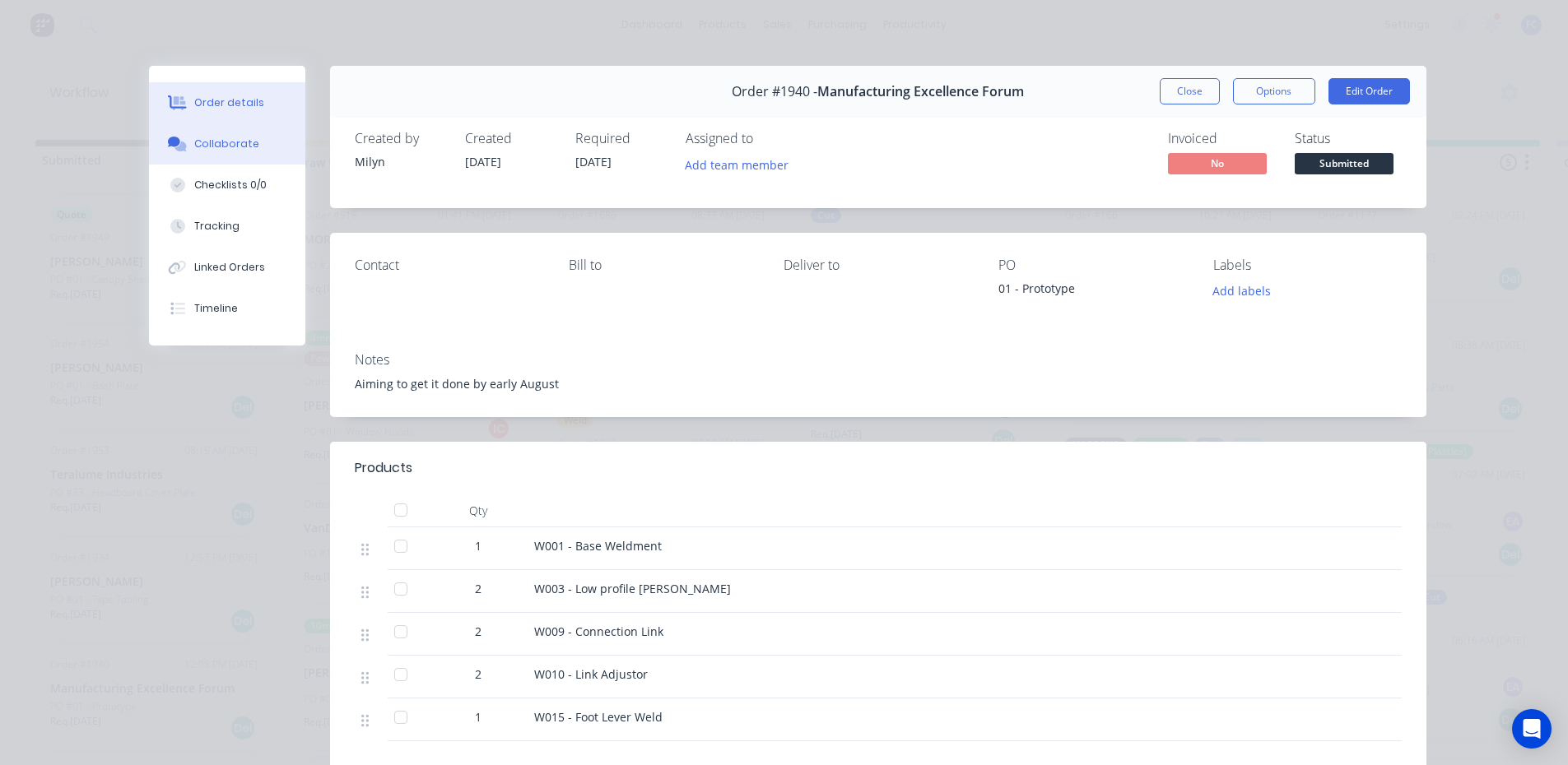 click on "Collaborate" at bounding box center (227, 144) 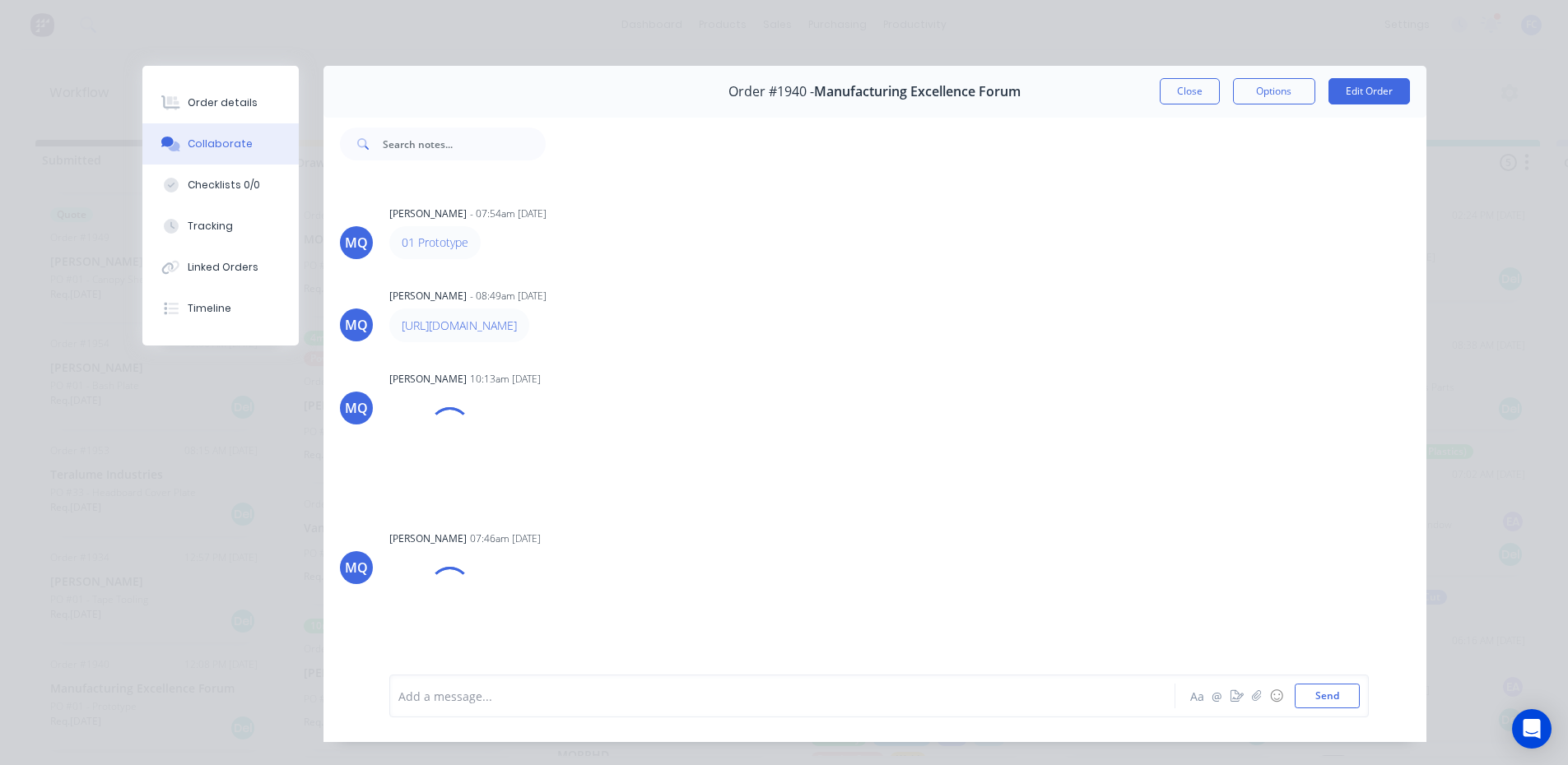 scroll, scrollTop: 18, scrollLeft: 0, axis: vertical 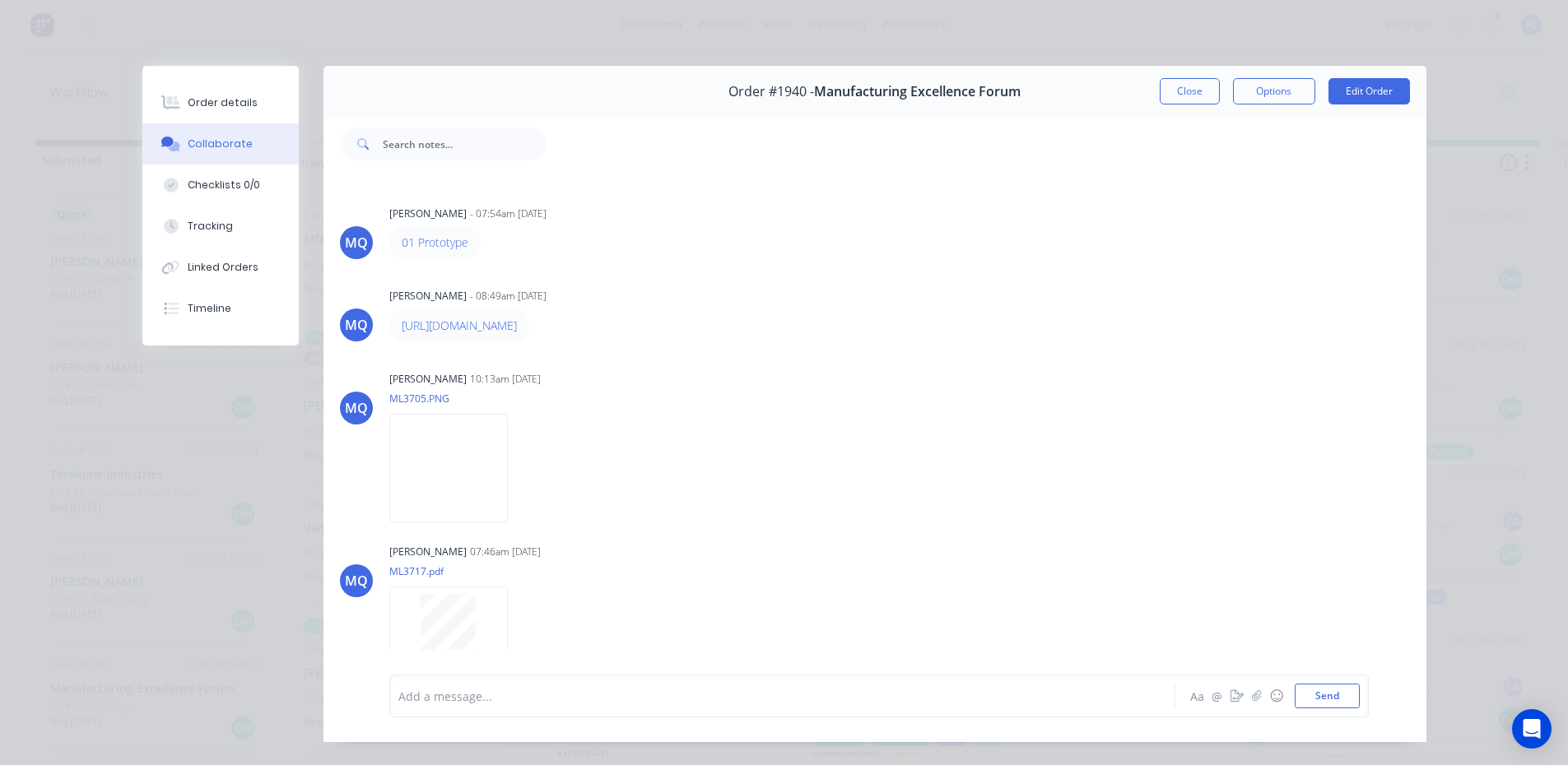 drag, startPoint x: 425, startPoint y: 245, endPoint x: 686, endPoint y: 244, distance: 261.0019 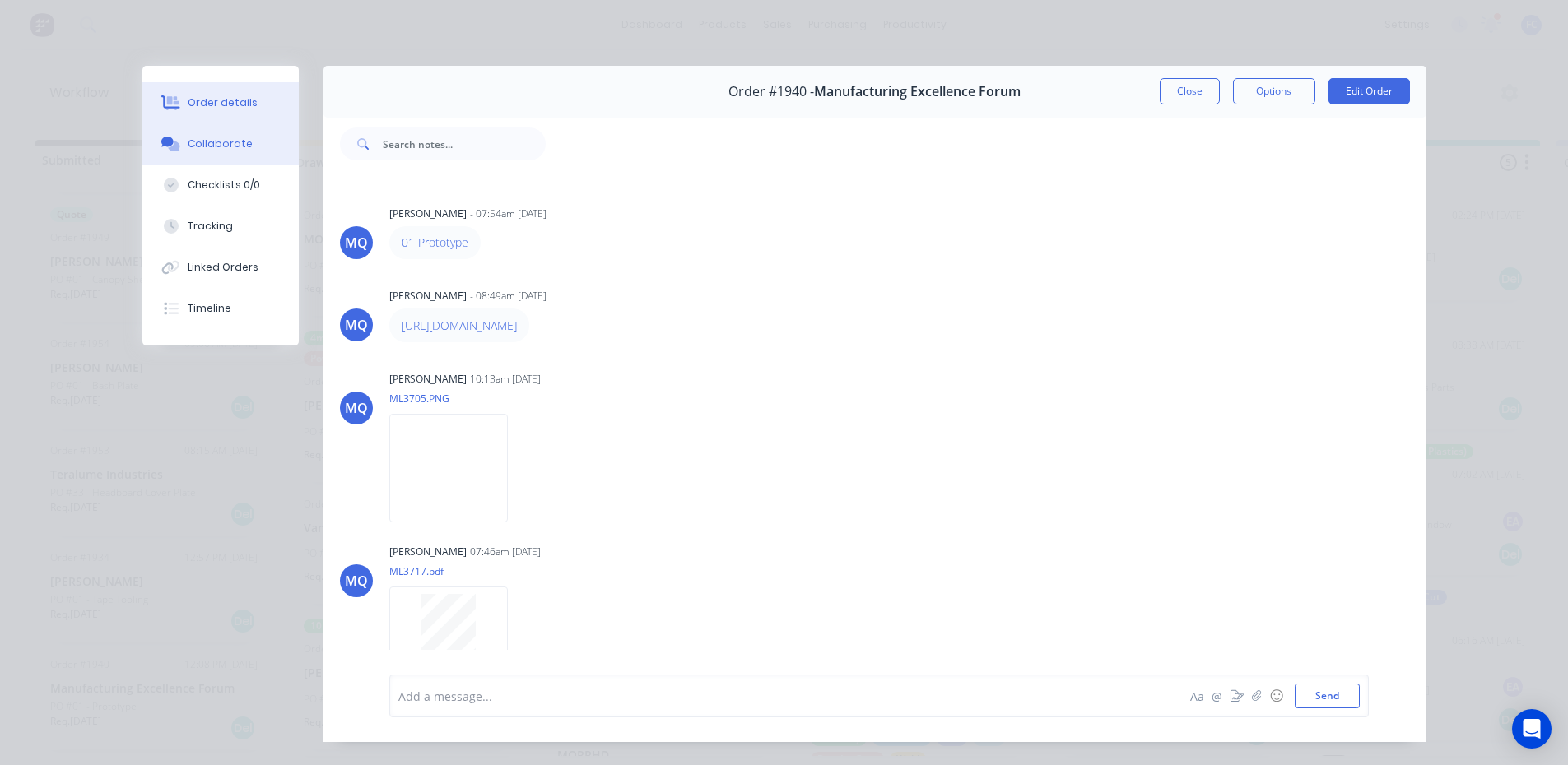 drag, startPoint x: 186, startPoint y: 92, endPoint x: 212, endPoint y: 118, distance: 36.769553 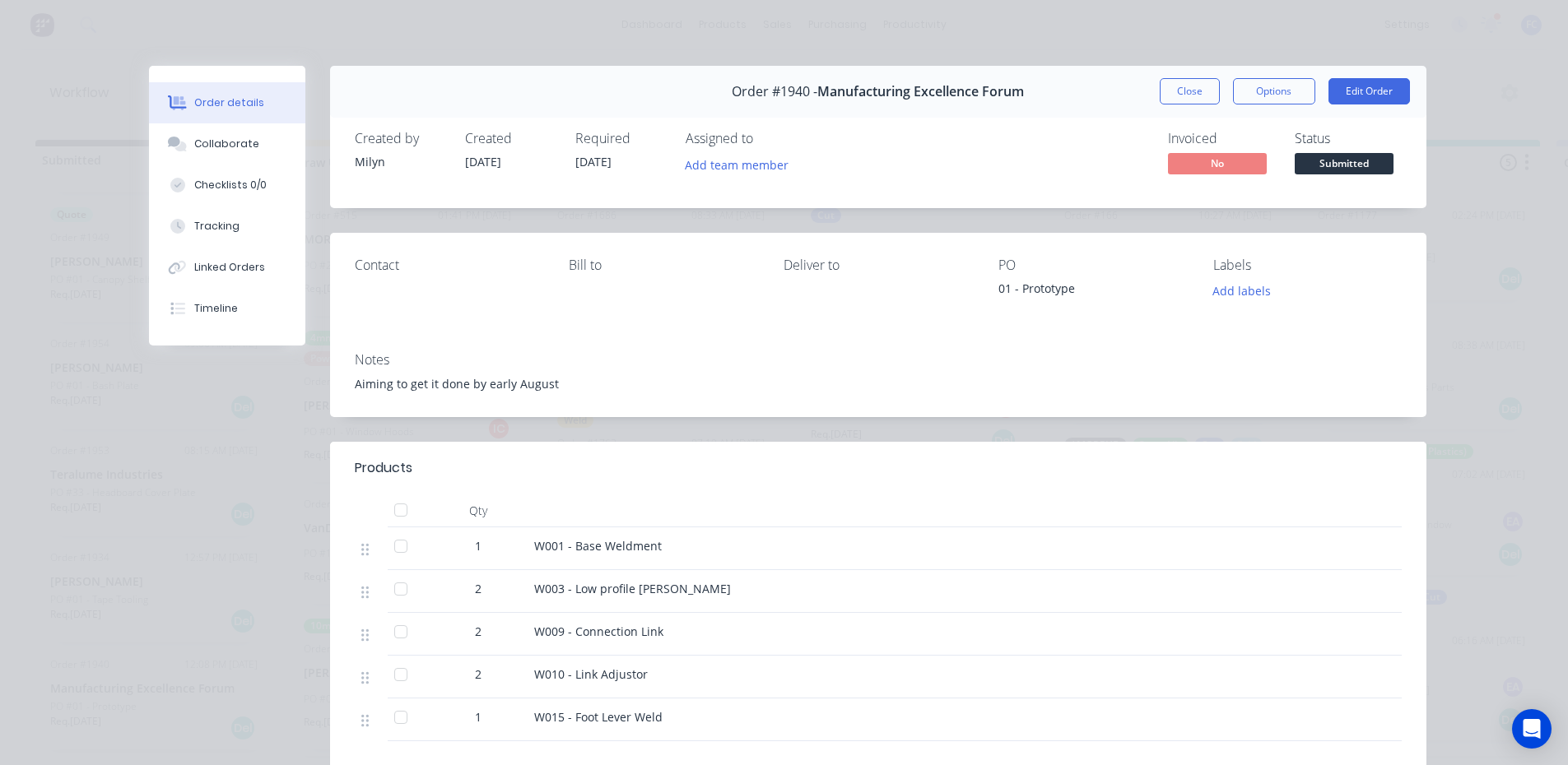 click on "Order #1940 -  Manufacturing Excellence Forum Close   Options     Edit Order" at bounding box center [878, 91] 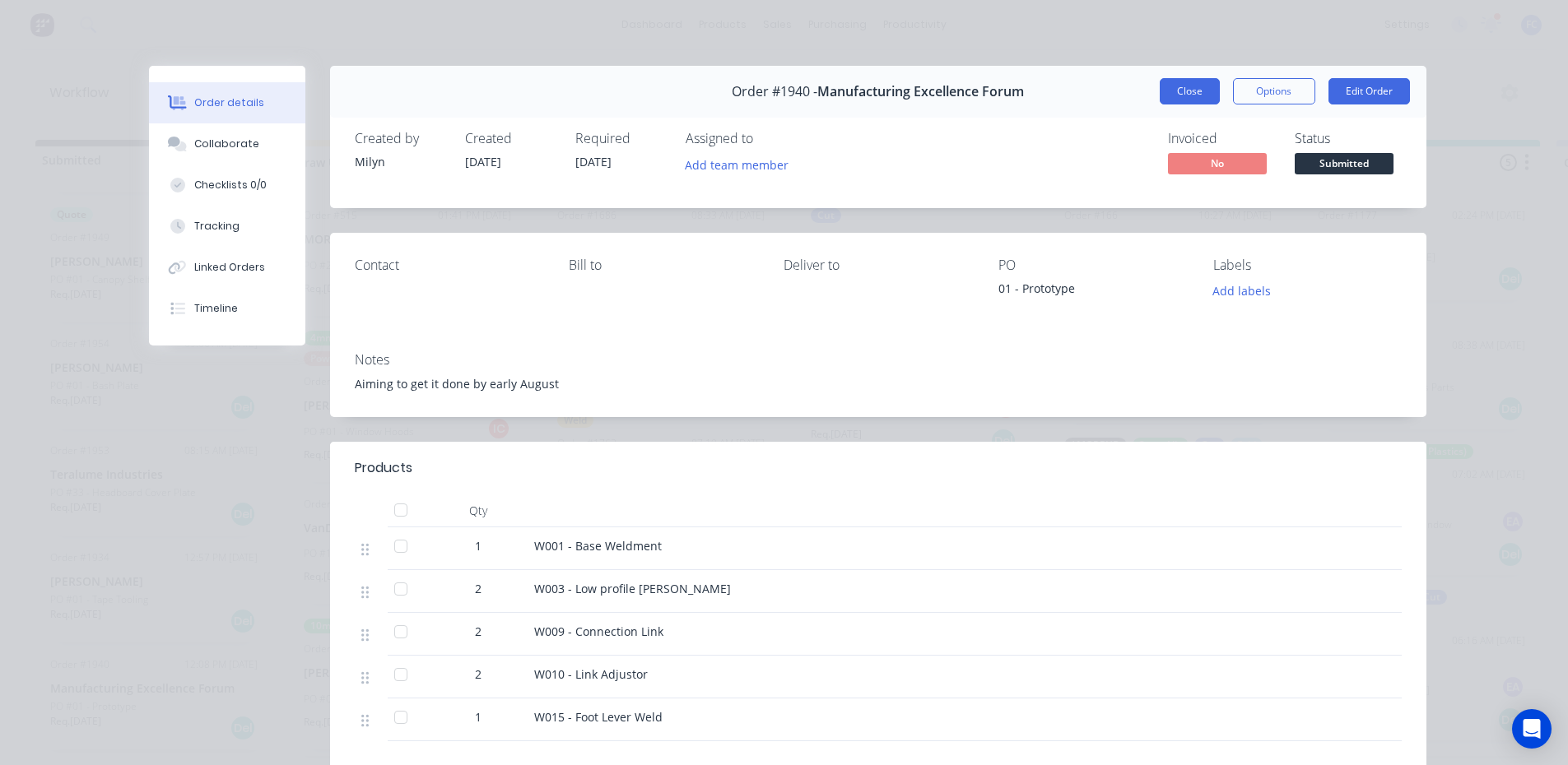click on "Close" at bounding box center [1189, 91] 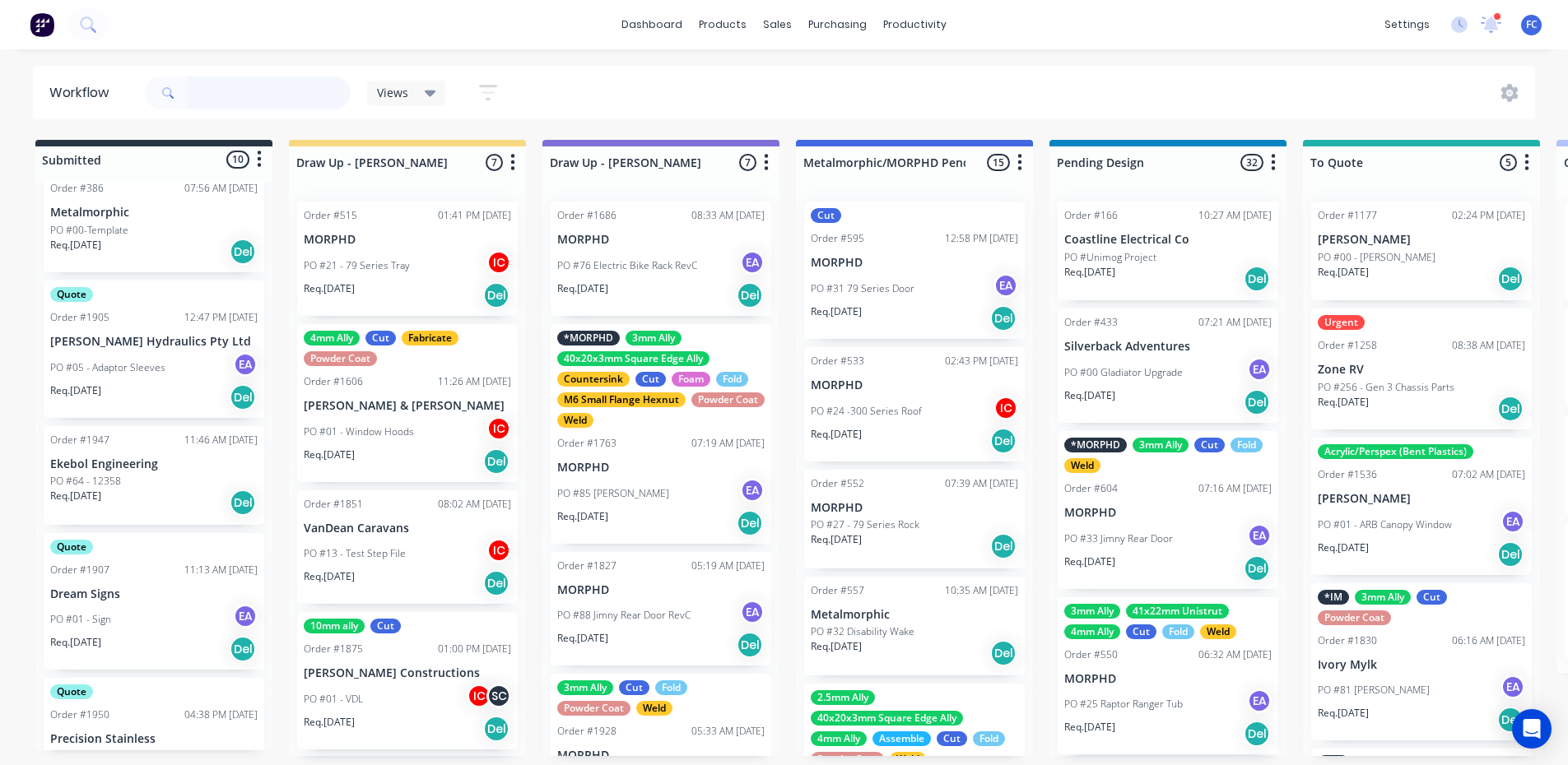 scroll, scrollTop: 69, scrollLeft: 0, axis: vertical 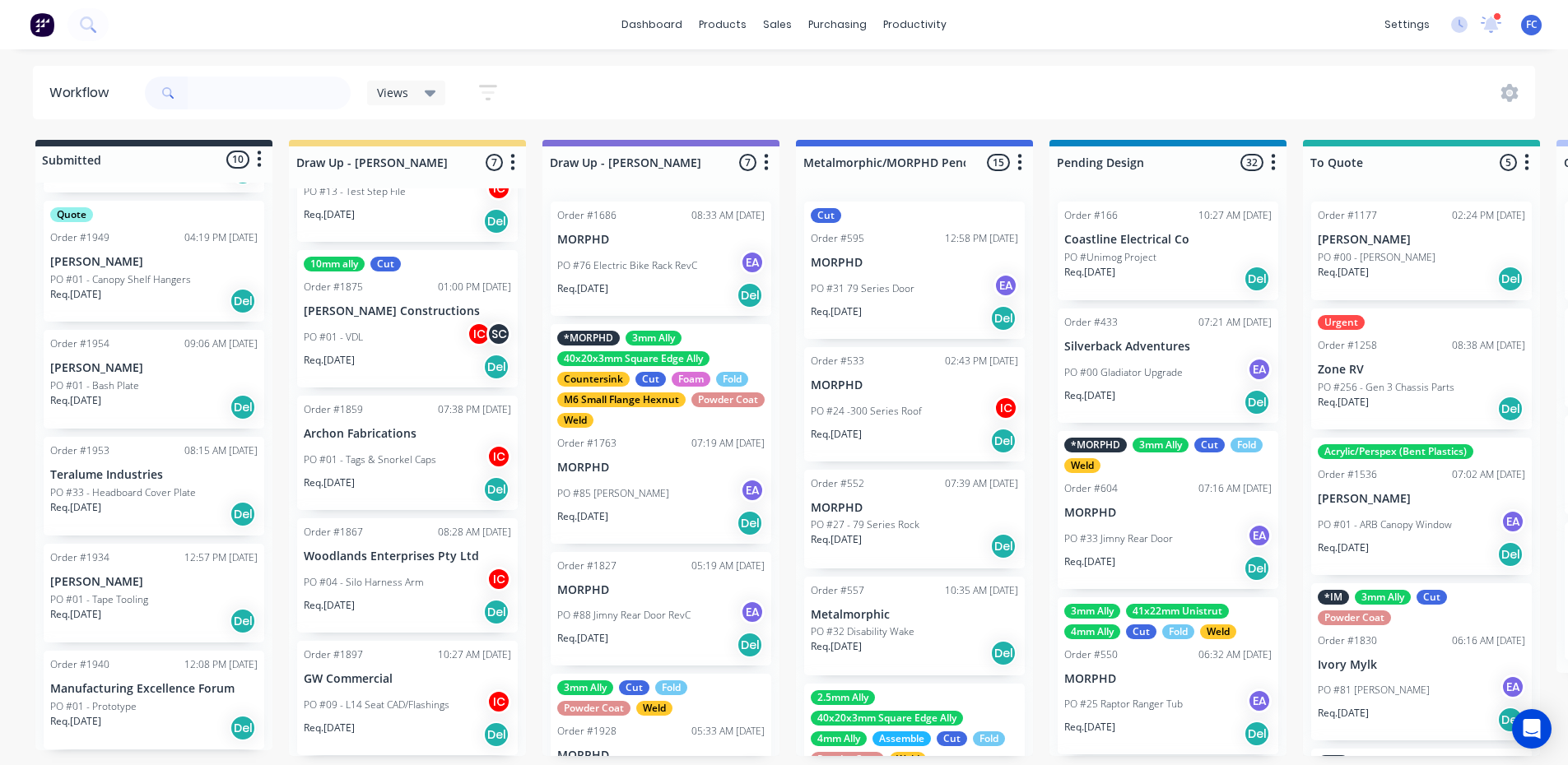 click on "Req. 01/08/25 Del" at bounding box center [154, 728] 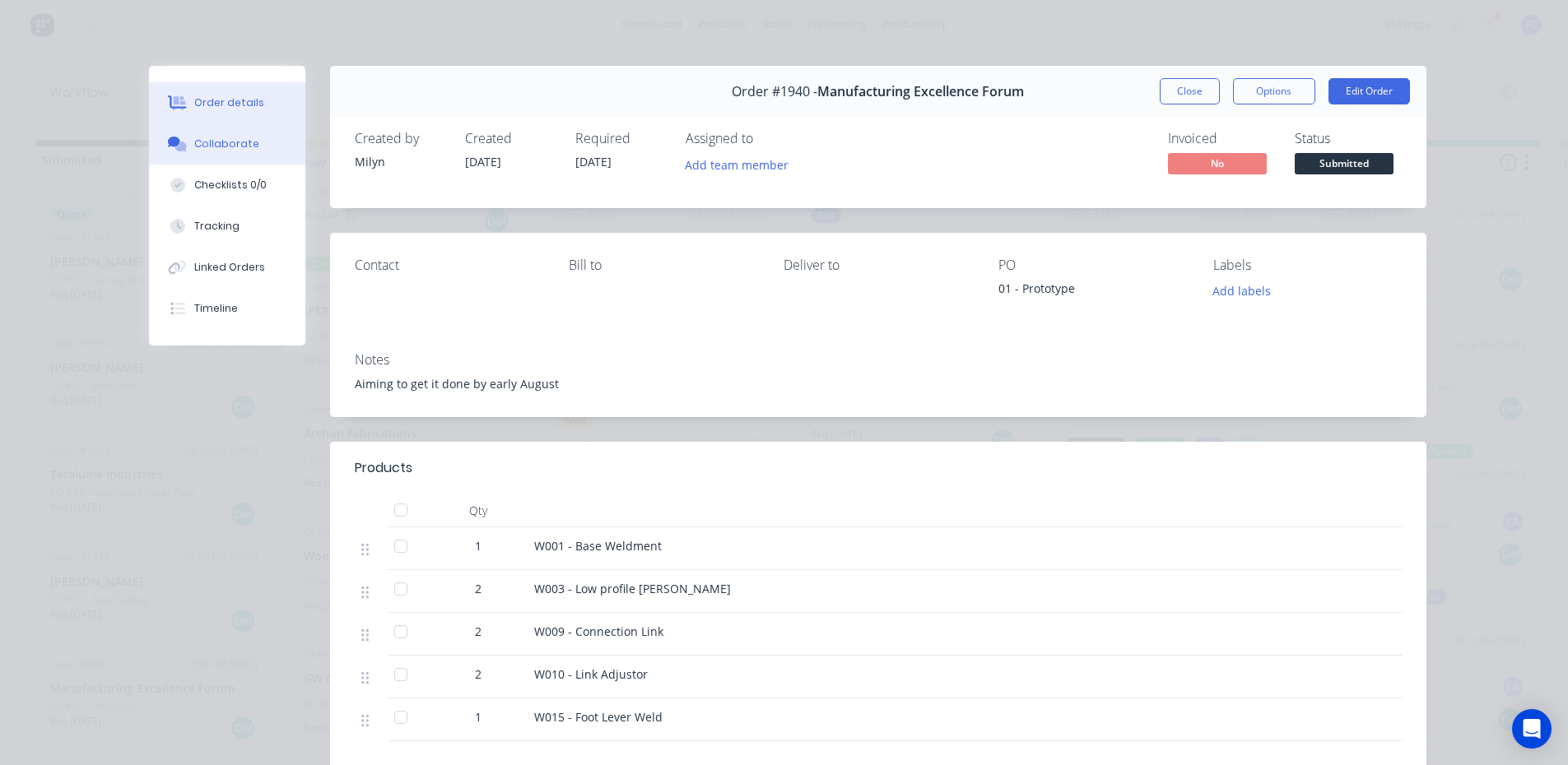 click on "Collaborate" at bounding box center (226, 144) 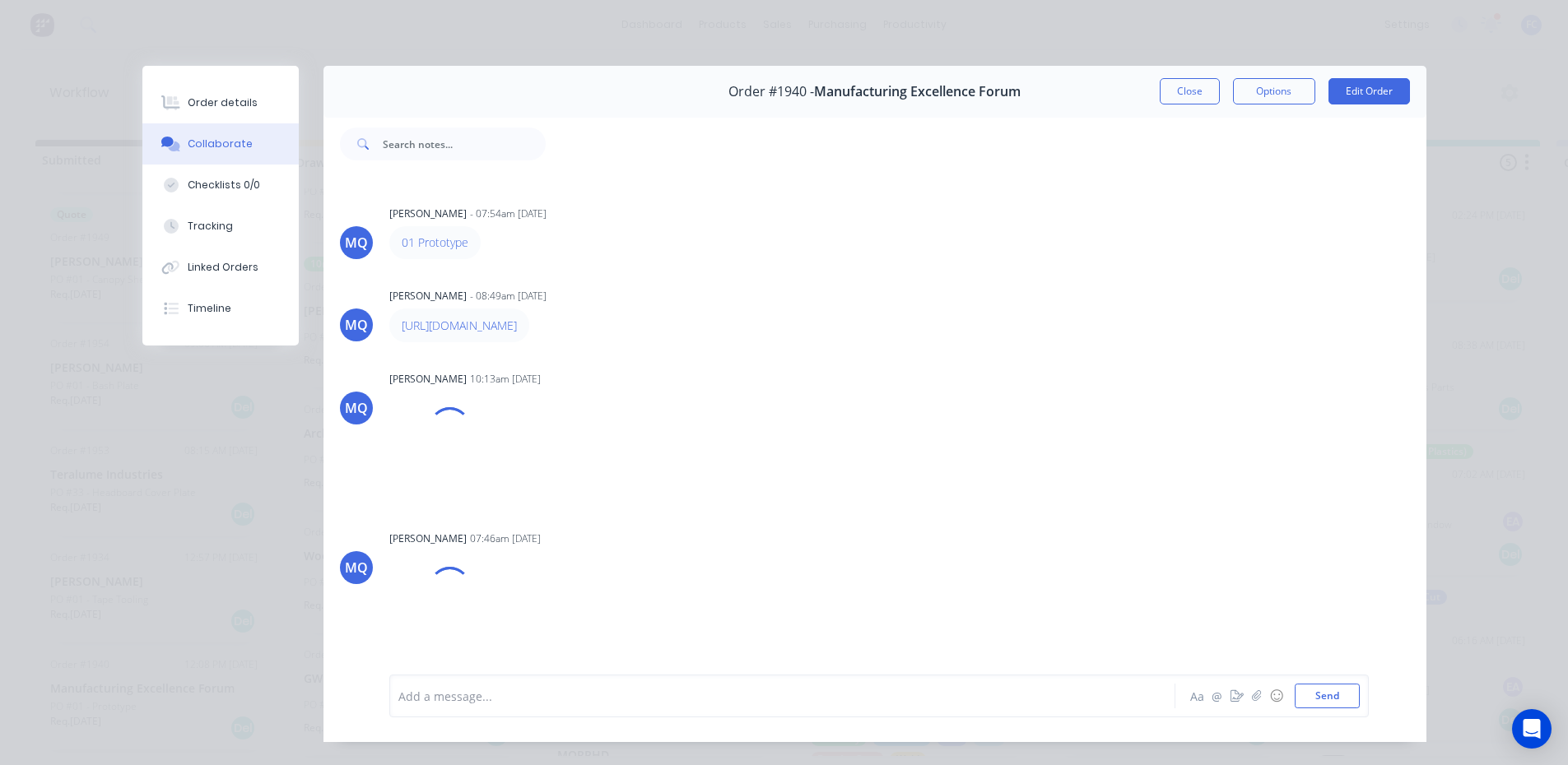 scroll, scrollTop: 18, scrollLeft: 0, axis: vertical 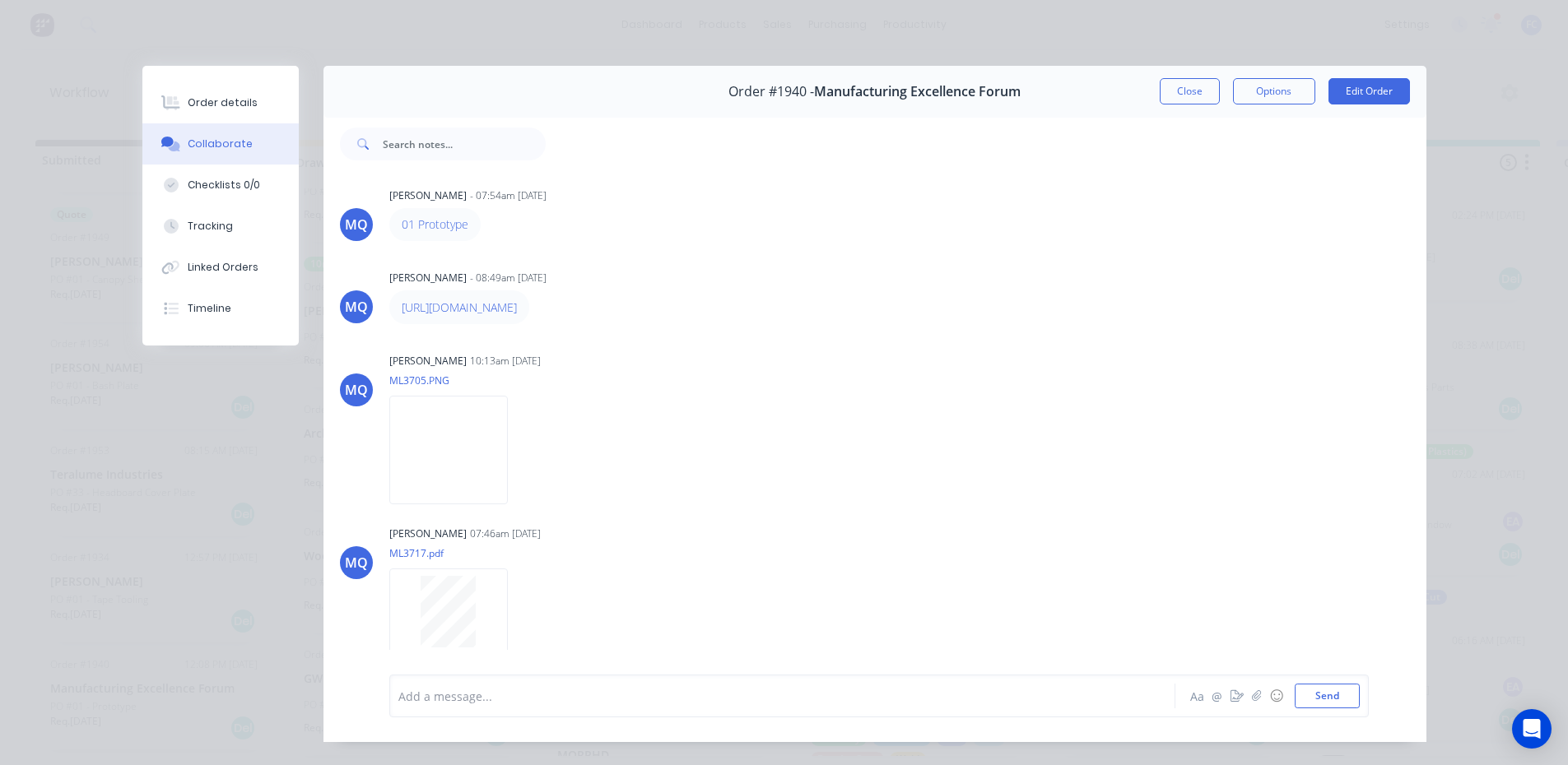 click on "Close" at bounding box center [1189, 91] 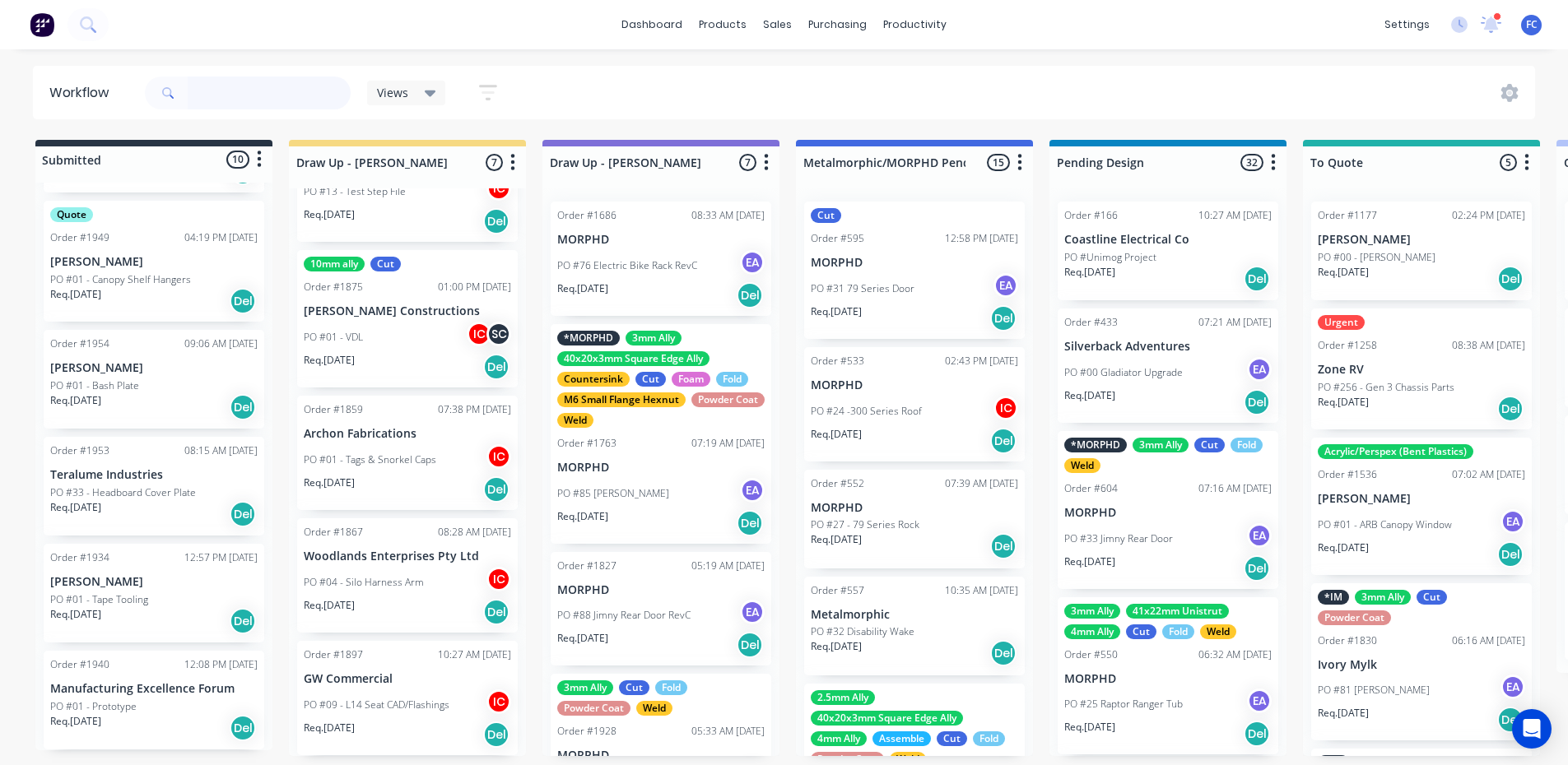 scroll, scrollTop: 3, scrollLeft: 0, axis: vertical 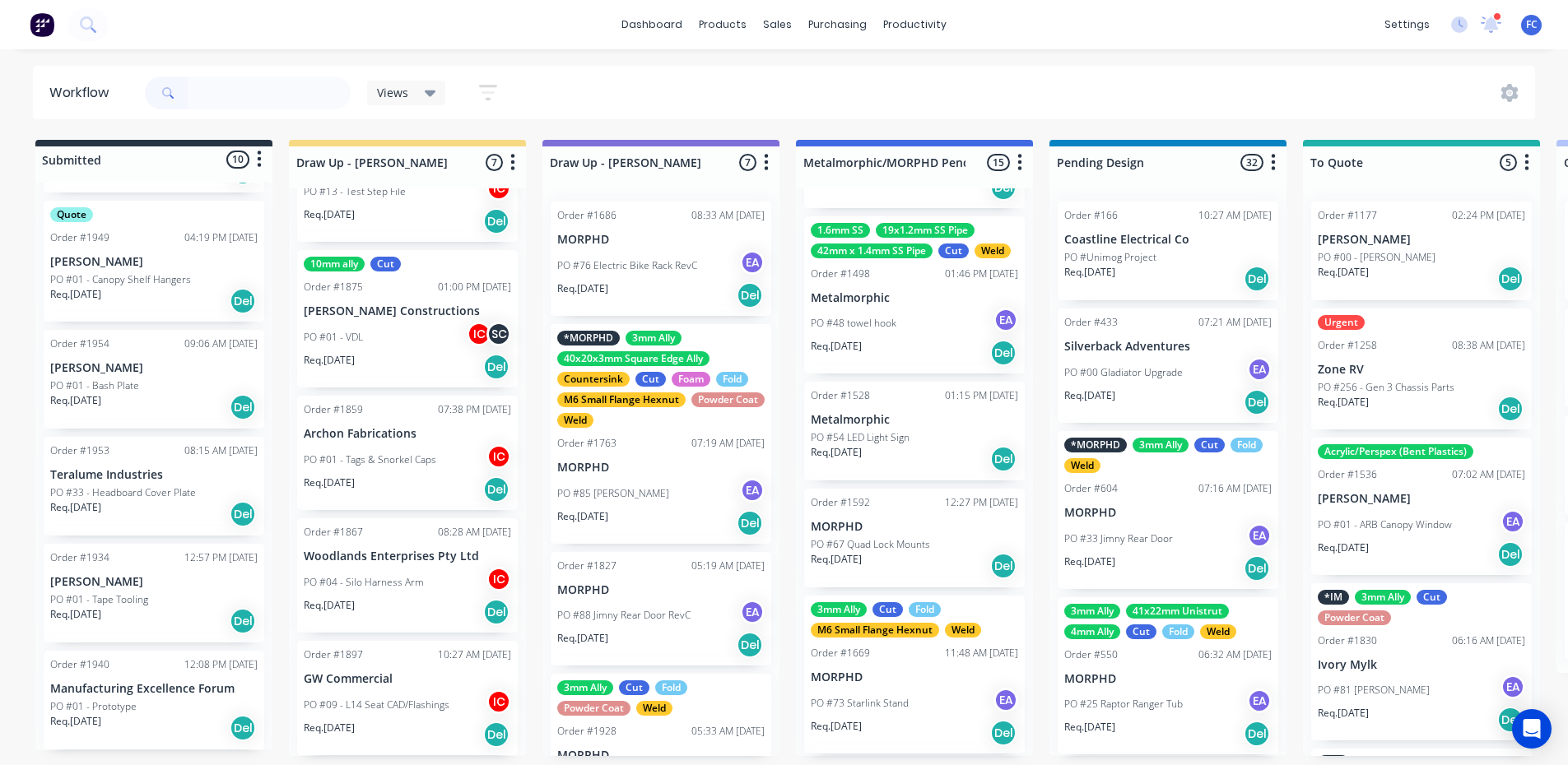 click on "Manufacturing Excellence Forum" at bounding box center [154, 688] 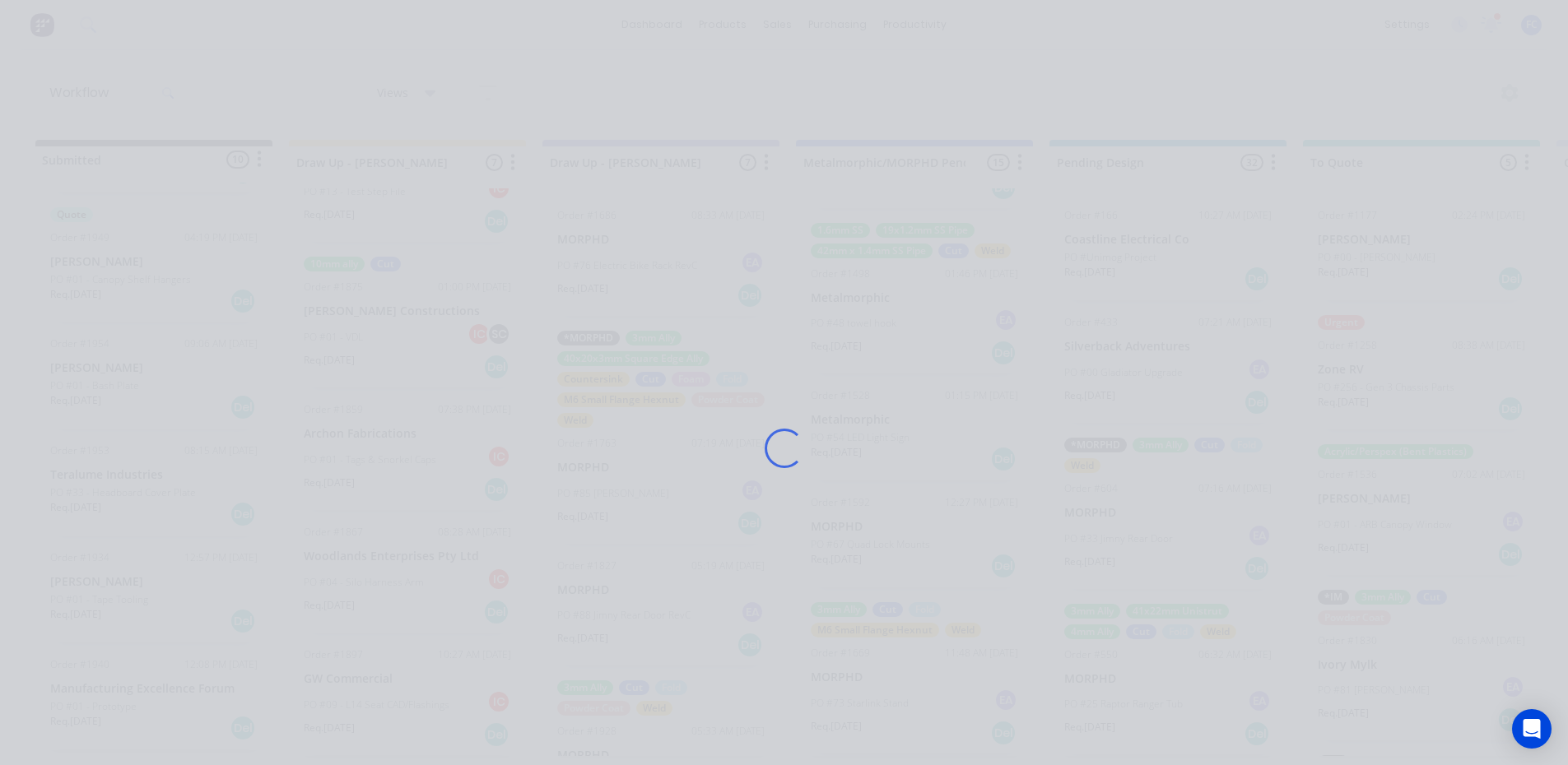 scroll, scrollTop: 0, scrollLeft: 0, axis: both 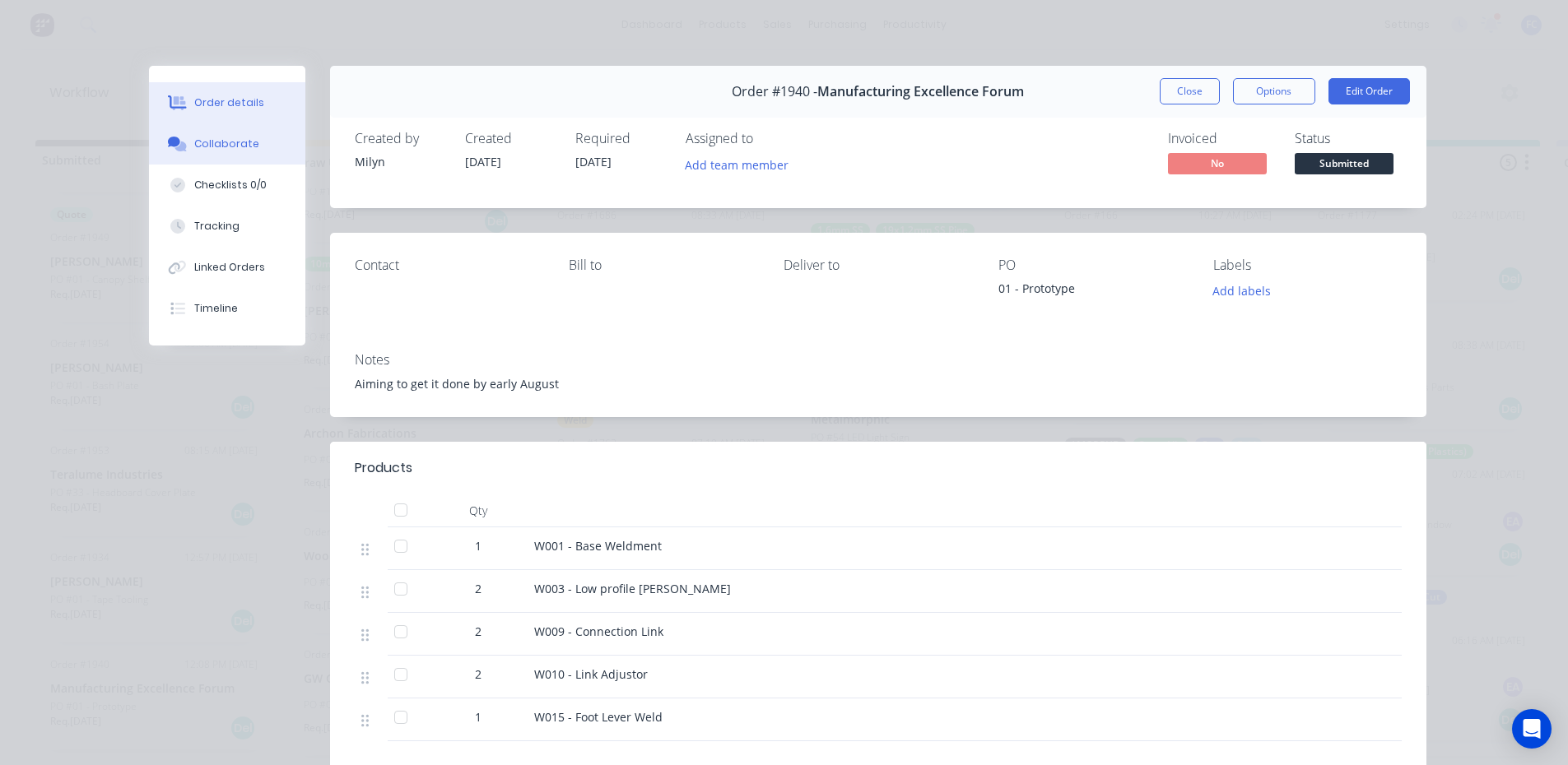 click on "Collaborate" at bounding box center [226, 144] 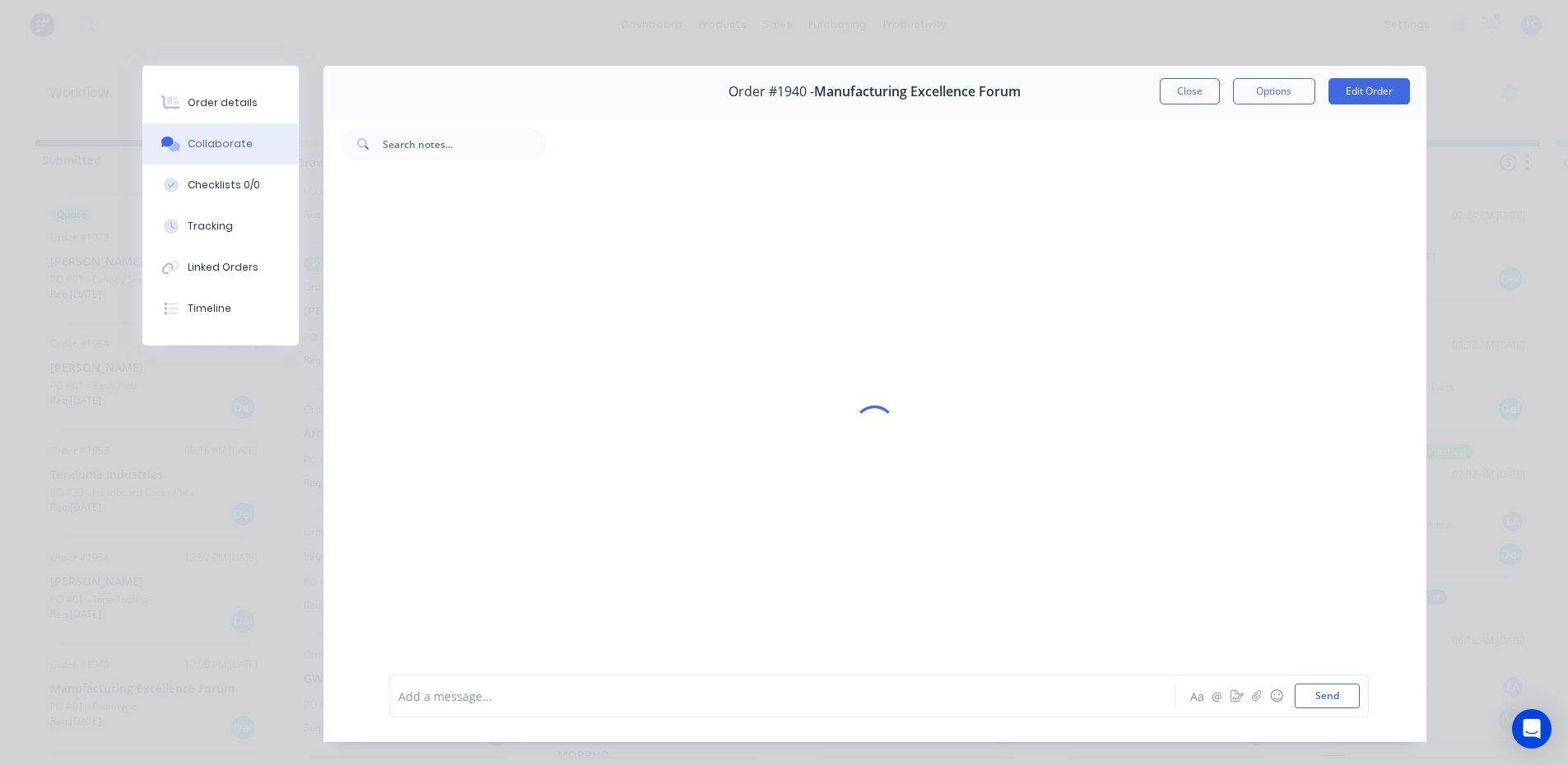 scroll, scrollTop: 18, scrollLeft: 0, axis: vertical 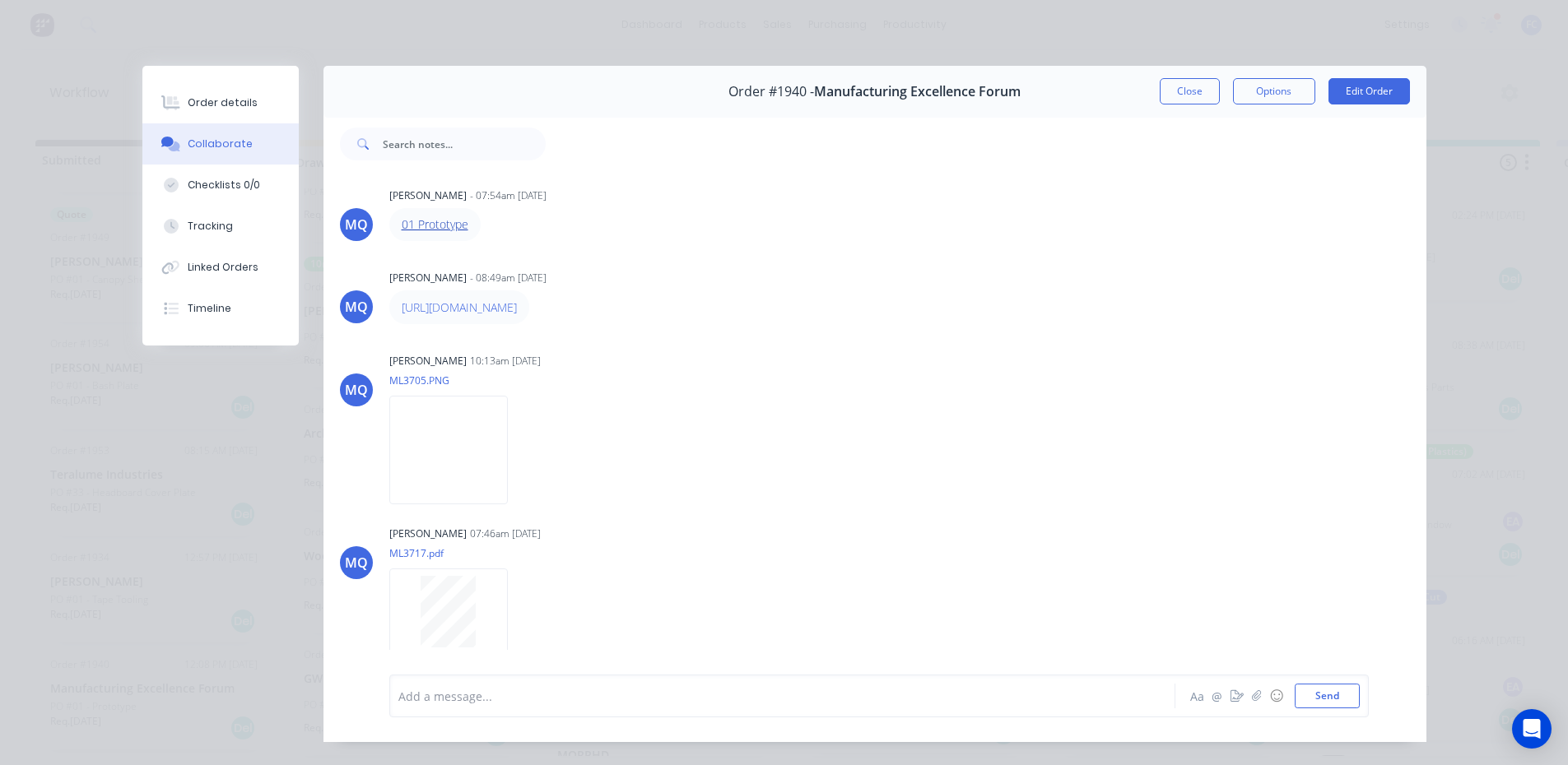 drag, startPoint x: 500, startPoint y: 310, endPoint x: 426, endPoint y: 228, distance: 110.45361 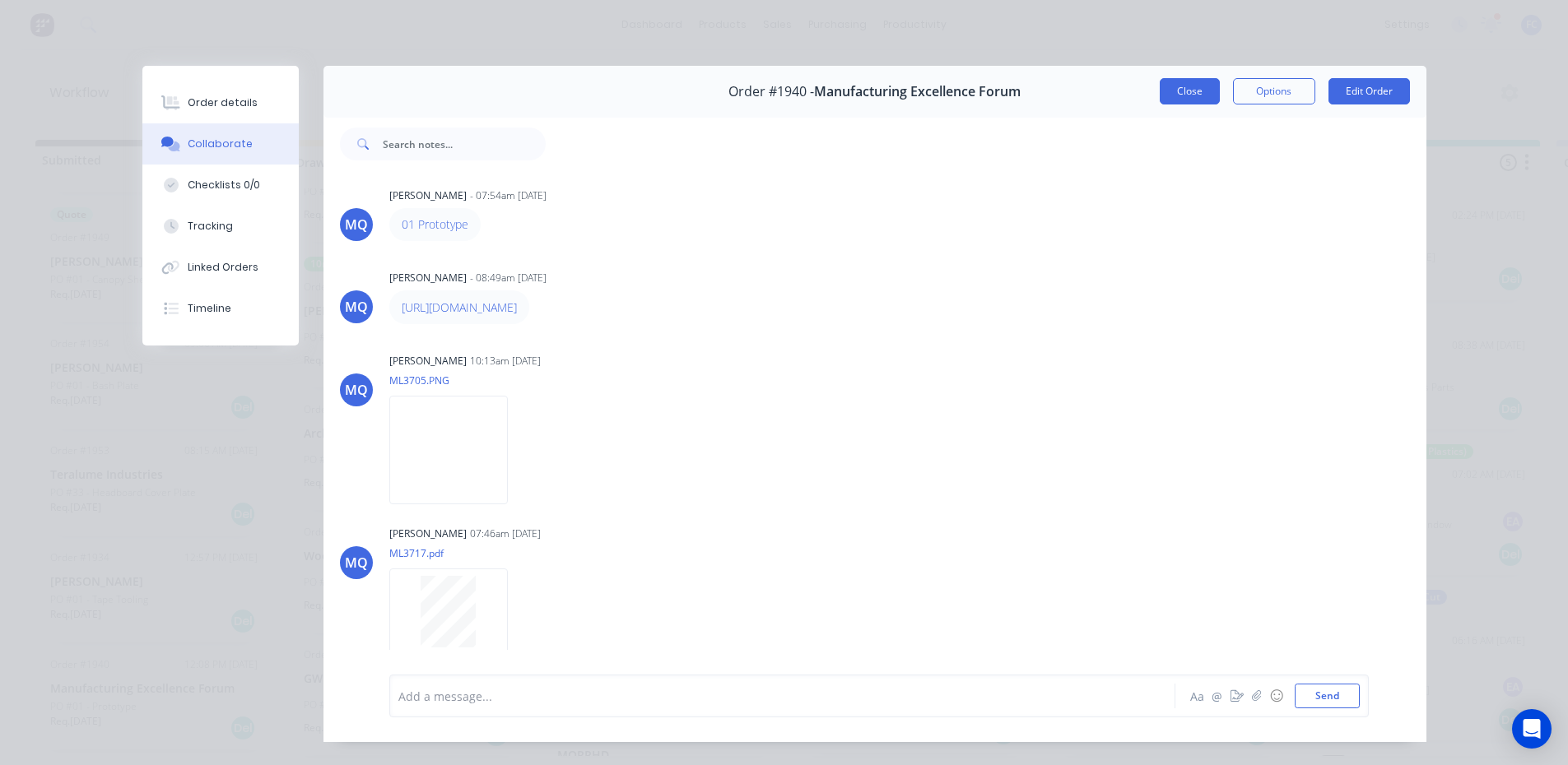 drag, startPoint x: 1178, startPoint y: 88, endPoint x: 1294, endPoint y: 1, distance: 145 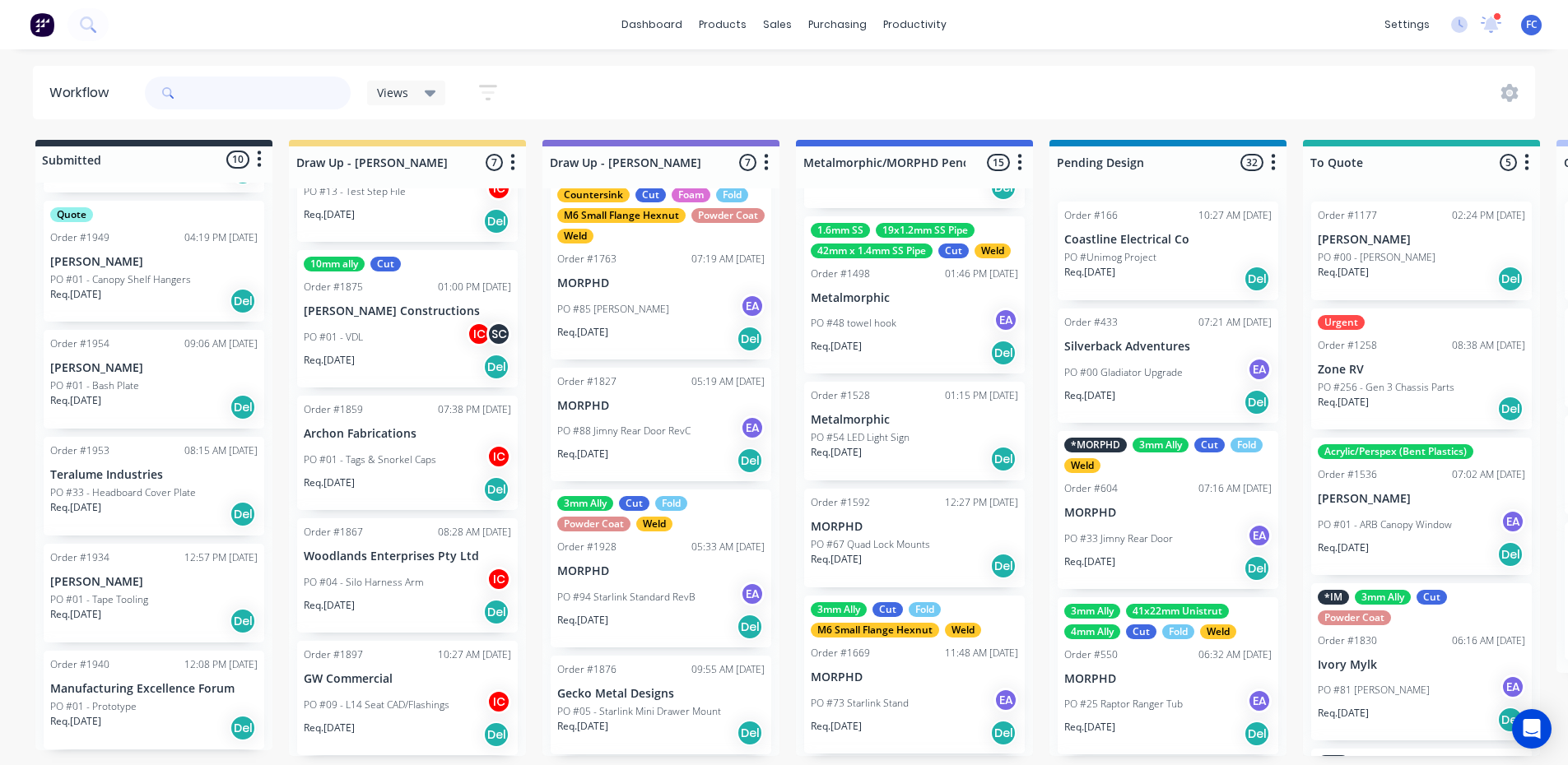 scroll, scrollTop: 165, scrollLeft: 0, axis: vertical 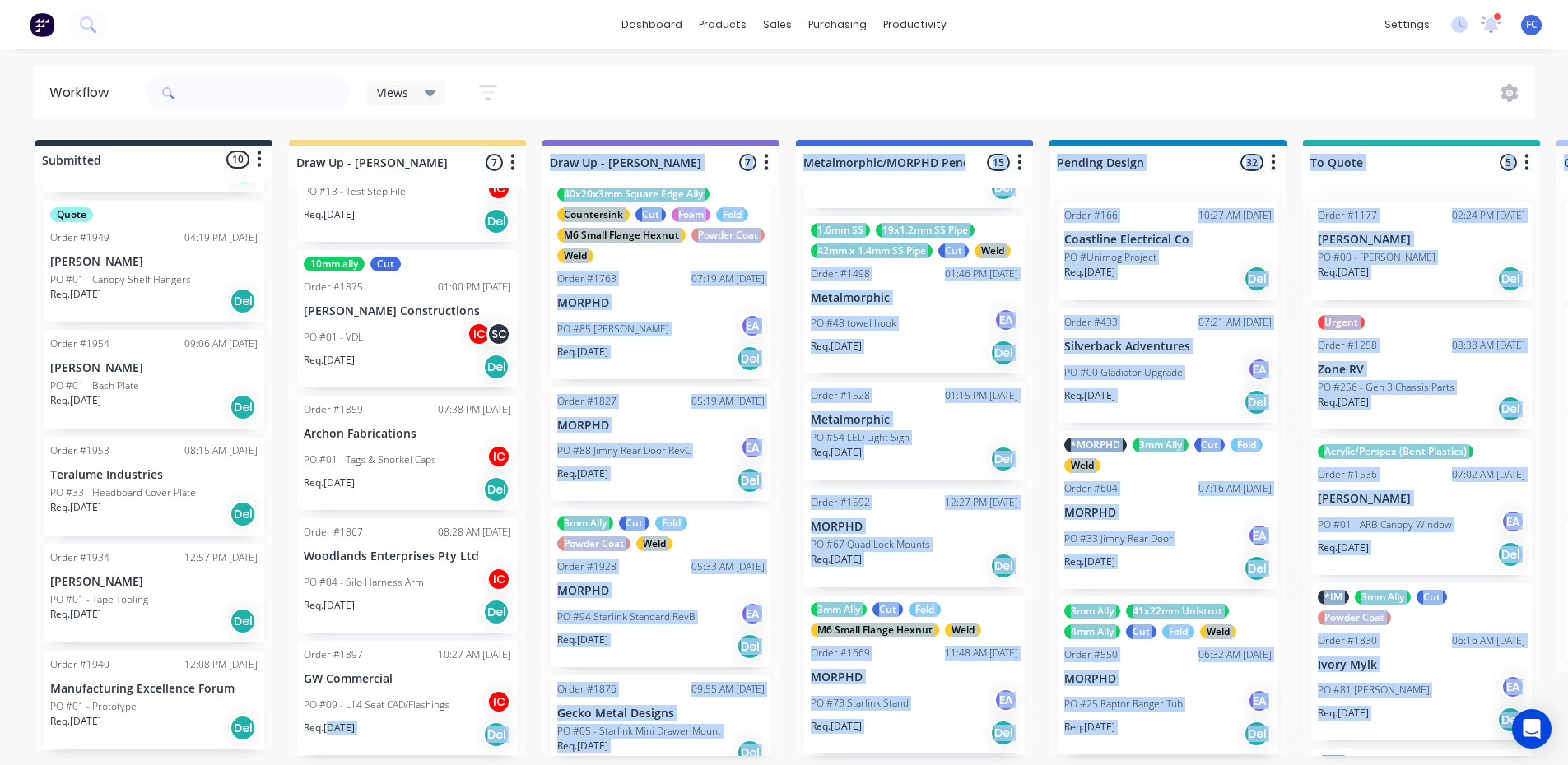 drag, startPoint x: 353, startPoint y: 769, endPoint x: 388, endPoint y: 772, distance: 35.128336 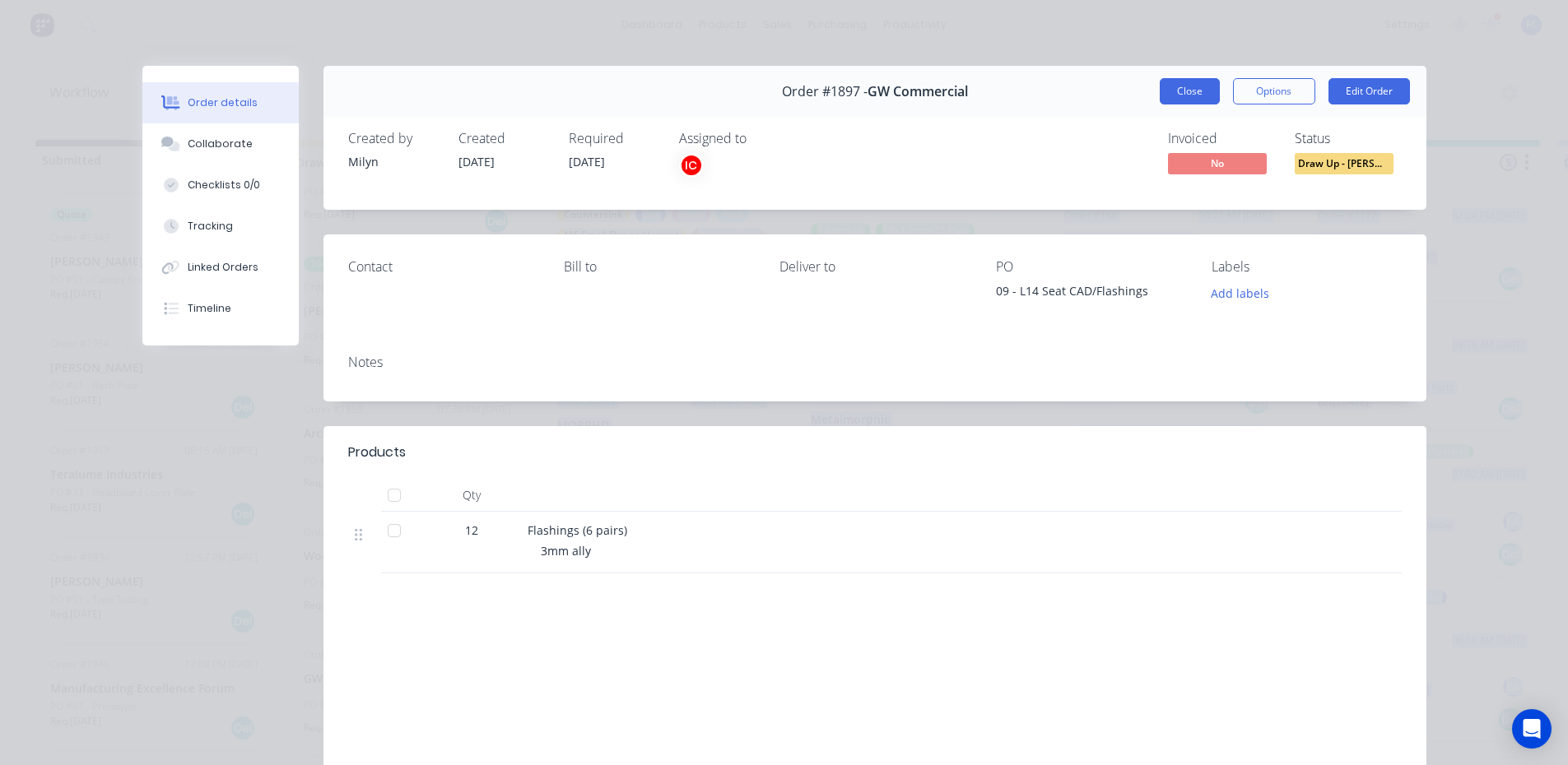 click on "Close" at bounding box center (1189, 91) 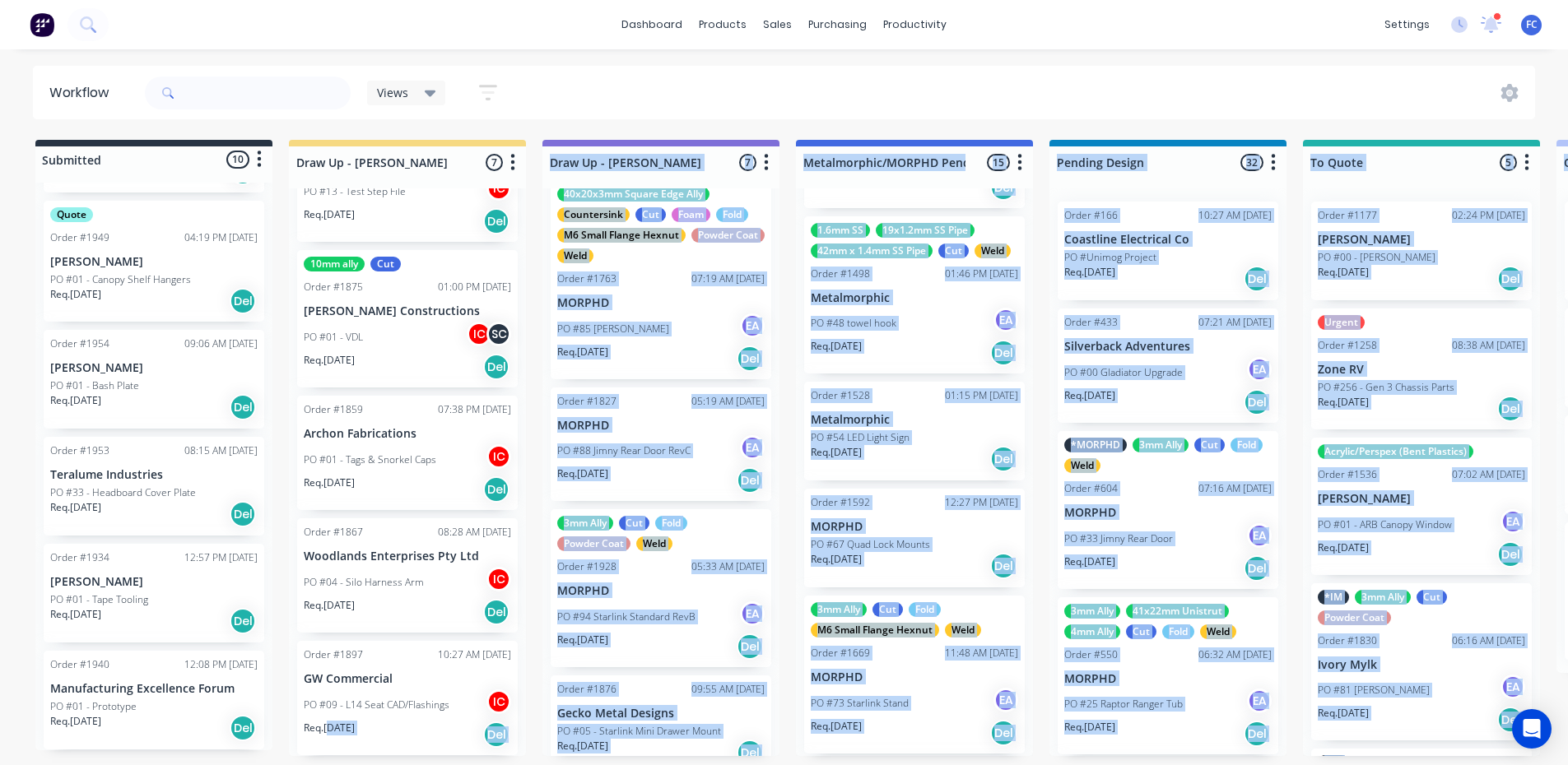 click on "Req. 01/08/25 Del" at bounding box center [154, 728] 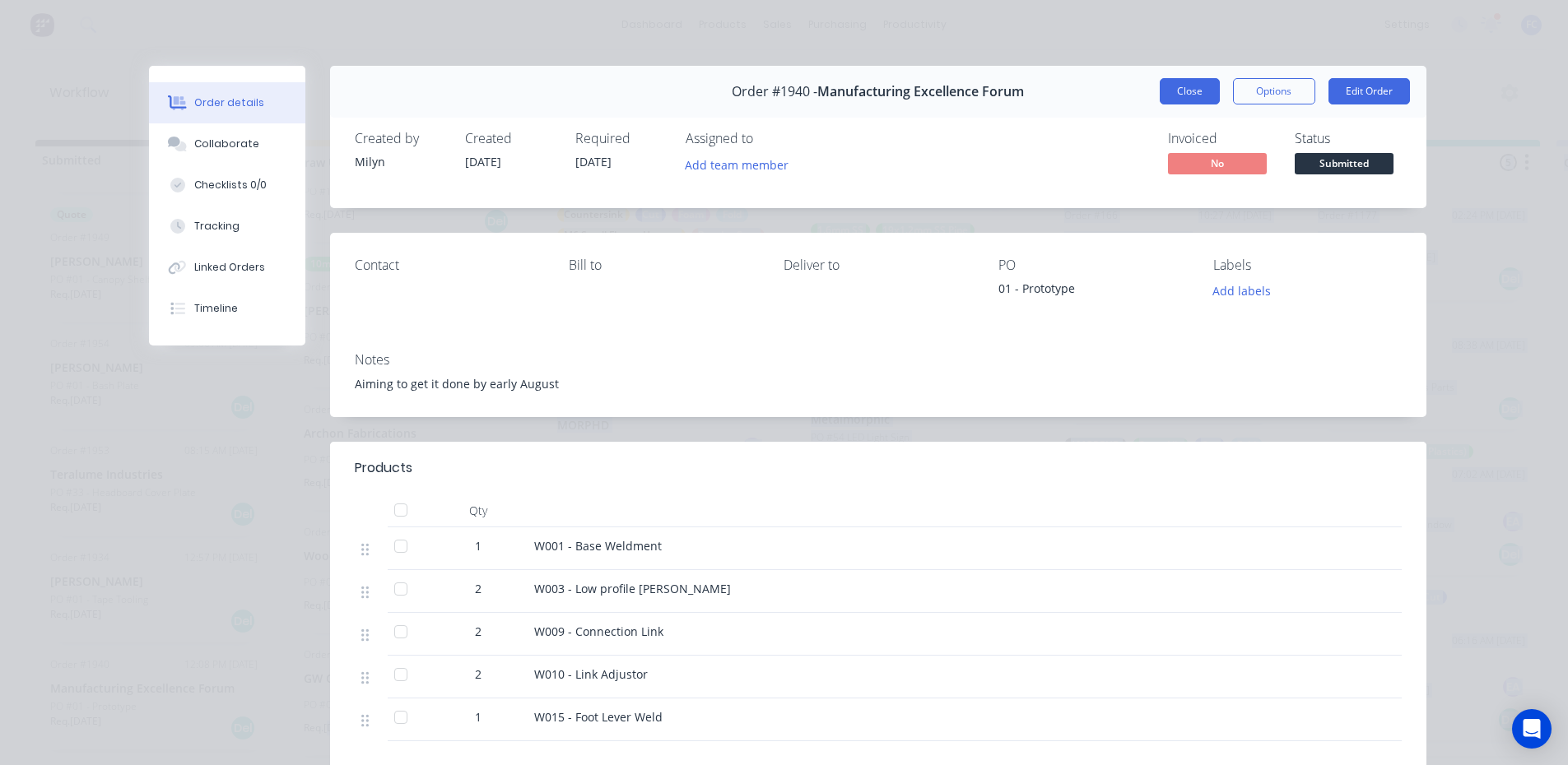 click on "Close" at bounding box center (1189, 91) 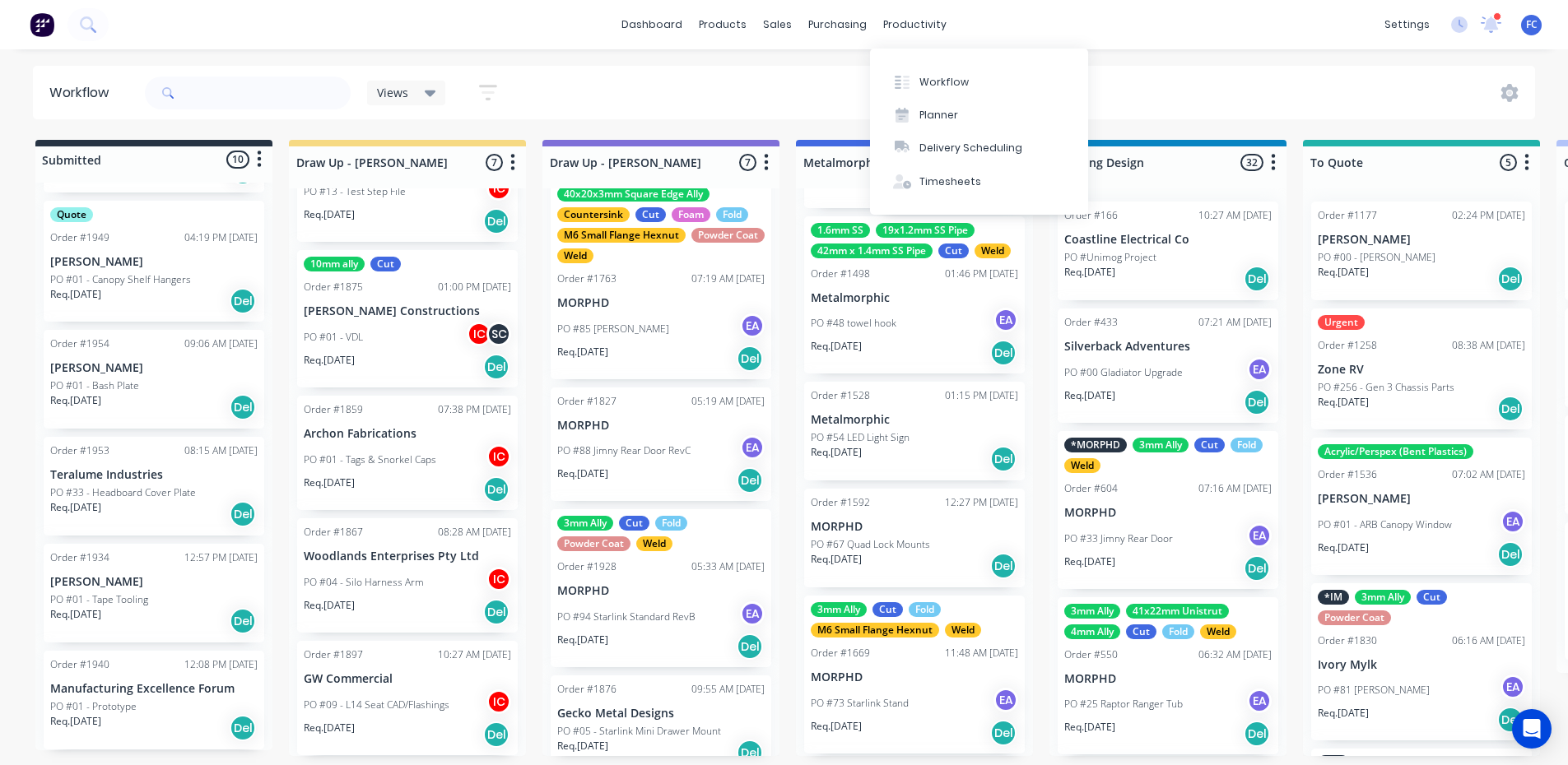 click on "dashboard products sales purchasing productivity dashboard products Product Catalogue Materials sales Sales Orders Customers Price Level Manager purchasing Purchase Orders Suppliers productivity Workflow Planner Delivery Scheduling Timesheets settings 1 new notifications Mark all as read Emma  mentioned you in a message All Fab Order  # 1942 PO  02 - 3268 Maroochy Hospital - Stainless
05:21am 10/07/25   Emma  mentioned you in a message Reece Order  # 1941 PO  01 Fire - Twirling Sword
11:28am 09/07/25   Emma  mentioned you in a message Vanstyn Constructions Order  # 1935 PO  01 - Plates 08:37am 08/07/25   Emma  mentioned you in a message Lamper Constructions Order  # 1875 PO  01 - VDL
08:51am 07/07/25   WorkShop  mentioned you in a message Whitelaw Hydraulics Pty Ltd Order  # 1904 PO  04 - Clutch Bracket
10:36am 03/07/25   WorkShop  mentioned you in a message Whitelaw Hydraulics Pty Ltd Order  # 1904 PO  04 - Clutch Bracket
10:36am 03/07/25   WorkShop  mentioned you in a message Order  # 1904 PO    FC" at bounding box center [784, 25] 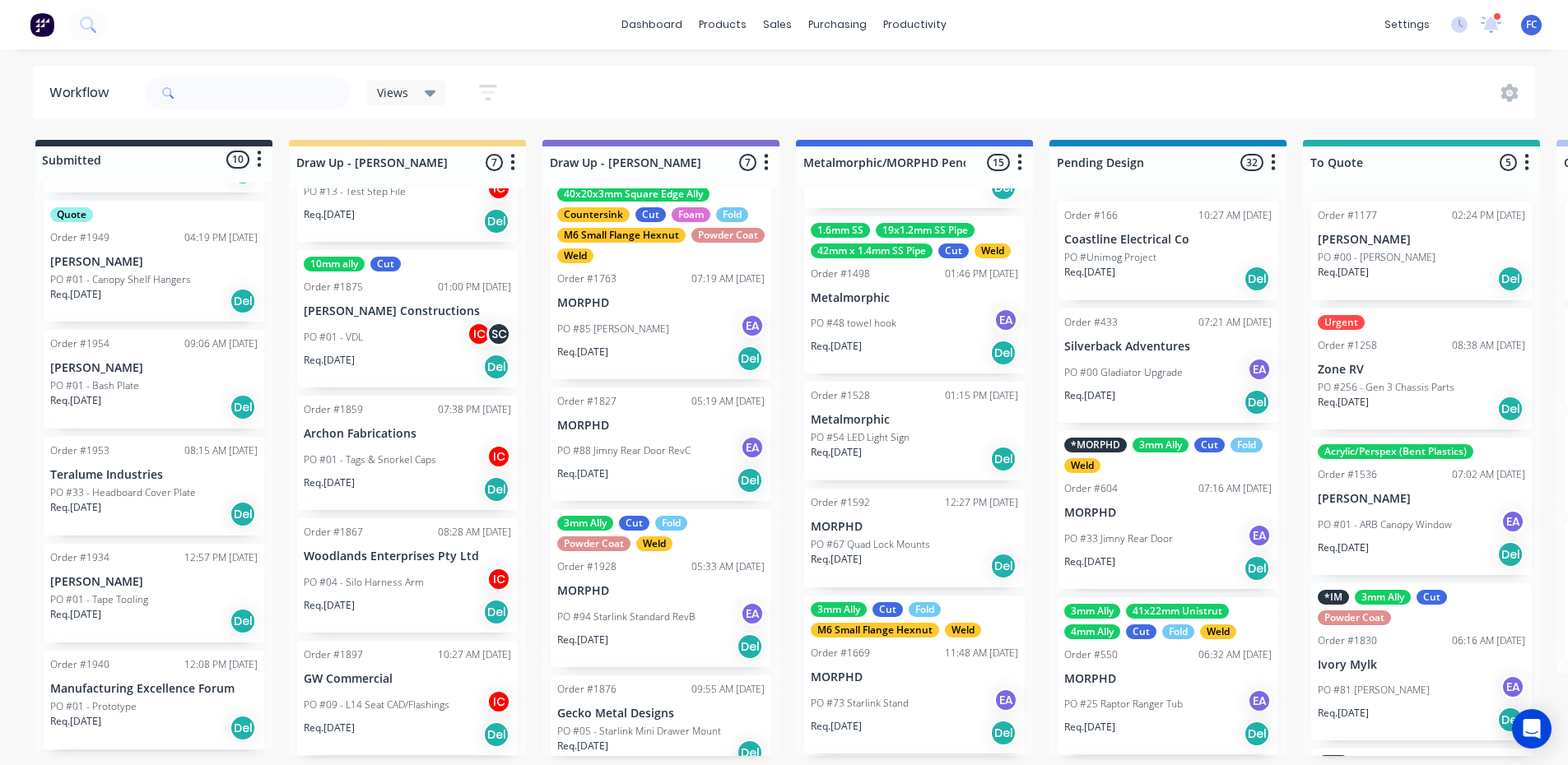 click on "Order #1940 12:08 PM 10/07/25 Manufacturing Excellence Forum PO #01 - Prototype Req. 01/08/25 Del" at bounding box center (154, 700) 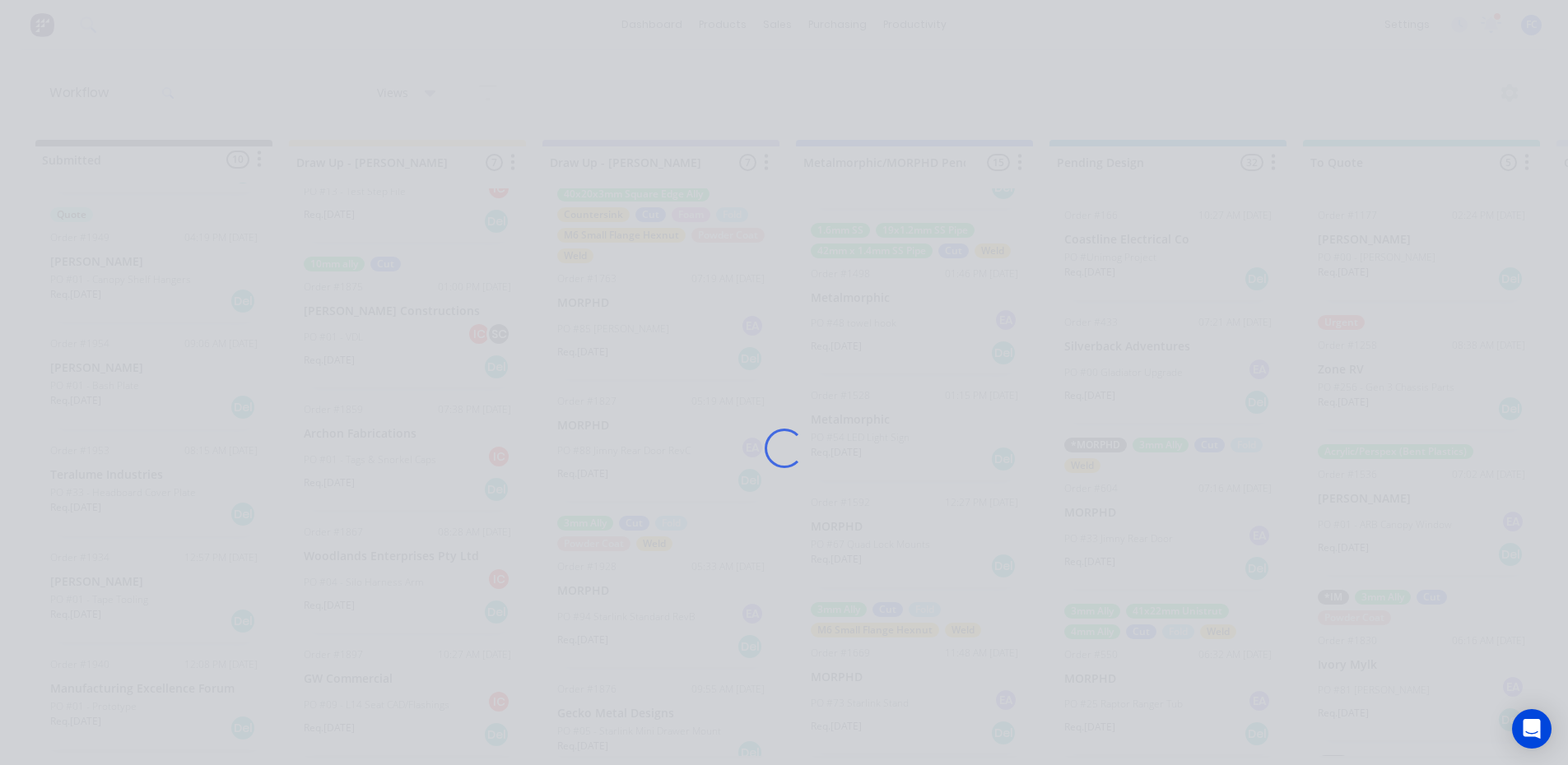 scroll, scrollTop: 0, scrollLeft: 0, axis: both 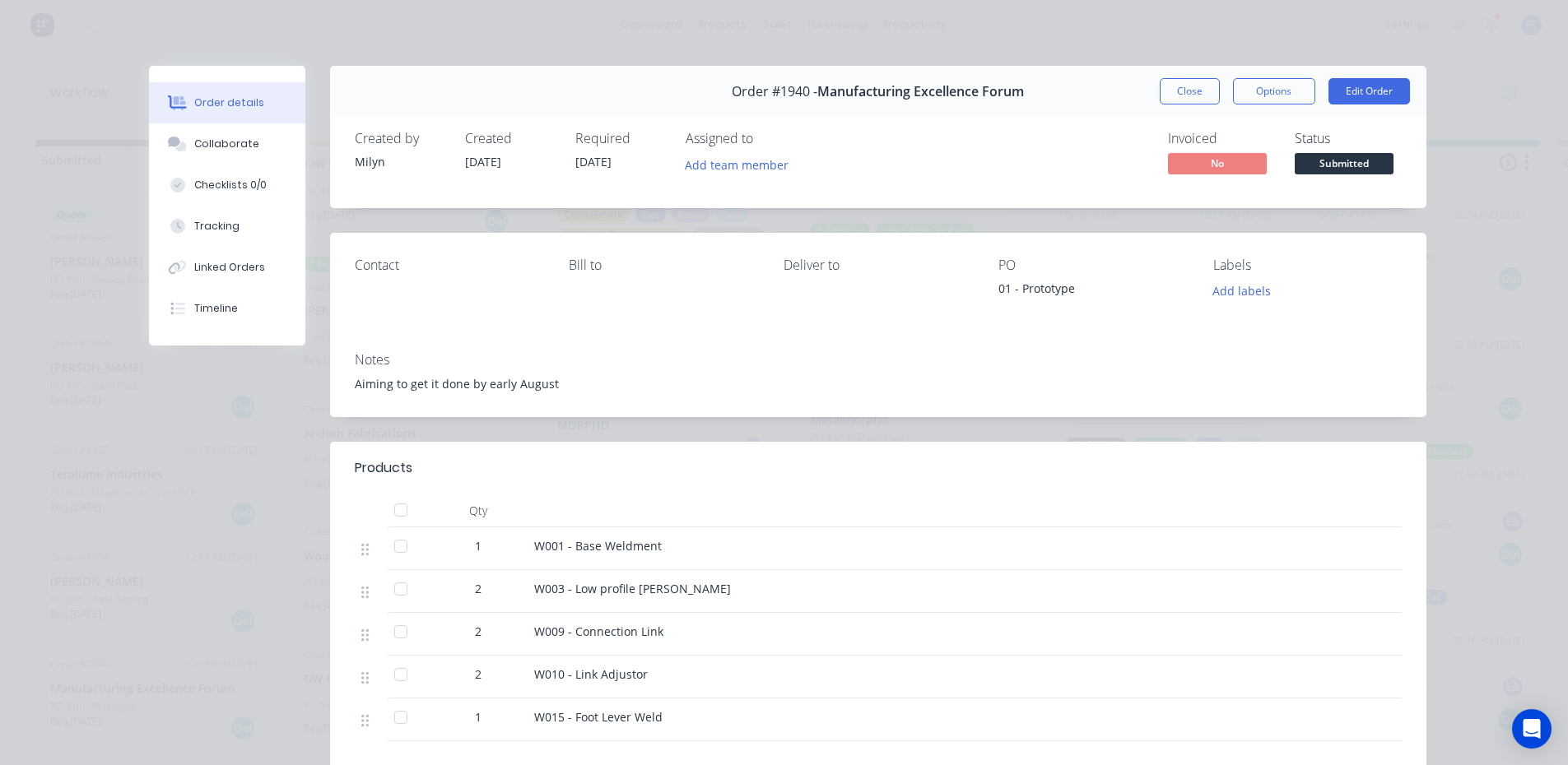 drag, startPoint x: 1138, startPoint y: 90, endPoint x: 1182, endPoint y: 90, distance: 44 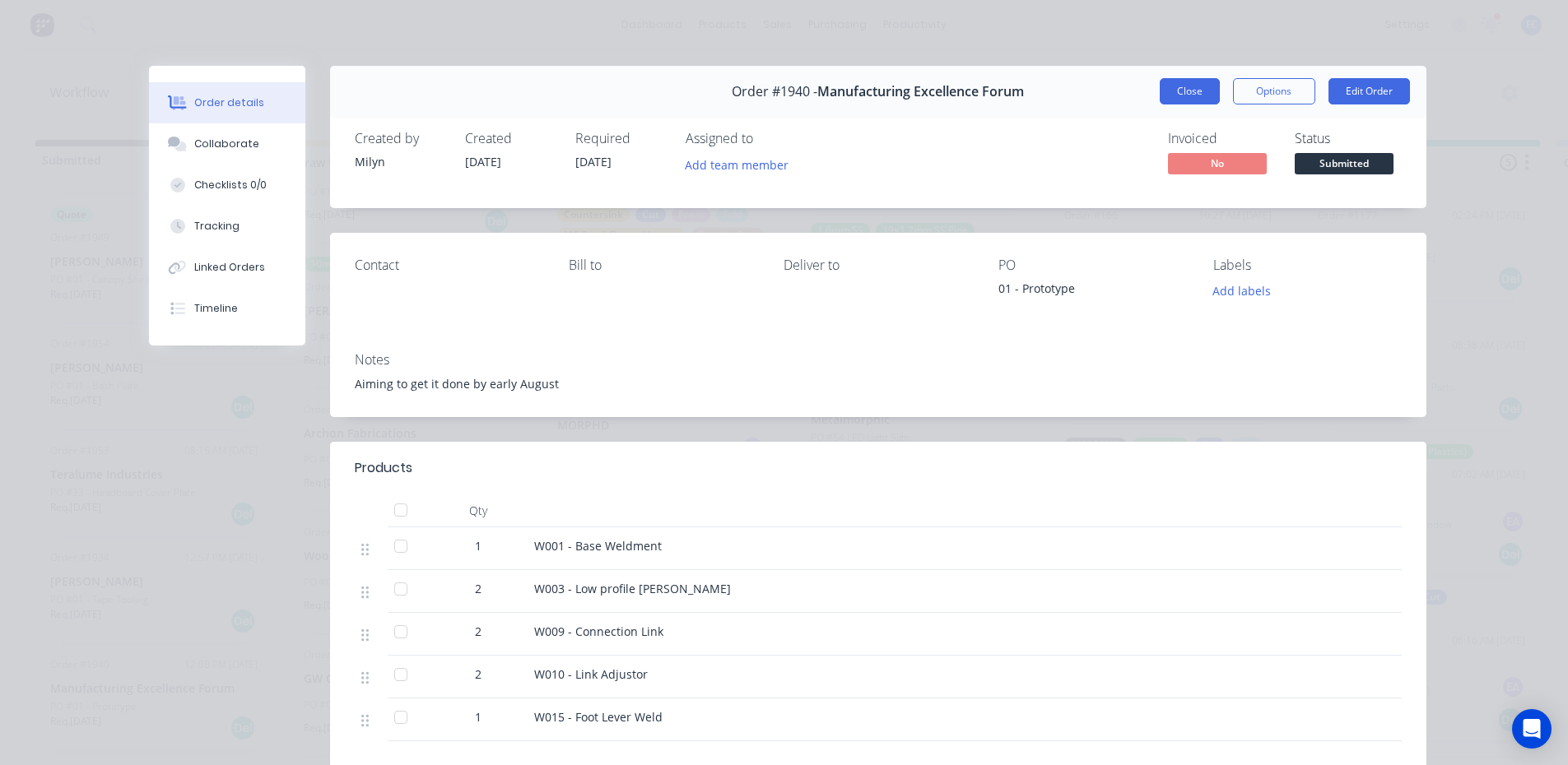 click on "Order #1940 -  Manufacturing Excellence Forum Close   Options     Edit Order" at bounding box center (878, 91) 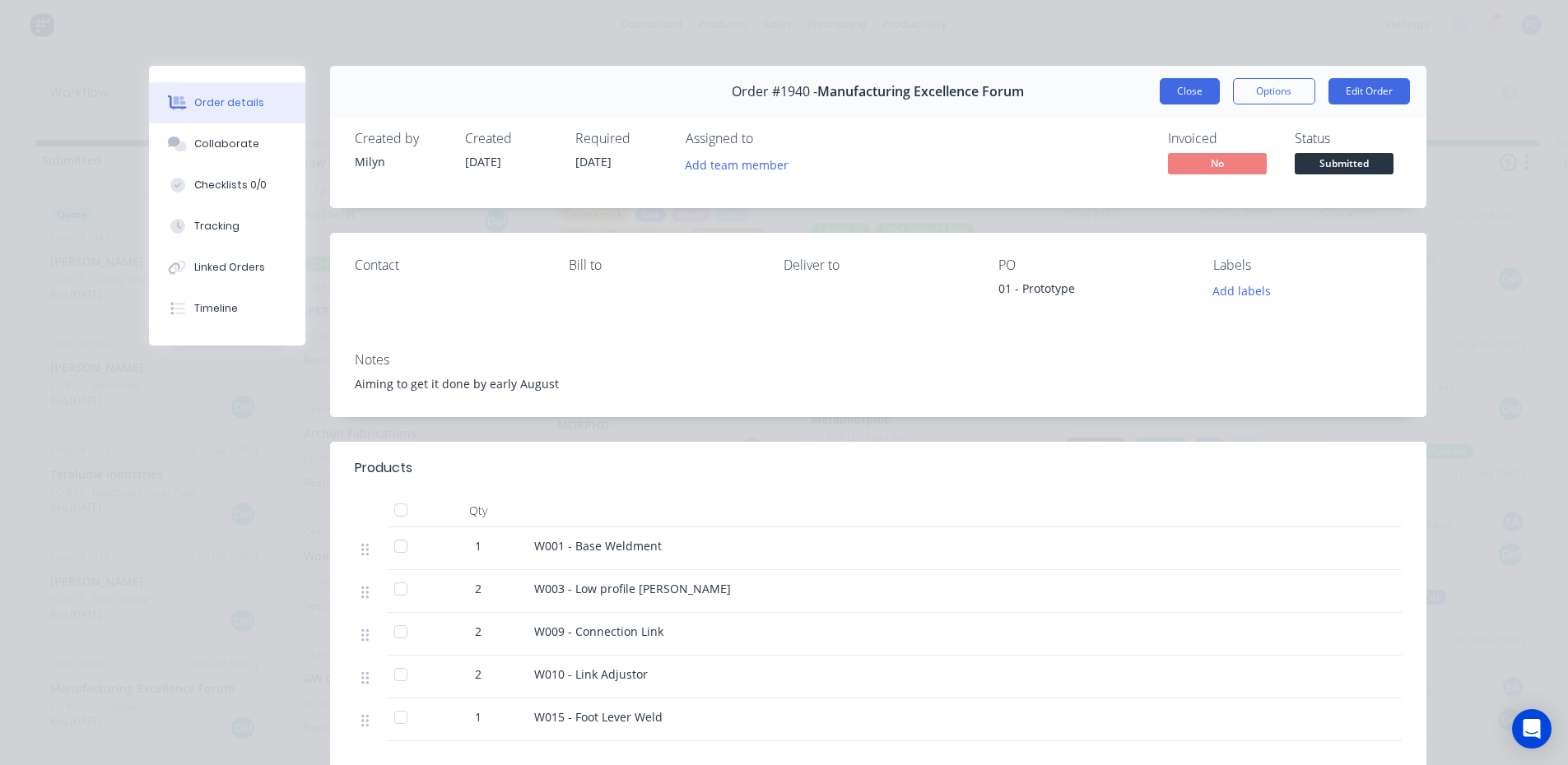 click on "Close" at bounding box center [1189, 91] 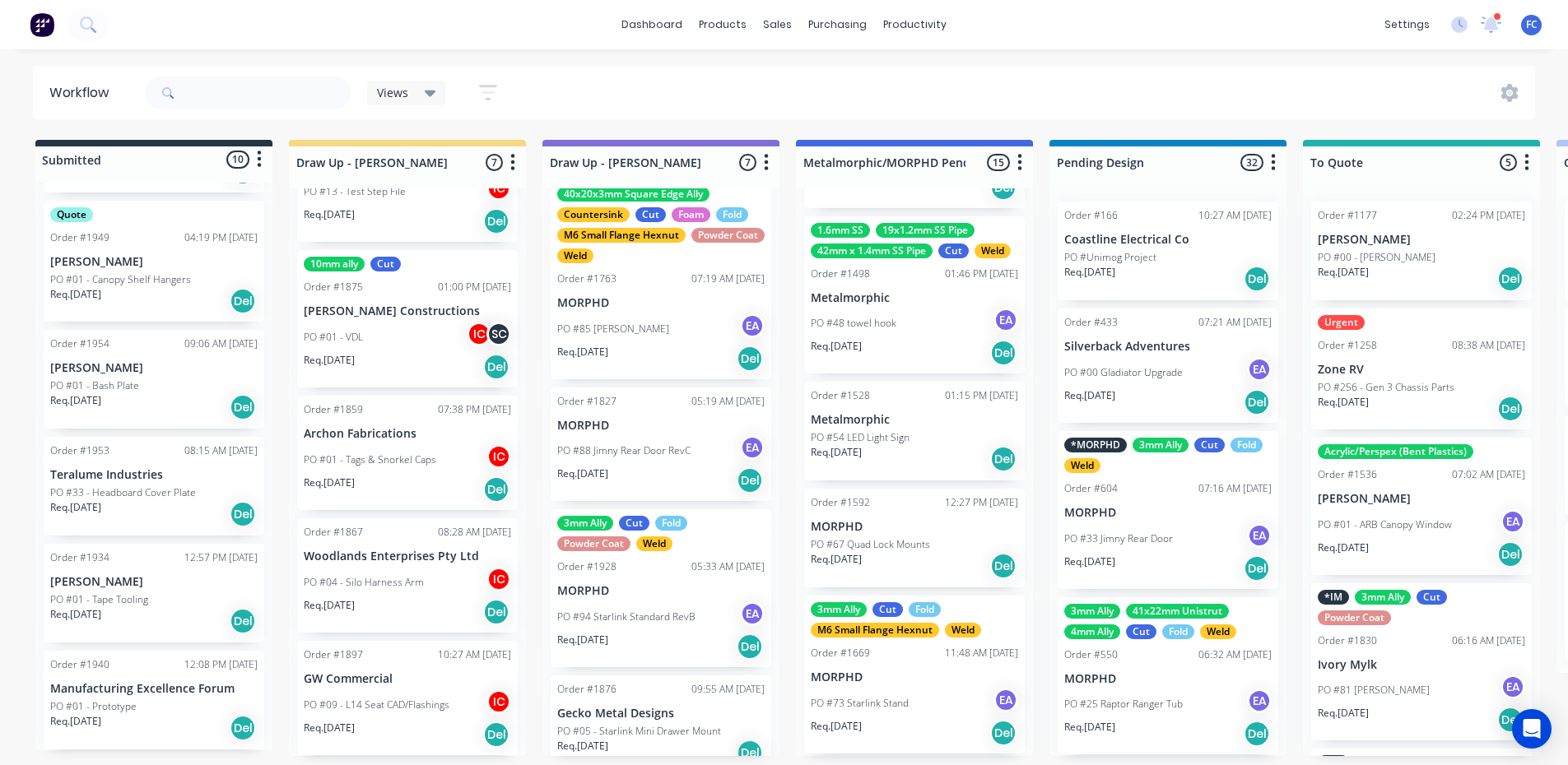 scroll, scrollTop: 3, scrollLeft: 0, axis: vertical 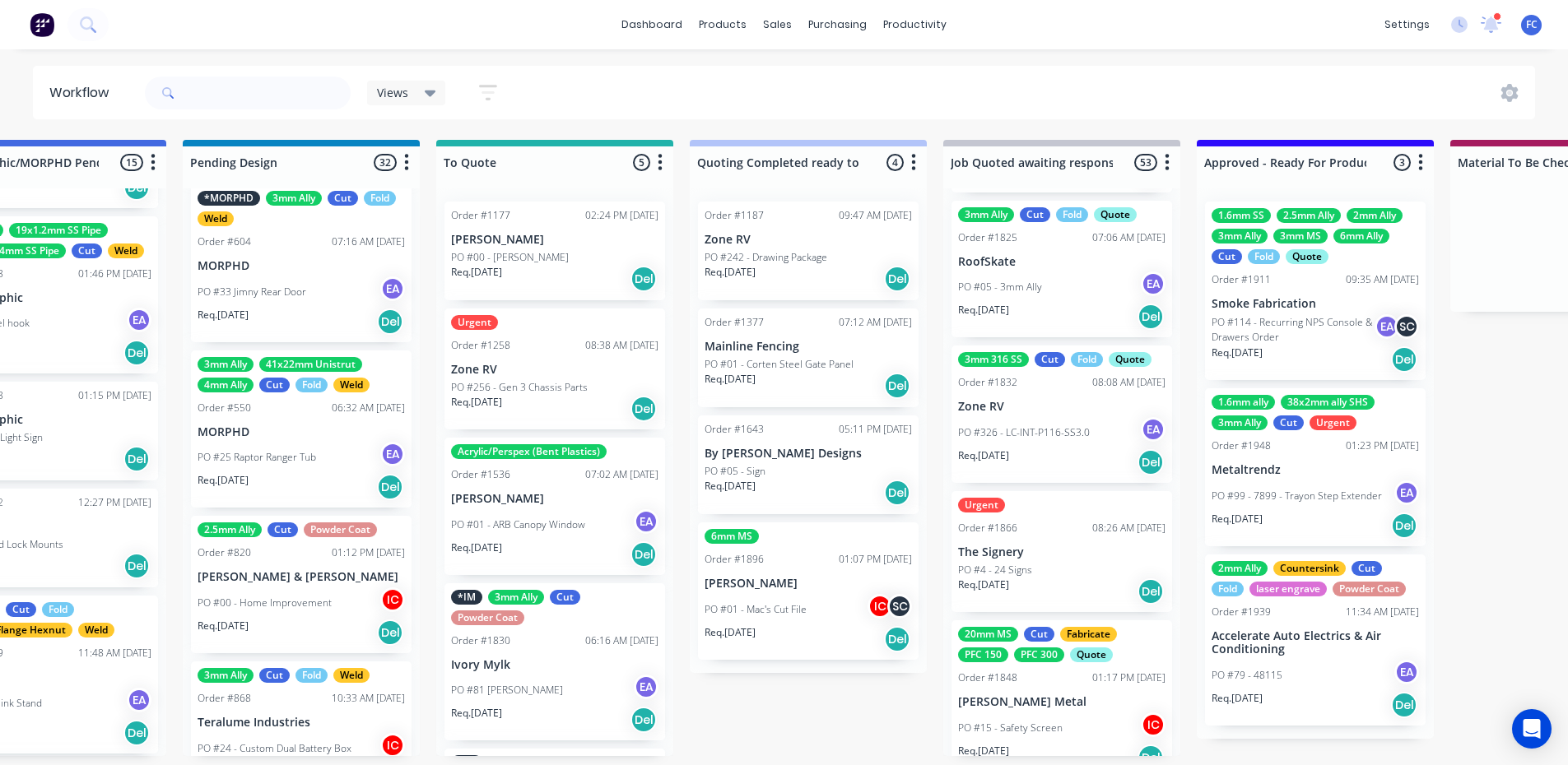 click on "Metaltrendz" at bounding box center [1315, 470] 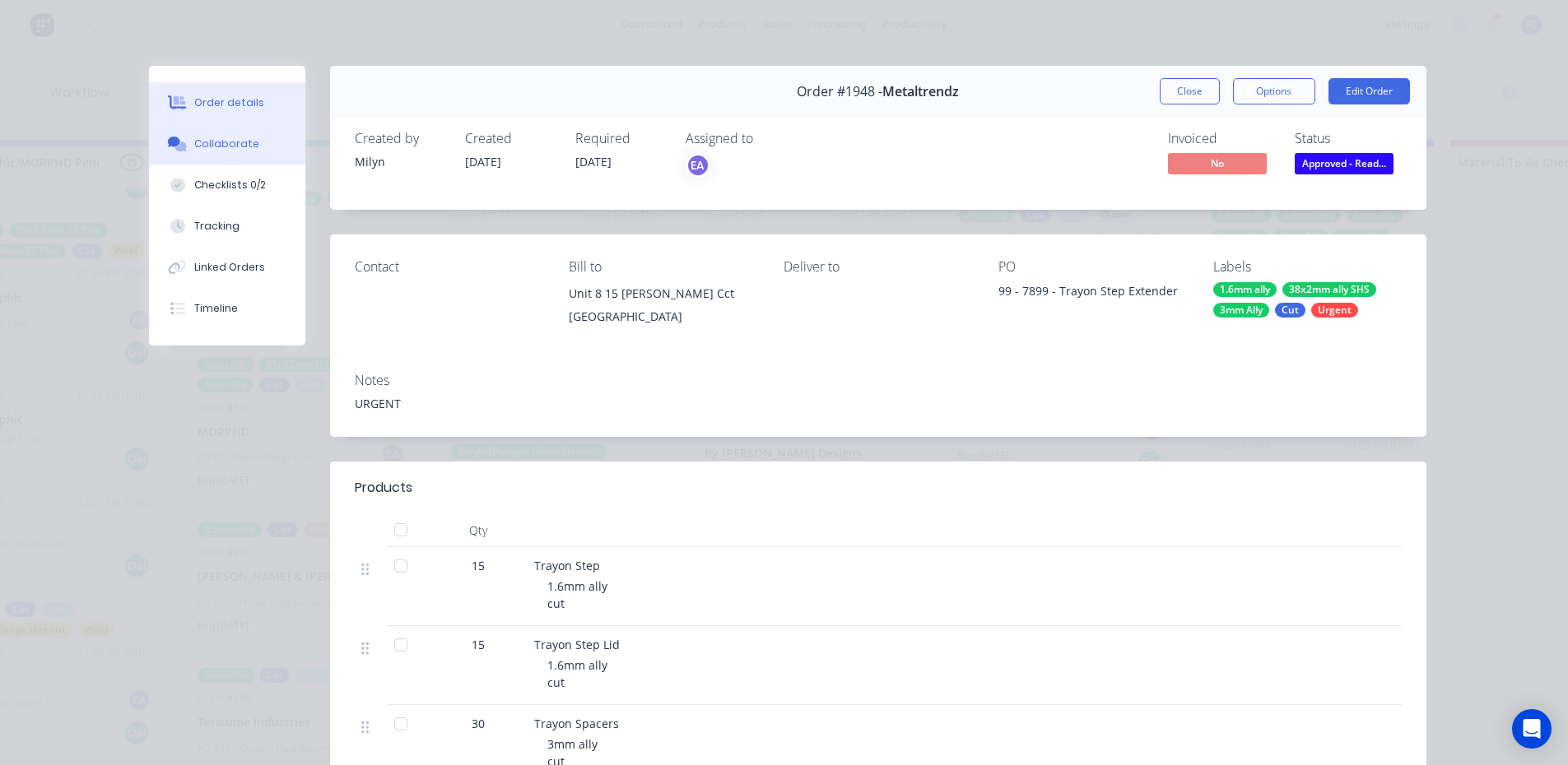 drag, startPoint x: 204, startPoint y: 150, endPoint x: 217, endPoint y: 157, distance: 14.76482 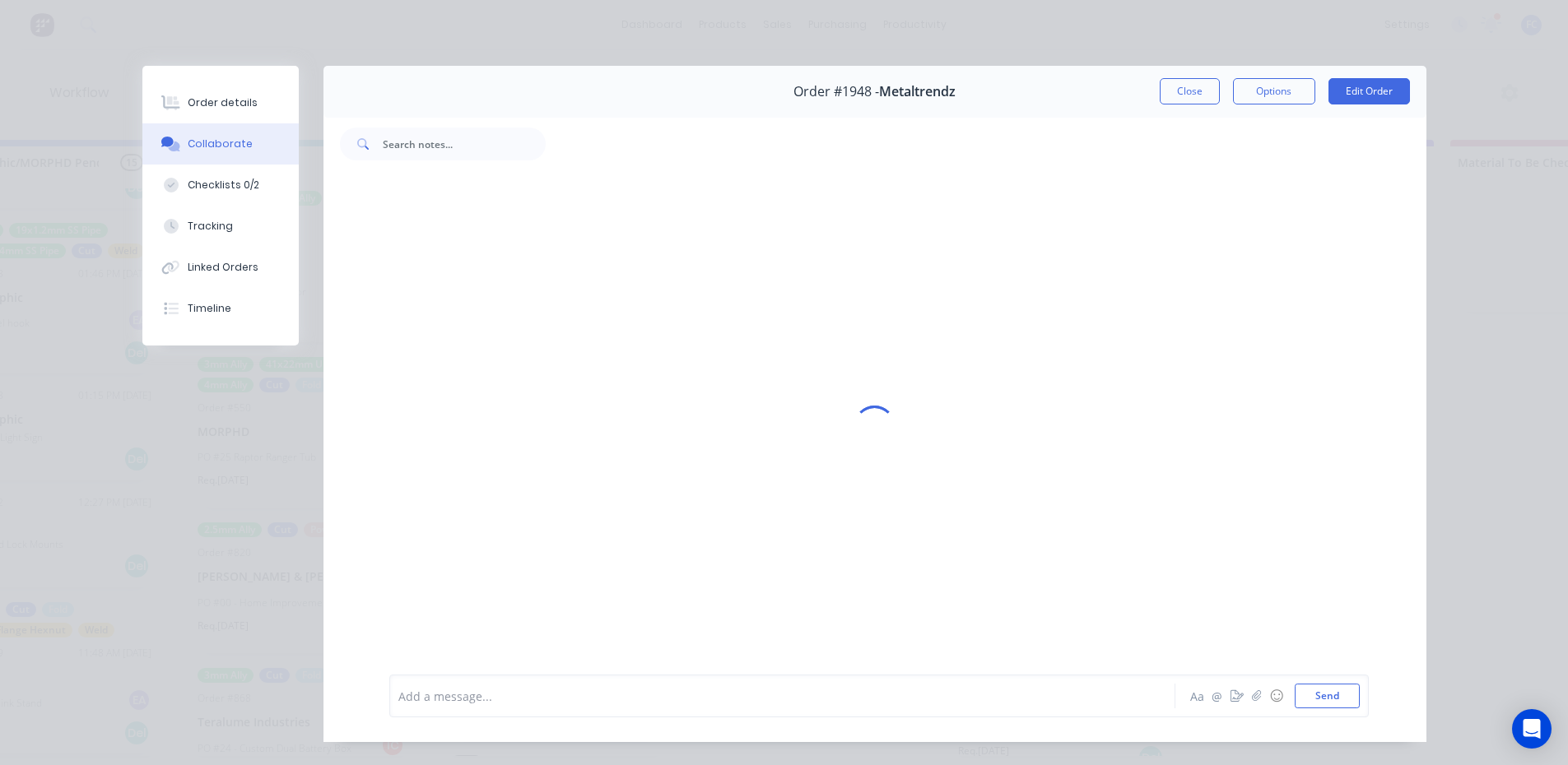 scroll, scrollTop: 25, scrollLeft: 0, axis: vertical 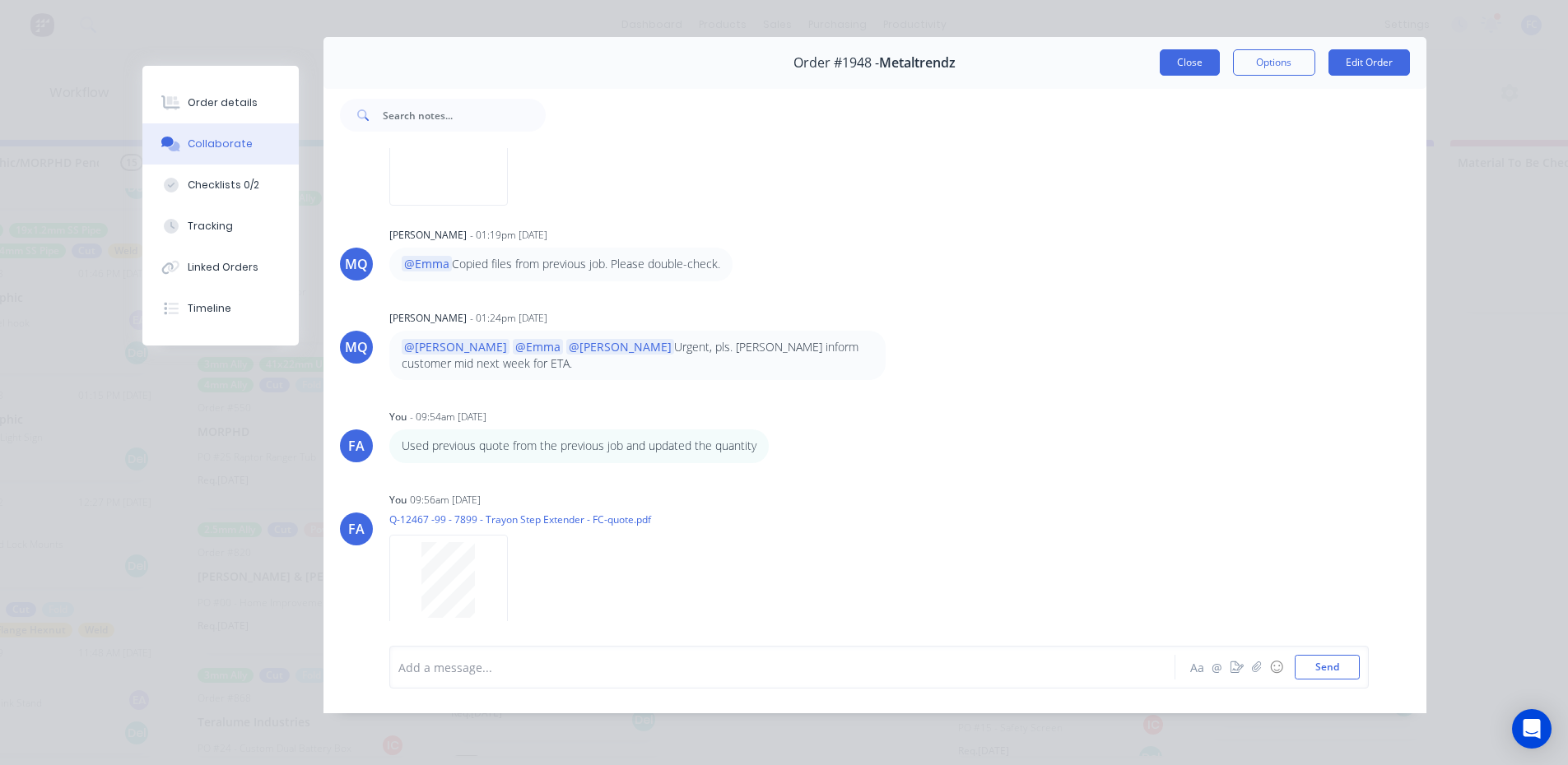 click on "Close" at bounding box center [1189, 63] 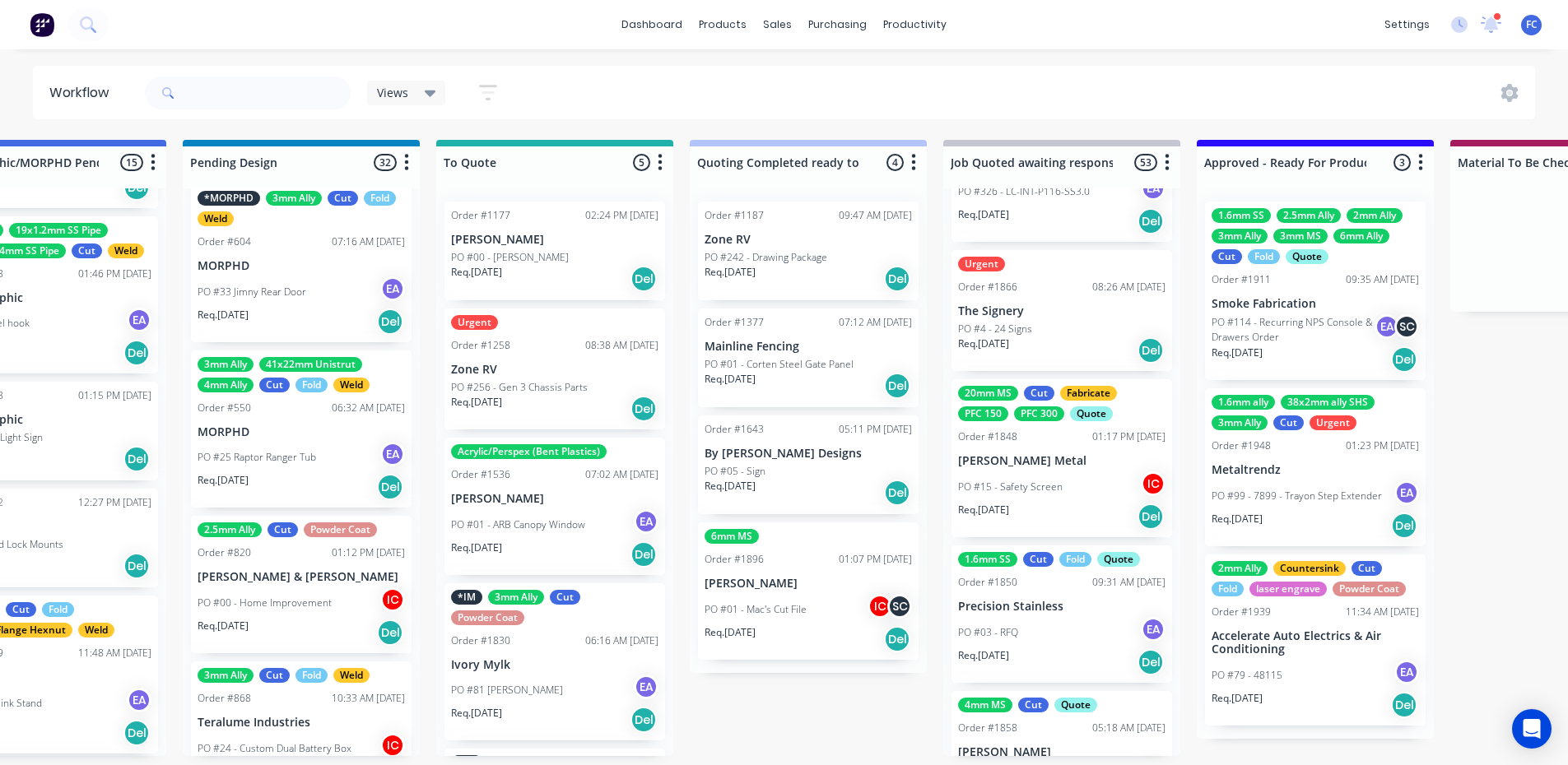 scroll, scrollTop: 3126, scrollLeft: 0, axis: vertical 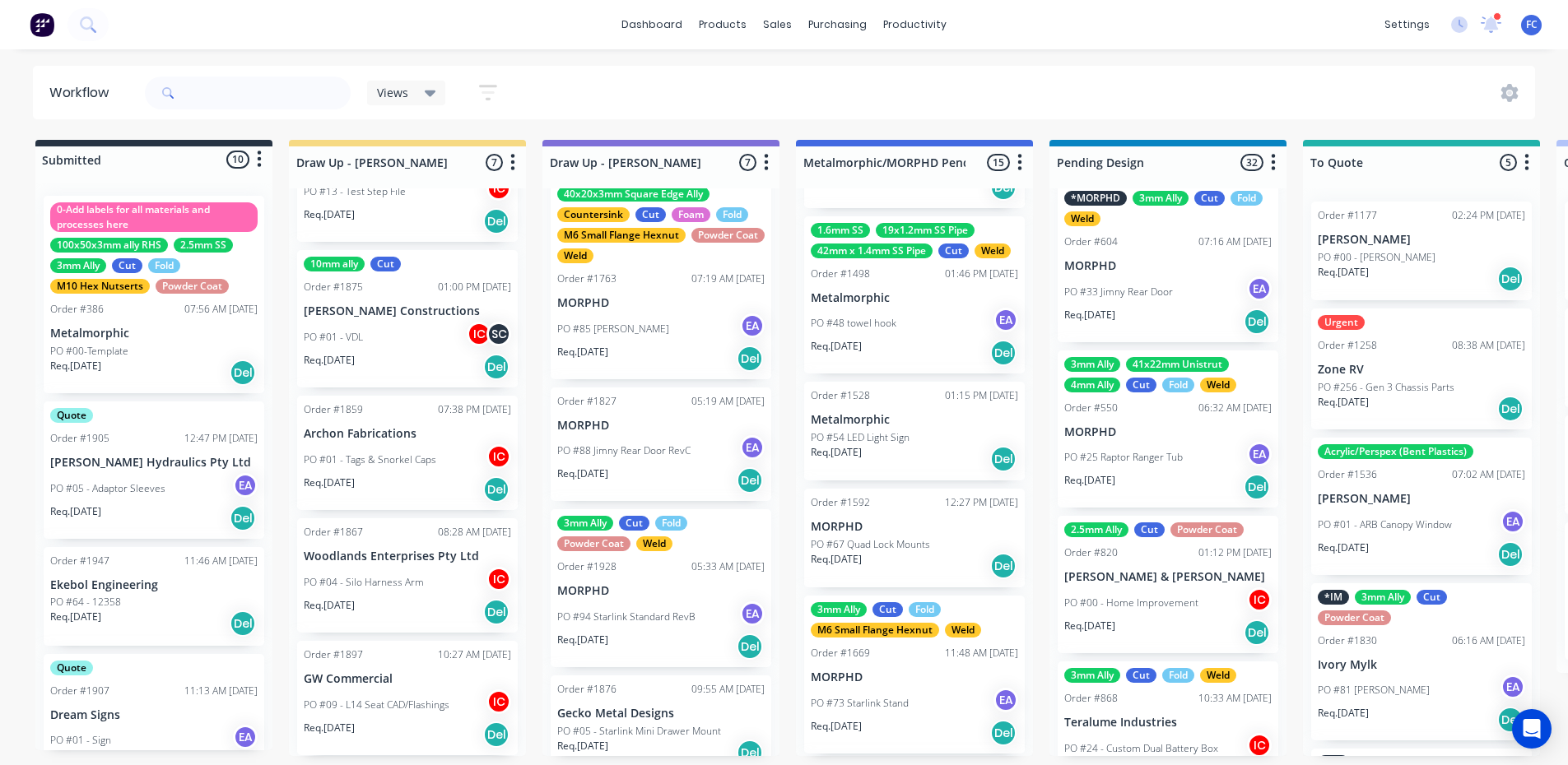 click on "Ekebol Engineering" at bounding box center (154, 585) 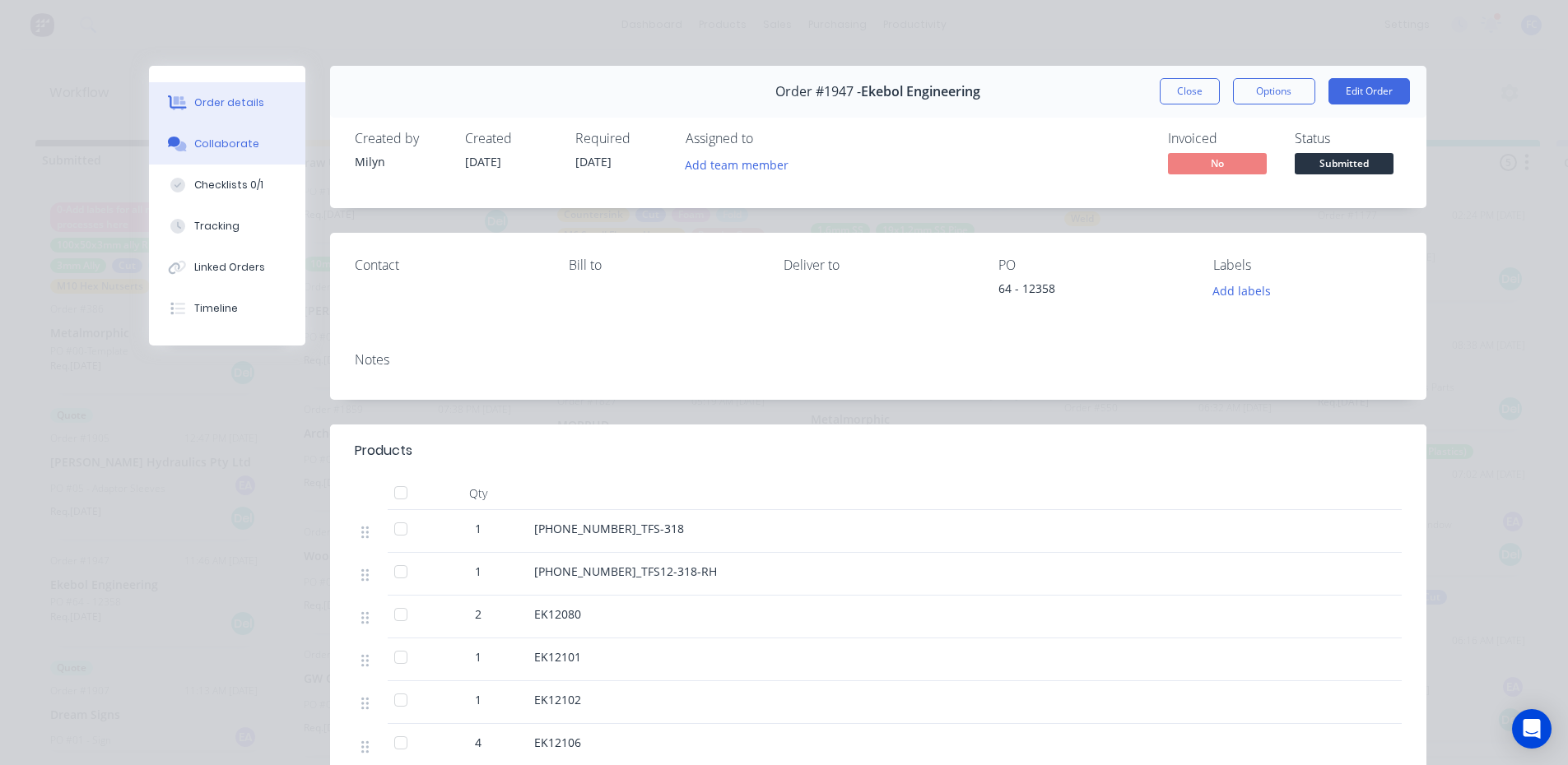 click on "Collaborate" at bounding box center [227, 144] 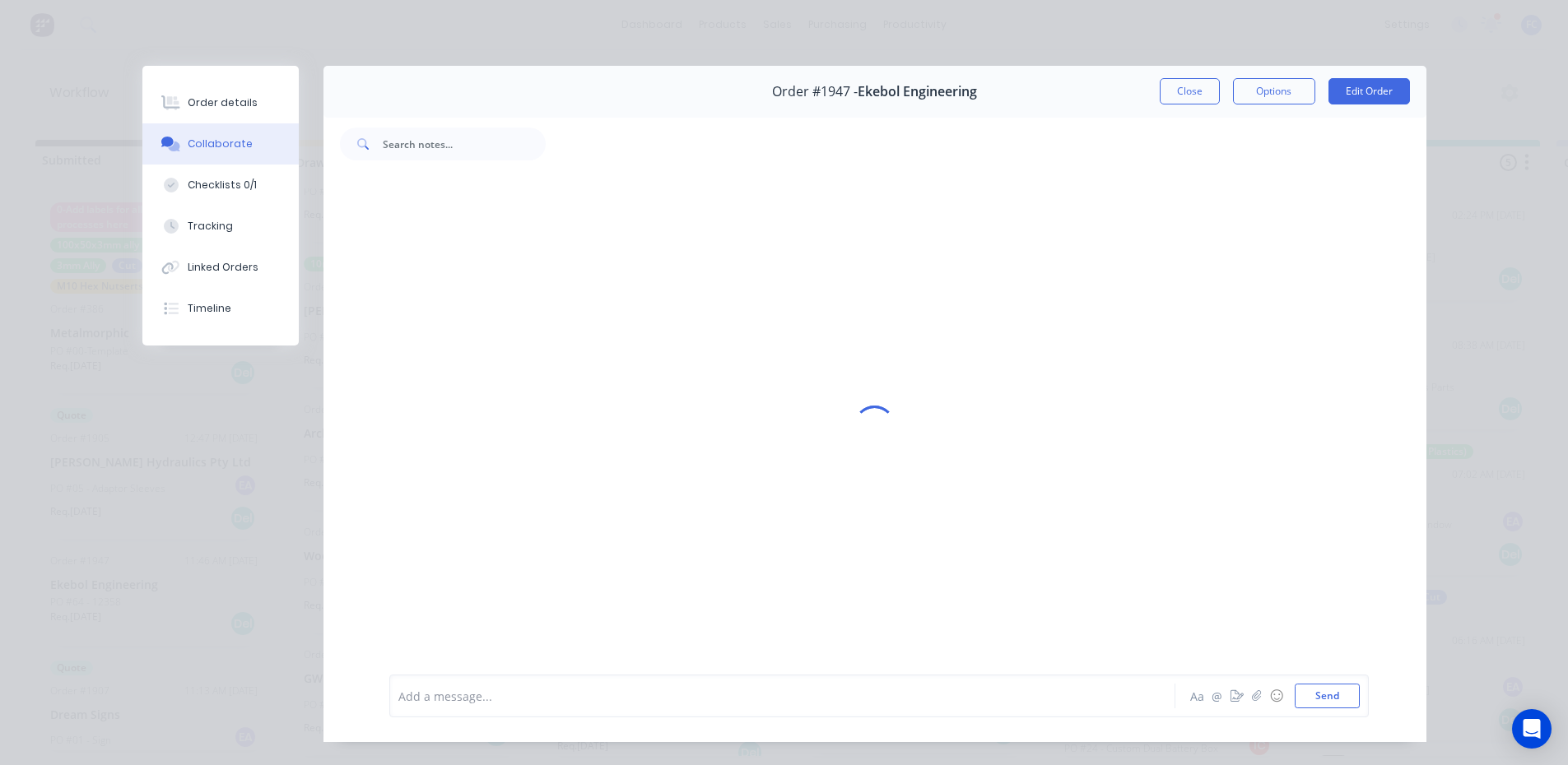 scroll, scrollTop: 83, scrollLeft: 0, axis: vertical 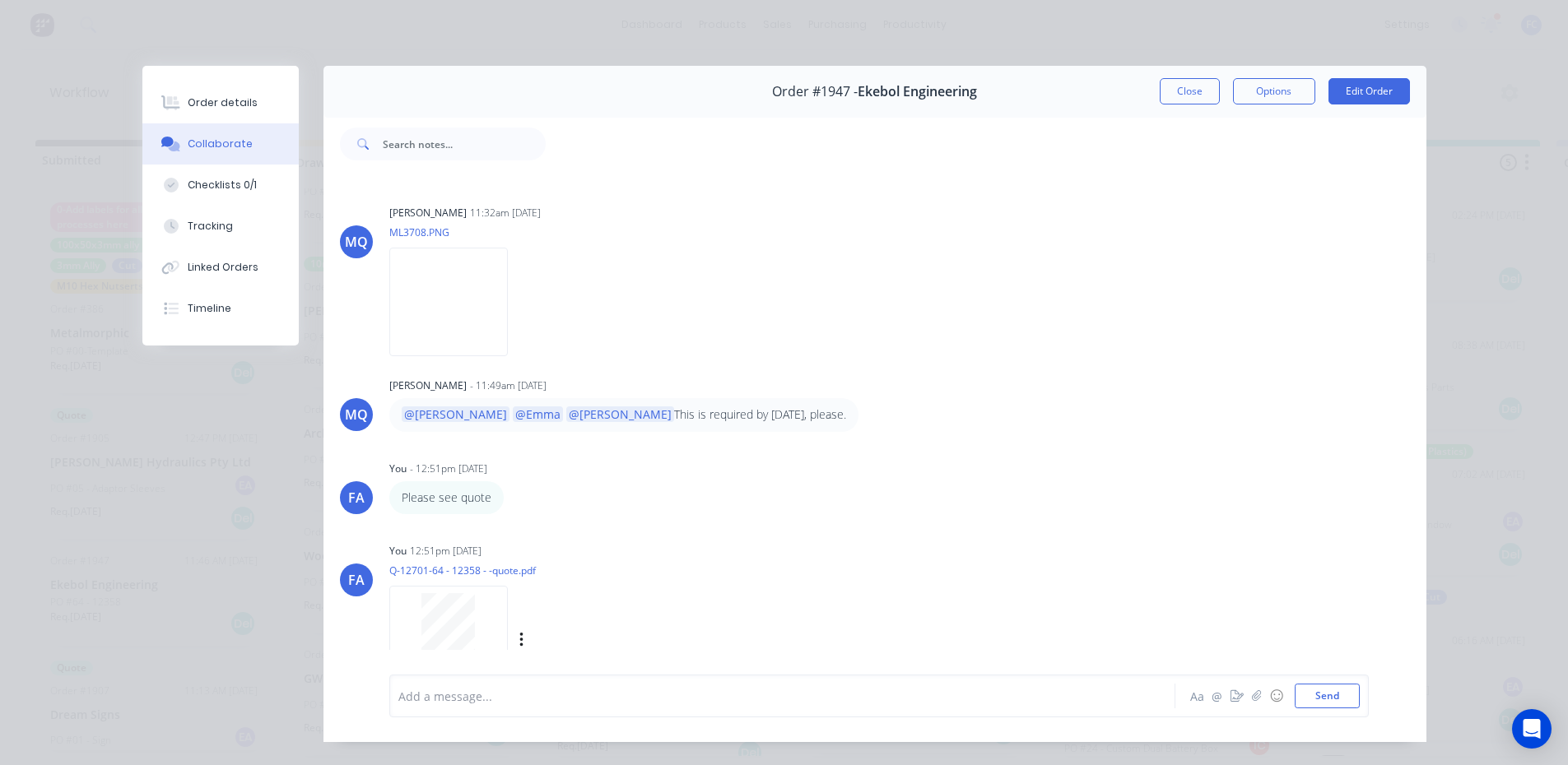 click at bounding box center (449, 631) 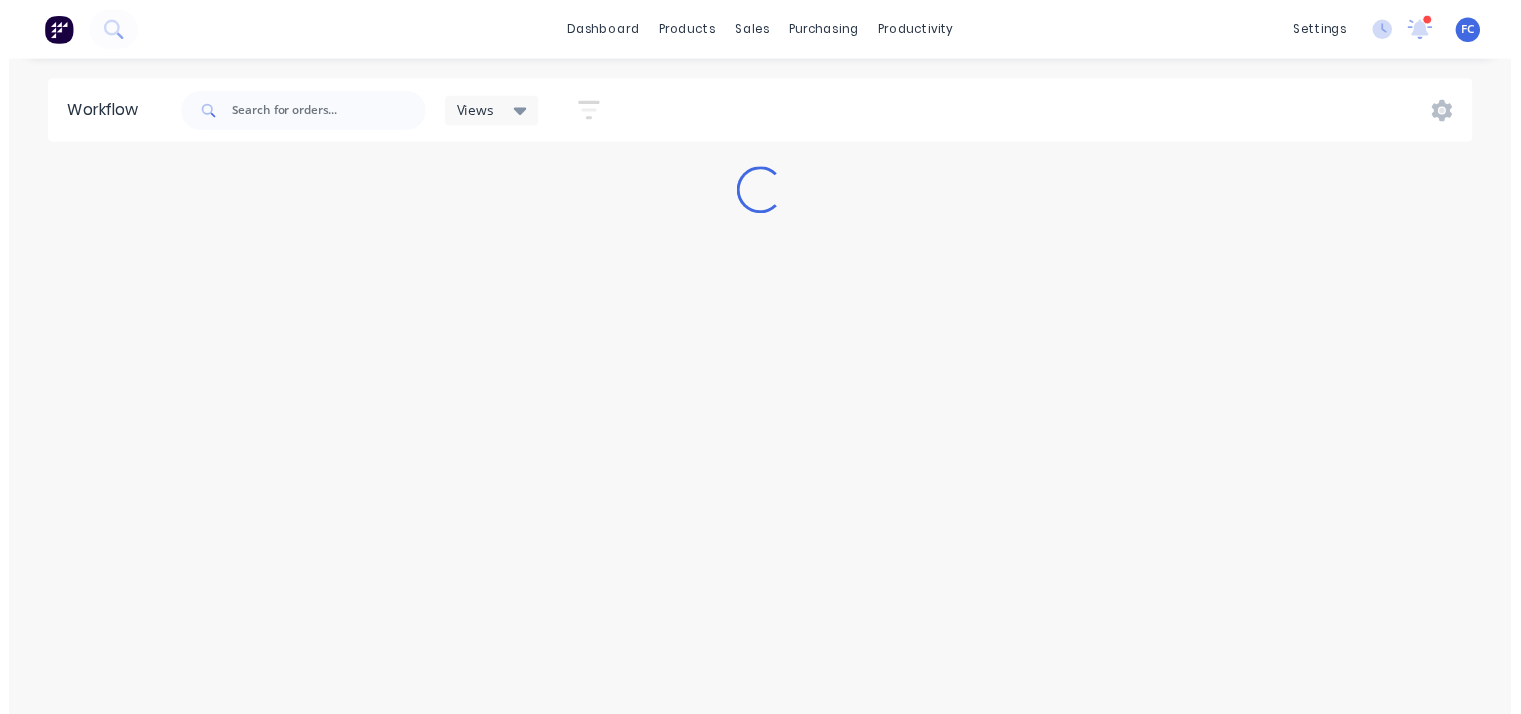 scroll, scrollTop: 0, scrollLeft: 0, axis: both 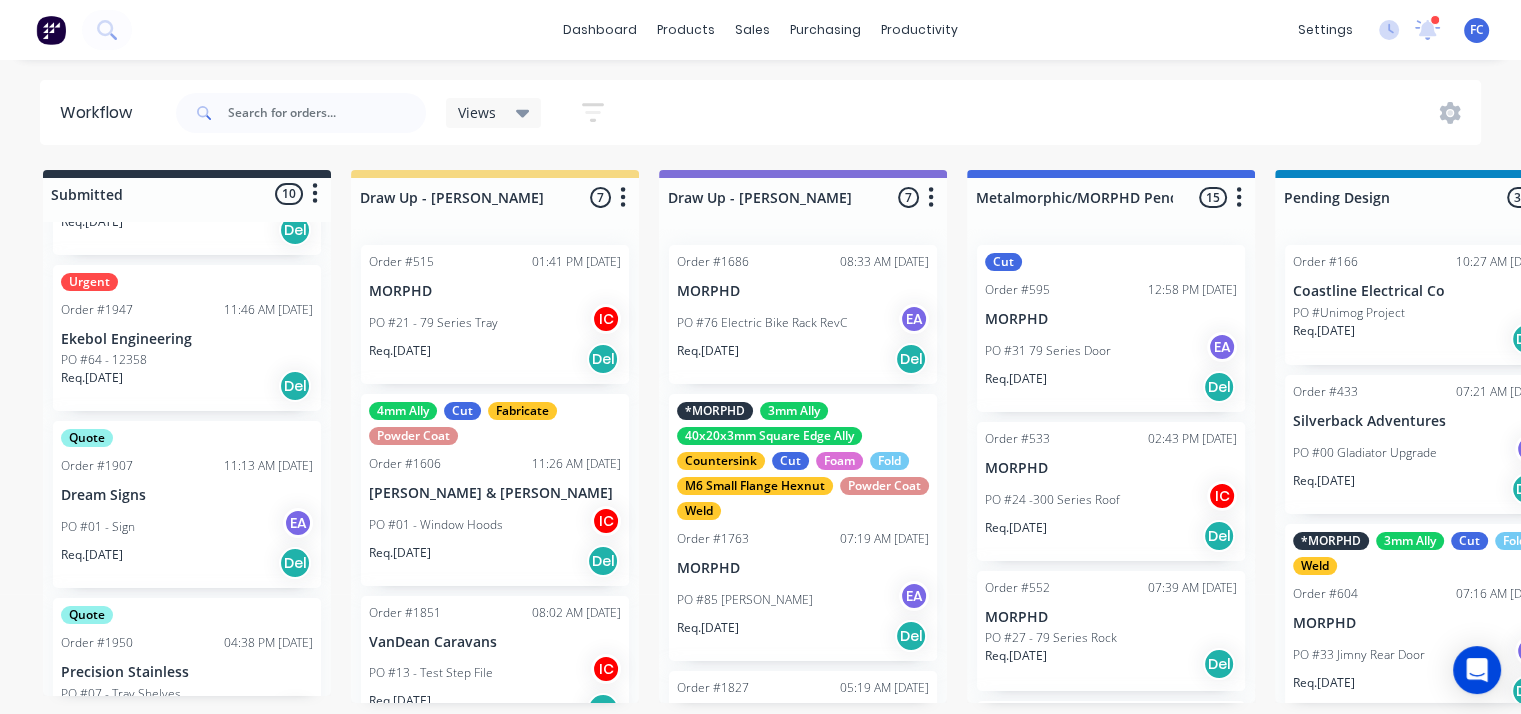 click on "Urgent Order #1947 11:46 AM 10/07/25 Ekebol Engineering PO #64 - 12358
Req. 15/07/25 Del" at bounding box center (187, 338) 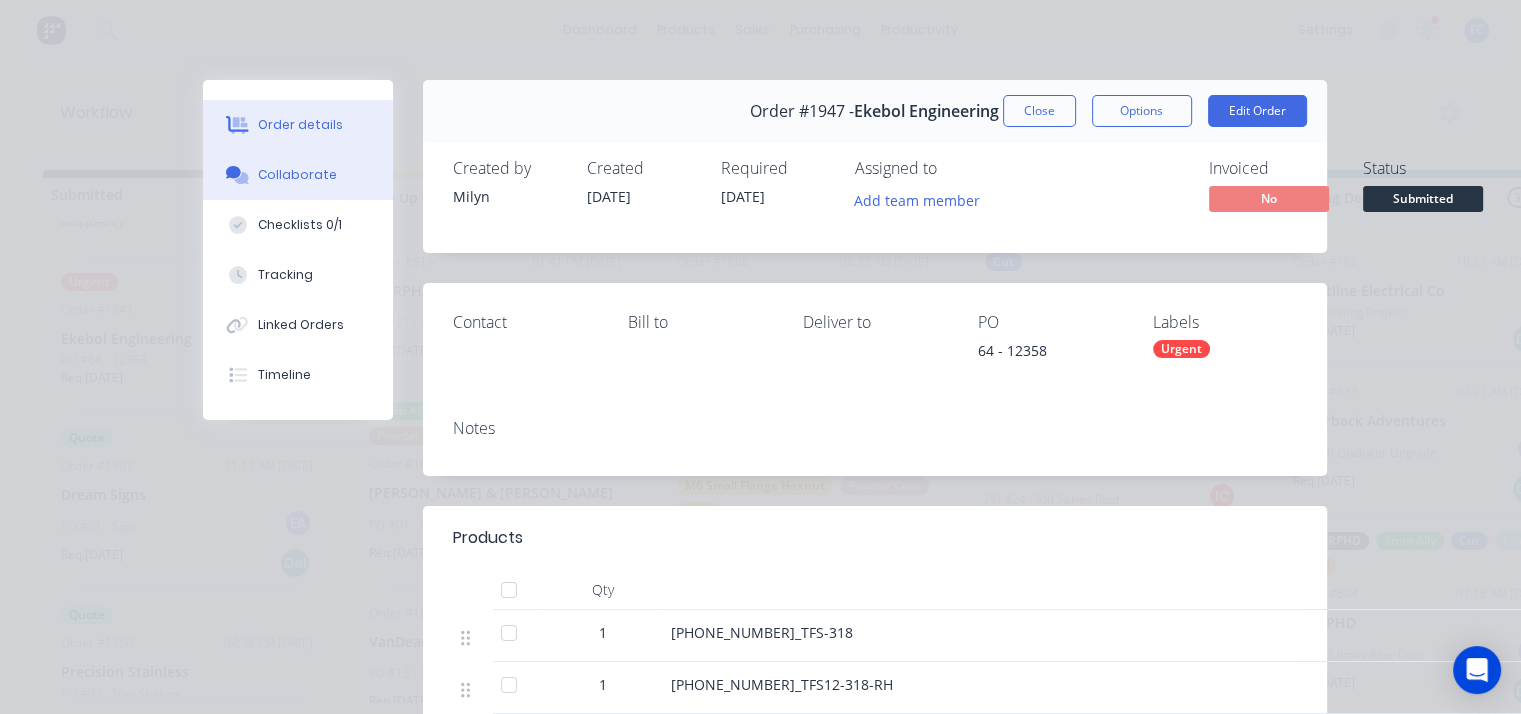 click on "Collaborate" at bounding box center (297, 175) 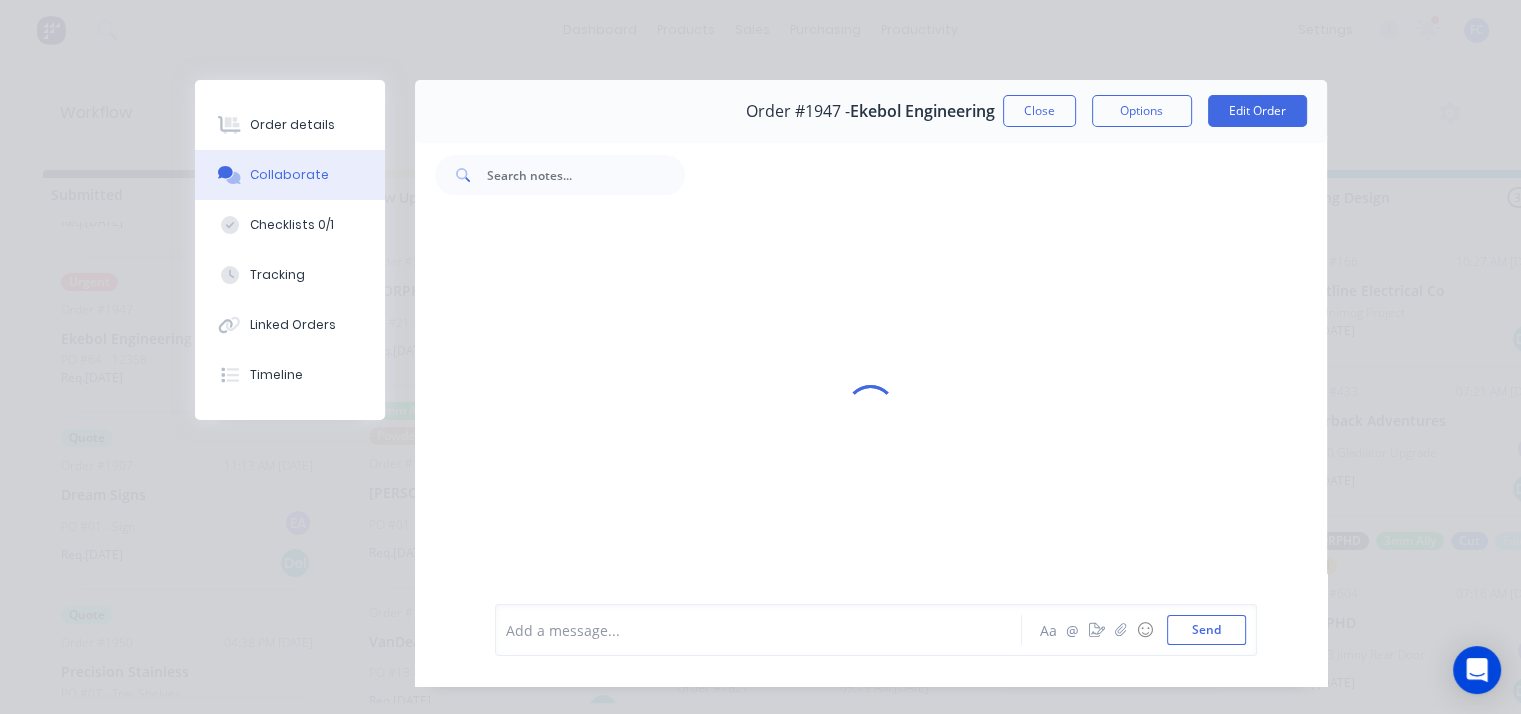 scroll, scrollTop: 316, scrollLeft: 0, axis: vertical 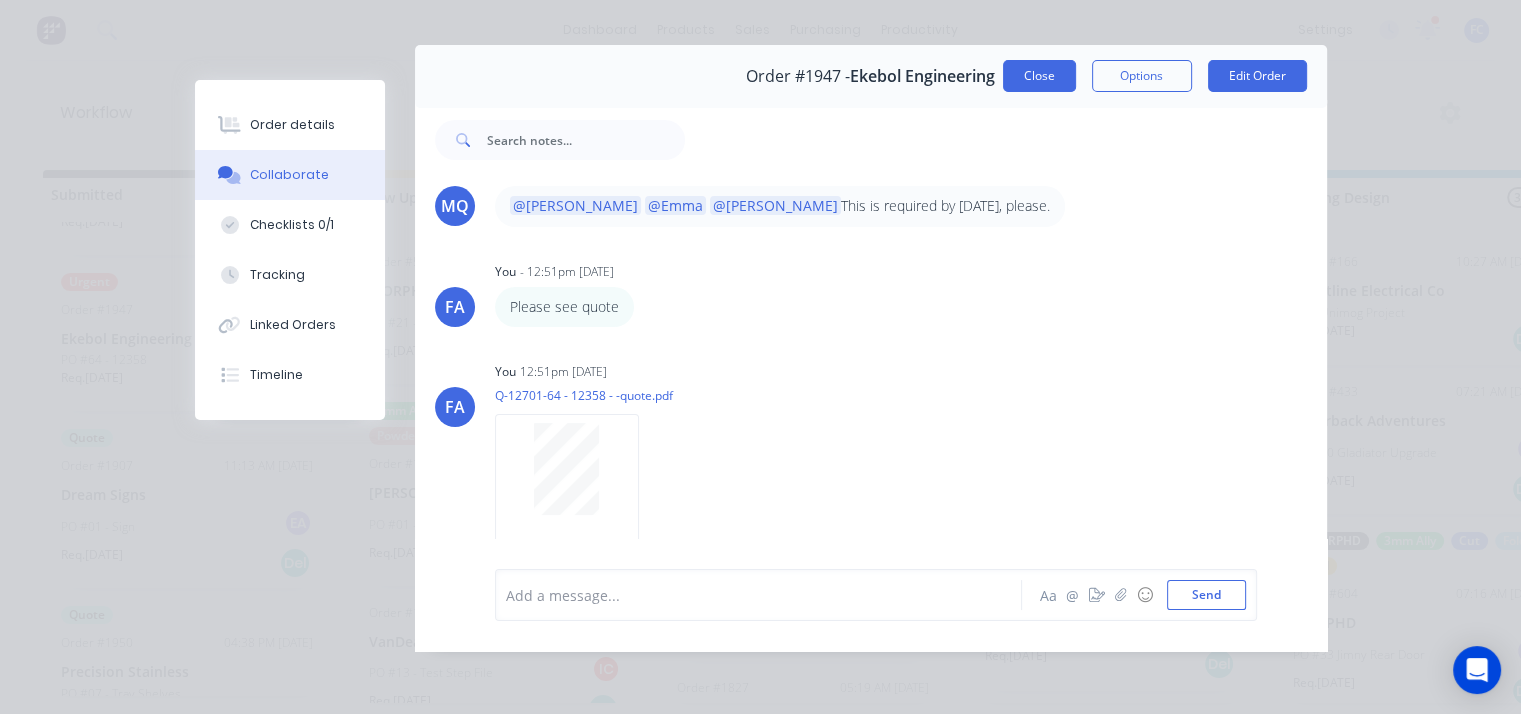 click on "Close" at bounding box center (1039, 76) 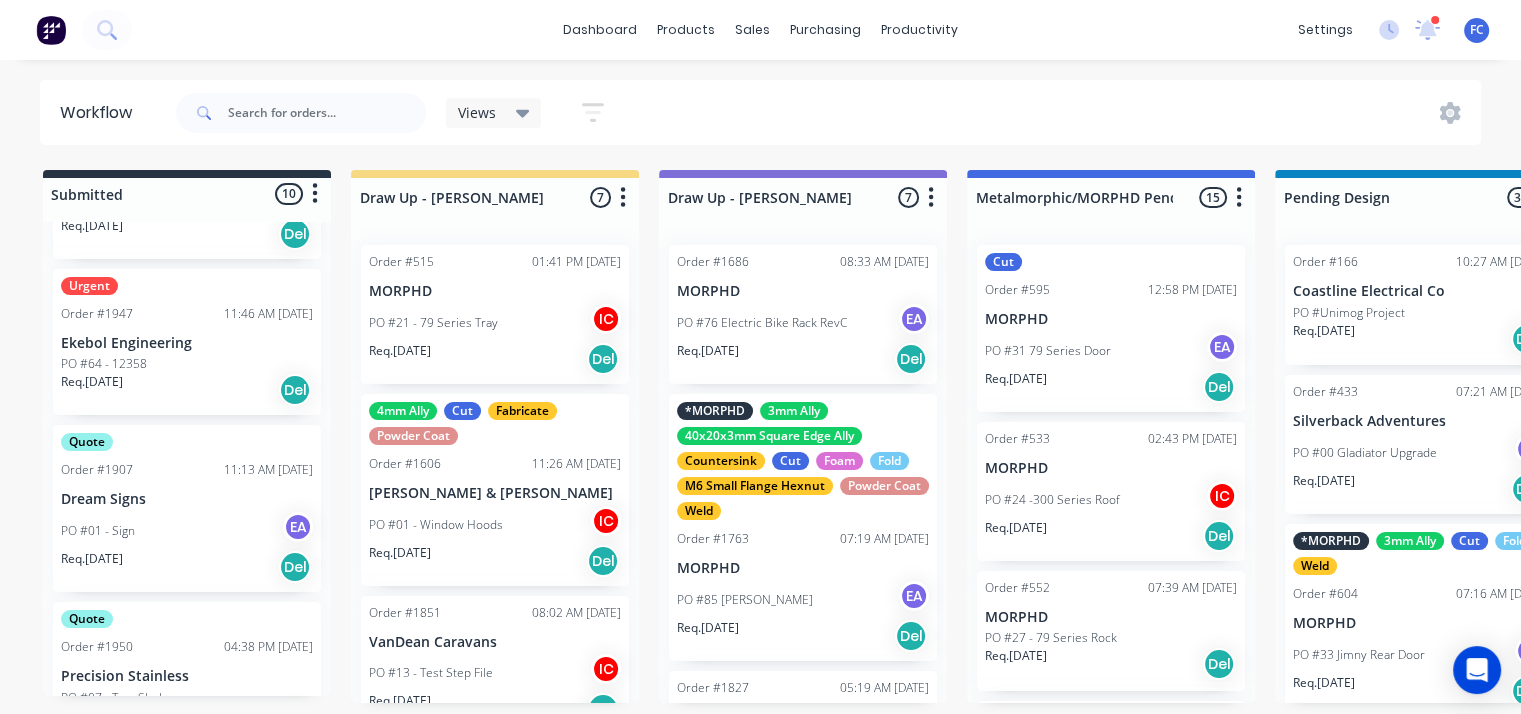 scroll, scrollTop: 400, scrollLeft: 0, axis: vertical 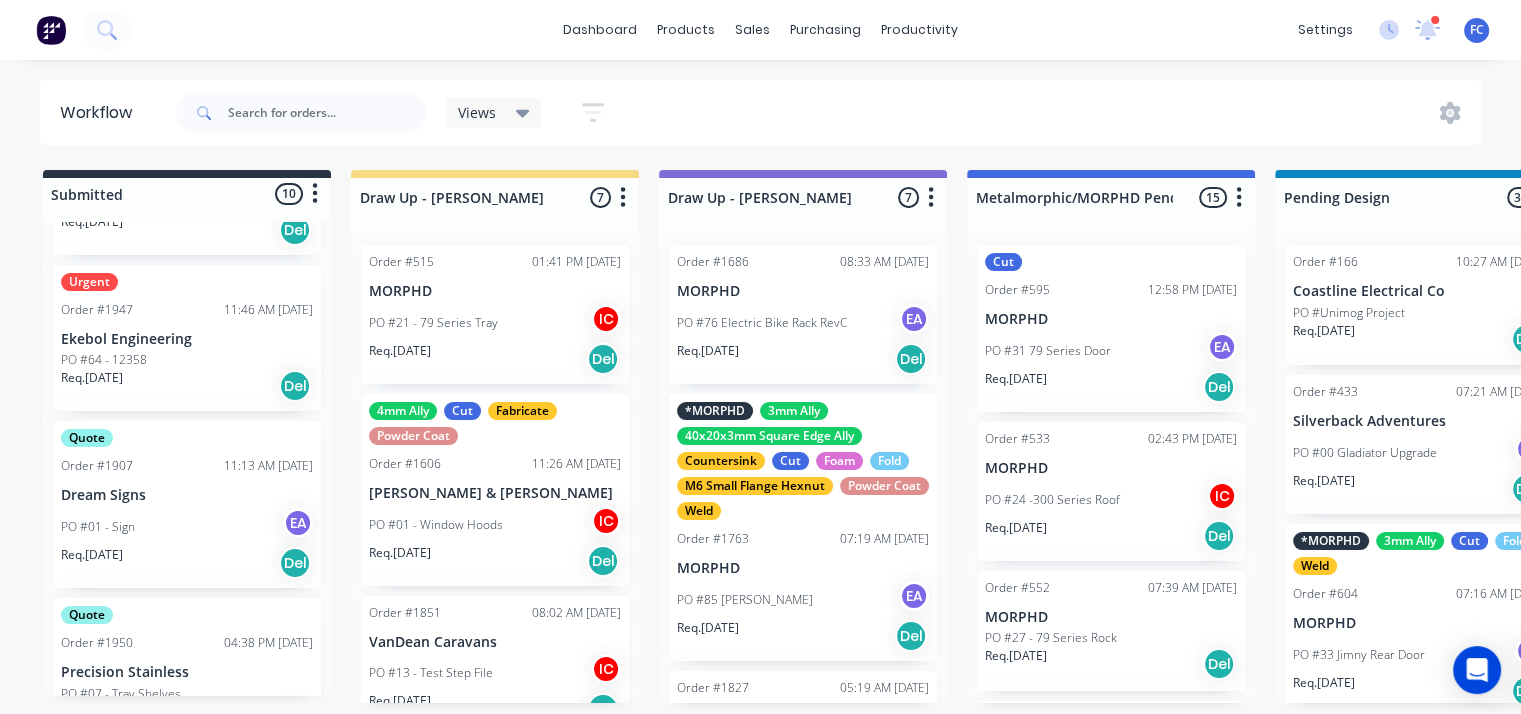 click on "Dream Signs" at bounding box center (187, 495) 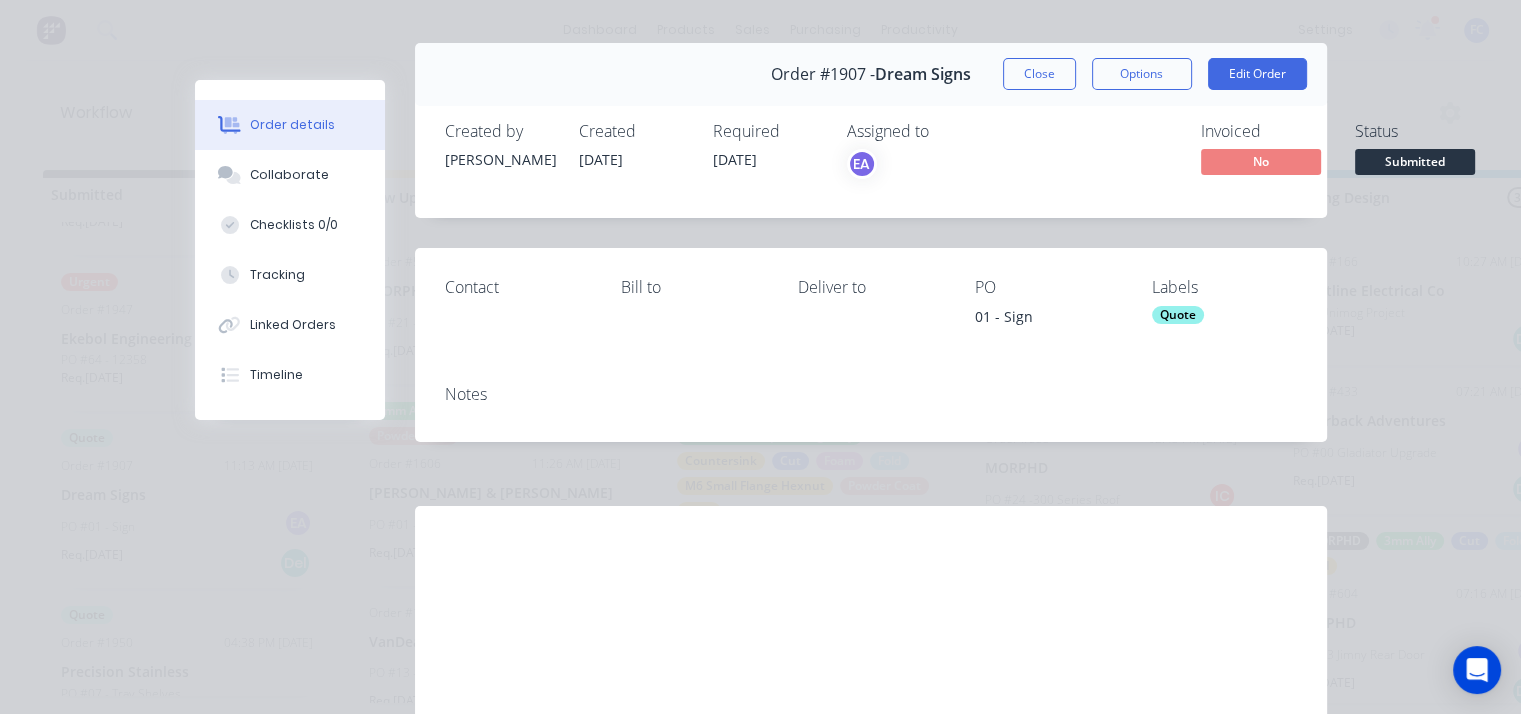 scroll, scrollTop: 183, scrollLeft: 0, axis: vertical 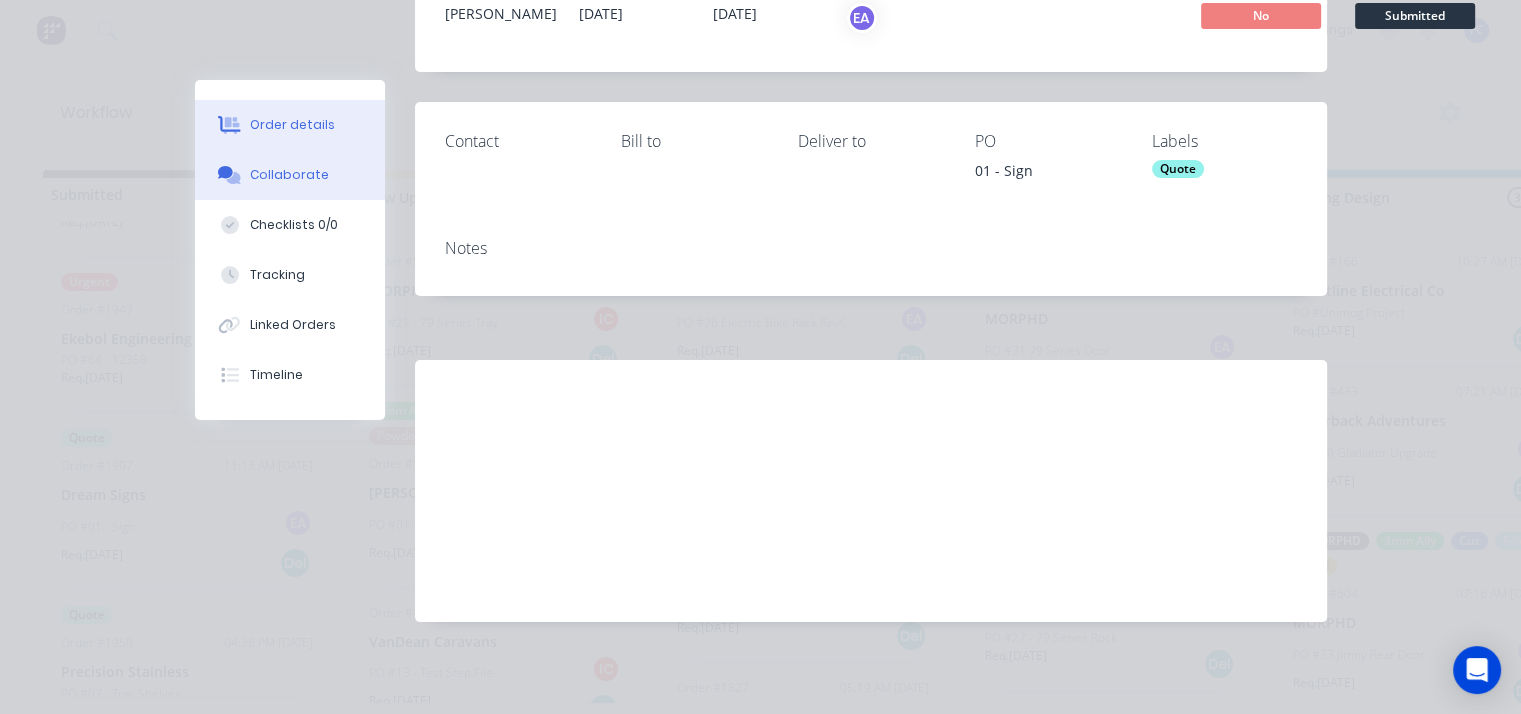 click on "Collaborate" at bounding box center [290, 175] 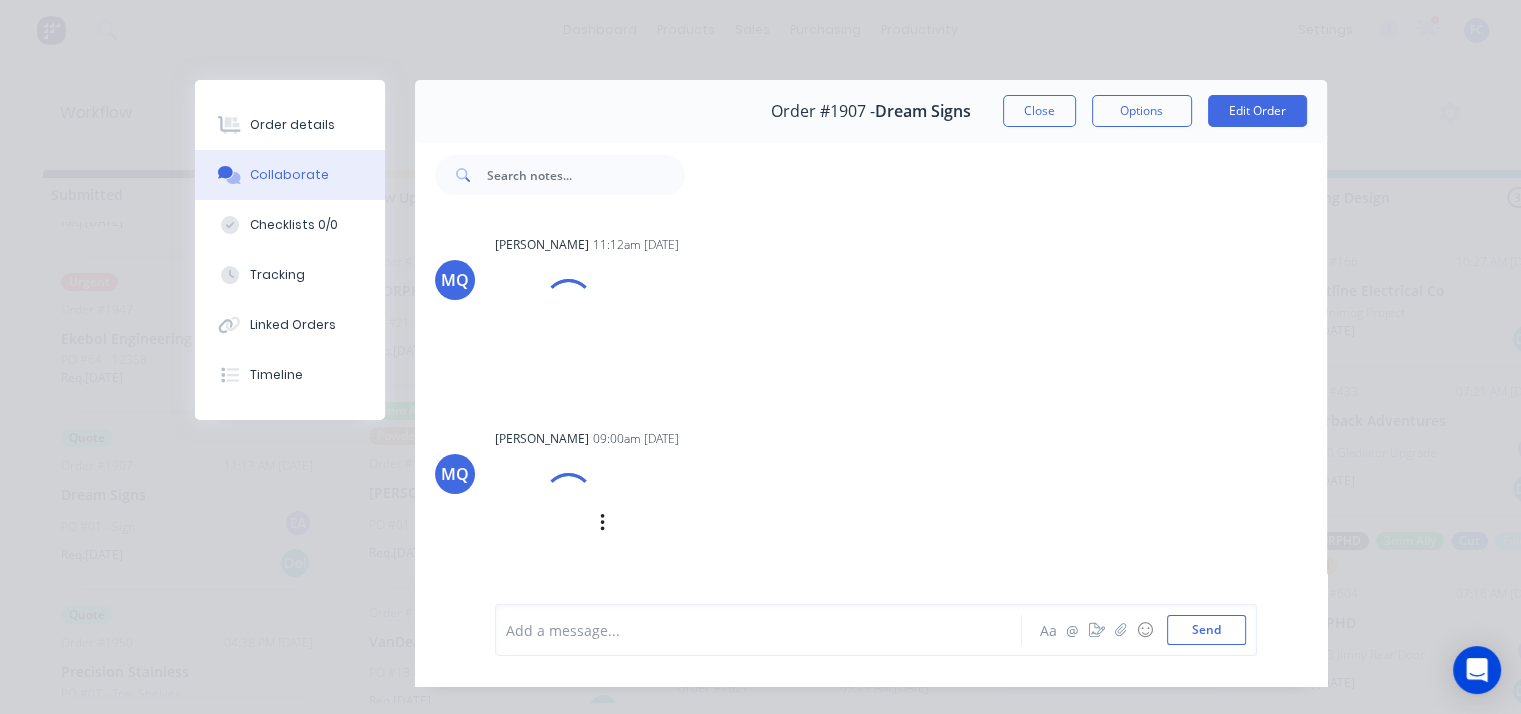 scroll, scrollTop: 325, scrollLeft: 0, axis: vertical 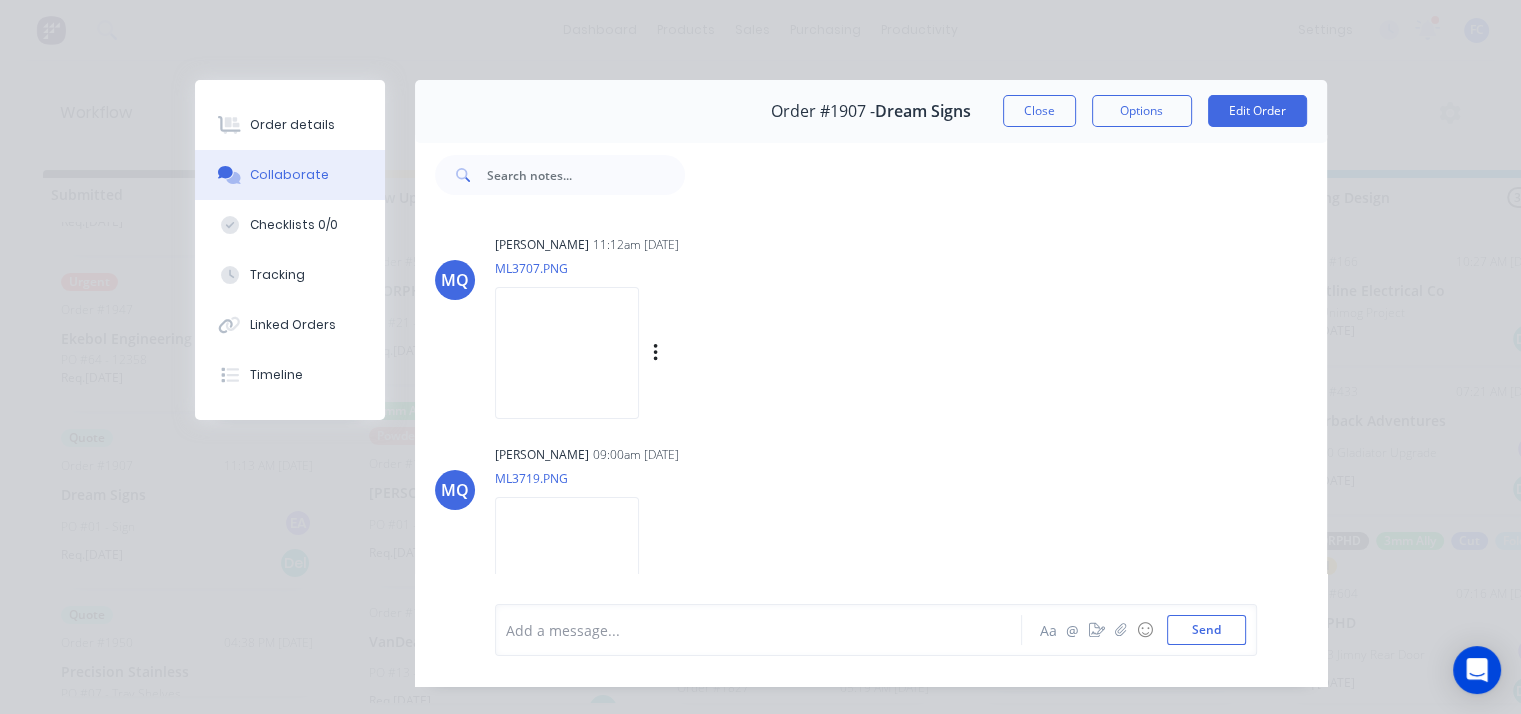 click at bounding box center (567, 352) 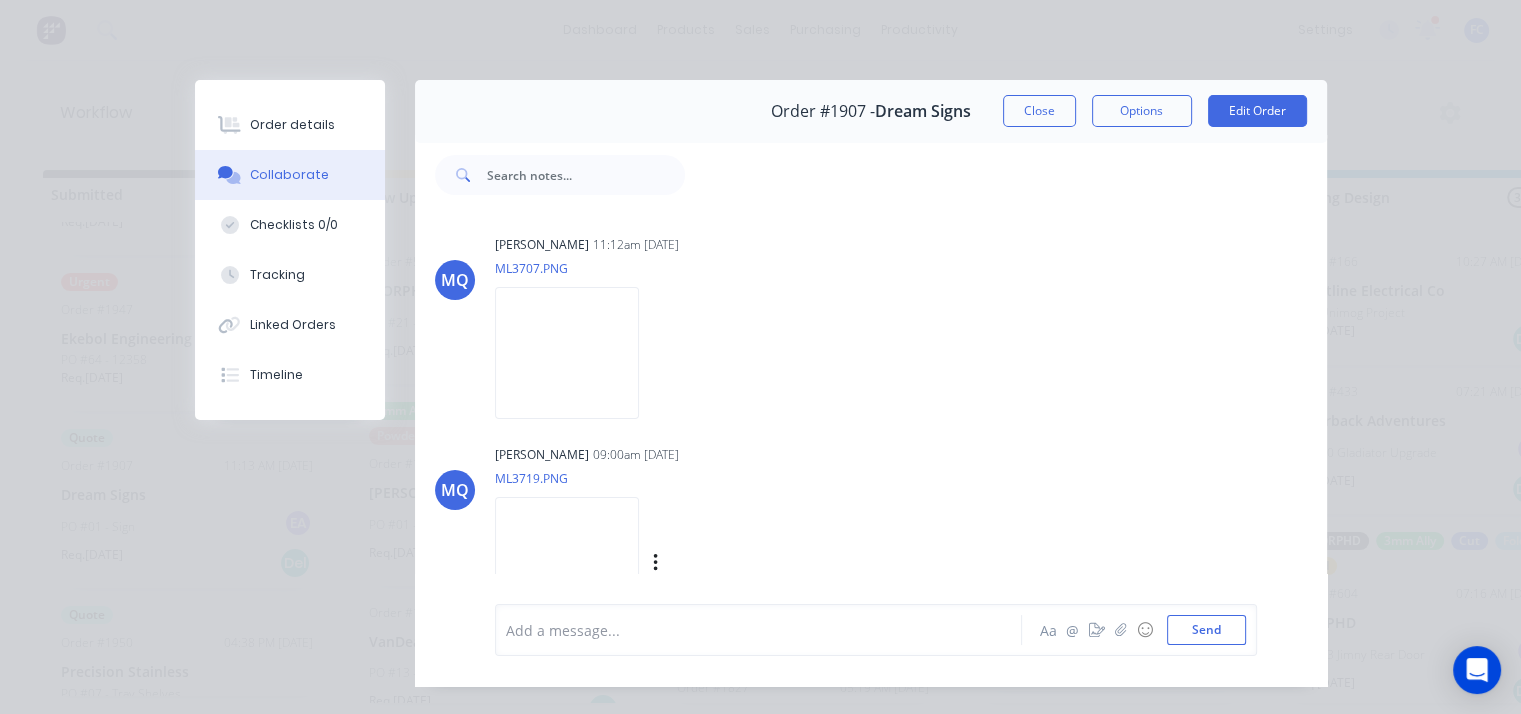 click at bounding box center (567, 562) 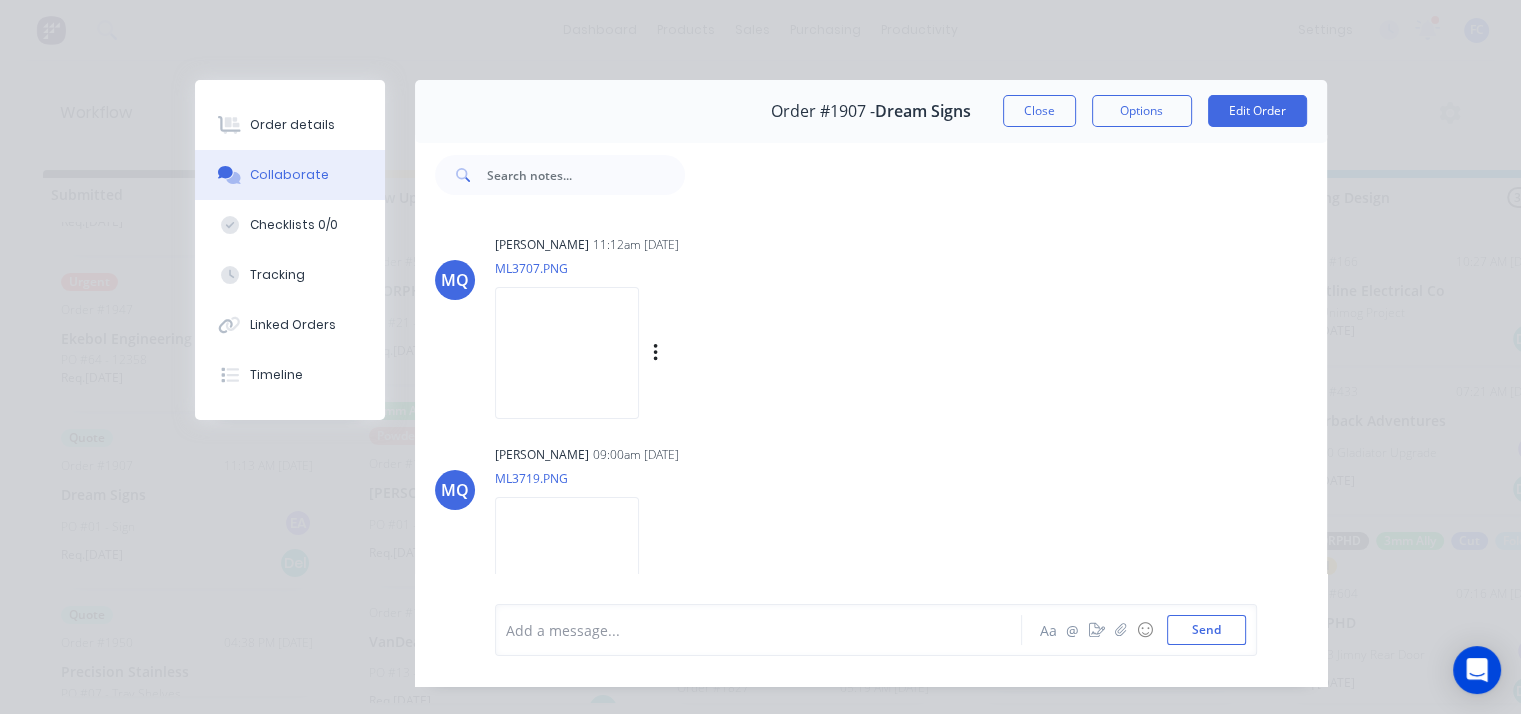 click at bounding box center (567, 352) 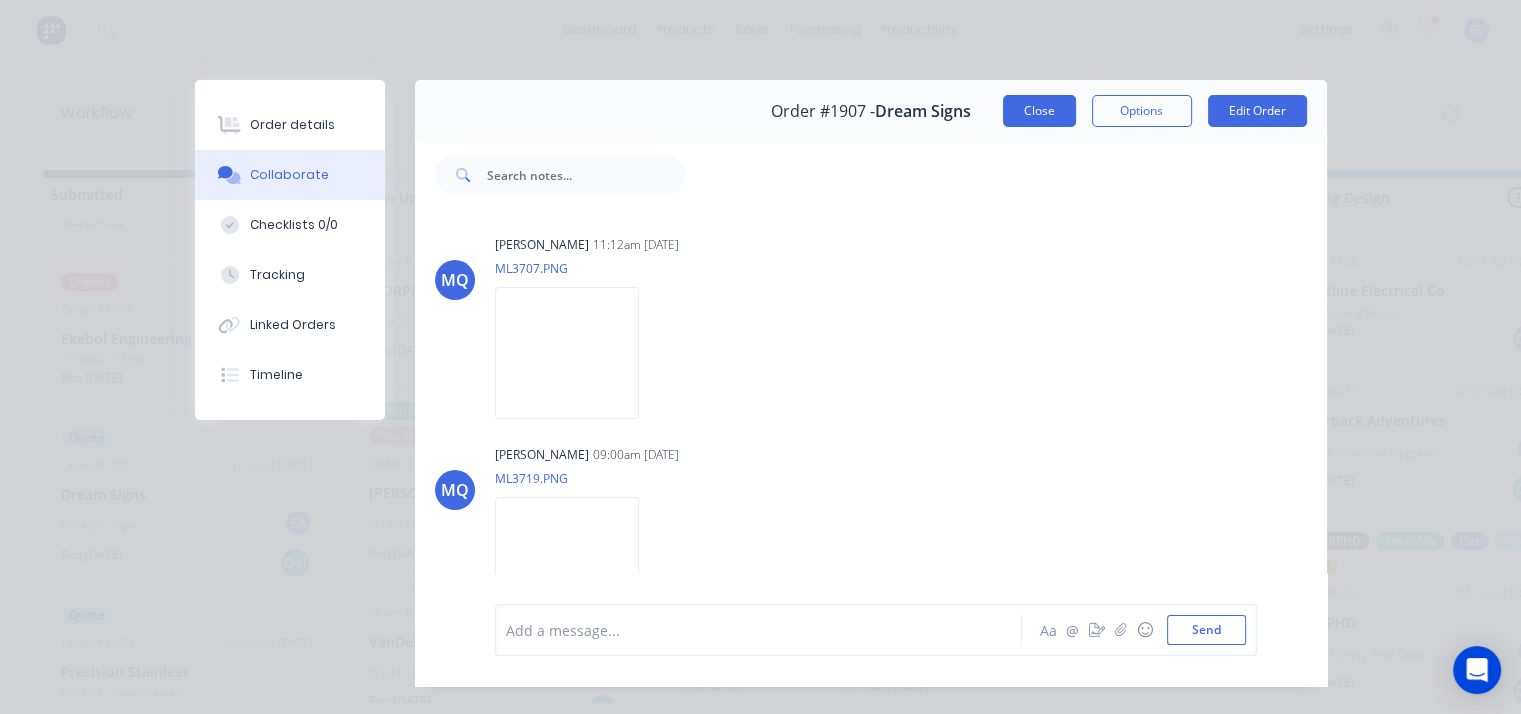 click on "Close" at bounding box center (1039, 111) 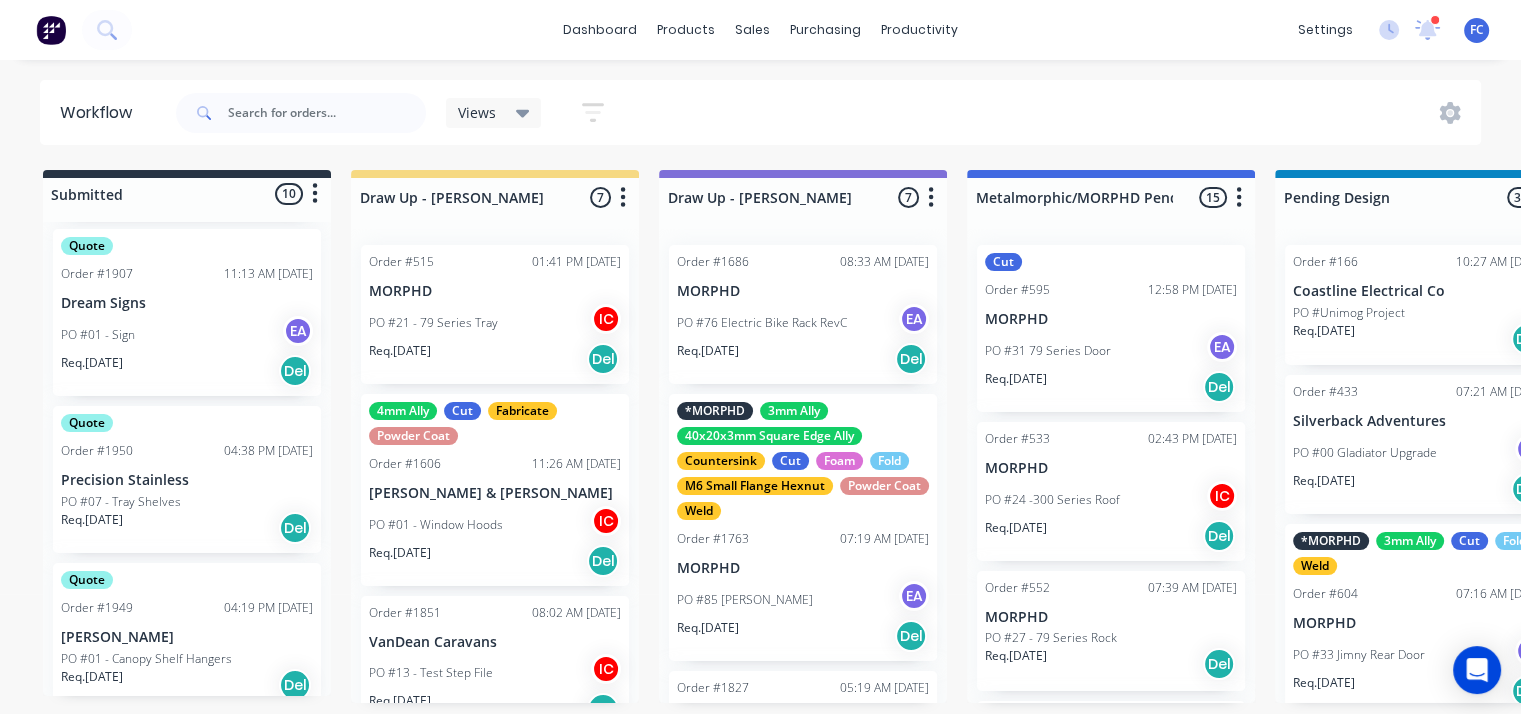 scroll, scrollTop: 600, scrollLeft: 0, axis: vertical 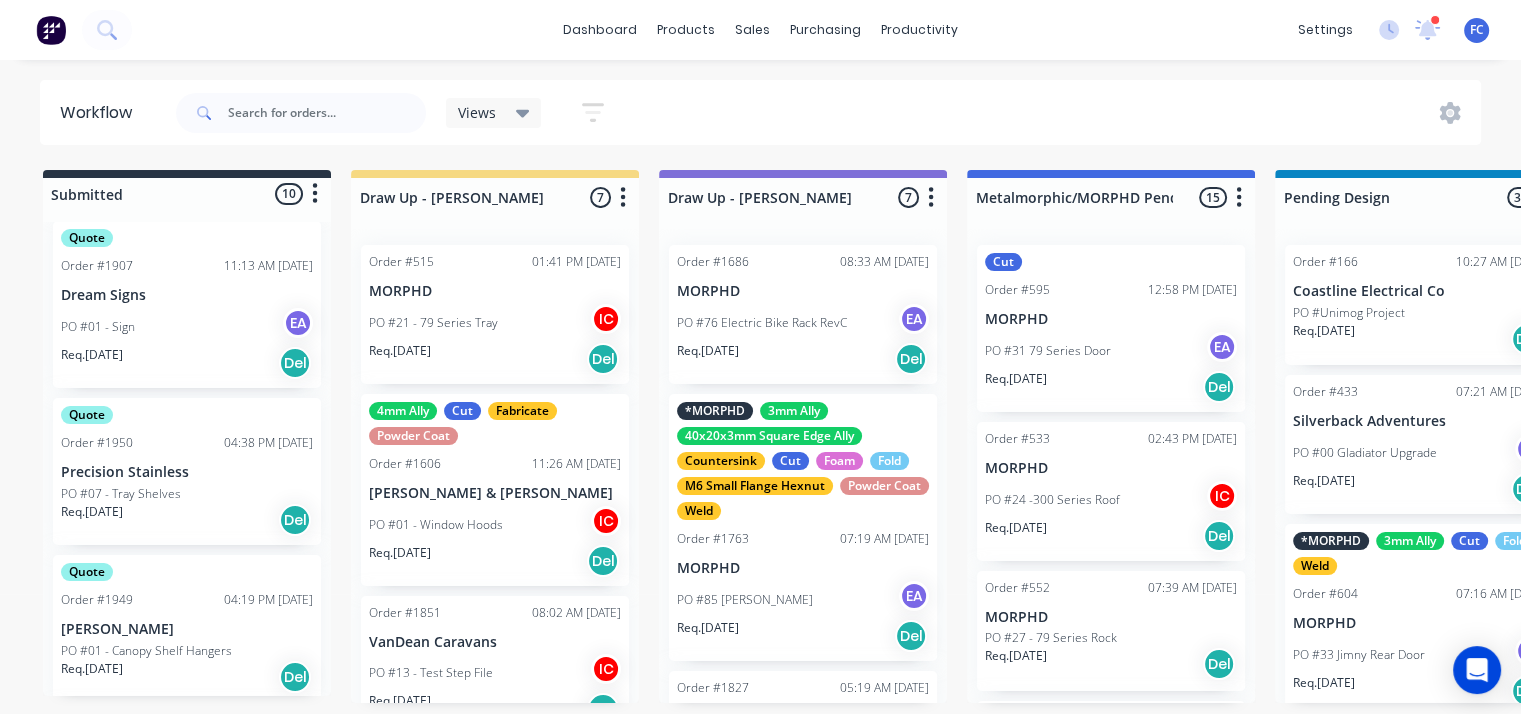 click on "Quote Order #1950 04:38 PM 10/07/25 Precision Stainless PO #07 - Tray Shelves
Req. 17/07/25 Del" at bounding box center (187, 471) 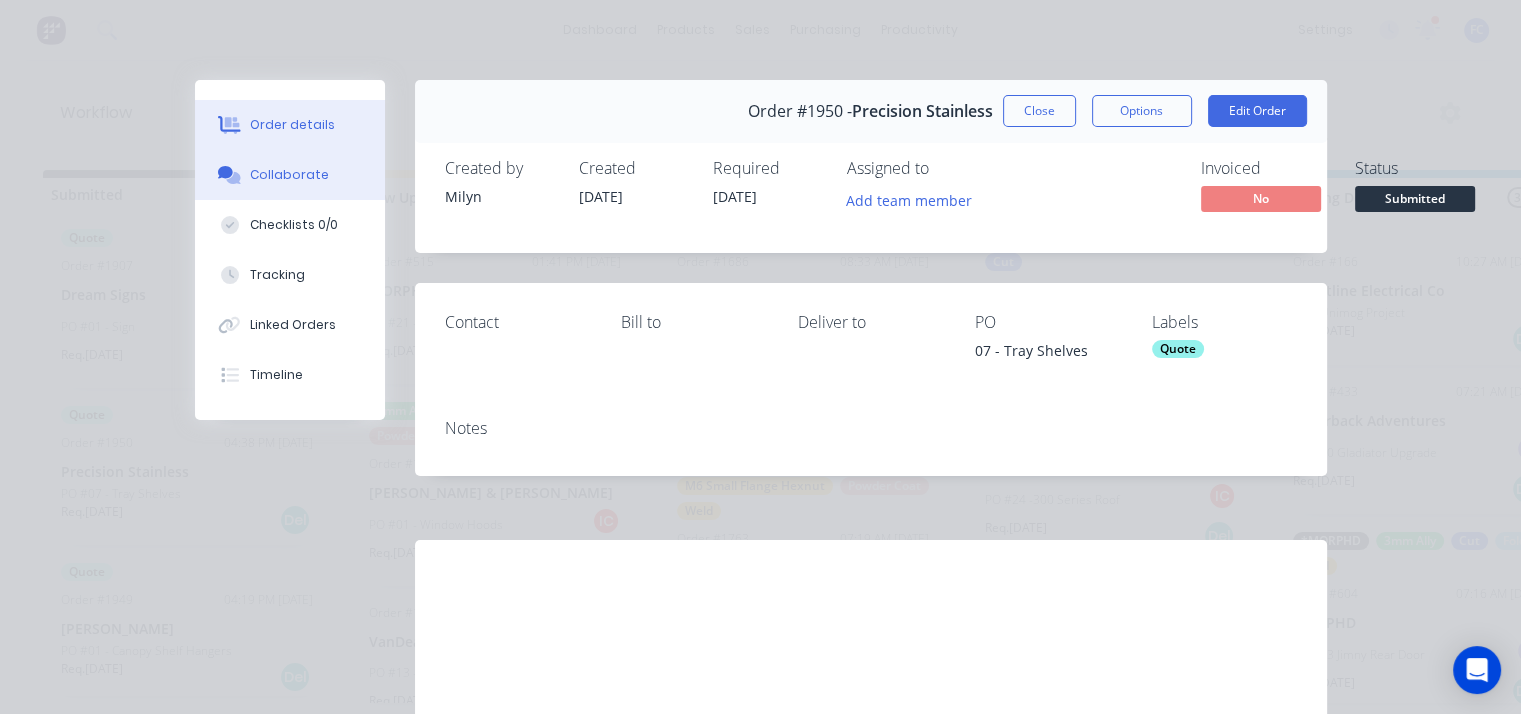 click on "Collaborate" at bounding box center (289, 175) 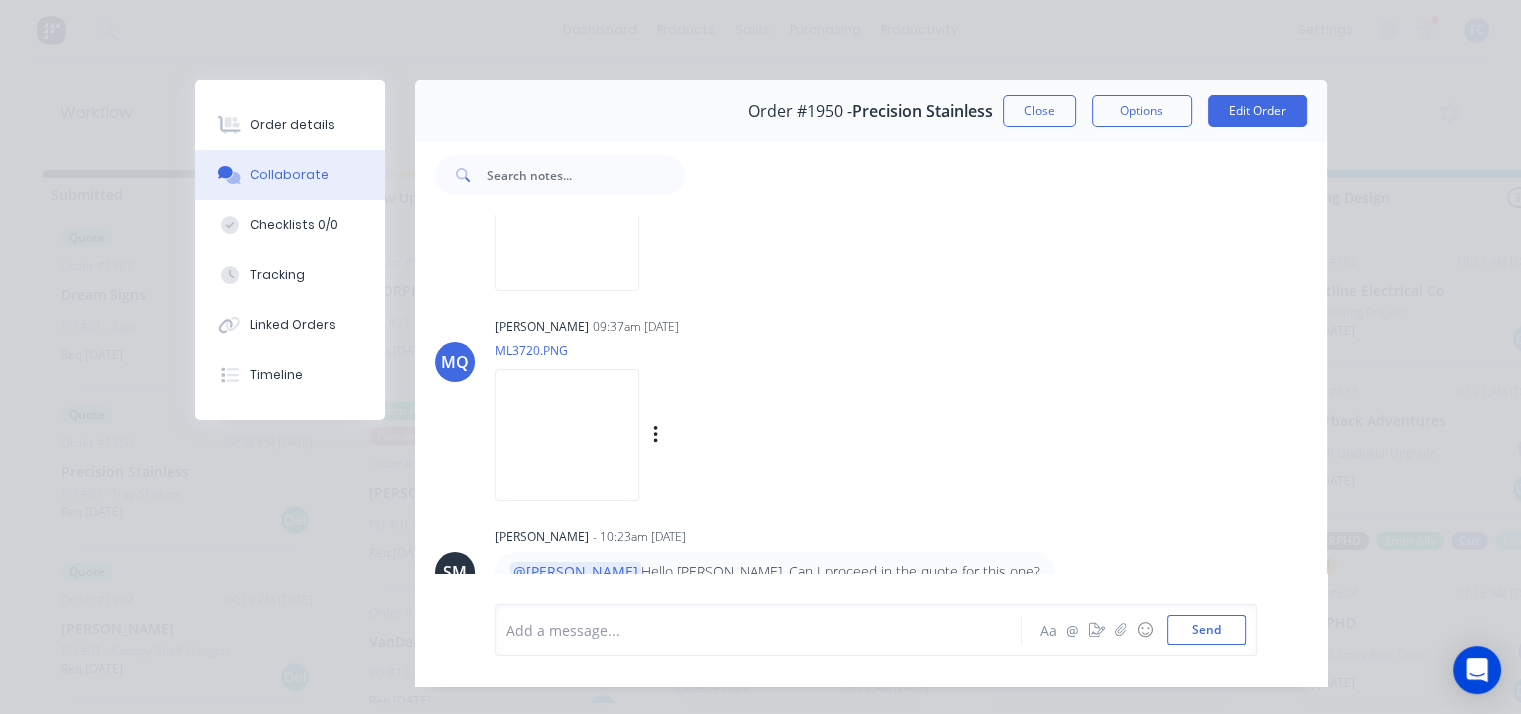 scroll, scrollTop: 246, scrollLeft: 0, axis: vertical 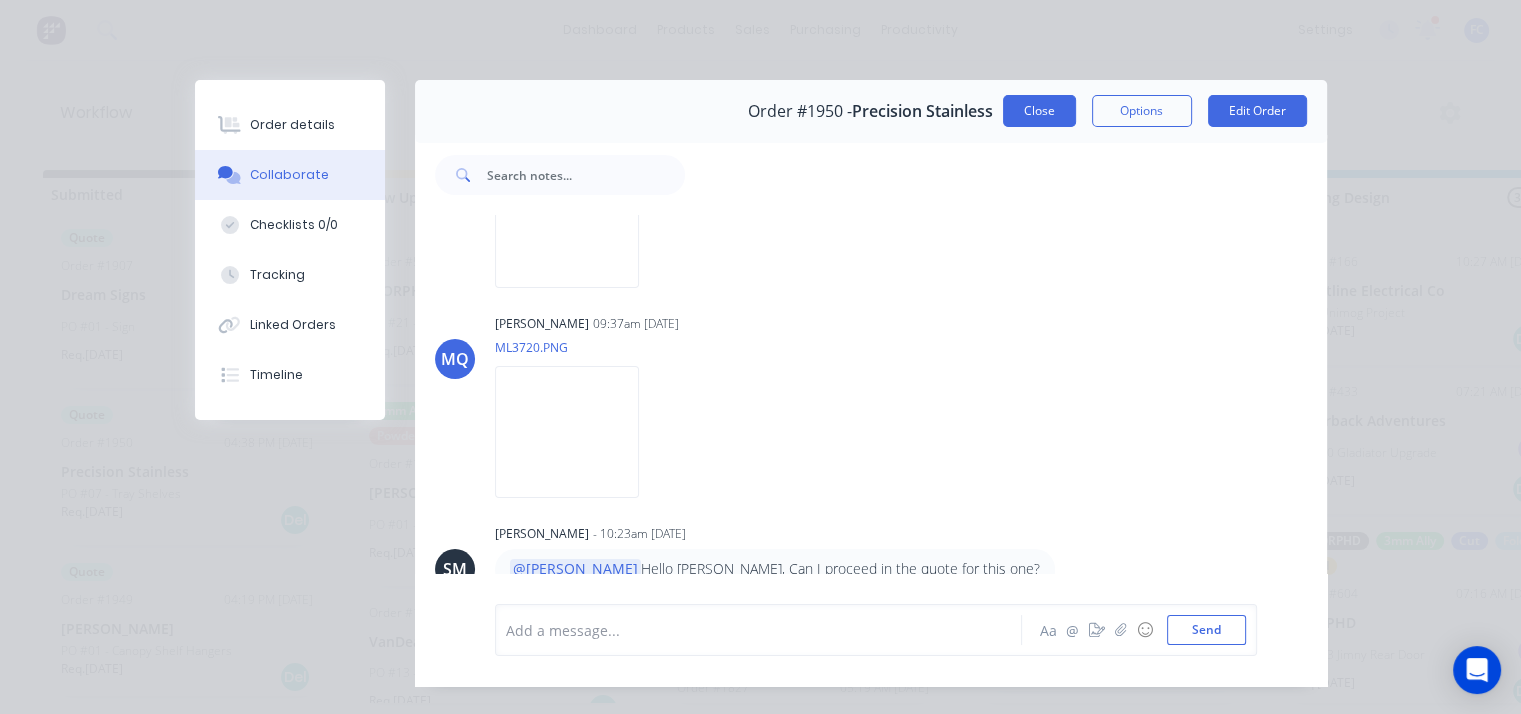 click on "Close" at bounding box center (1039, 111) 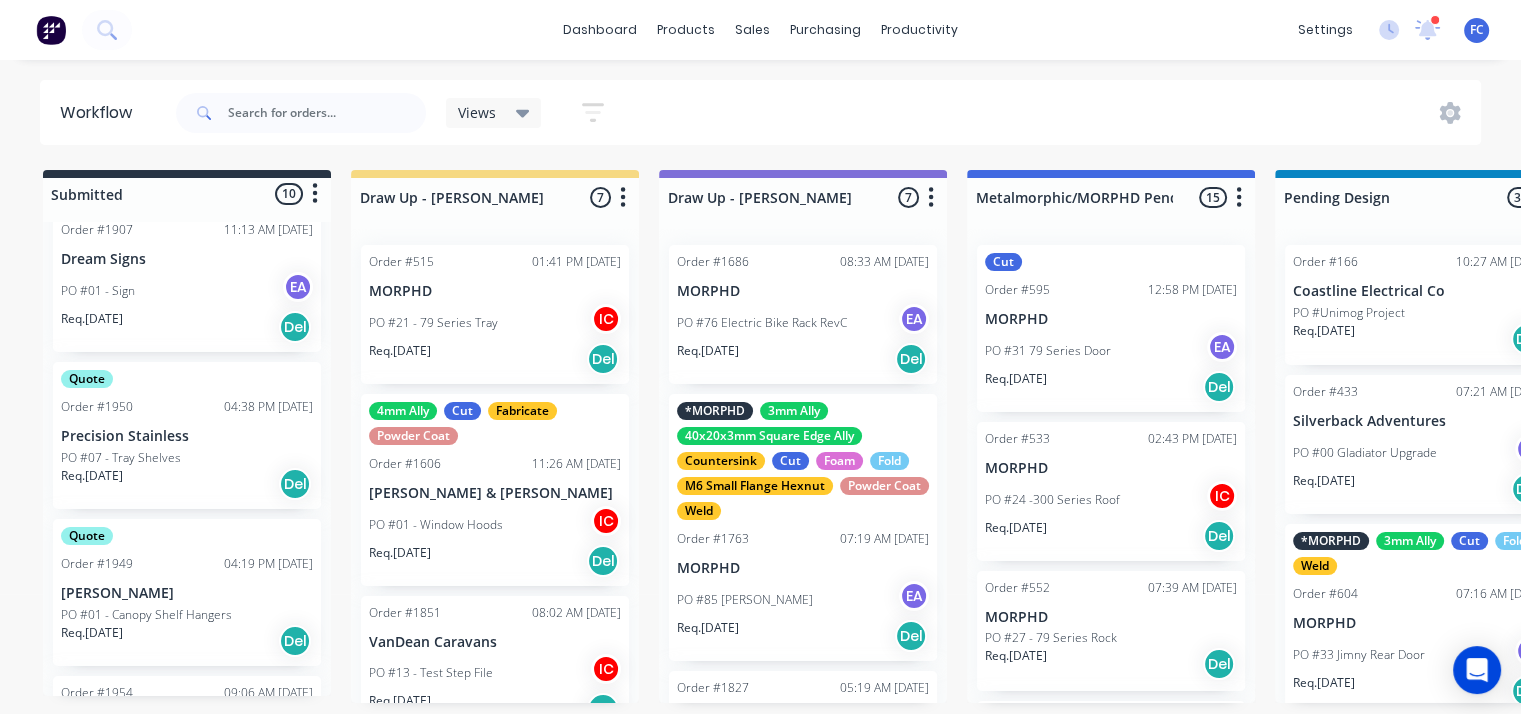 scroll, scrollTop: 700, scrollLeft: 0, axis: vertical 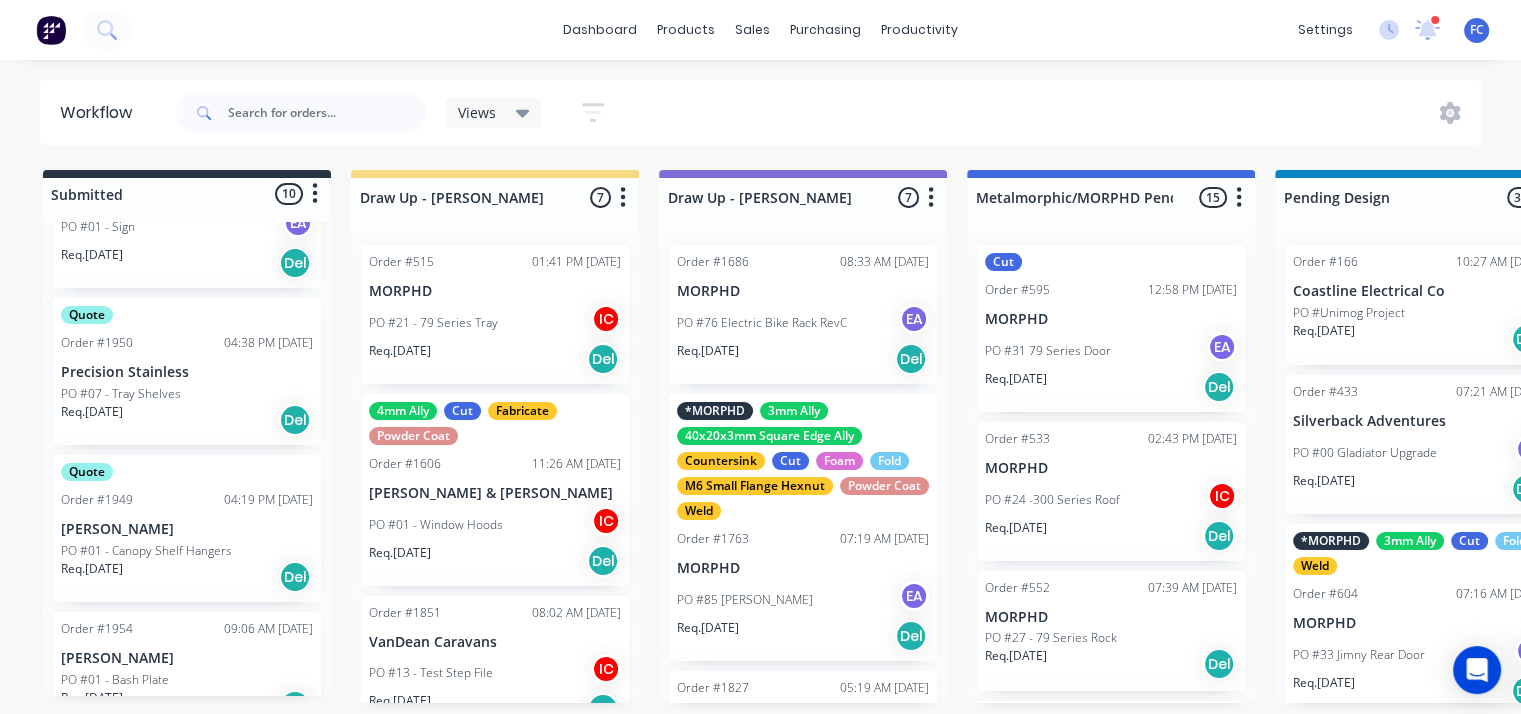 drag, startPoint x: 131, startPoint y: 530, endPoint x: 141, endPoint y: 520, distance: 14.142136 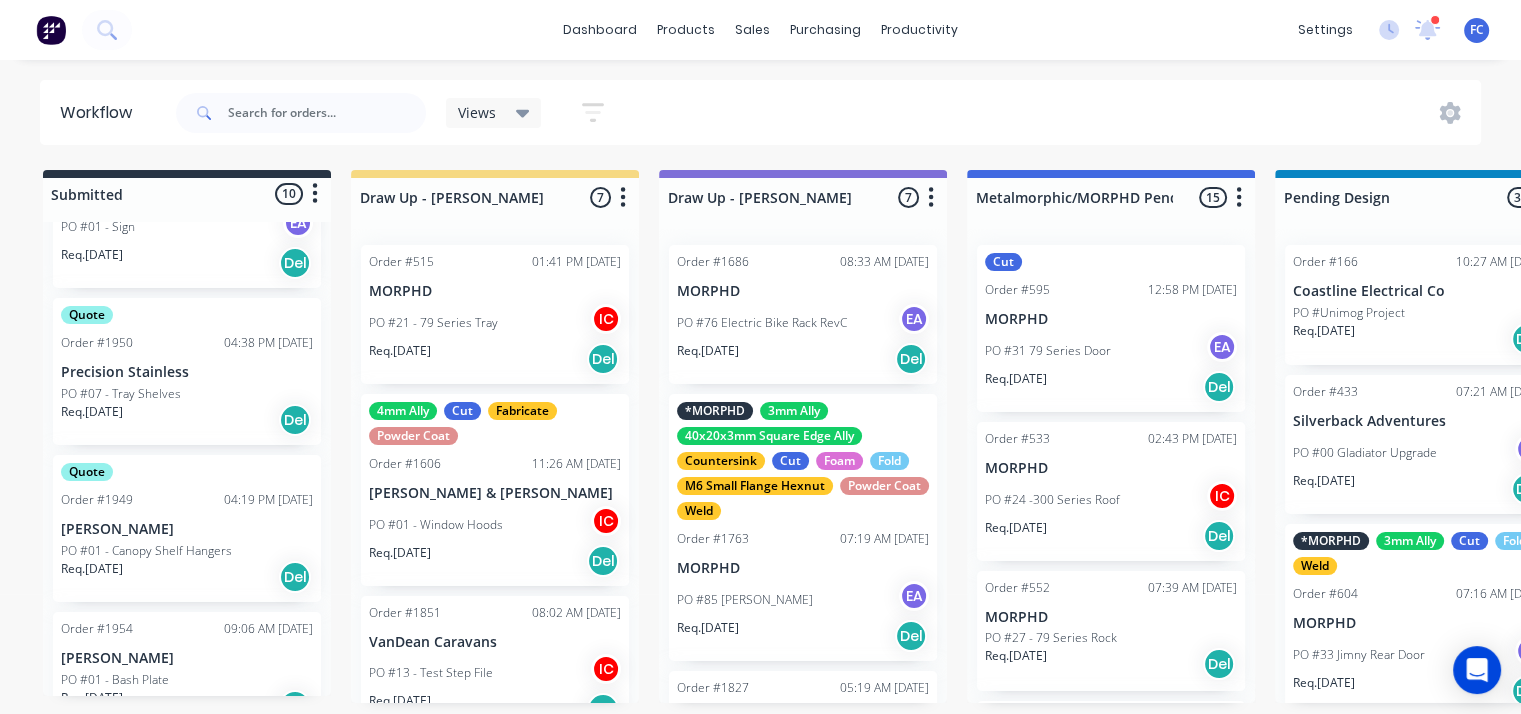 click on "[PERSON_NAME]" at bounding box center (187, 529) 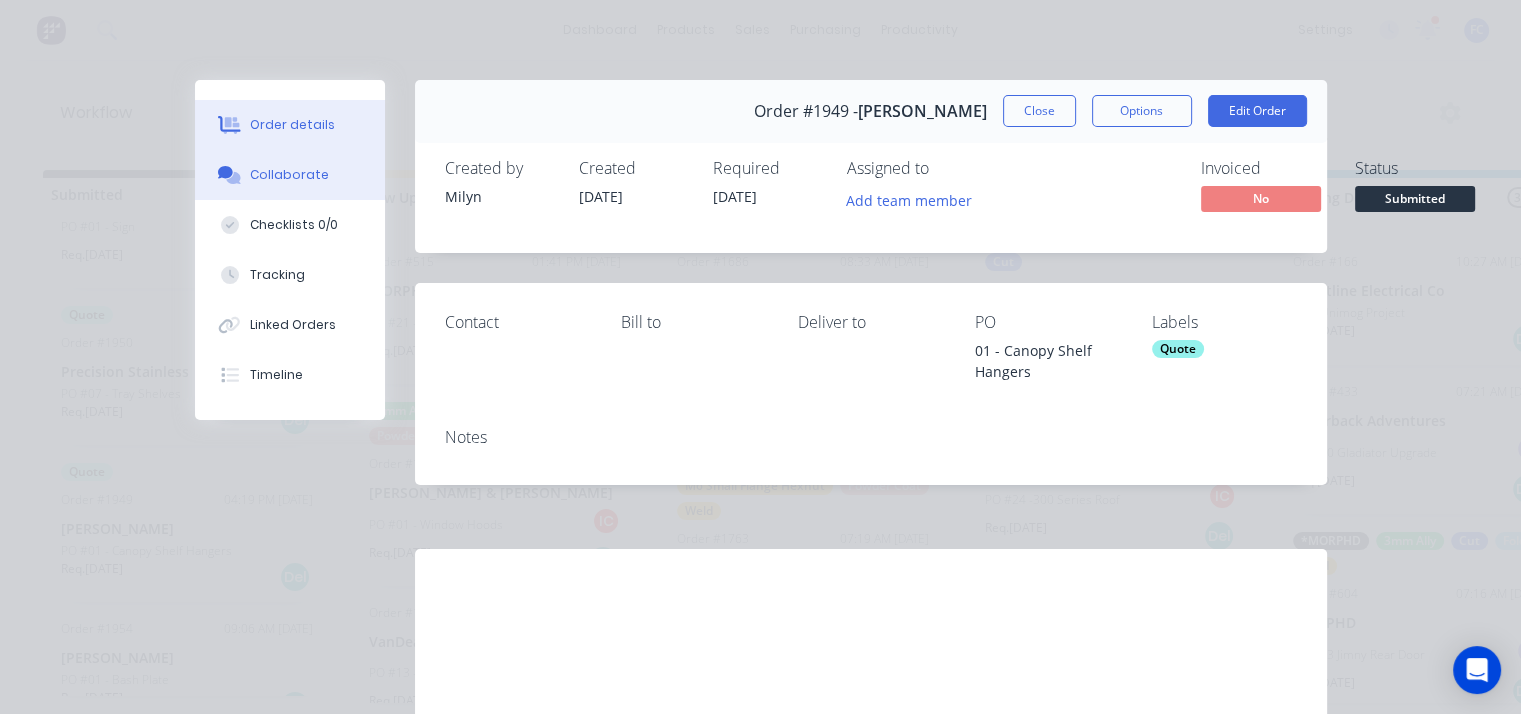 click on "Collaborate" at bounding box center (290, 175) 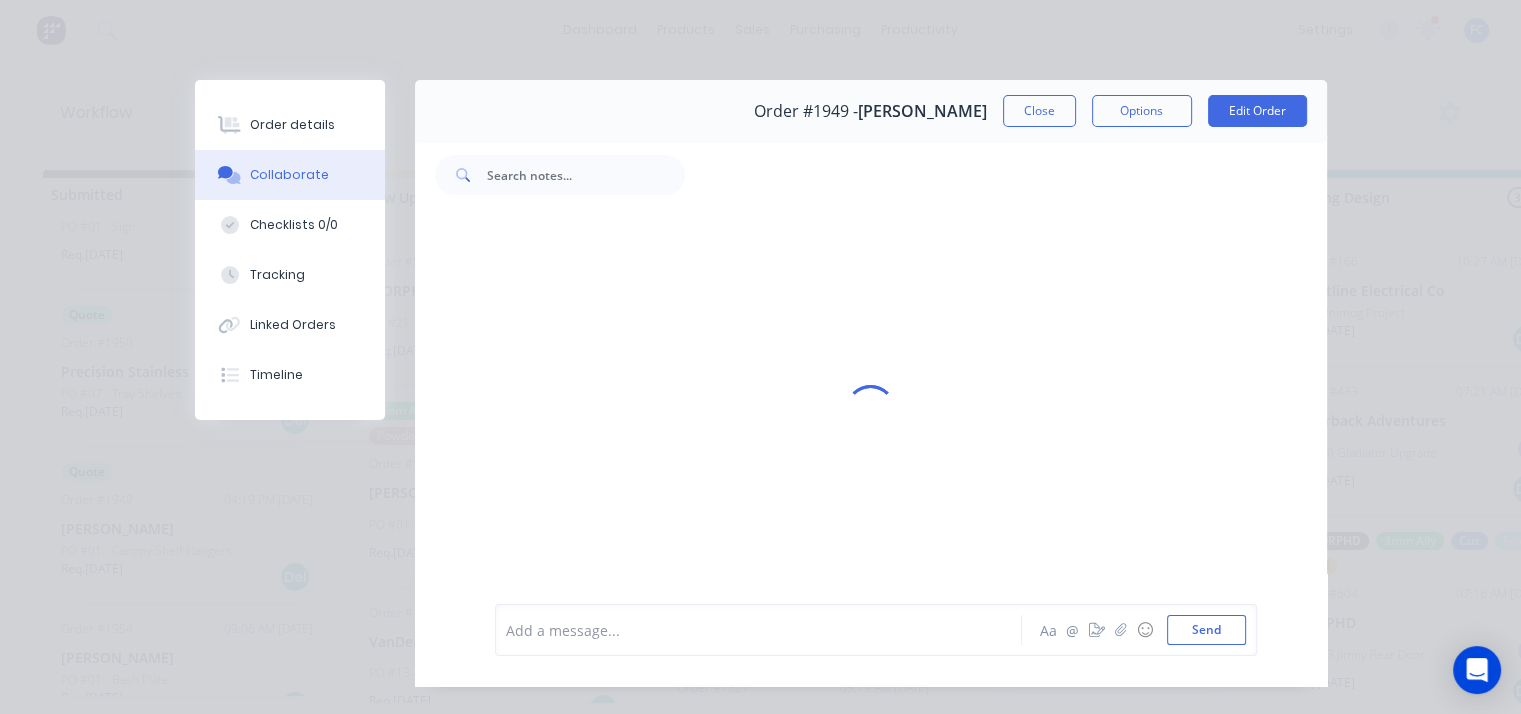scroll, scrollTop: 116, scrollLeft: 0, axis: vertical 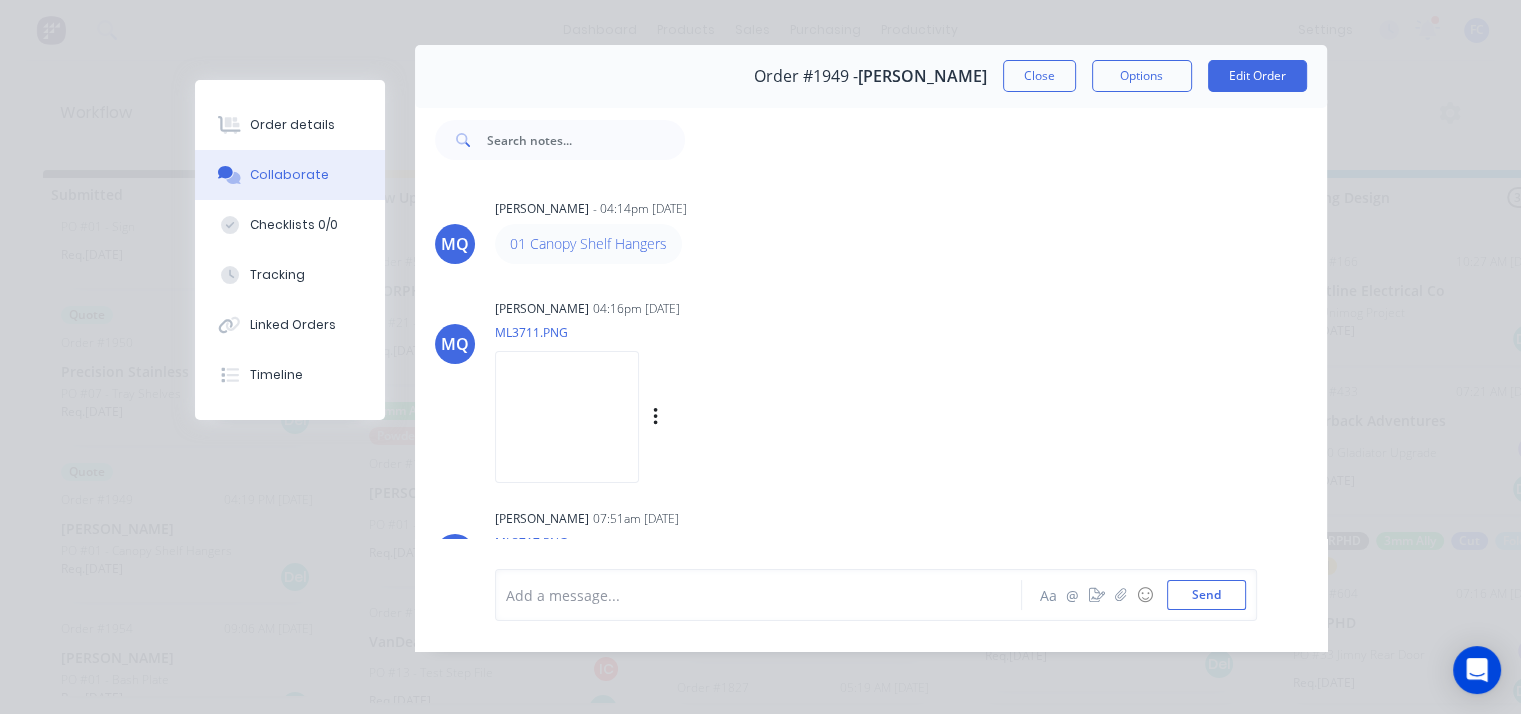 click at bounding box center [567, 416] 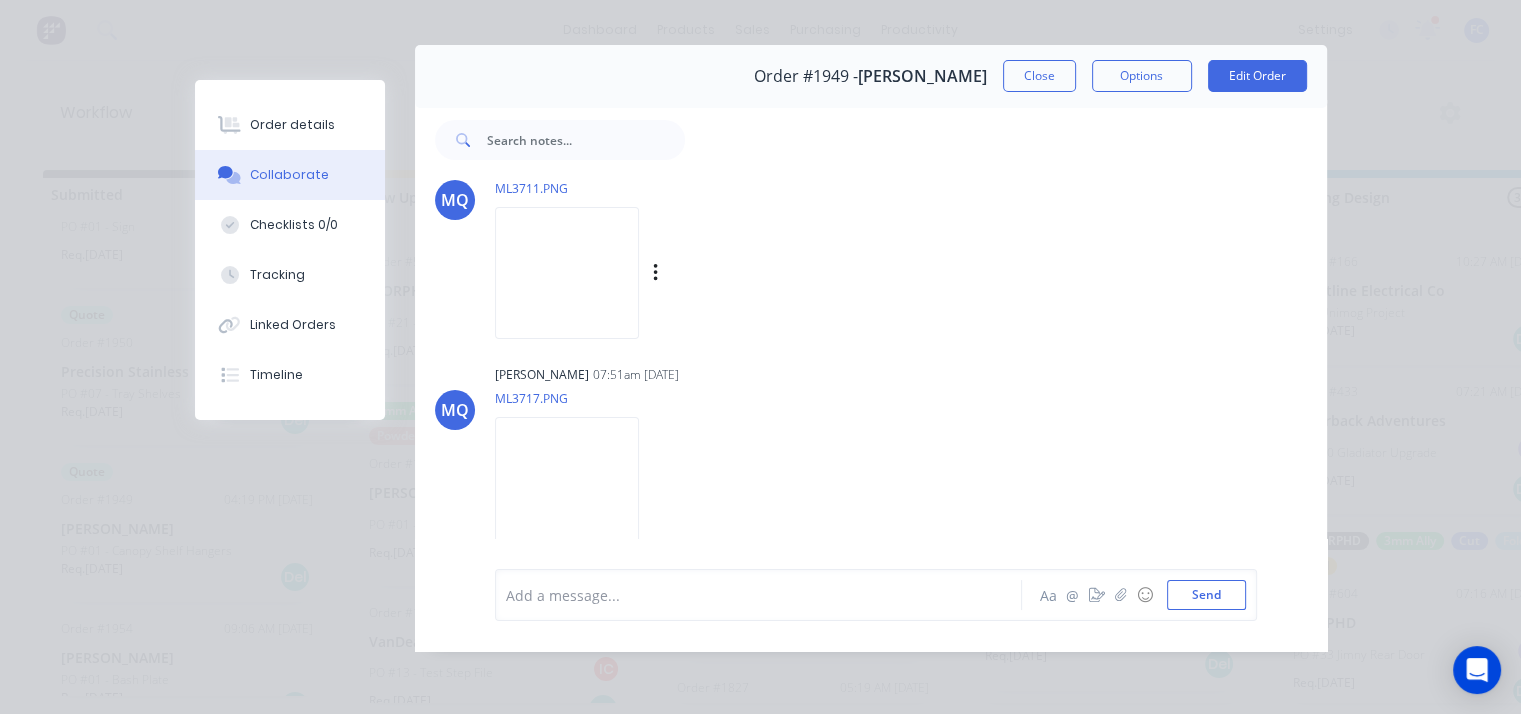 scroll, scrollTop: 164, scrollLeft: 0, axis: vertical 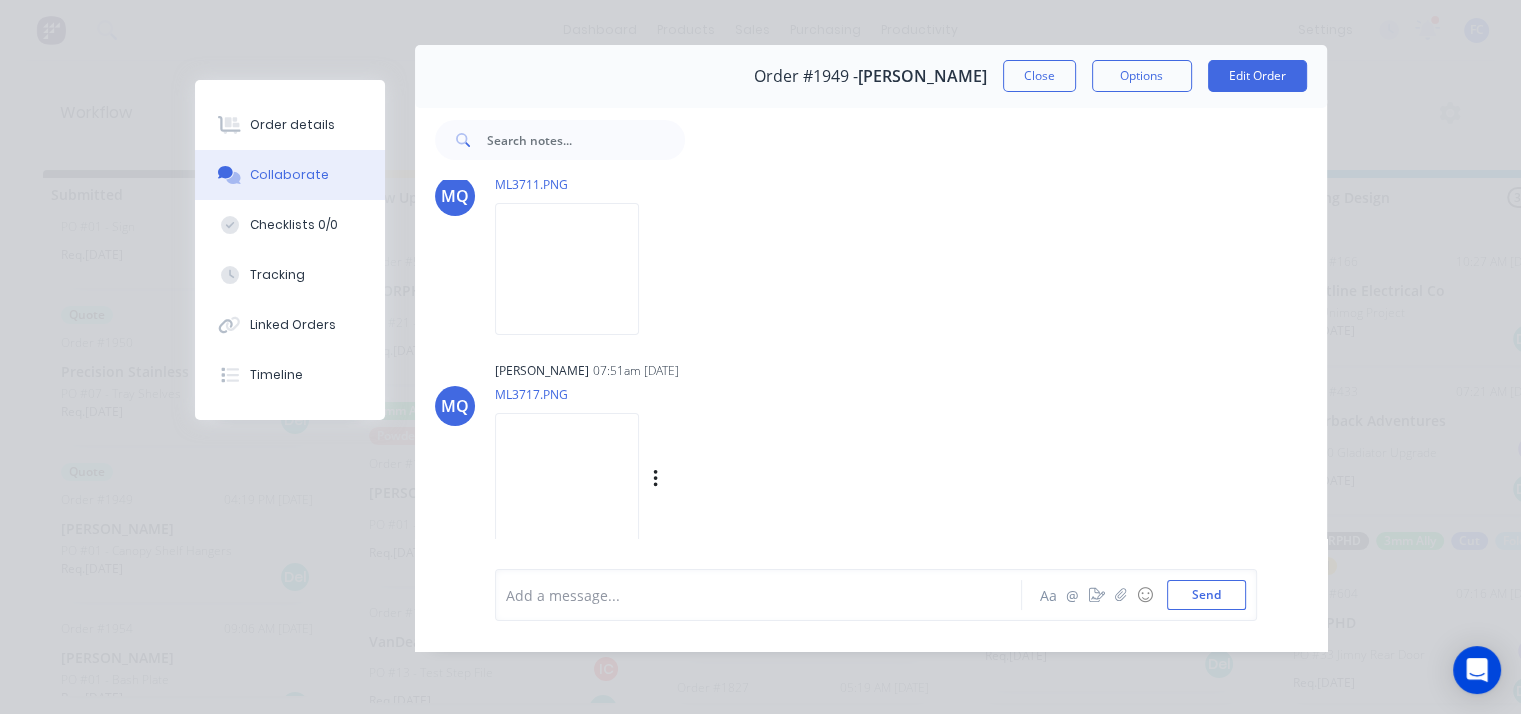 click at bounding box center [567, 478] 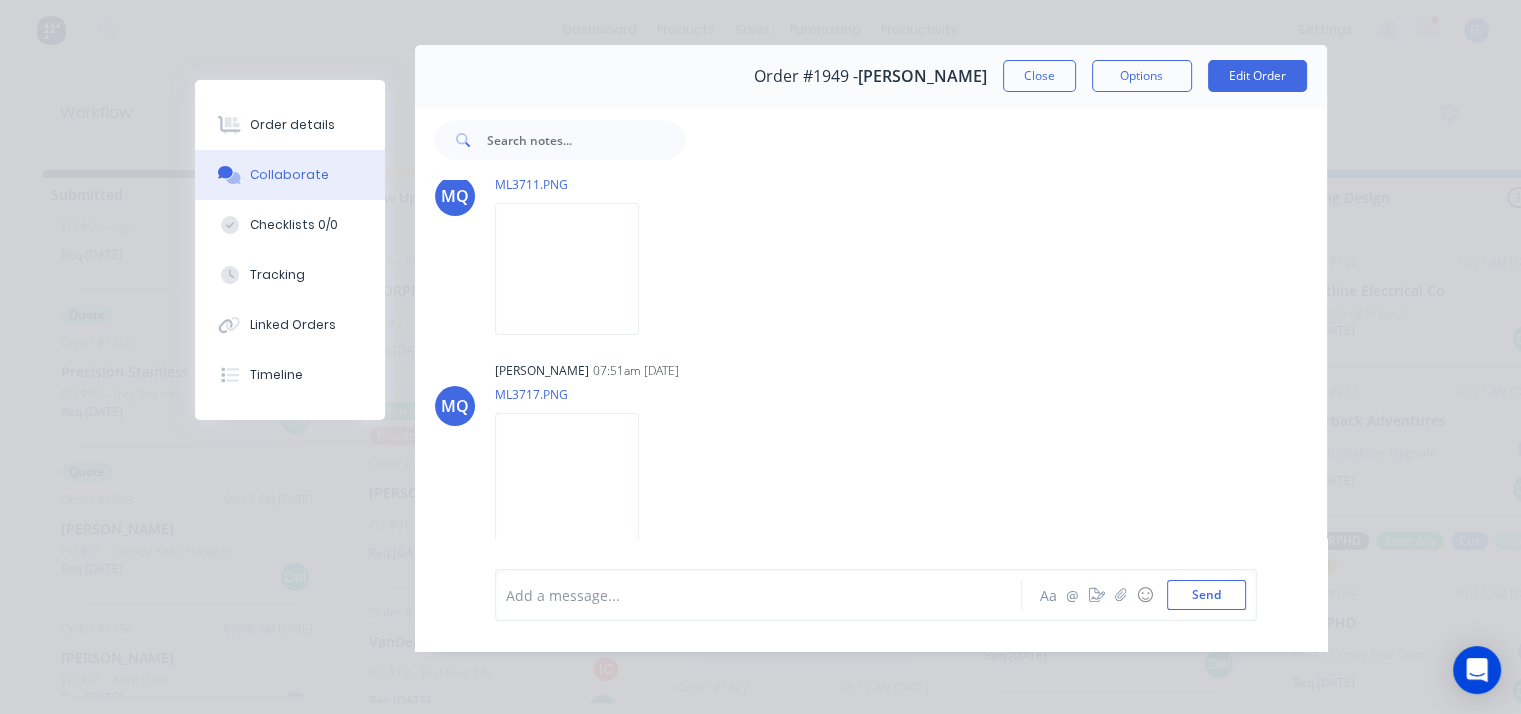 drag, startPoint x: 996, startPoint y: 64, endPoint x: 961, endPoint y: 81, distance: 38.910152 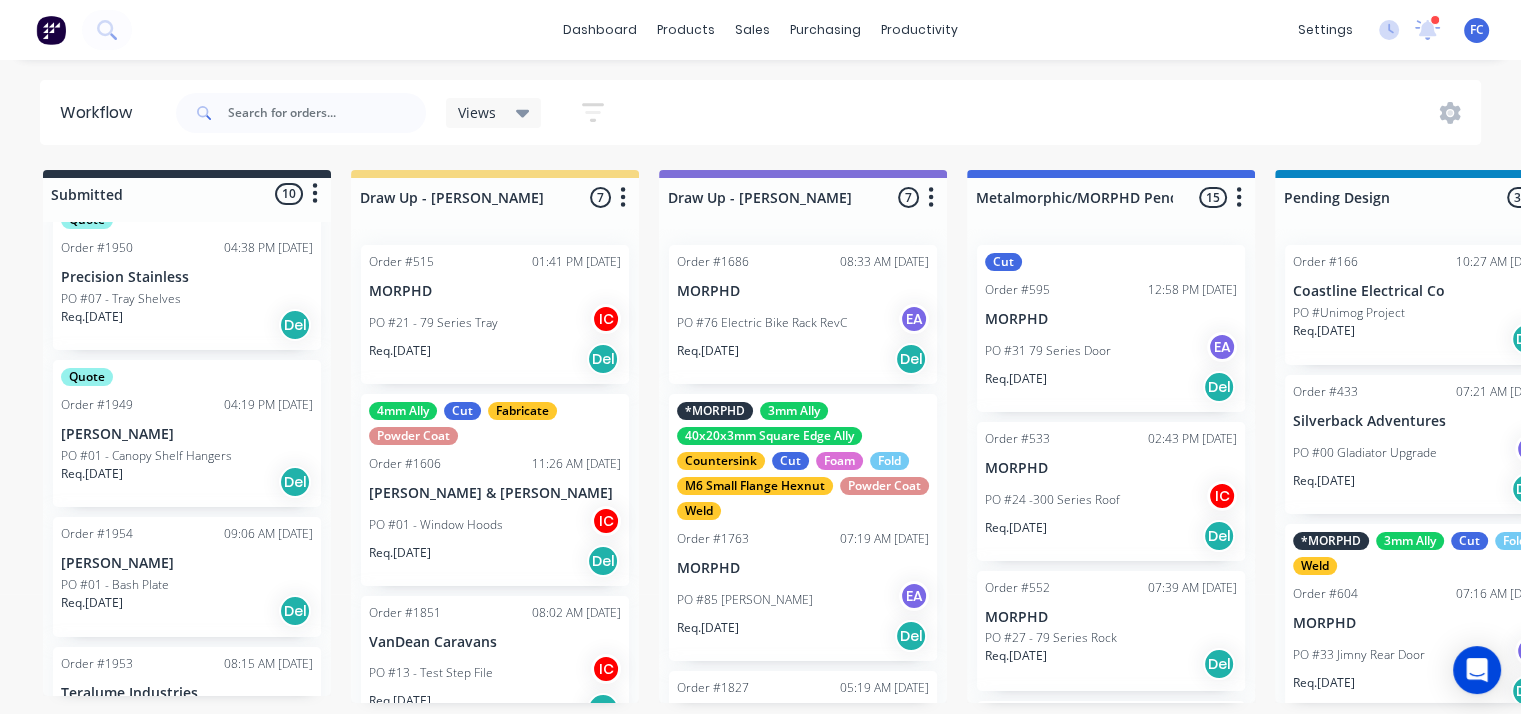 scroll, scrollTop: 800, scrollLeft: 0, axis: vertical 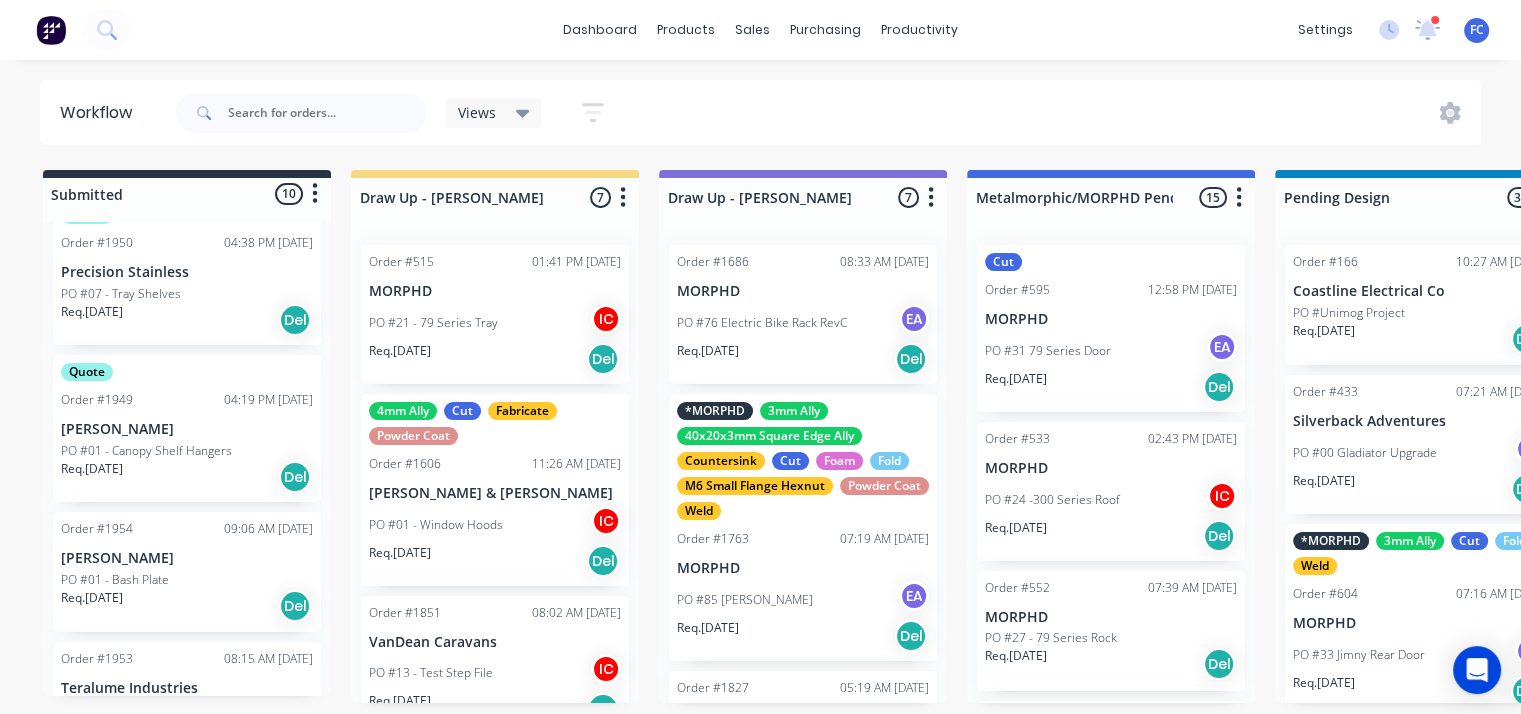 click on "PO #01 - Bash Plate" at bounding box center (115, 580) 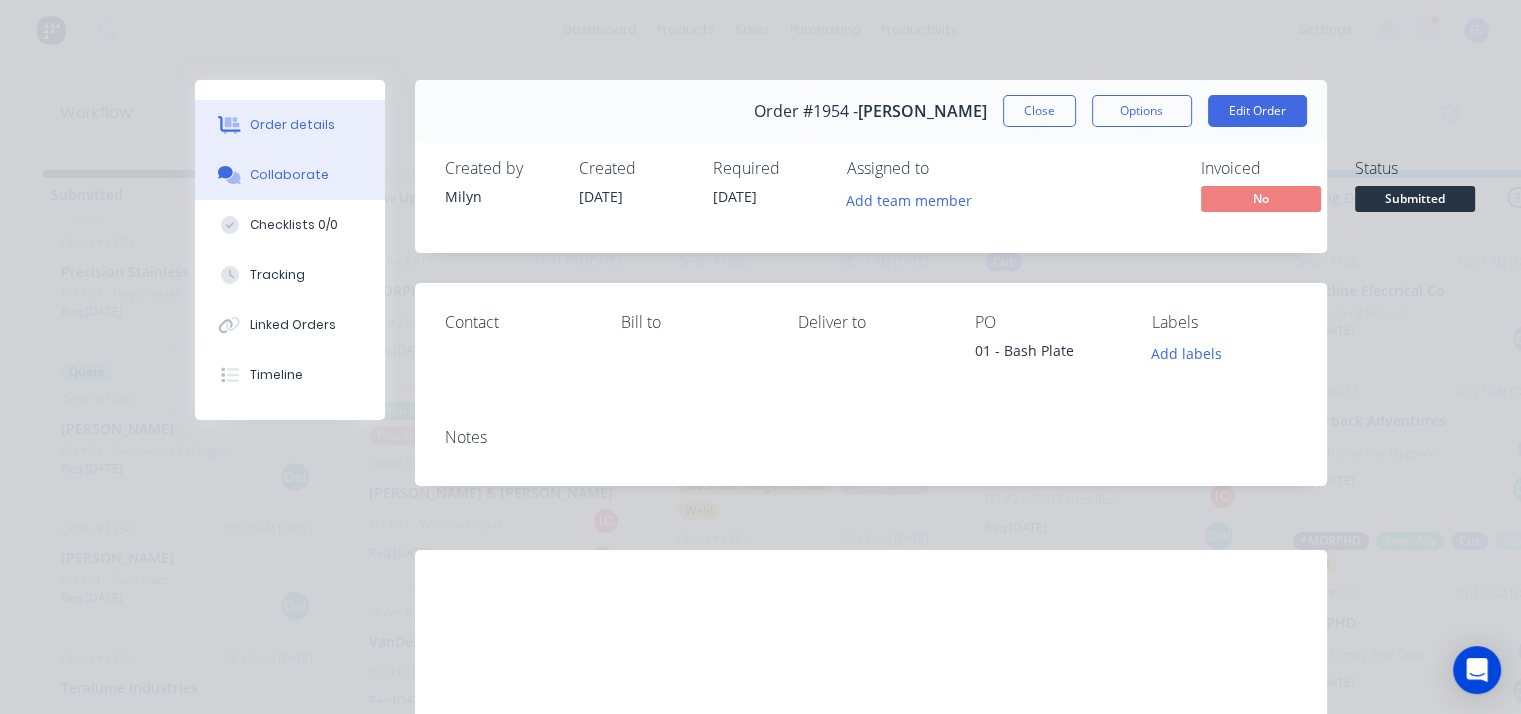 click on "Collaborate" at bounding box center (290, 175) 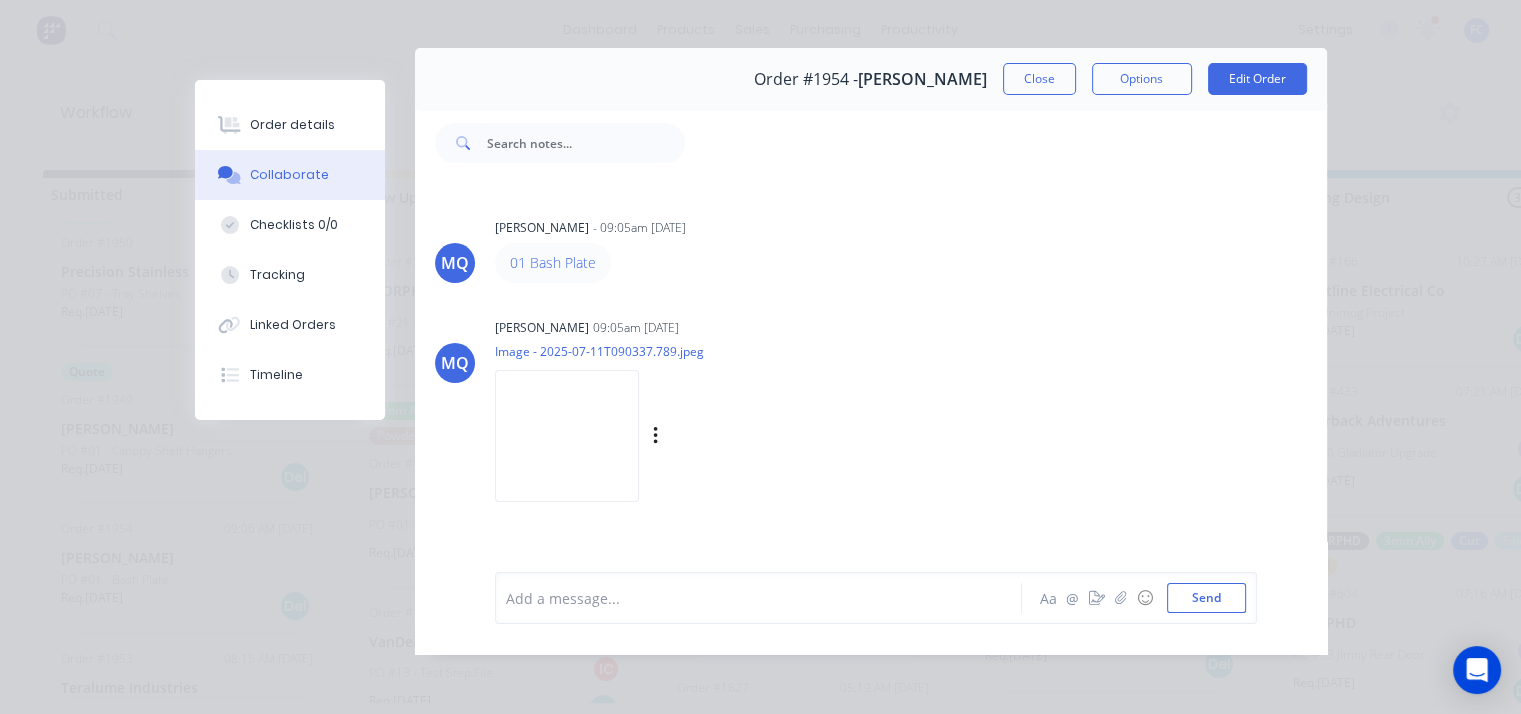 scroll, scrollTop: 0, scrollLeft: 0, axis: both 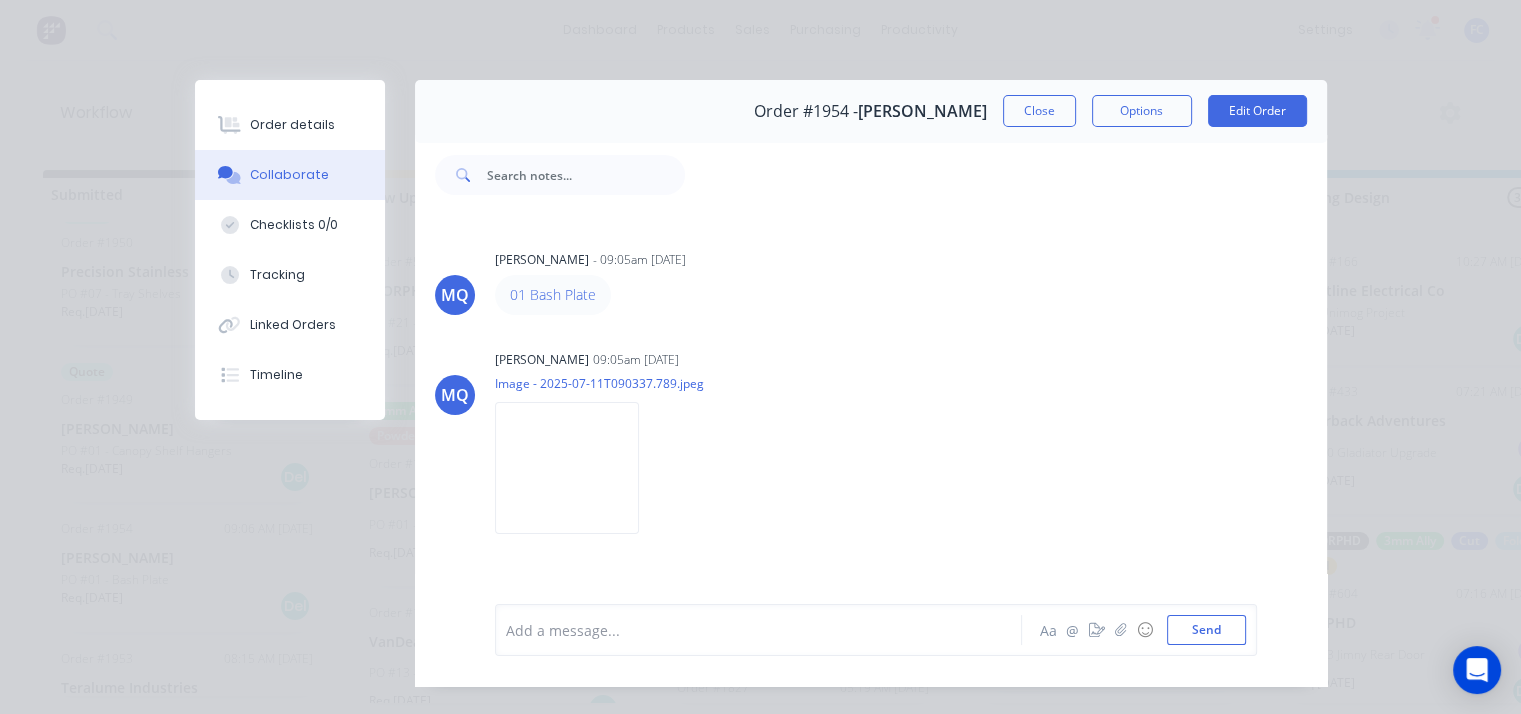 drag, startPoint x: 549, startPoint y: 302, endPoint x: 929, endPoint y: 145, distance: 411.1557 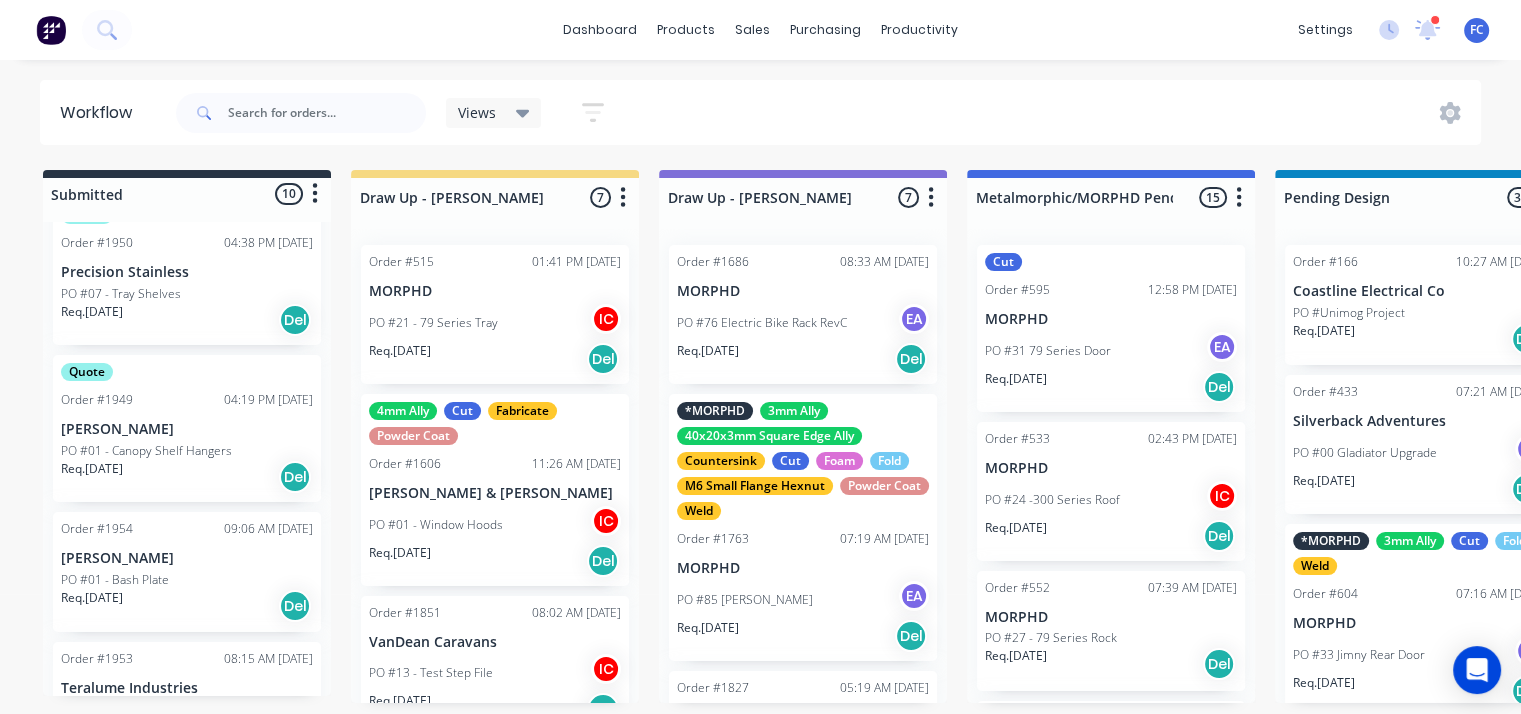 click on "PO #01 - Bash Plate" at bounding box center (115, 580) 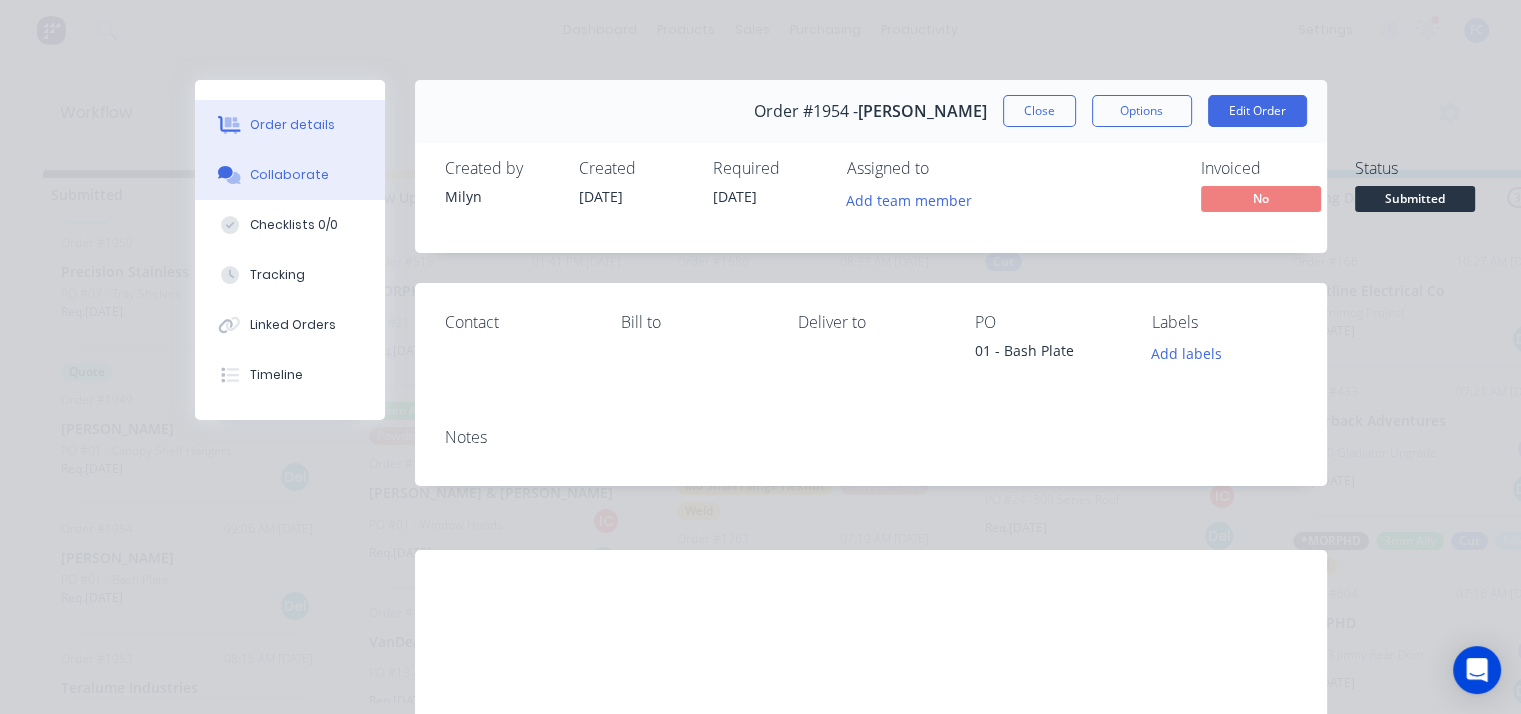 click on "Collaborate" at bounding box center [289, 175] 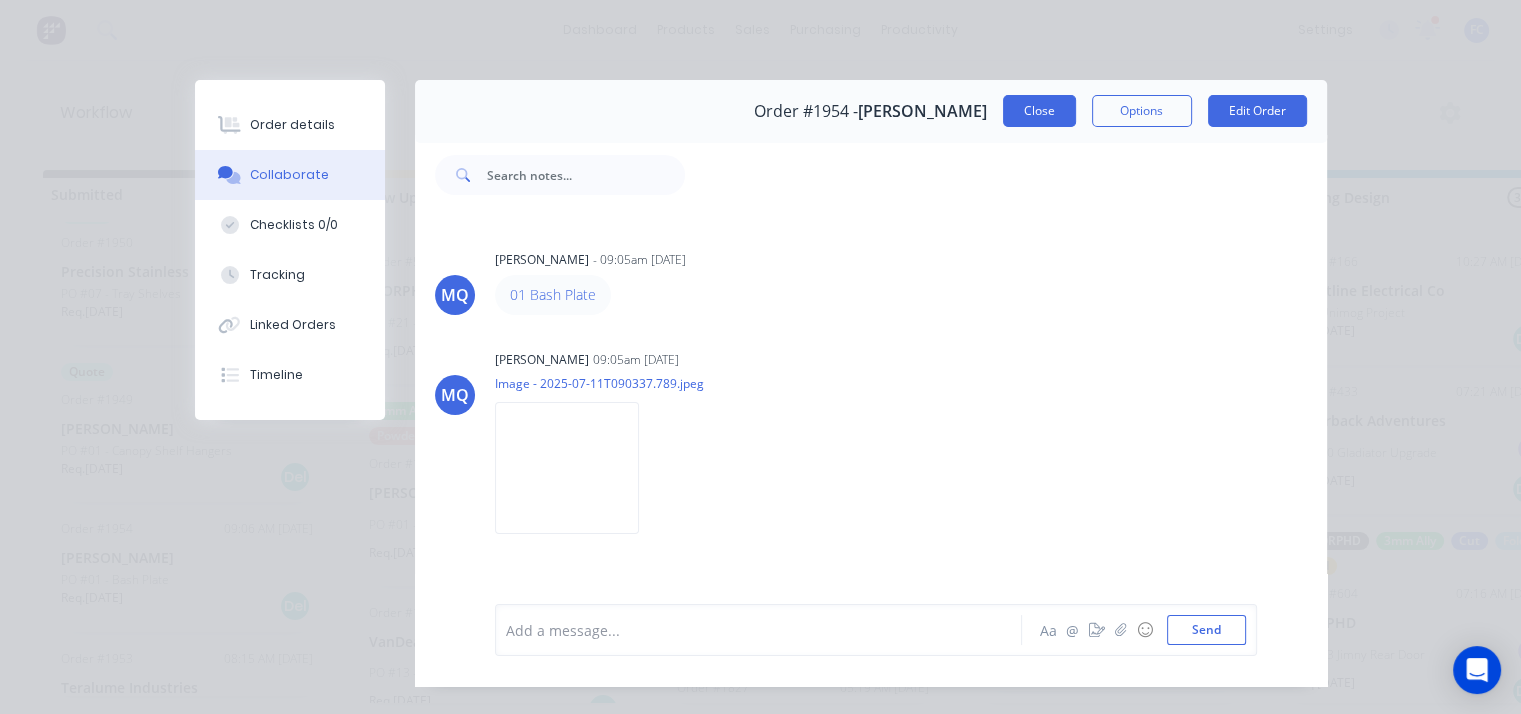 click on "Close" at bounding box center [1039, 111] 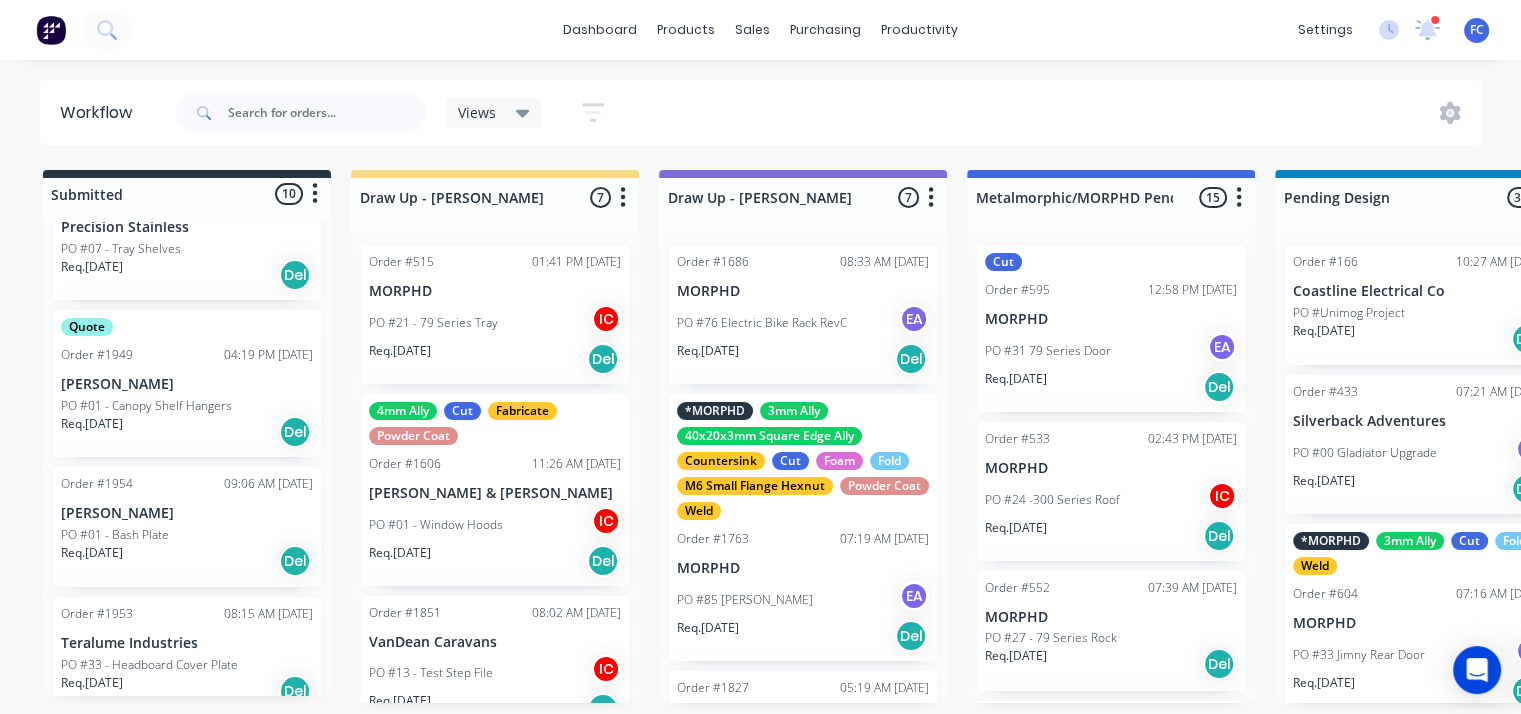 scroll, scrollTop: 1100, scrollLeft: 0, axis: vertical 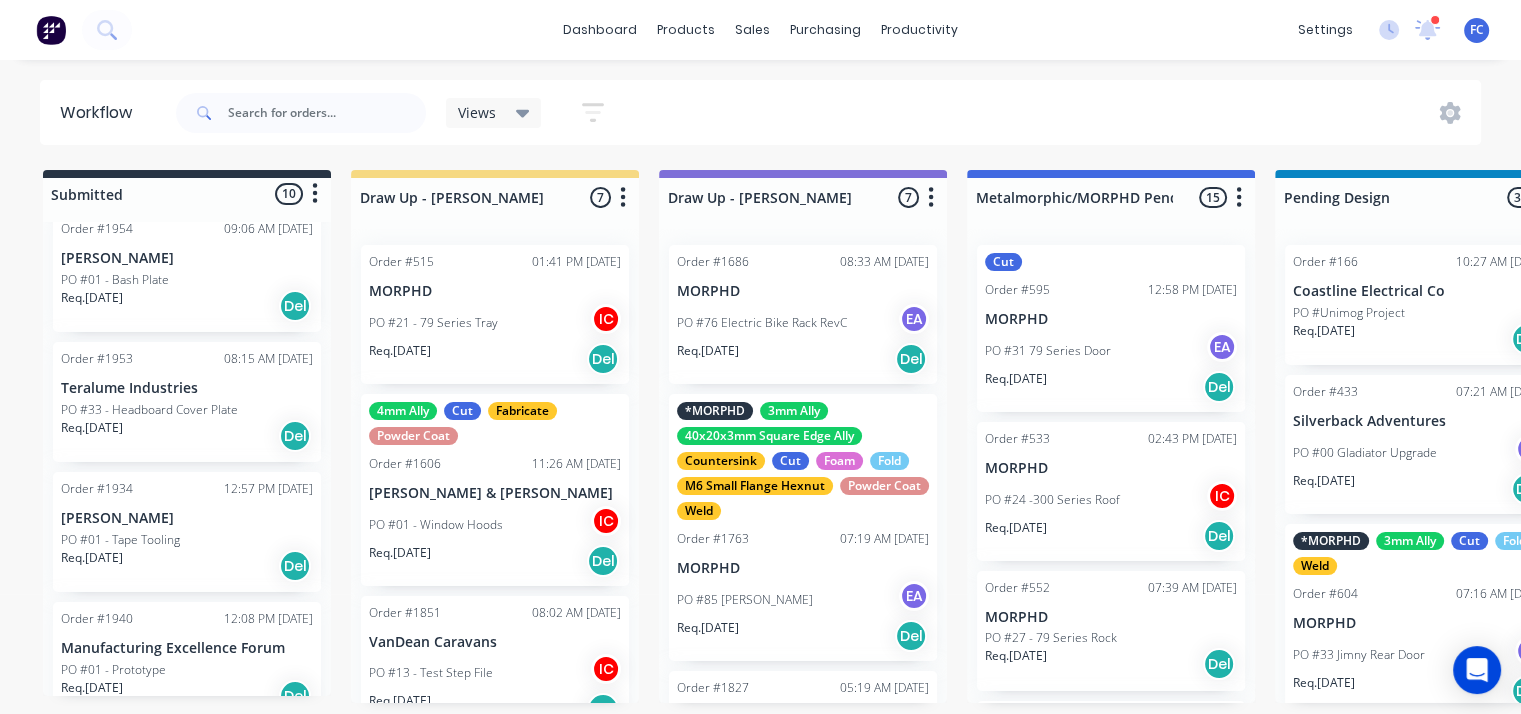 click on "PO #33 - Headboard Cover Plate" at bounding box center [149, 410] 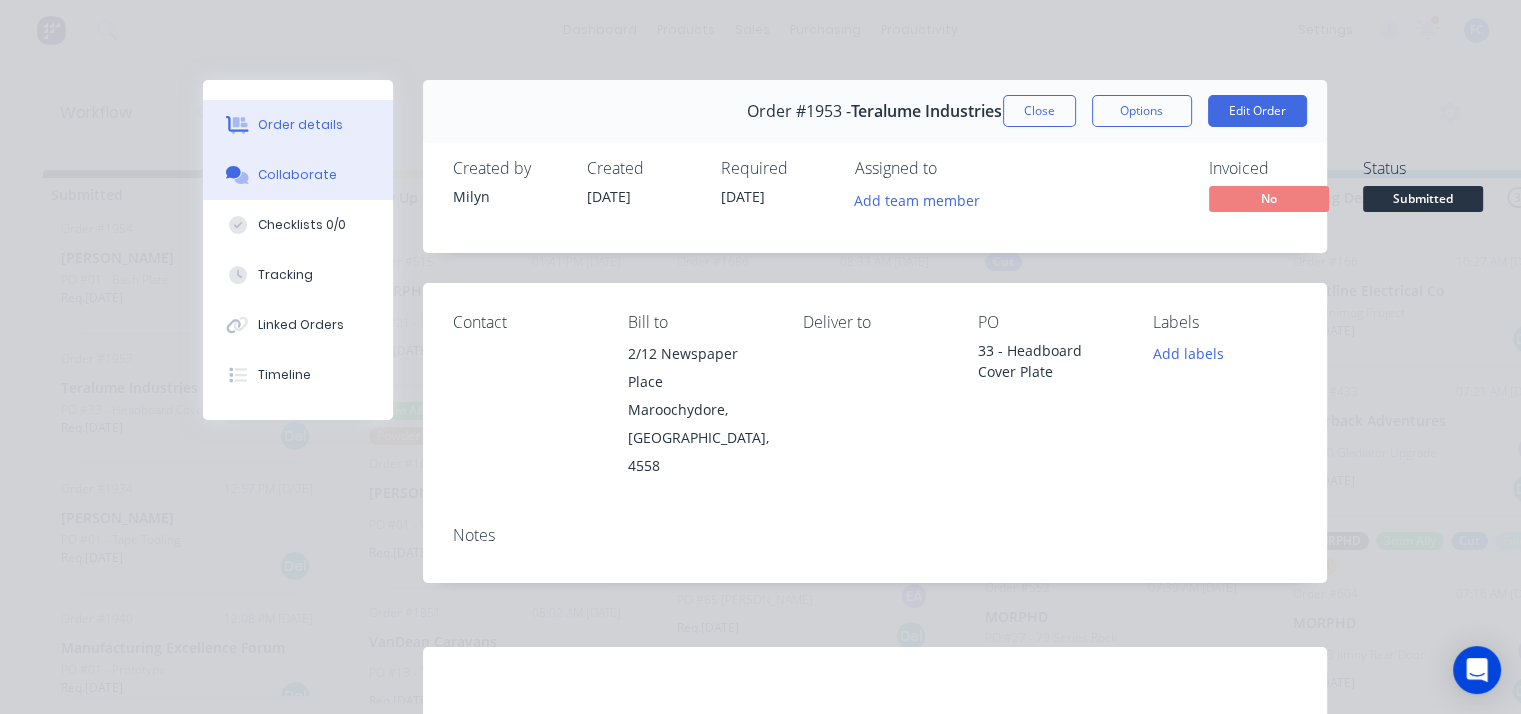 click on "Collaborate" at bounding box center [297, 175] 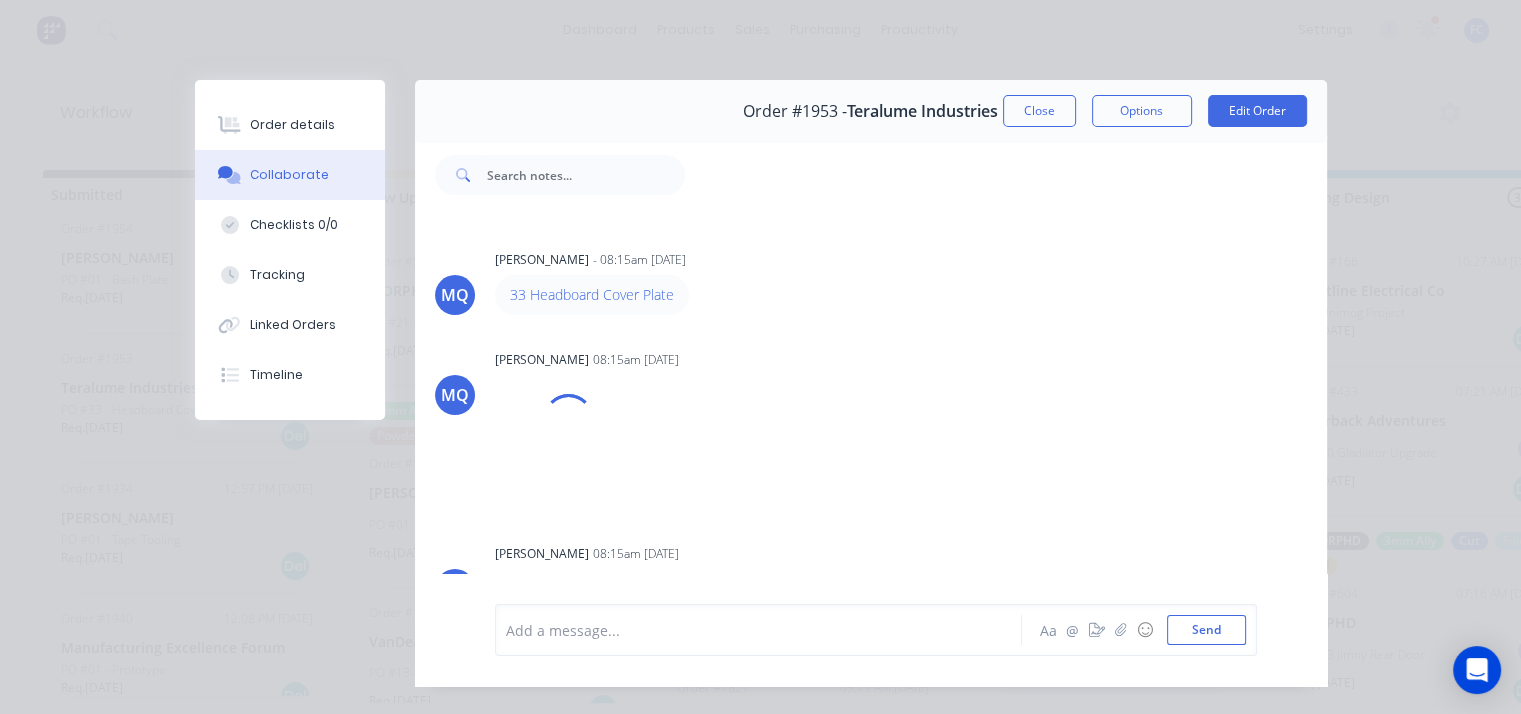 scroll, scrollTop: 309, scrollLeft: 0, axis: vertical 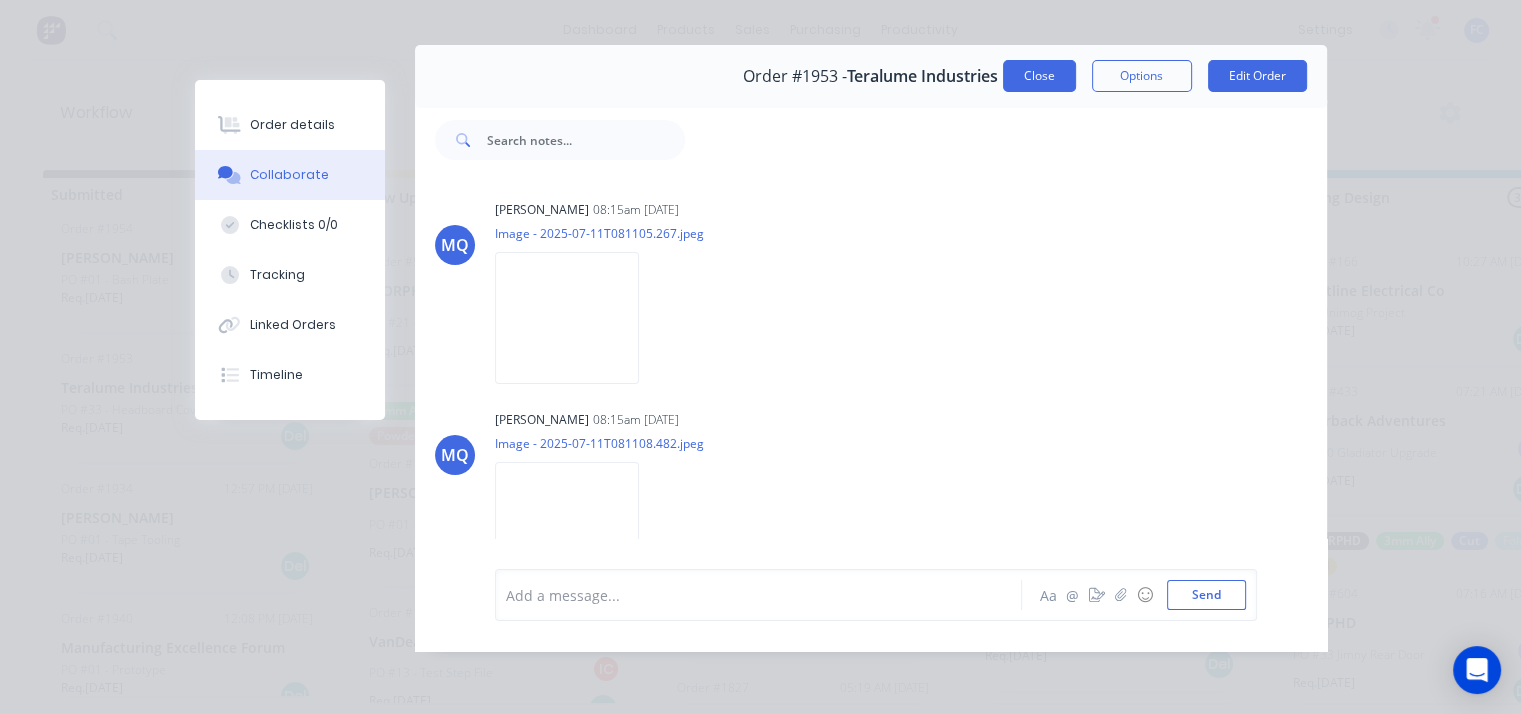 click on "Close" at bounding box center [1039, 76] 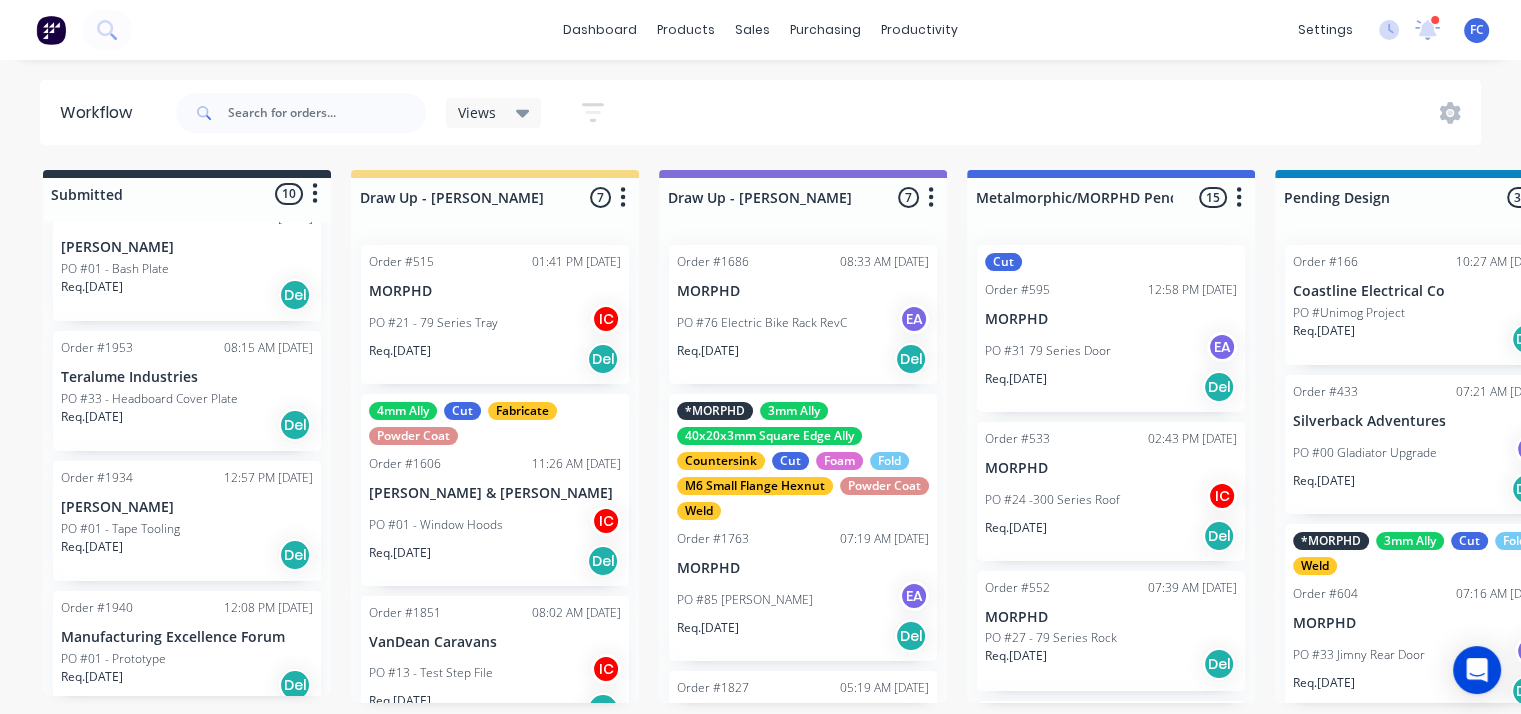 scroll, scrollTop: 1125, scrollLeft: 0, axis: vertical 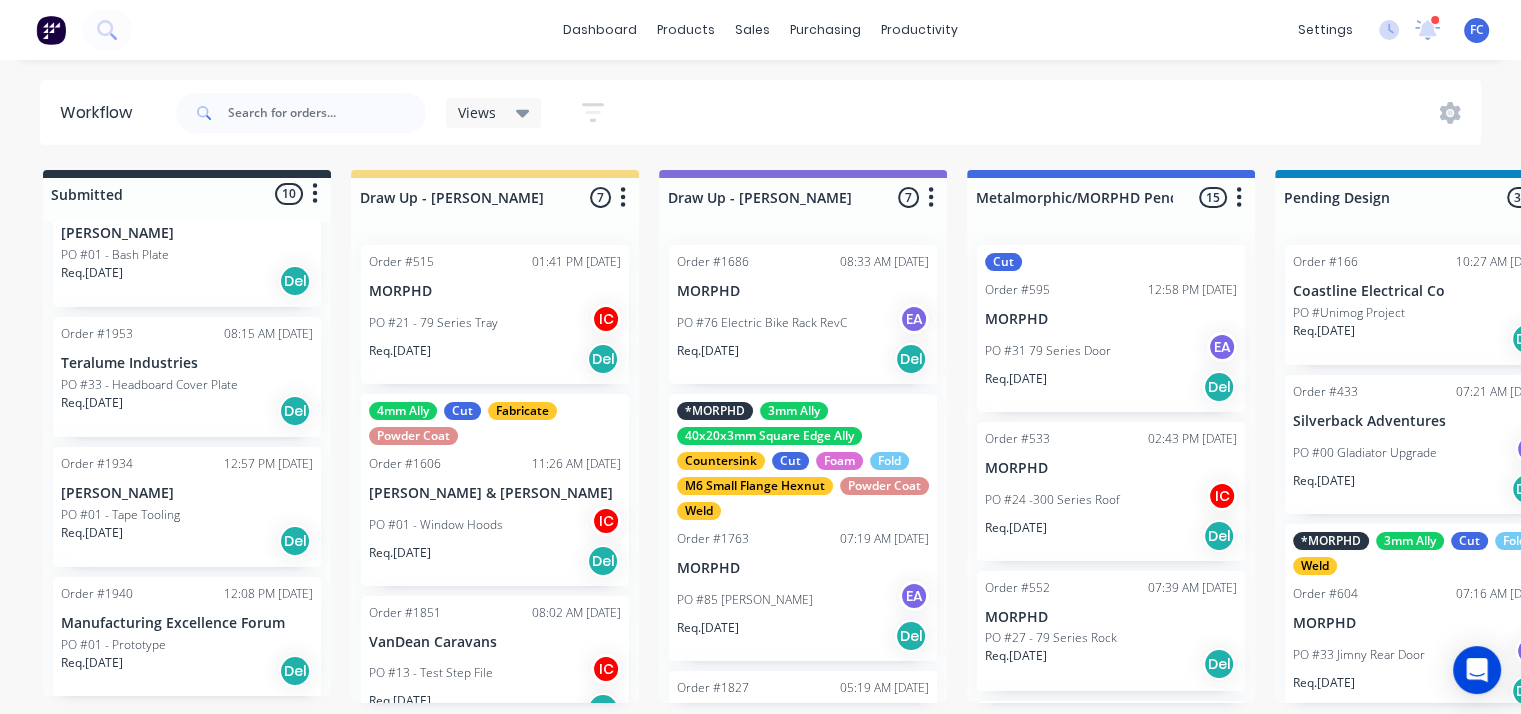 click on "PO #01 - Tape Tooling" at bounding box center (187, 515) 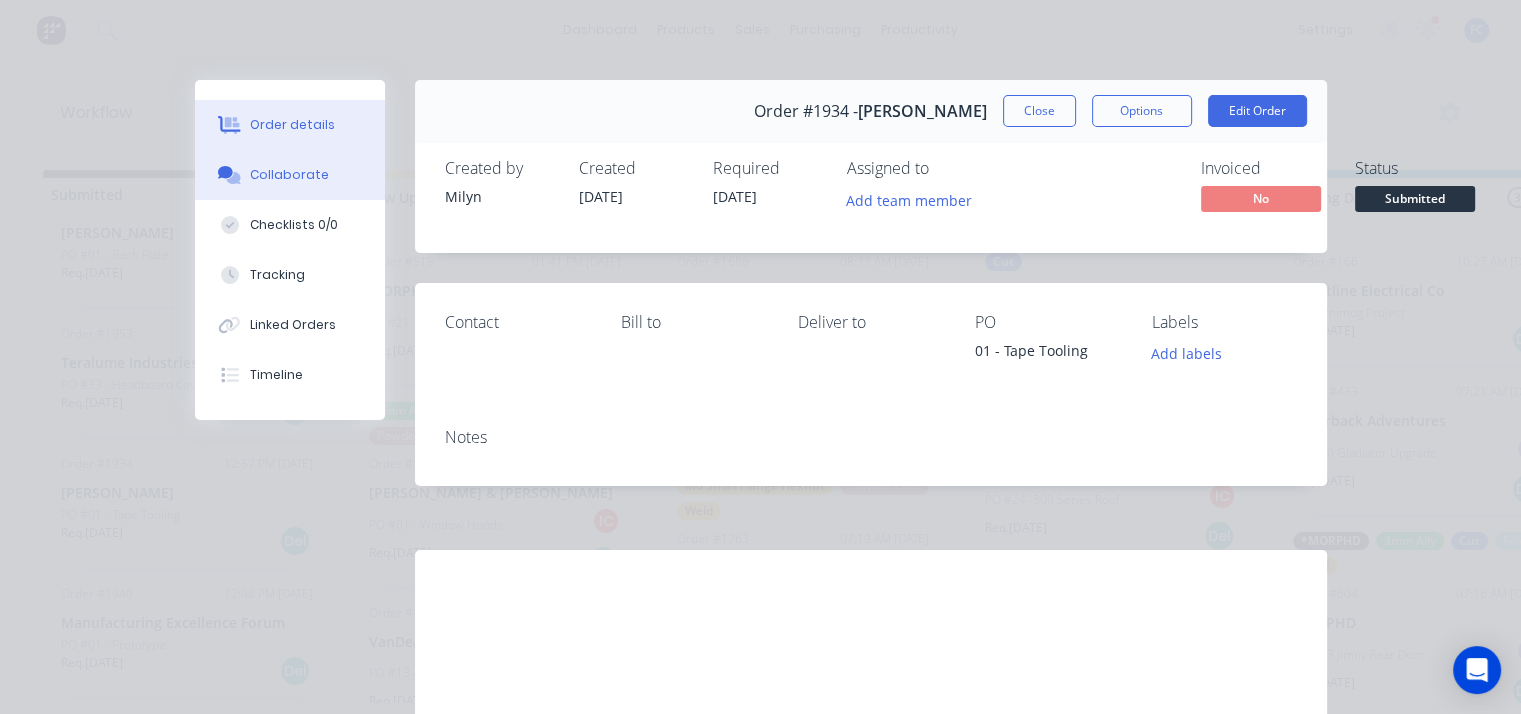 click on "Collaborate" at bounding box center (289, 175) 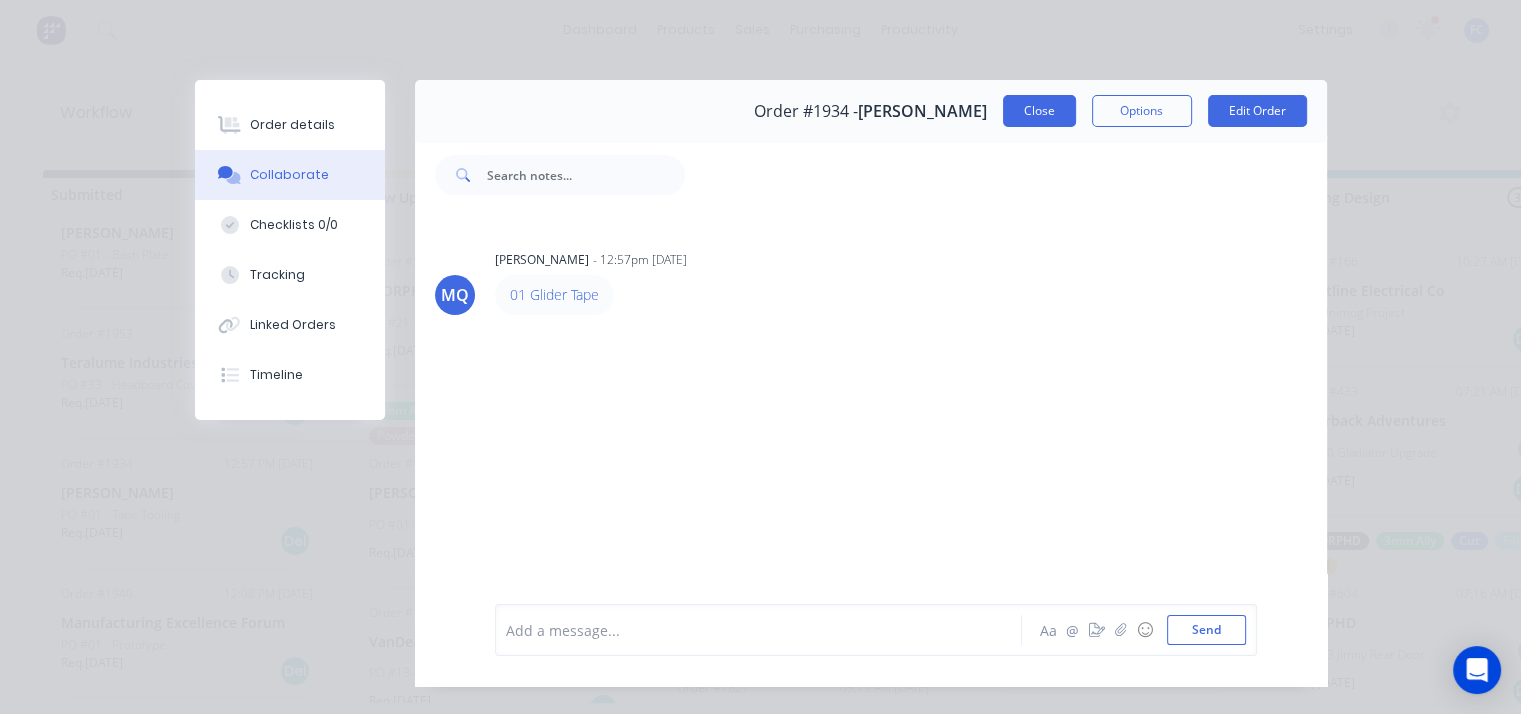 click on "Close" at bounding box center [1039, 111] 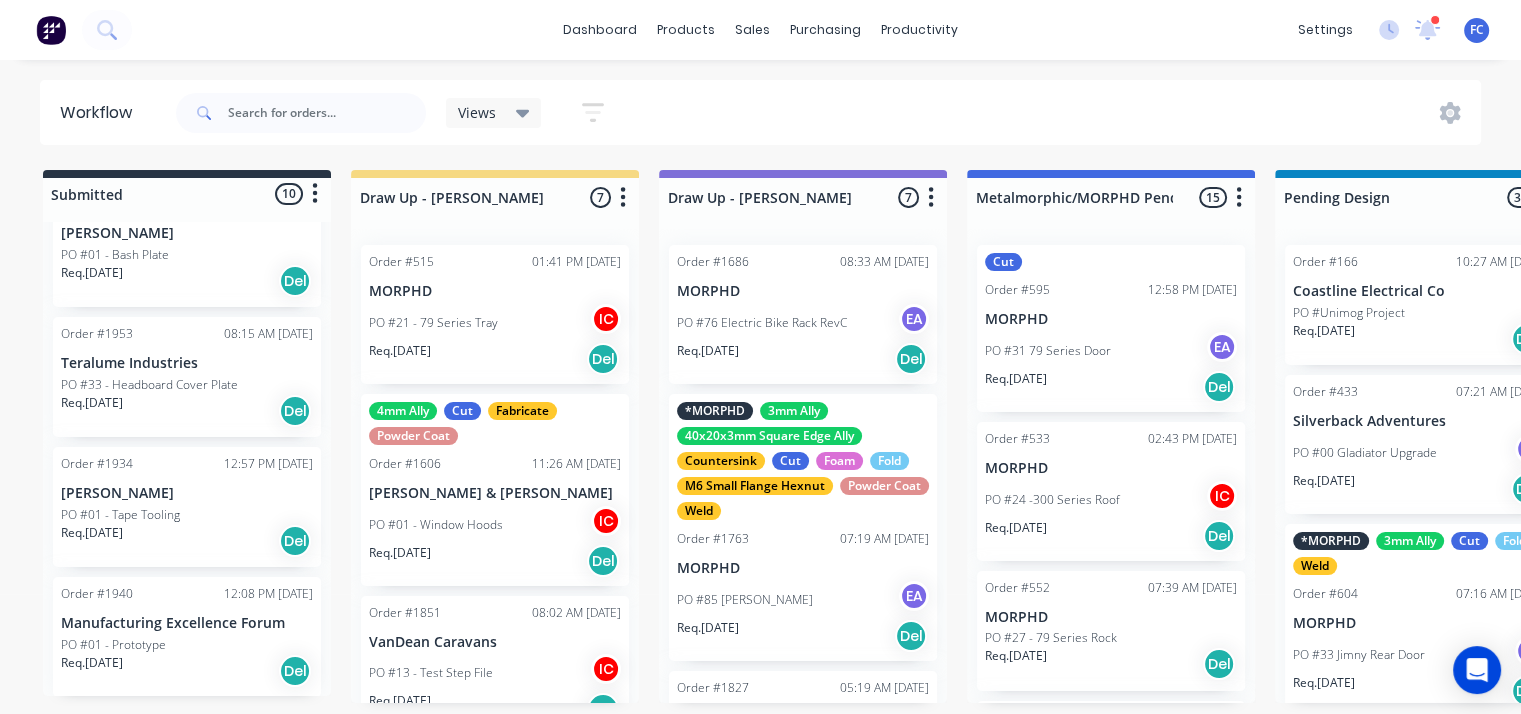 click on "PO #01 - Tape Tooling" at bounding box center (187, 515) 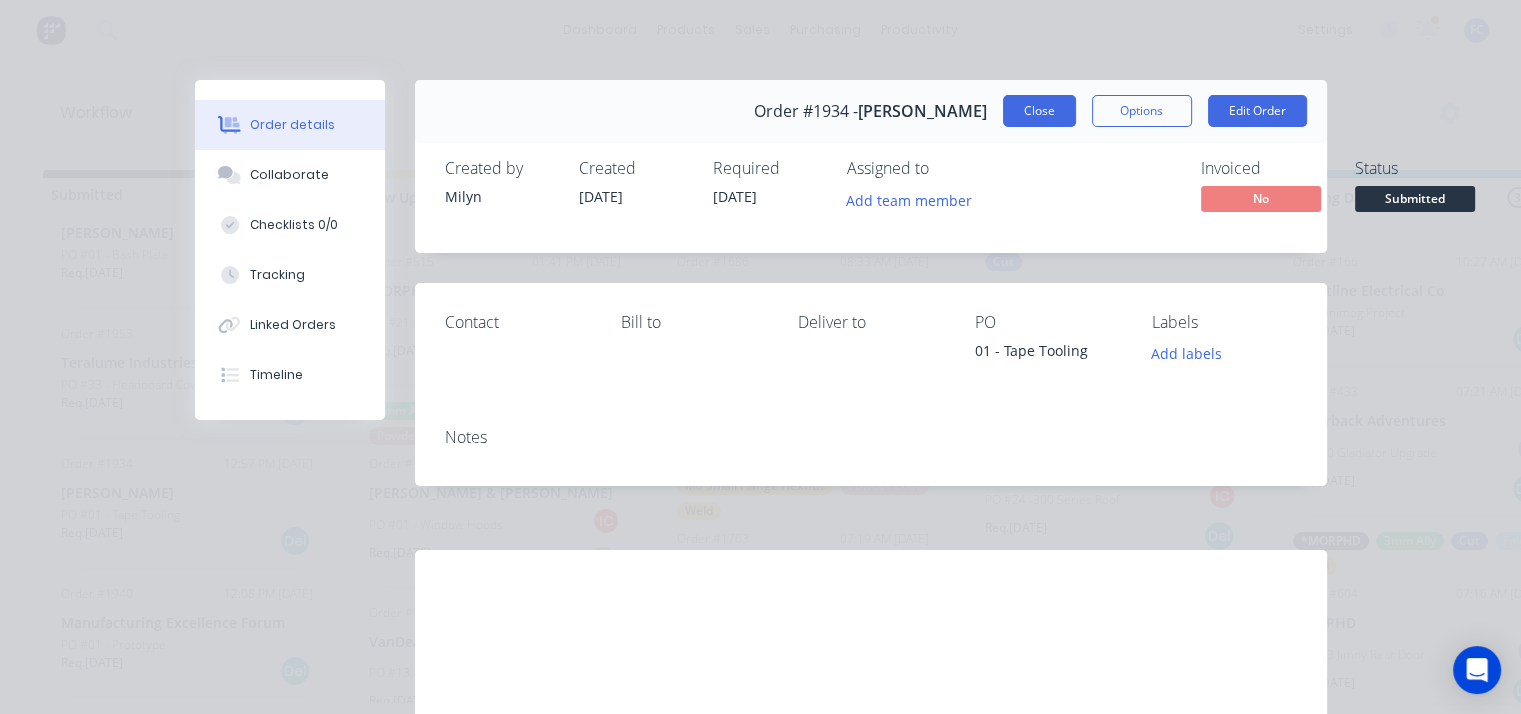 click on "Close" at bounding box center [1039, 111] 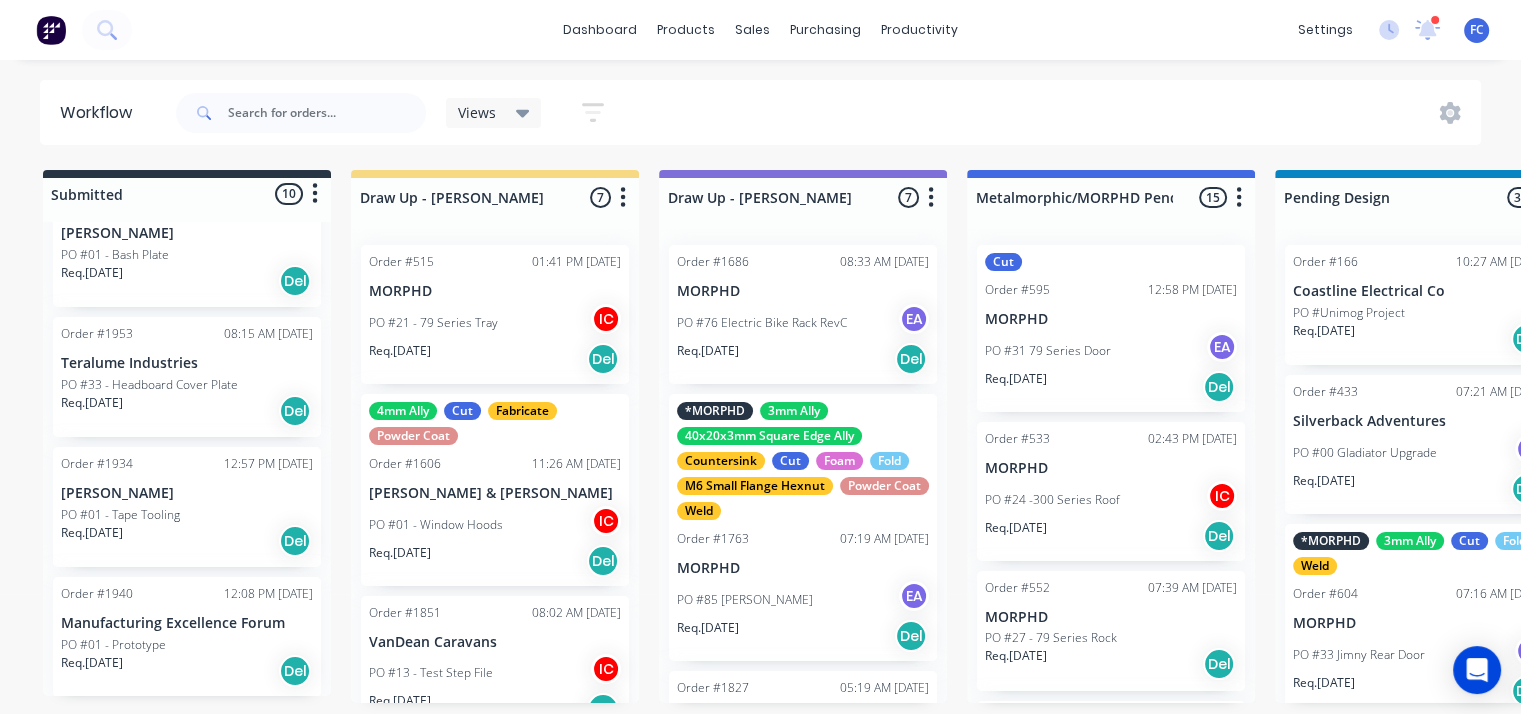 scroll, scrollTop: 4, scrollLeft: 0, axis: vertical 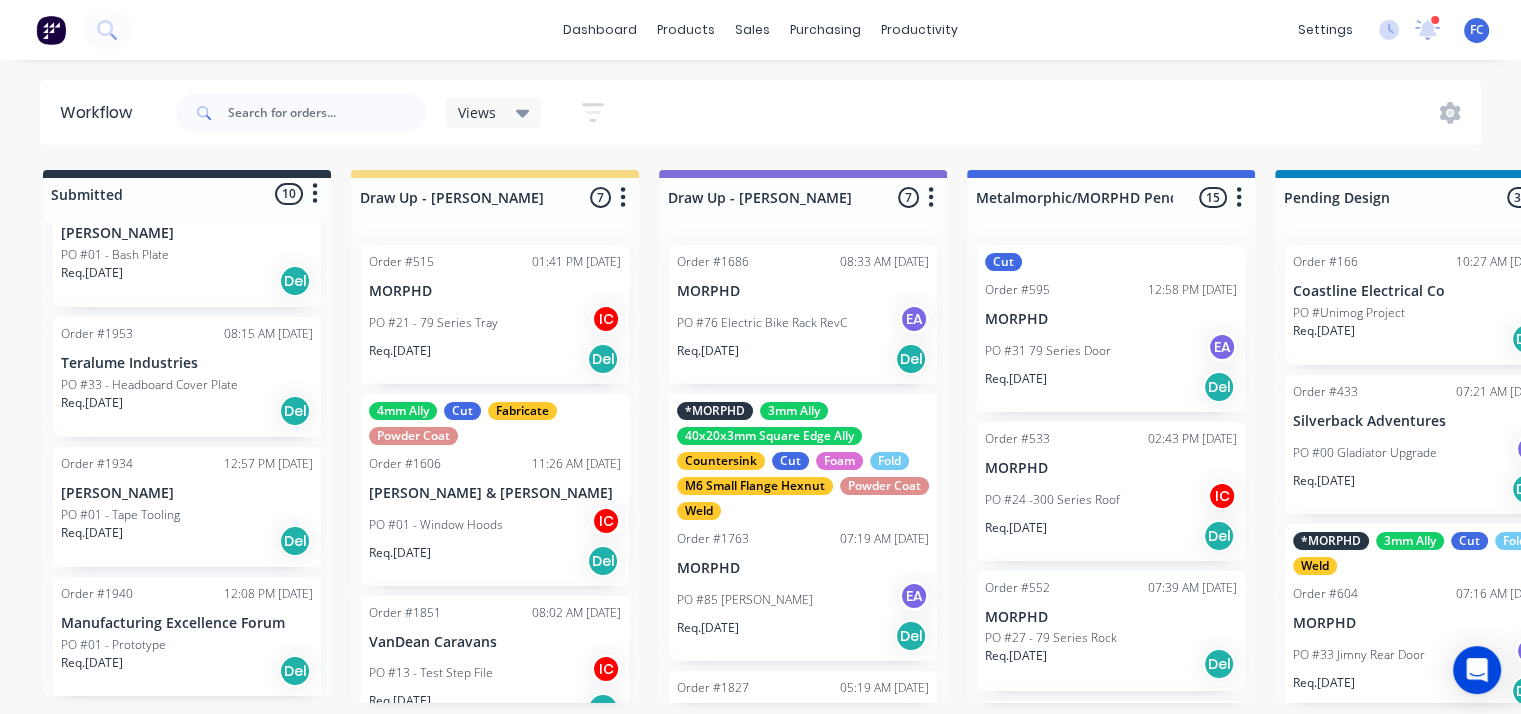 click on "[PERSON_NAME]" at bounding box center (187, 493) 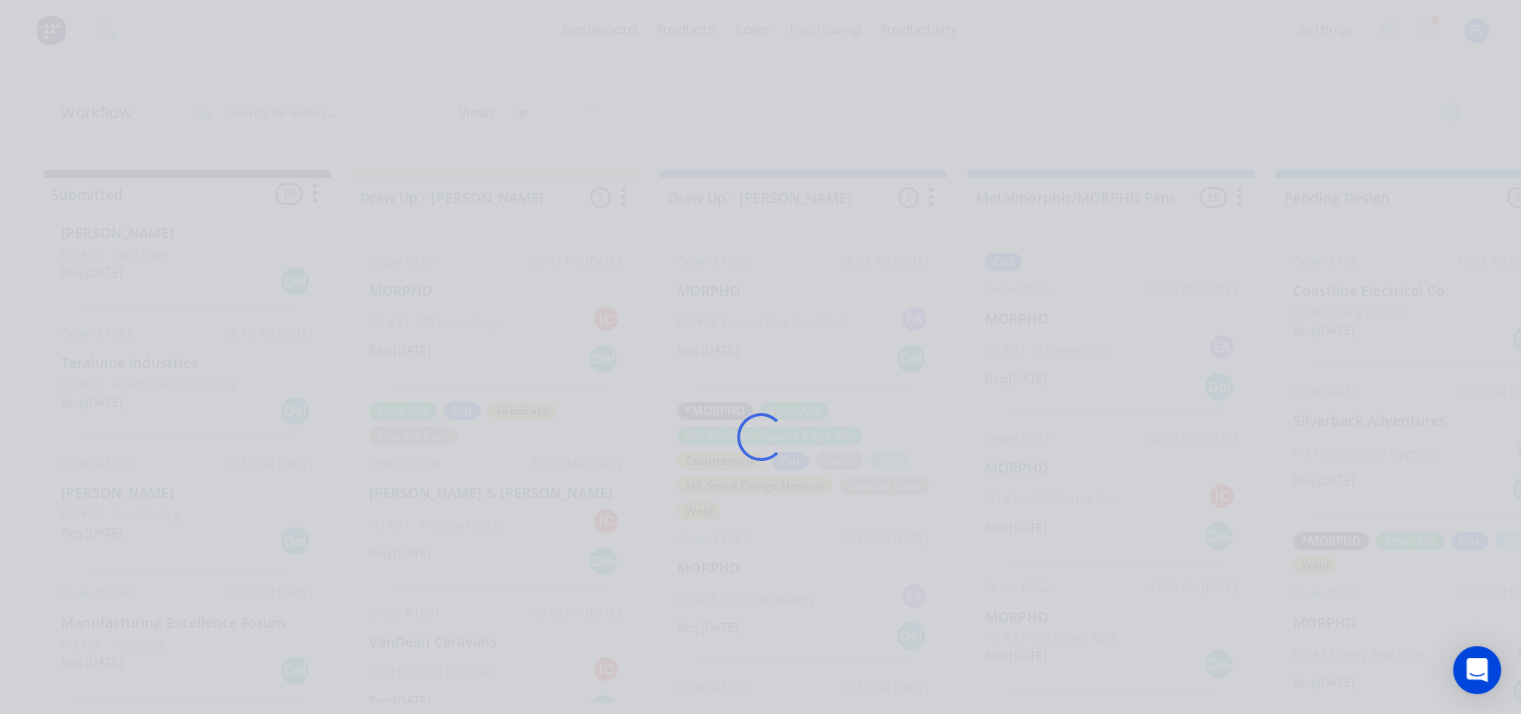 scroll, scrollTop: 0, scrollLeft: 0, axis: both 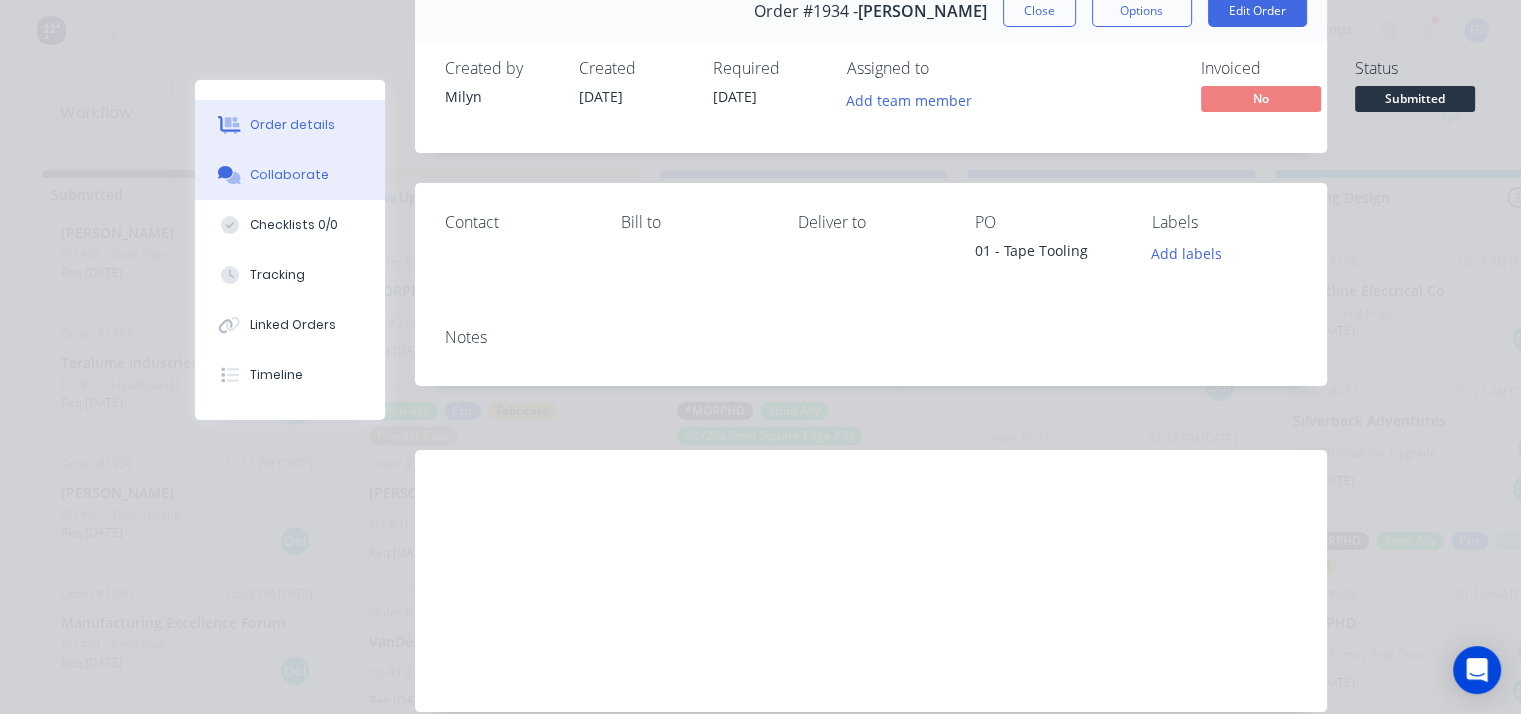 click on "Collaborate" at bounding box center [289, 175] 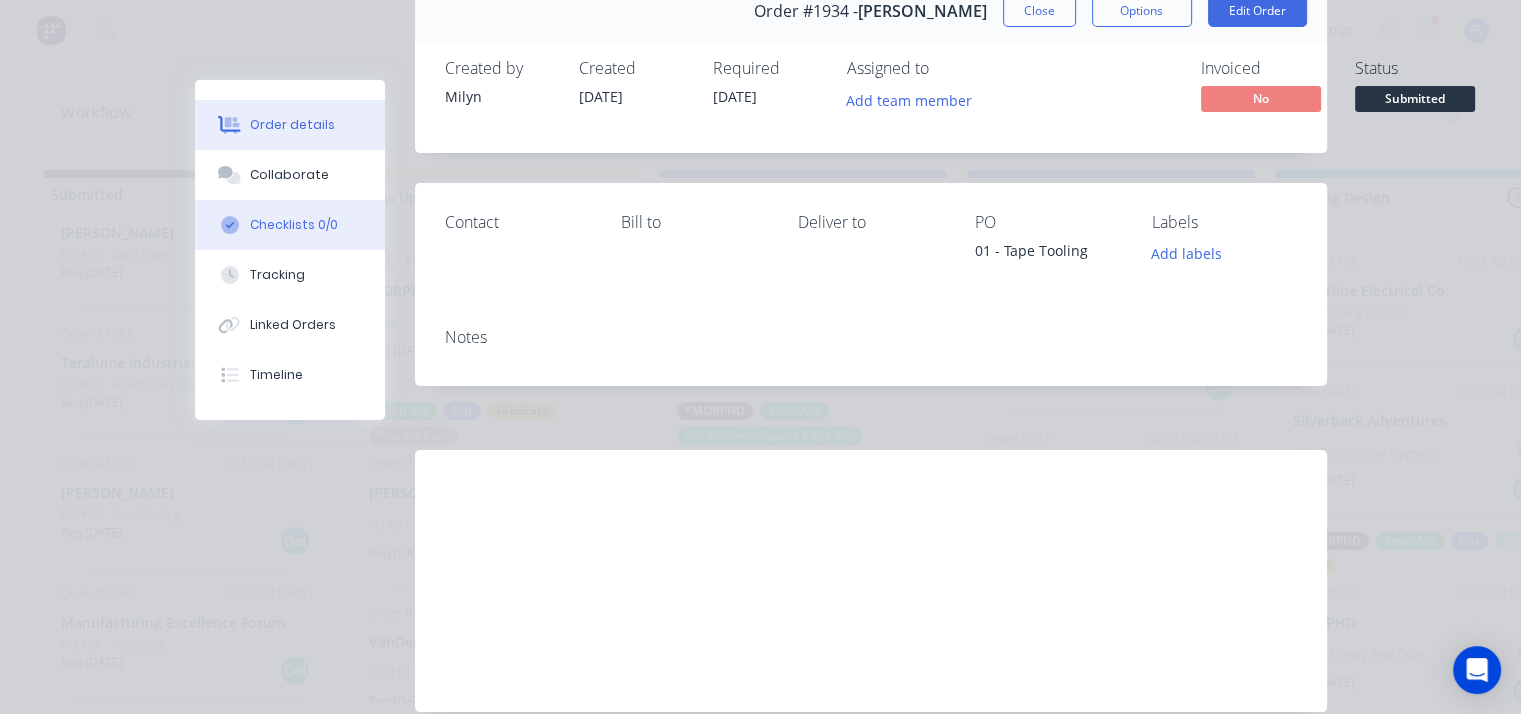 scroll, scrollTop: 0, scrollLeft: 0, axis: both 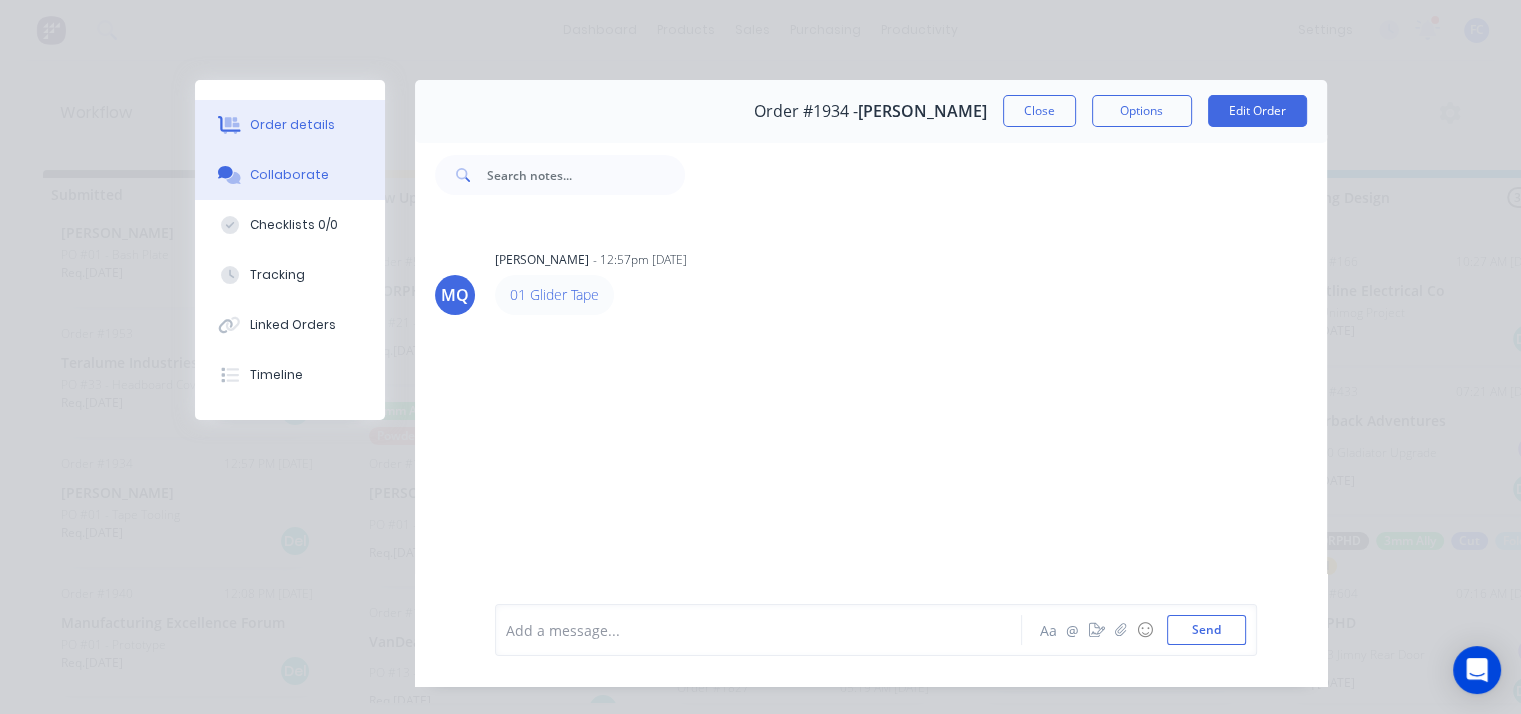 click on "Order details" at bounding box center (292, 125) 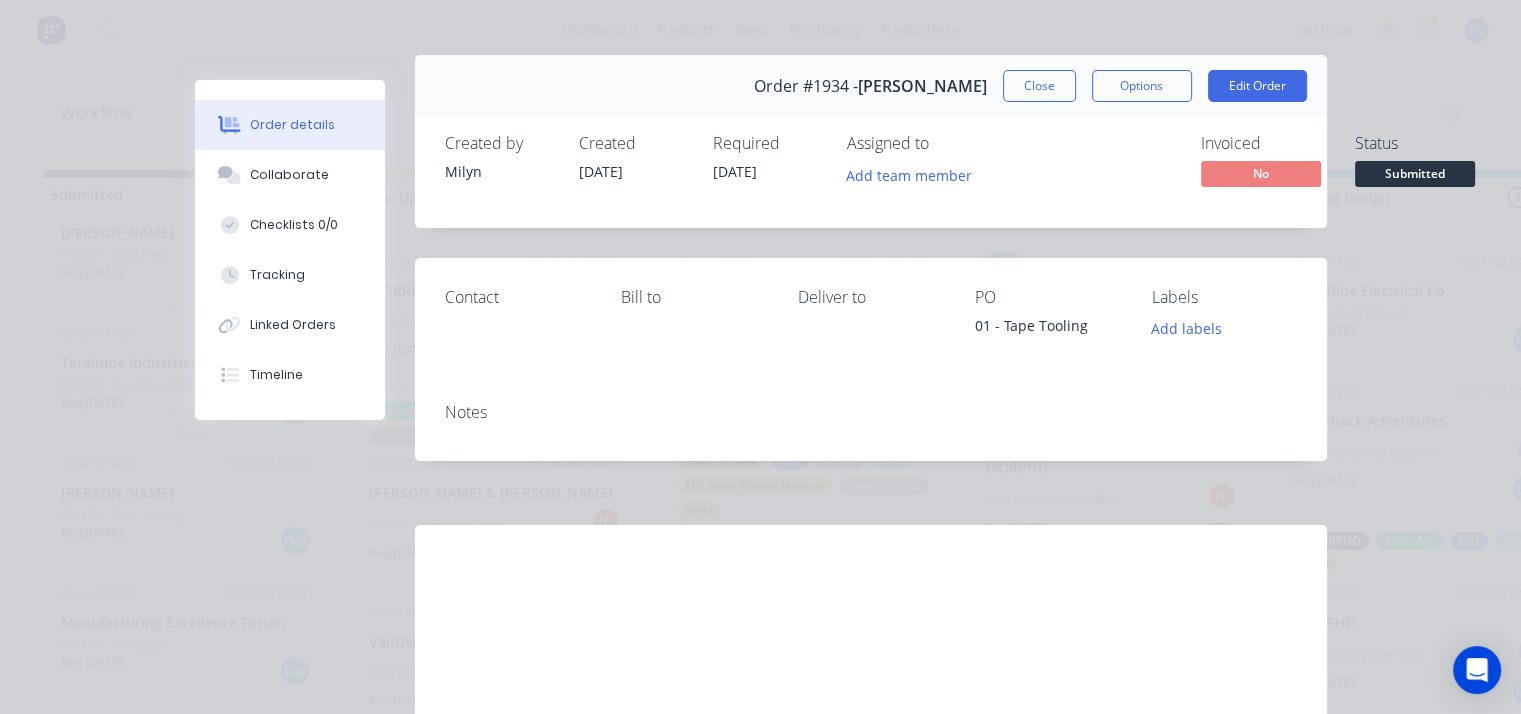 scroll, scrollTop: 0, scrollLeft: 0, axis: both 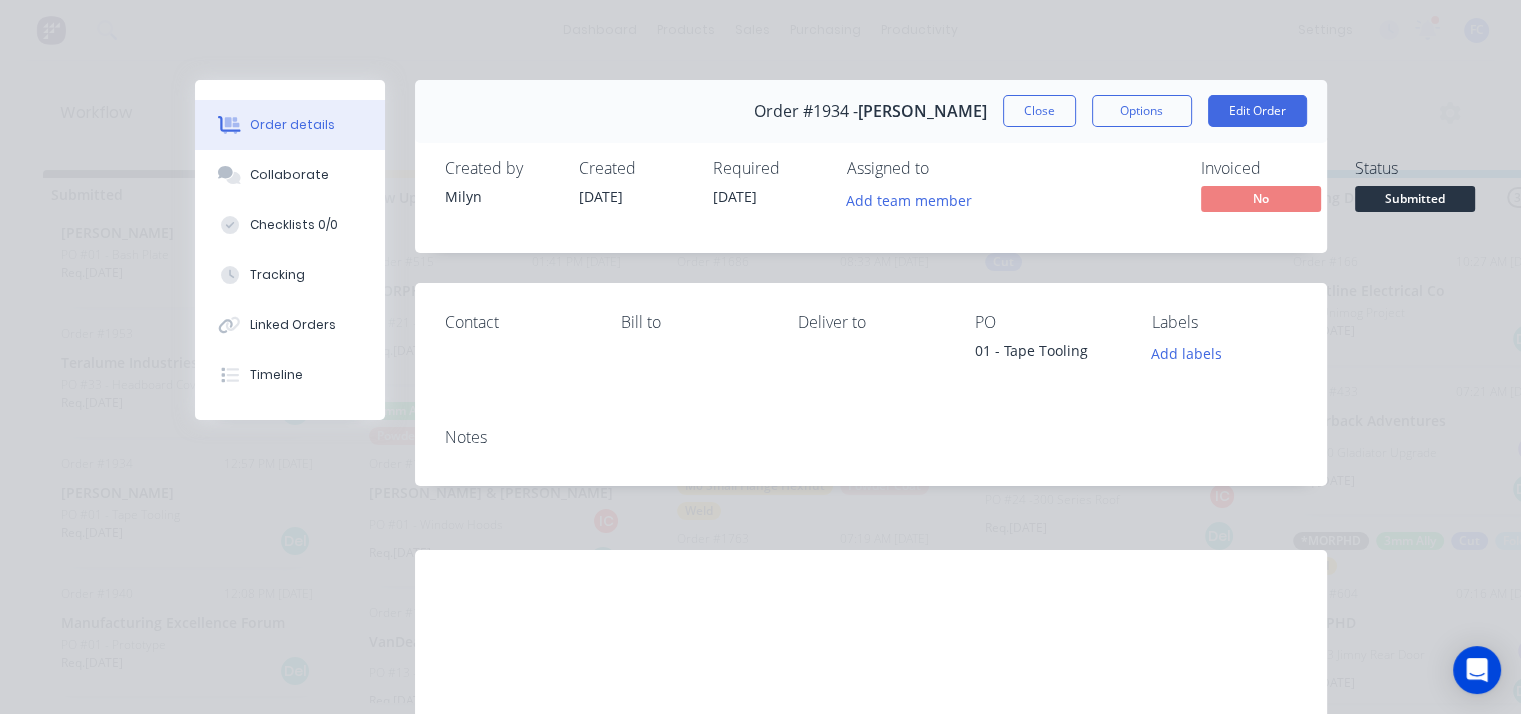 drag, startPoint x: 1031, startPoint y: 102, endPoint x: 616, endPoint y: 164, distance: 419.60577 